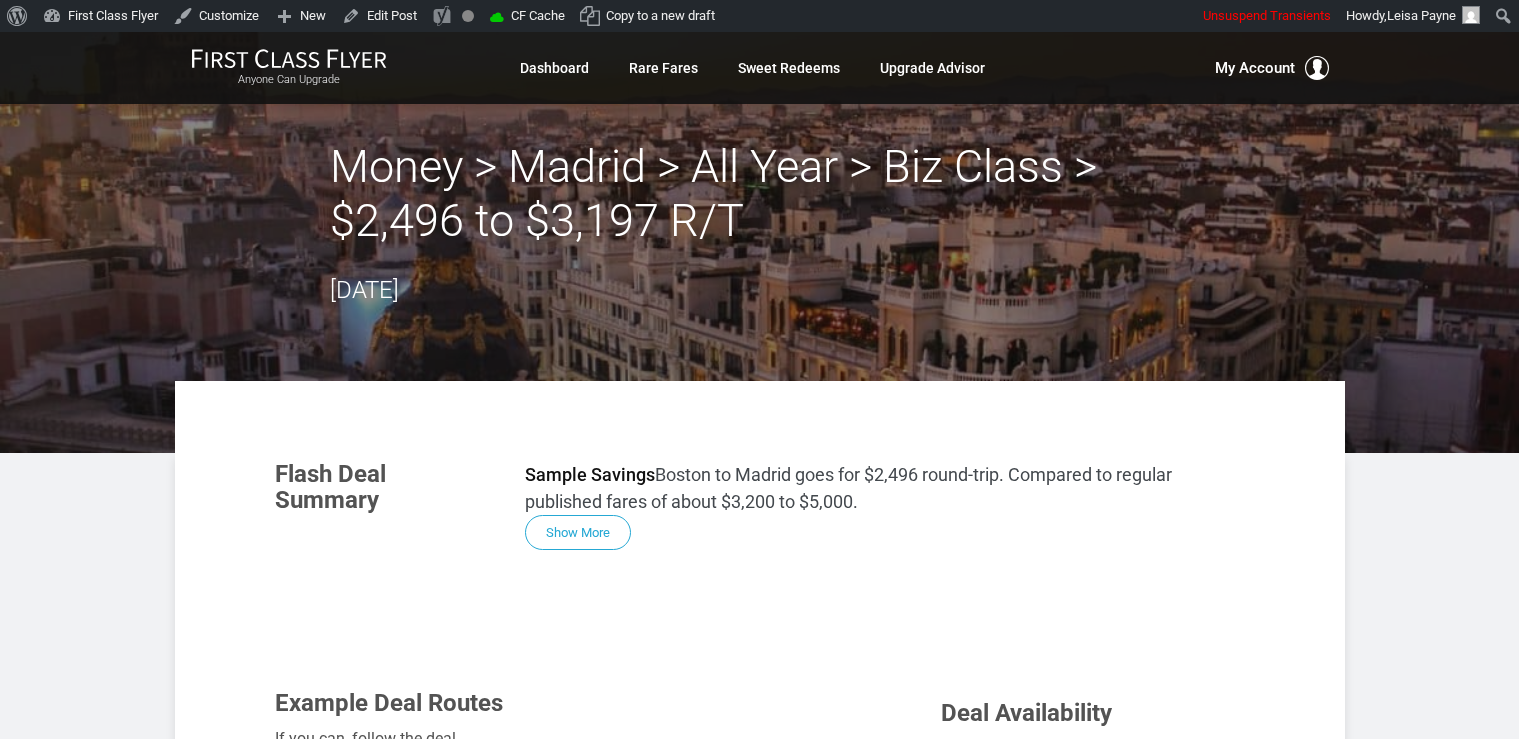 scroll, scrollTop: 0, scrollLeft: 0, axis: both 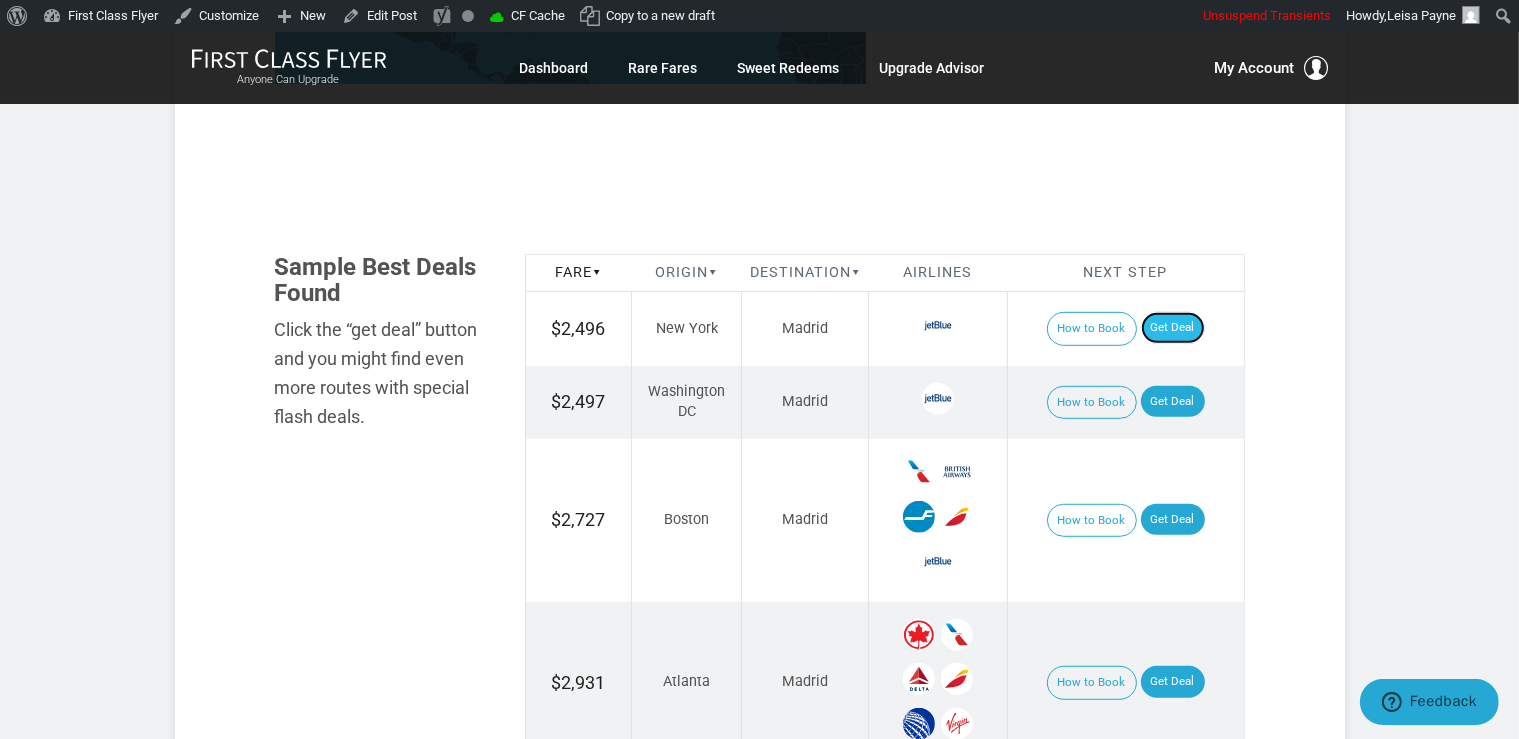 drag, startPoint x: 1162, startPoint y: 327, endPoint x: 1177, endPoint y: 312, distance: 21.213203 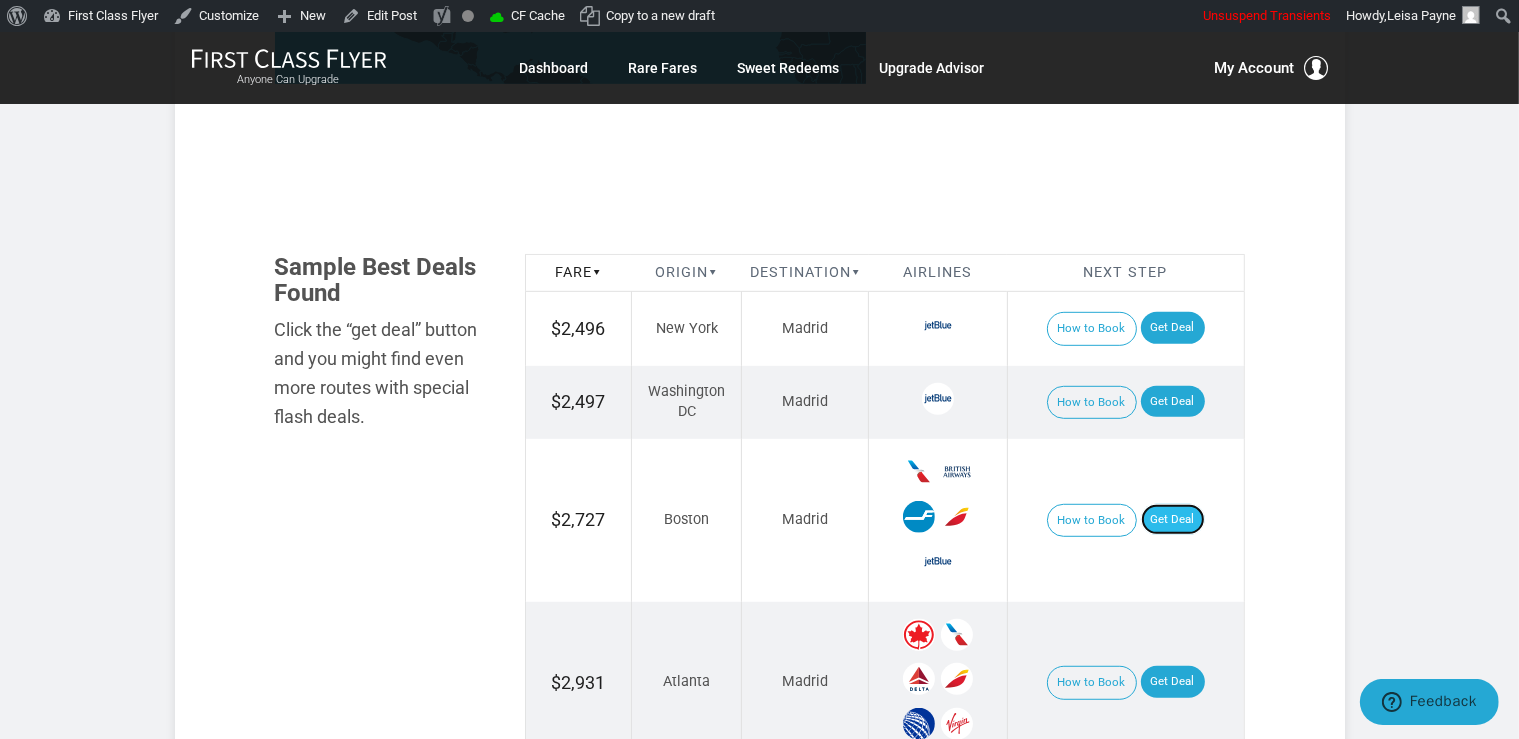 click on "Get Deal" at bounding box center (1173, 520) 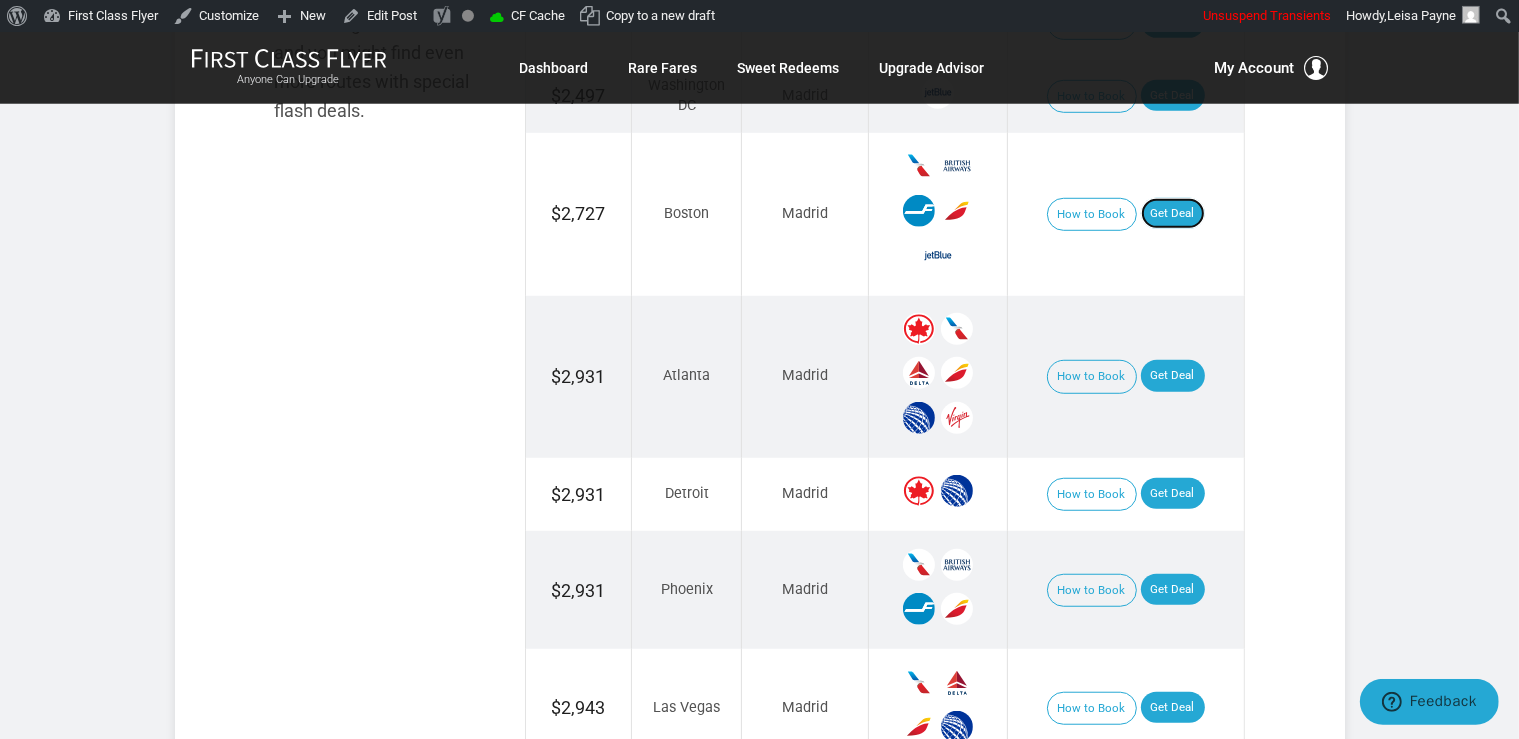 scroll, scrollTop: 1372, scrollLeft: 0, axis: vertical 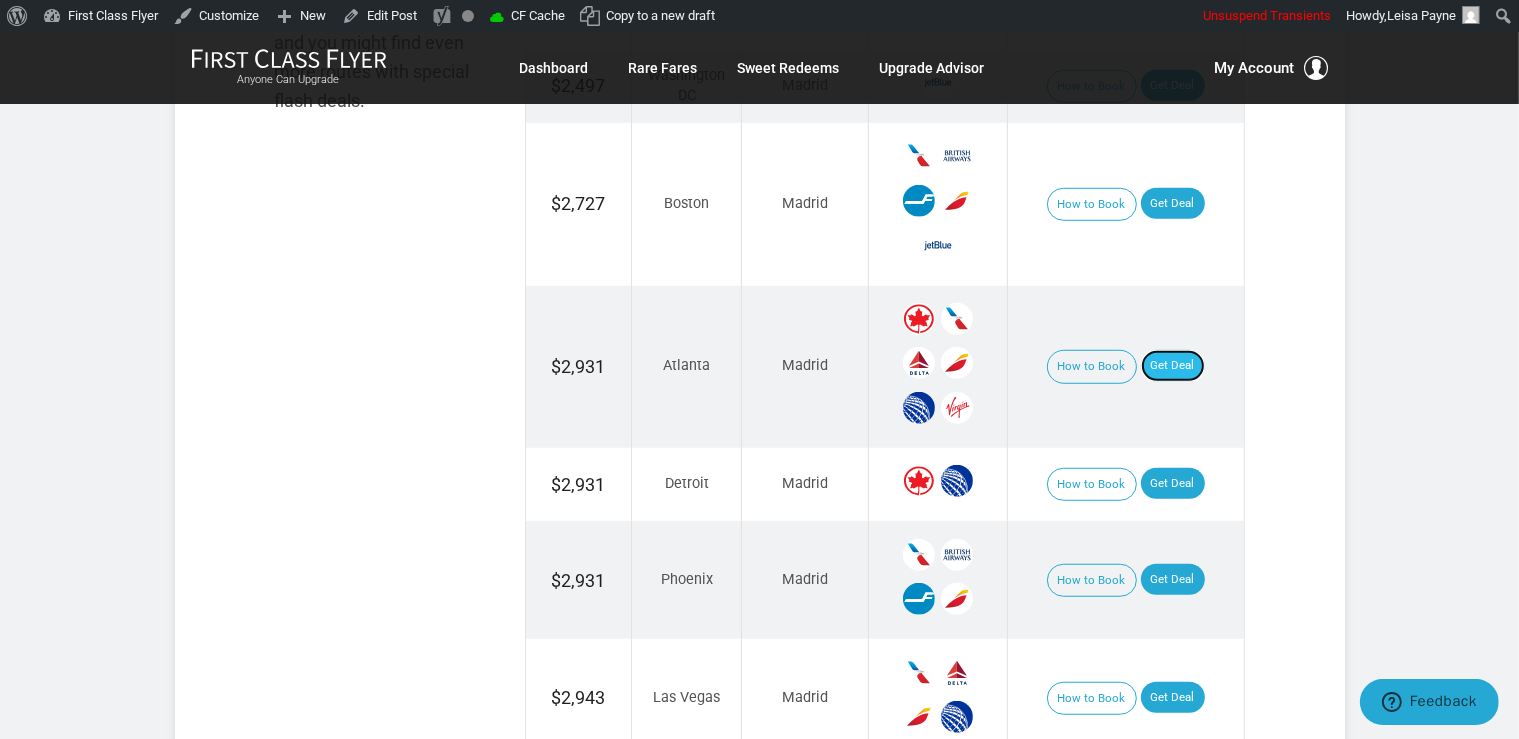 click on "Get Deal" at bounding box center (1173, 366) 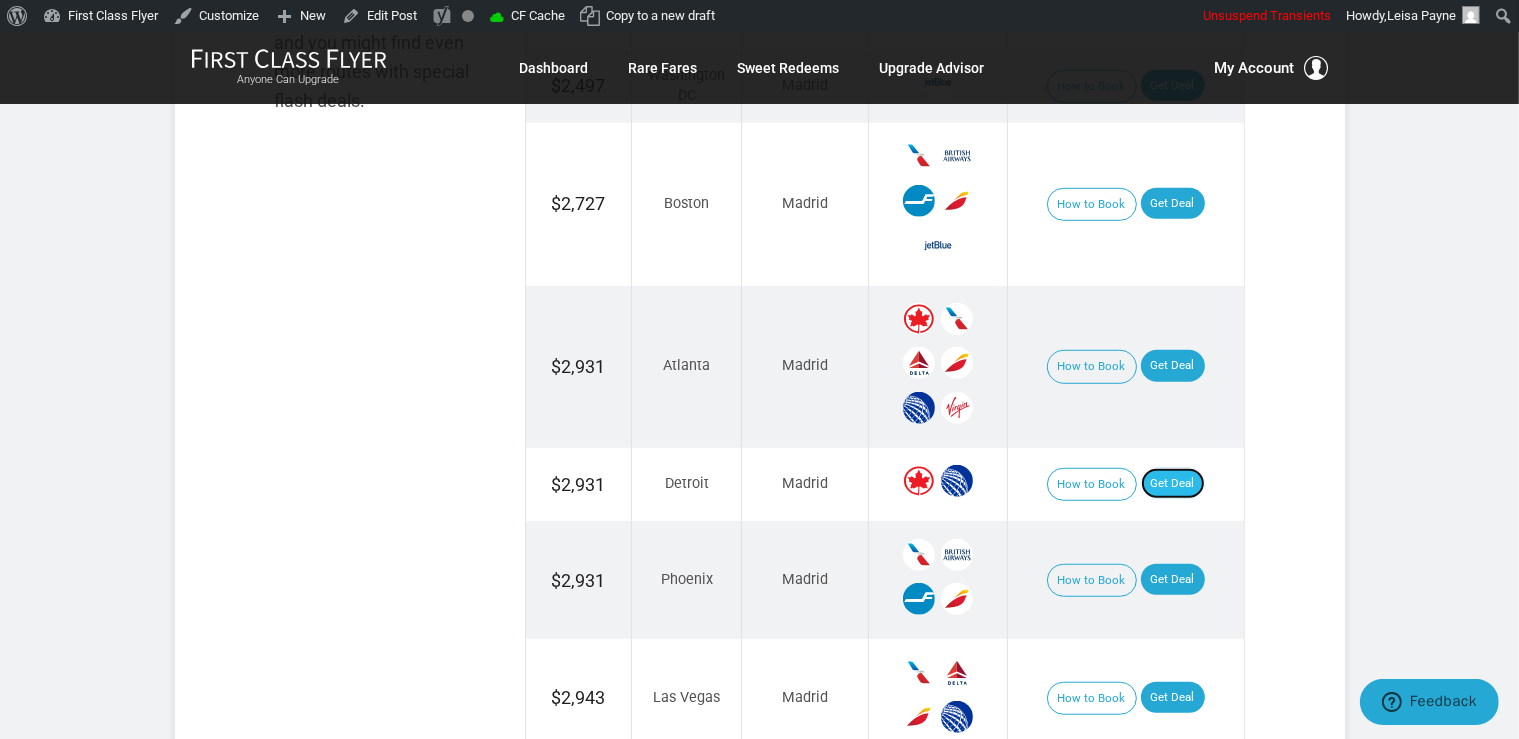 click on "Get Deal" at bounding box center [1173, 484] 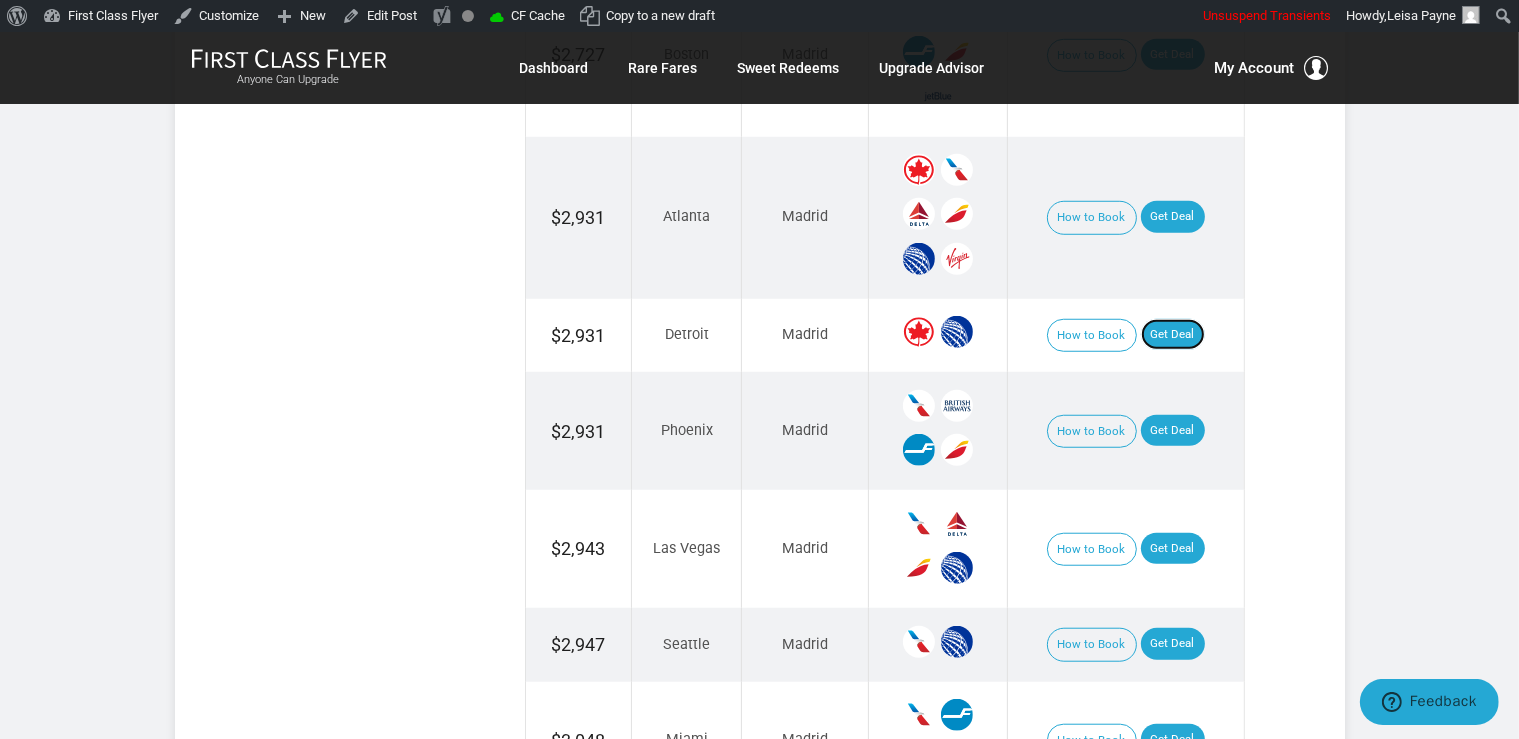 scroll, scrollTop: 1584, scrollLeft: 0, axis: vertical 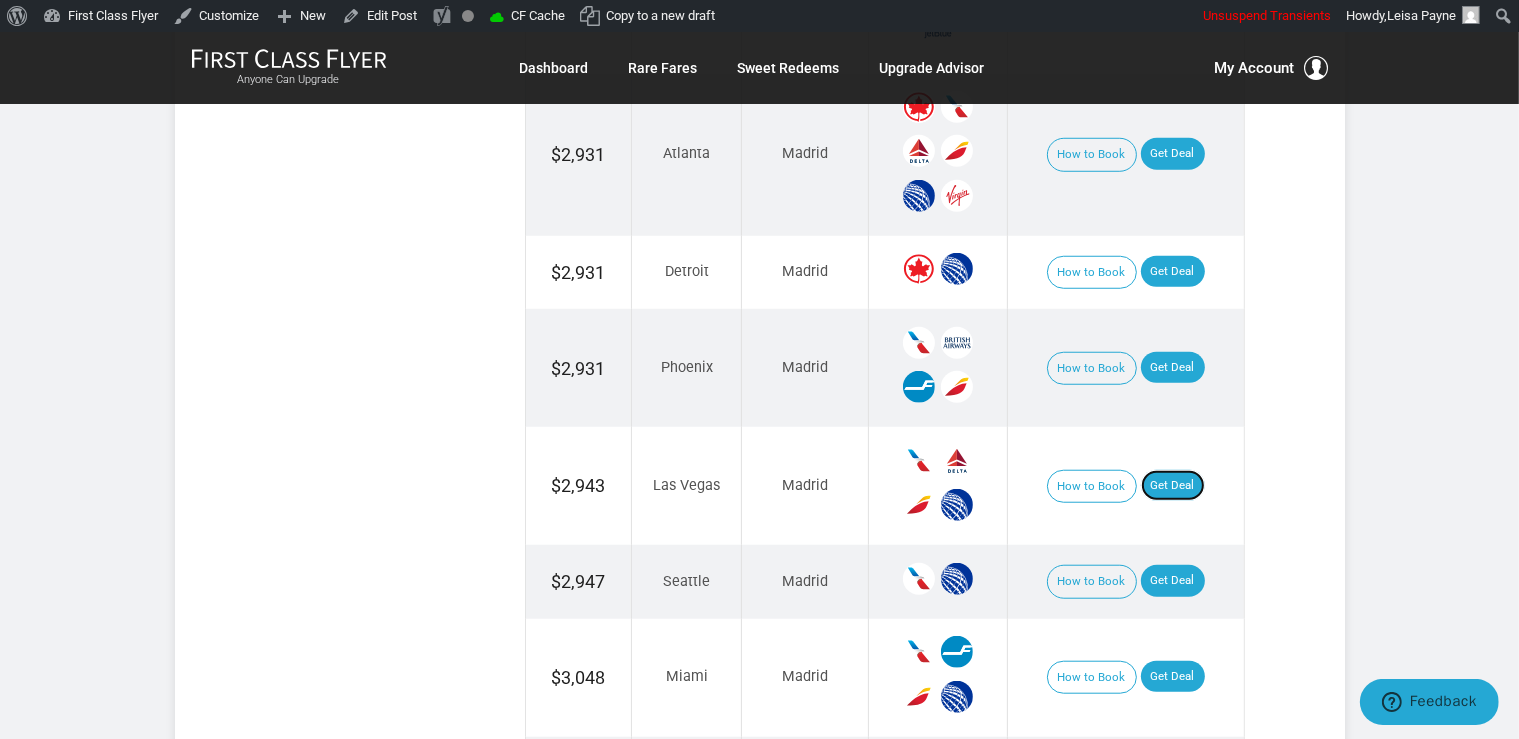 click on "Get Deal" at bounding box center [1173, 486] 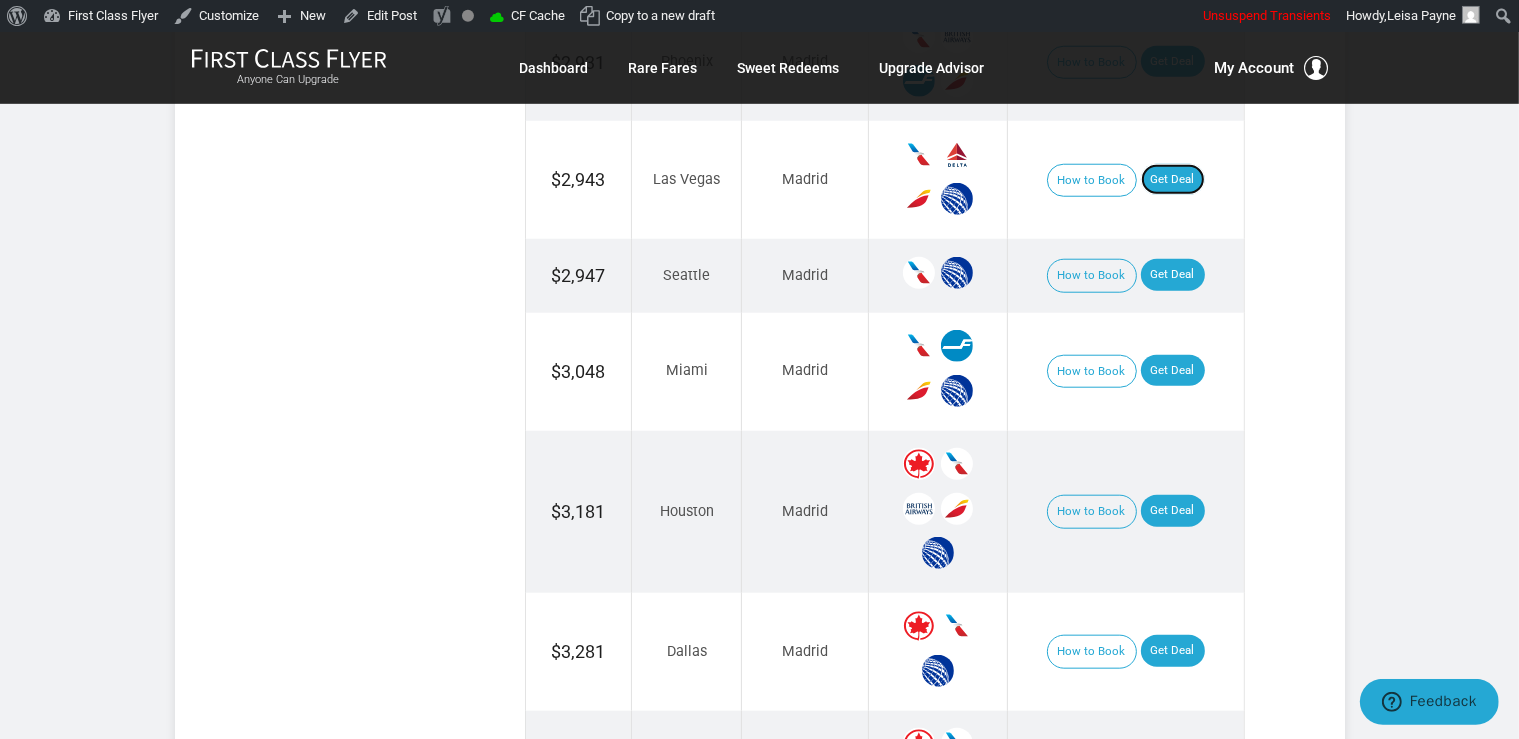 scroll, scrollTop: 1900, scrollLeft: 0, axis: vertical 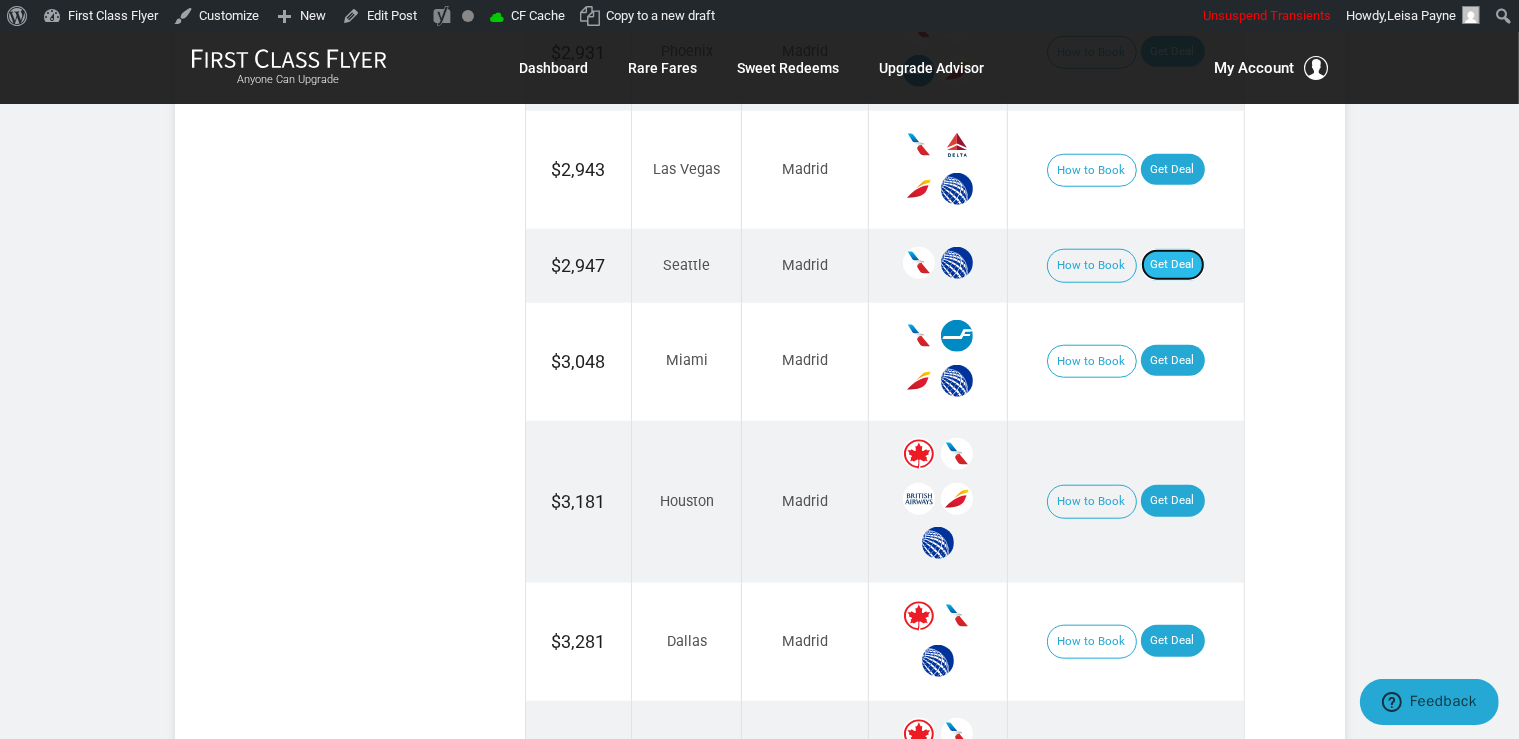 click on "Get Deal" at bounding box center [1173, 265] 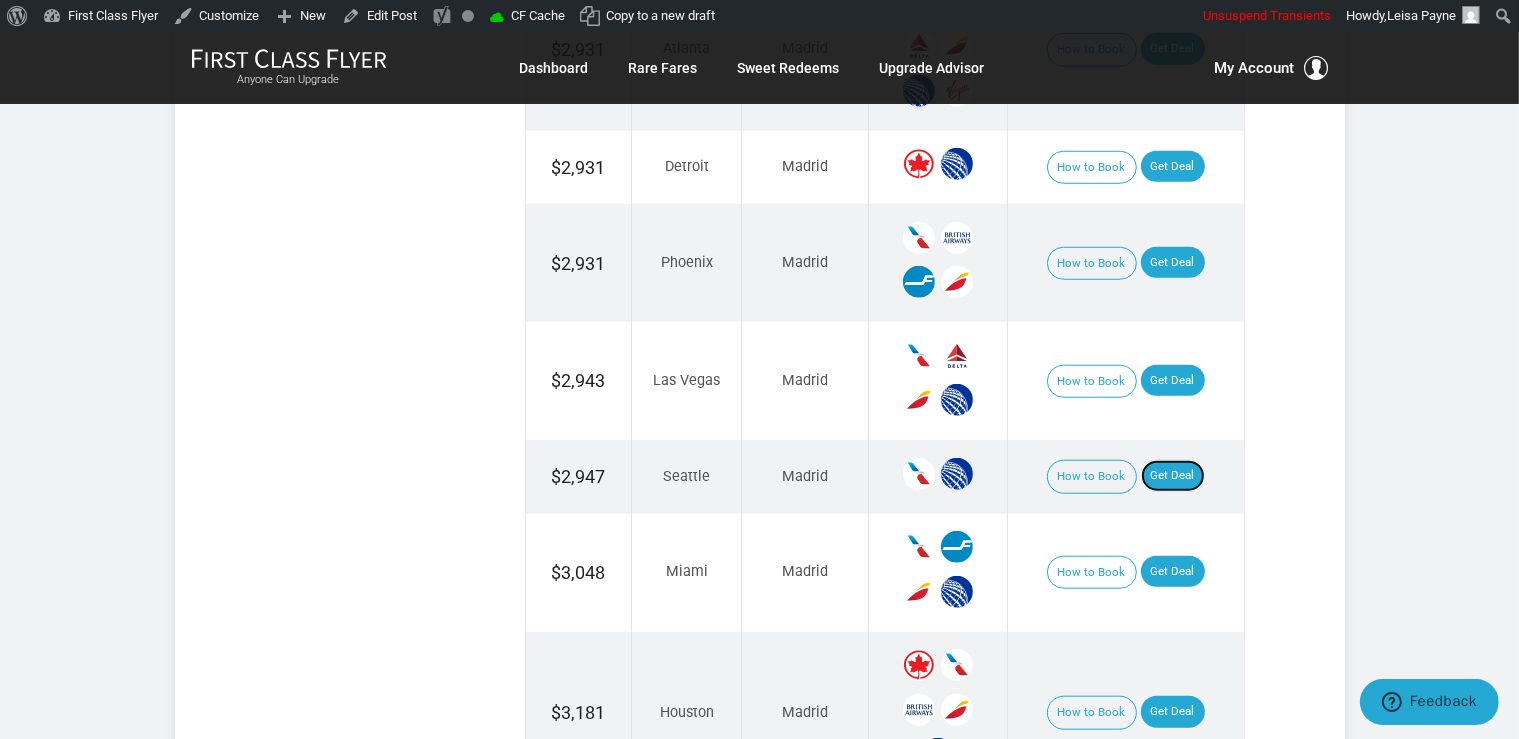 scroll, scrollTop: 1478, scrollLeft: 0, axis: vertical 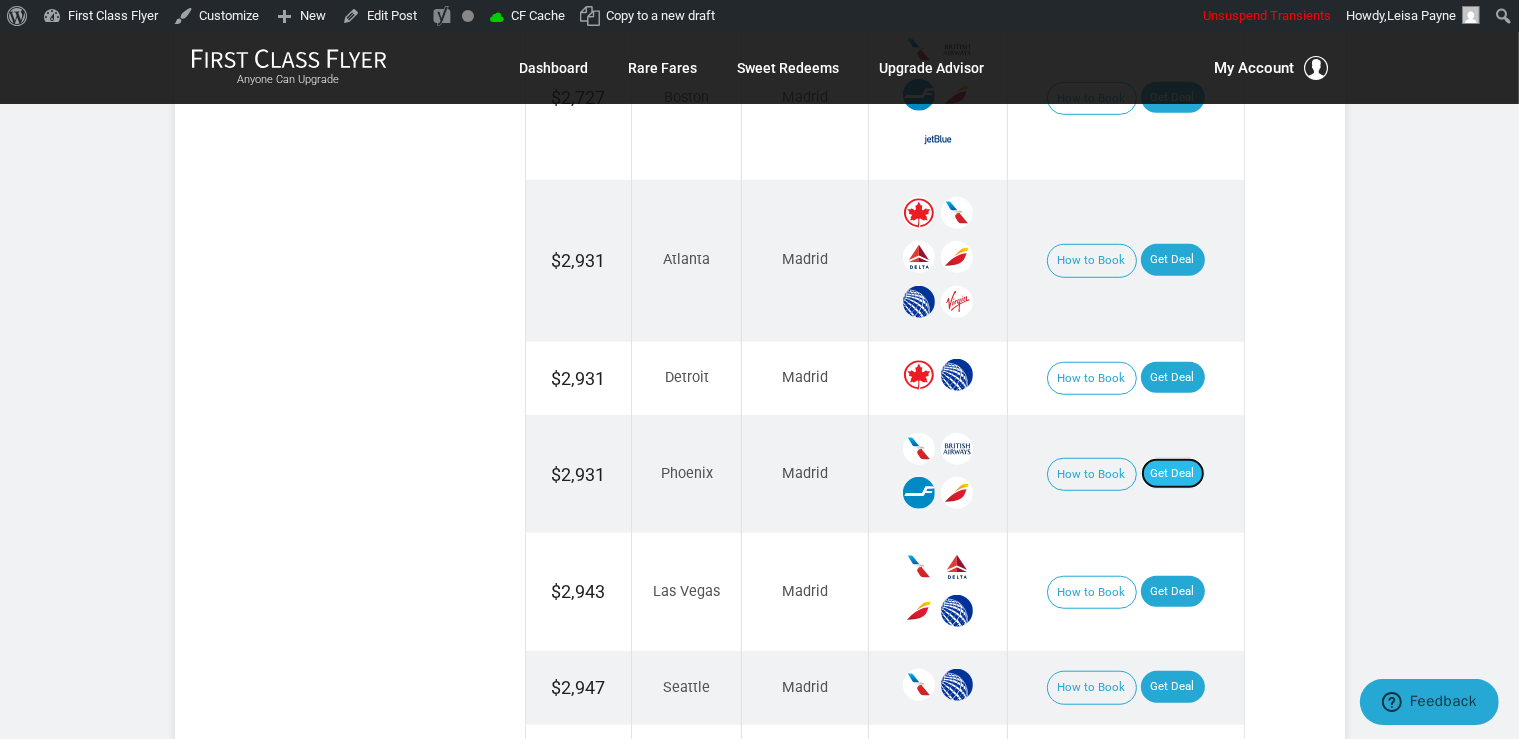 click on "Get Deal" at bounding box center [1173, 474] 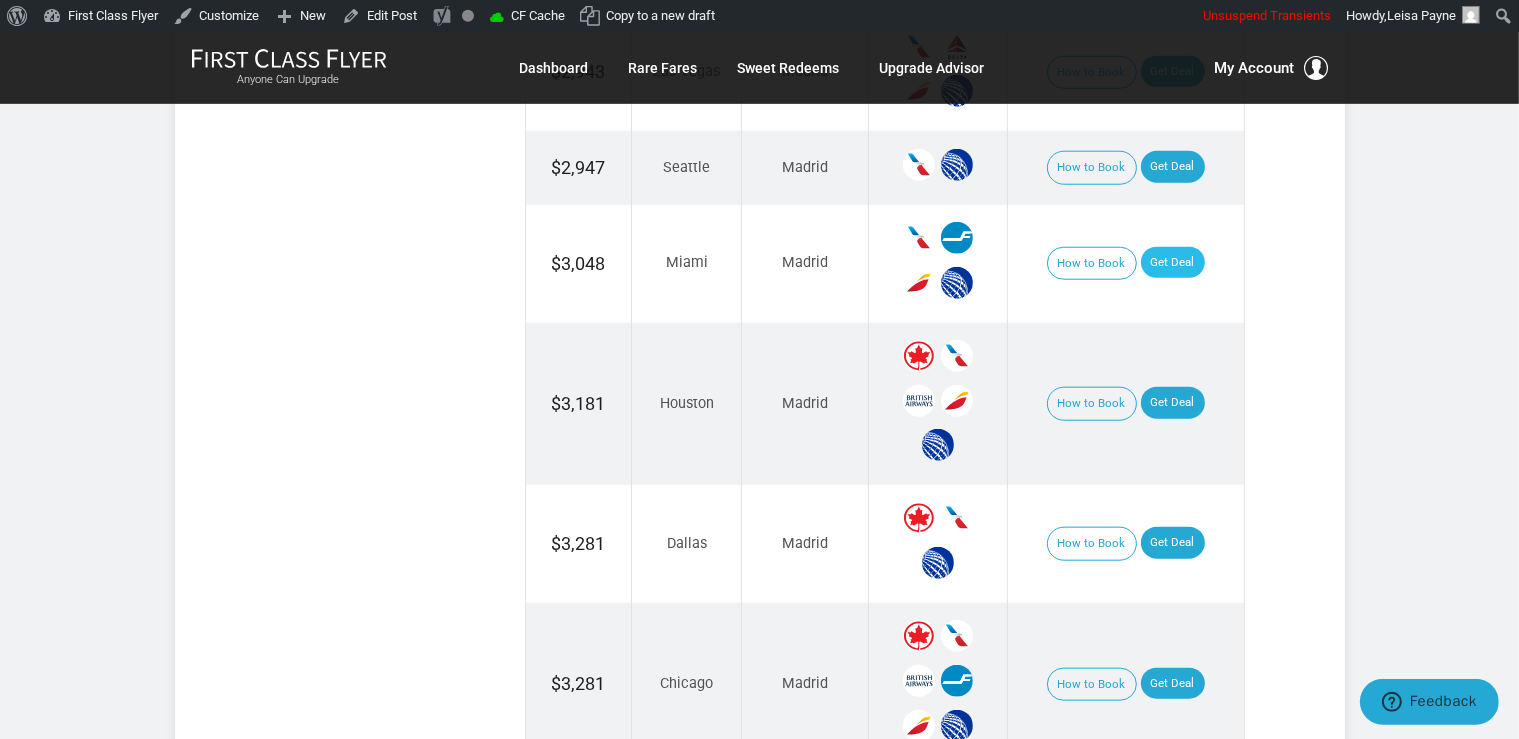 scroll, scrollTop: 2006, scrollLeft: 0, axis: vertical 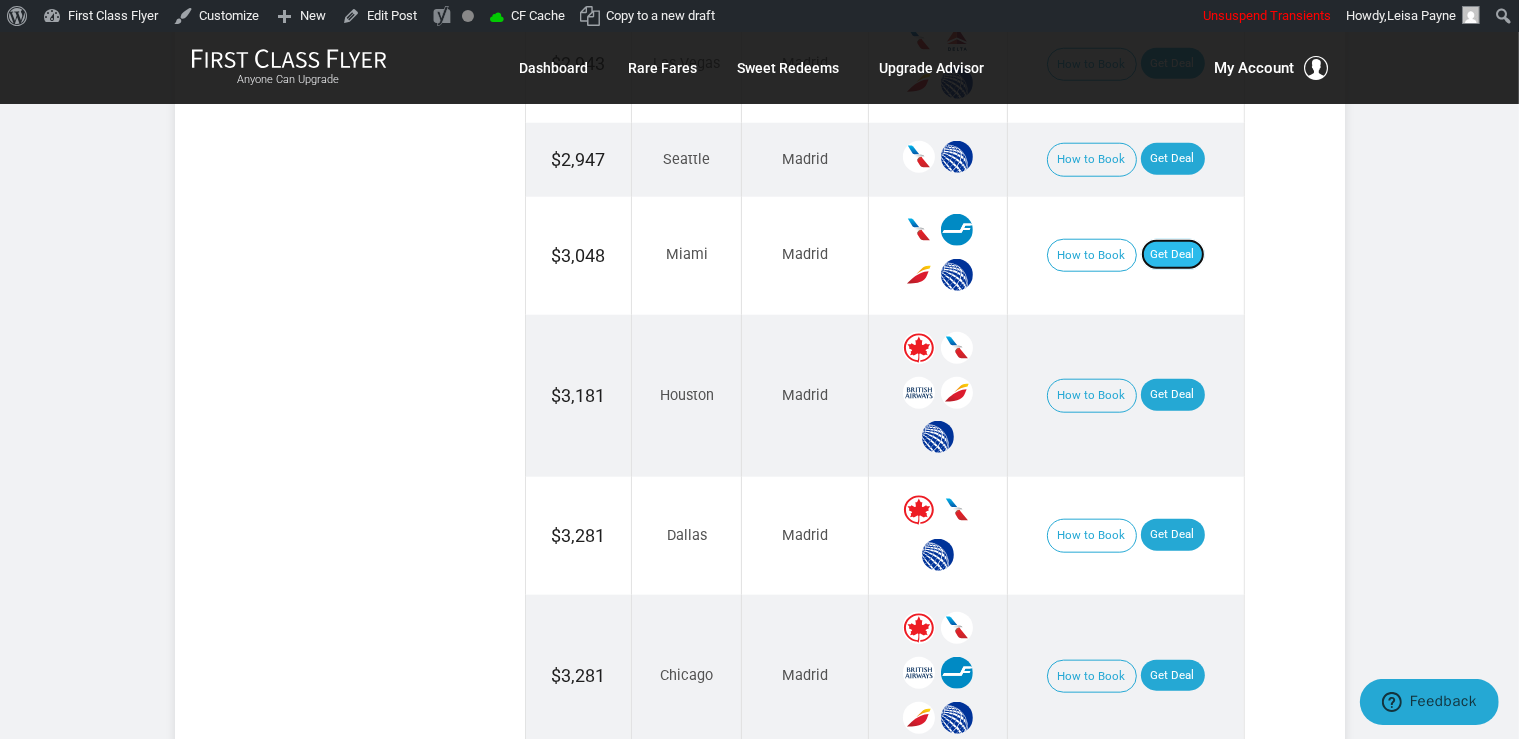 click on "Get Deal" at bounding box center (1173, 255) 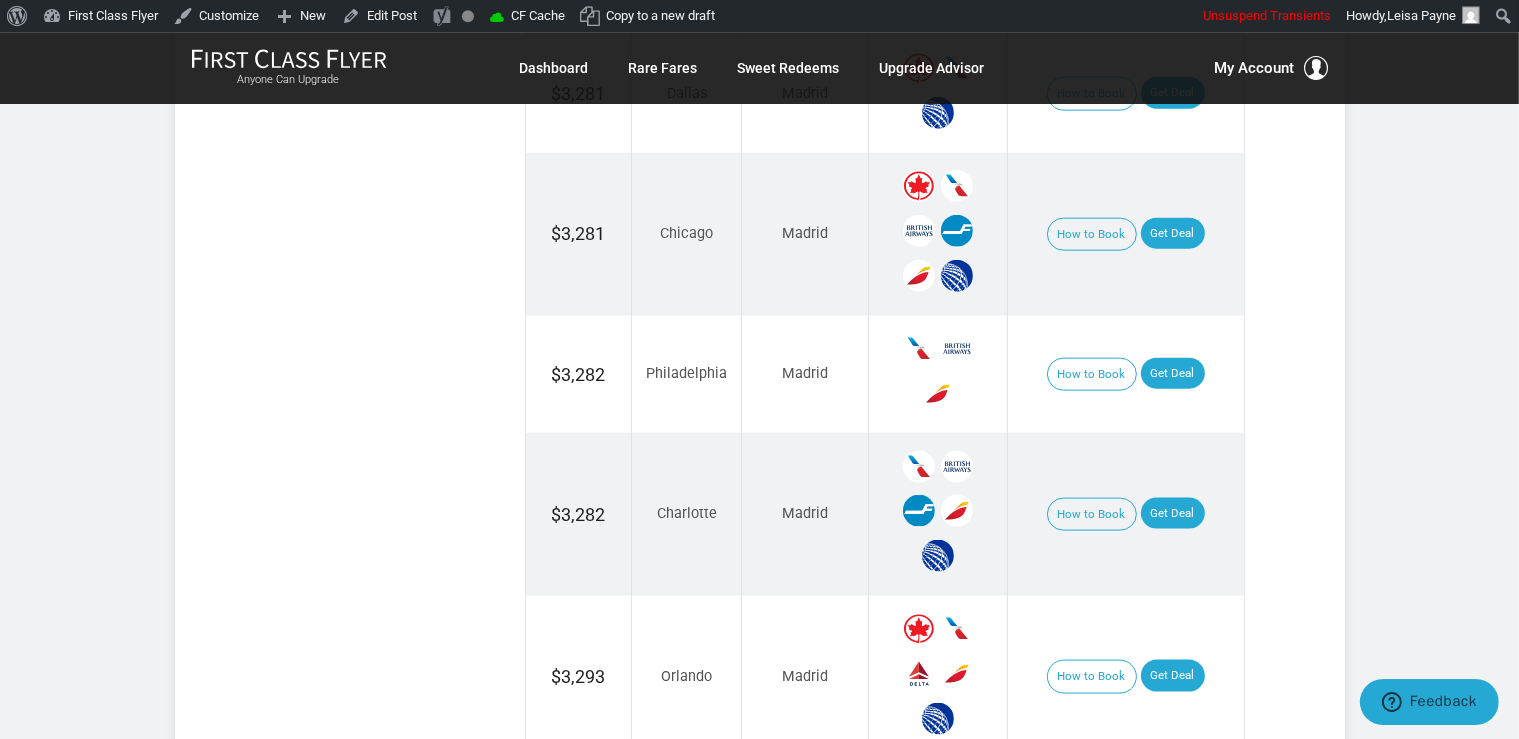 scroll, scrollTop: 2640, scrollLeft: 0, axis: vertical 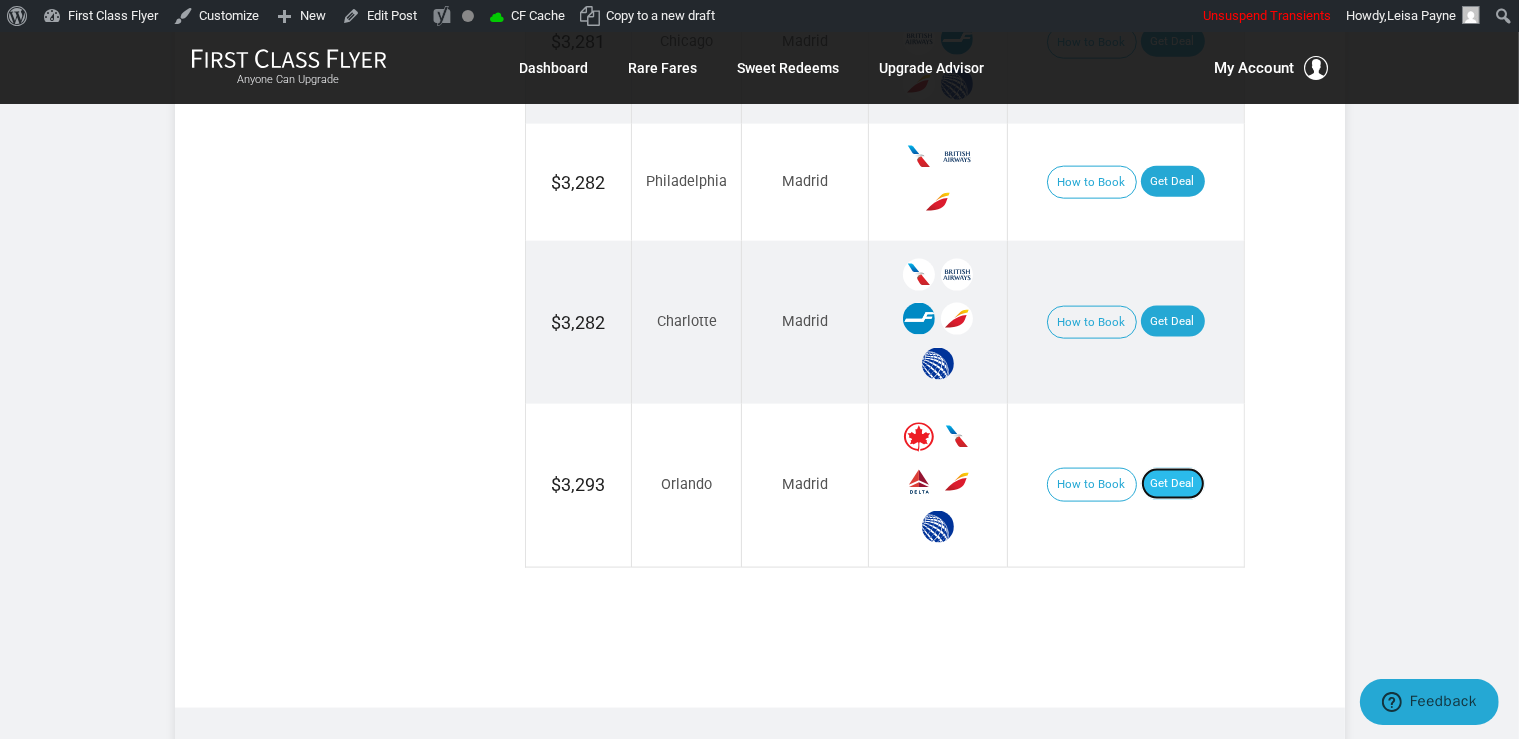 click on "Get Deal" at bounding box center [1173, 484] 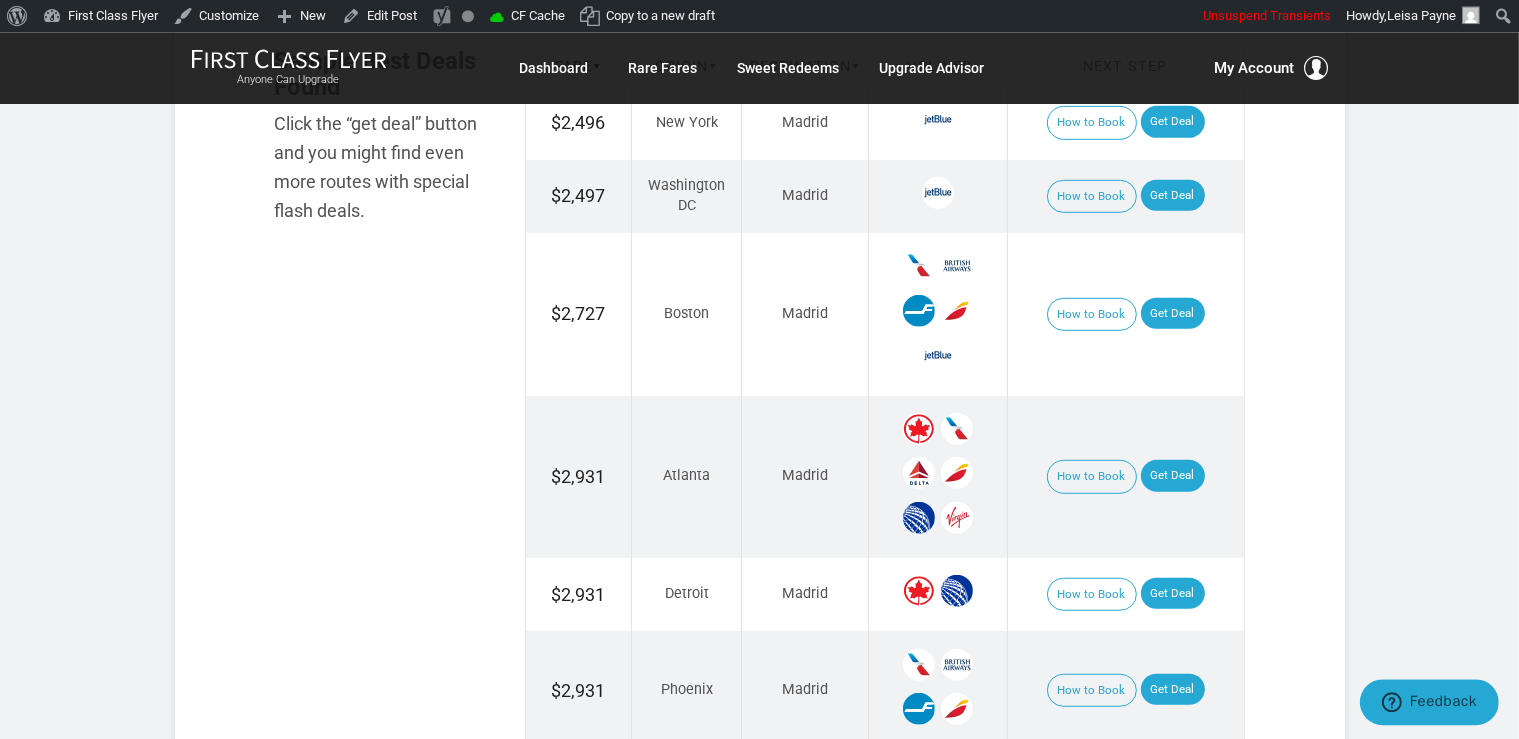 scroll, scrollTop: 1161, scrollLeft: 0, axis: vertical 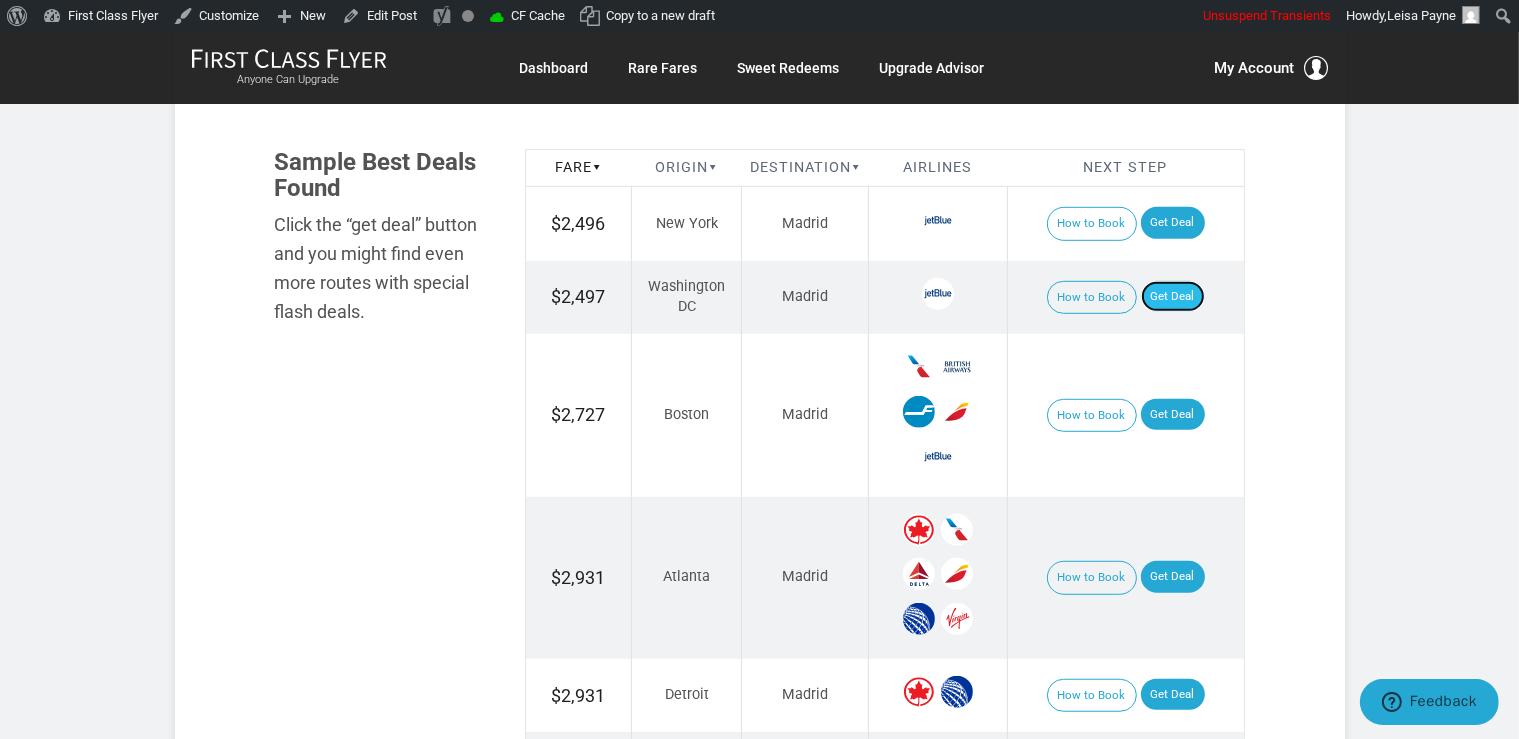 click on "Get Deal" at bounding box center (1173, 297) 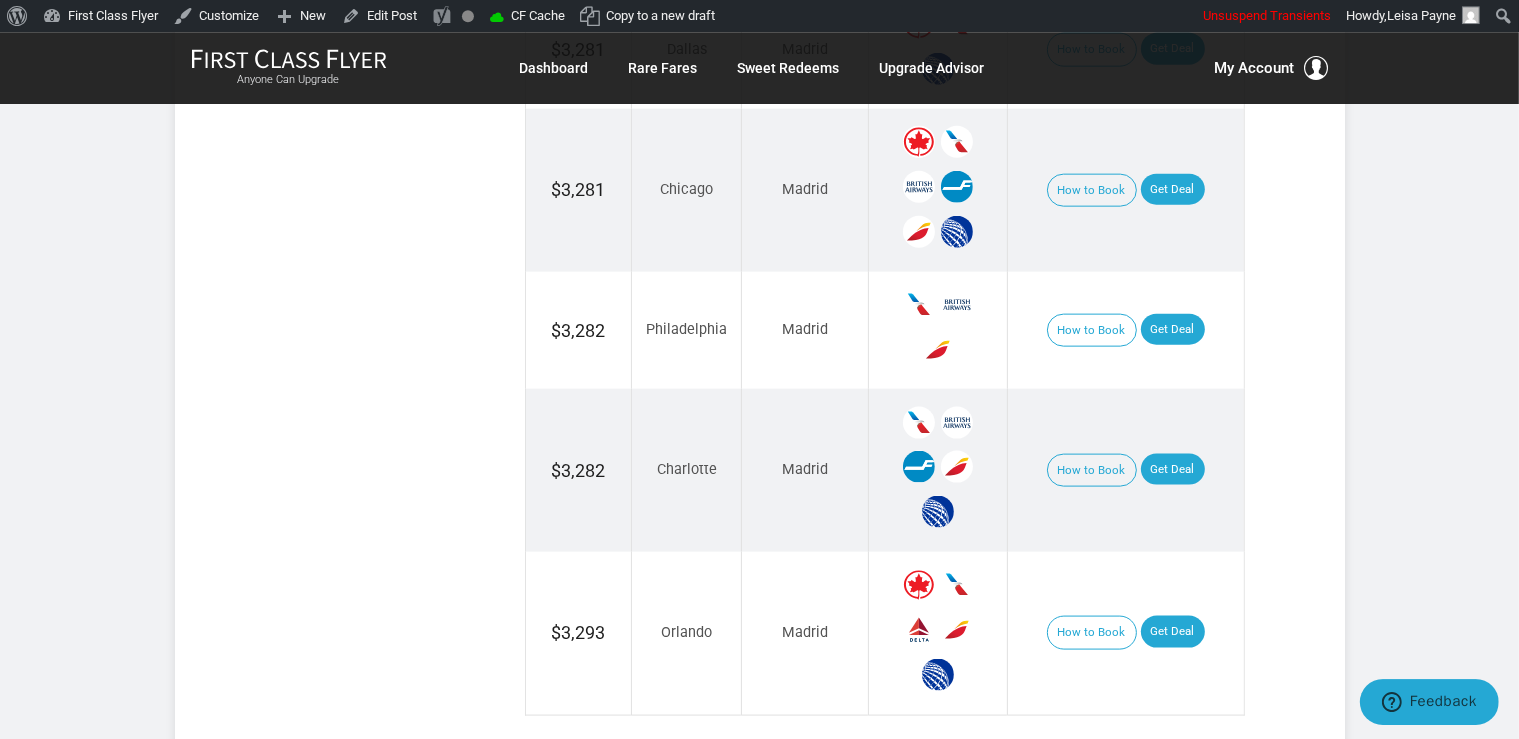scroll, scrollTop: 2534, scrollLeft: 0, axis: vertical 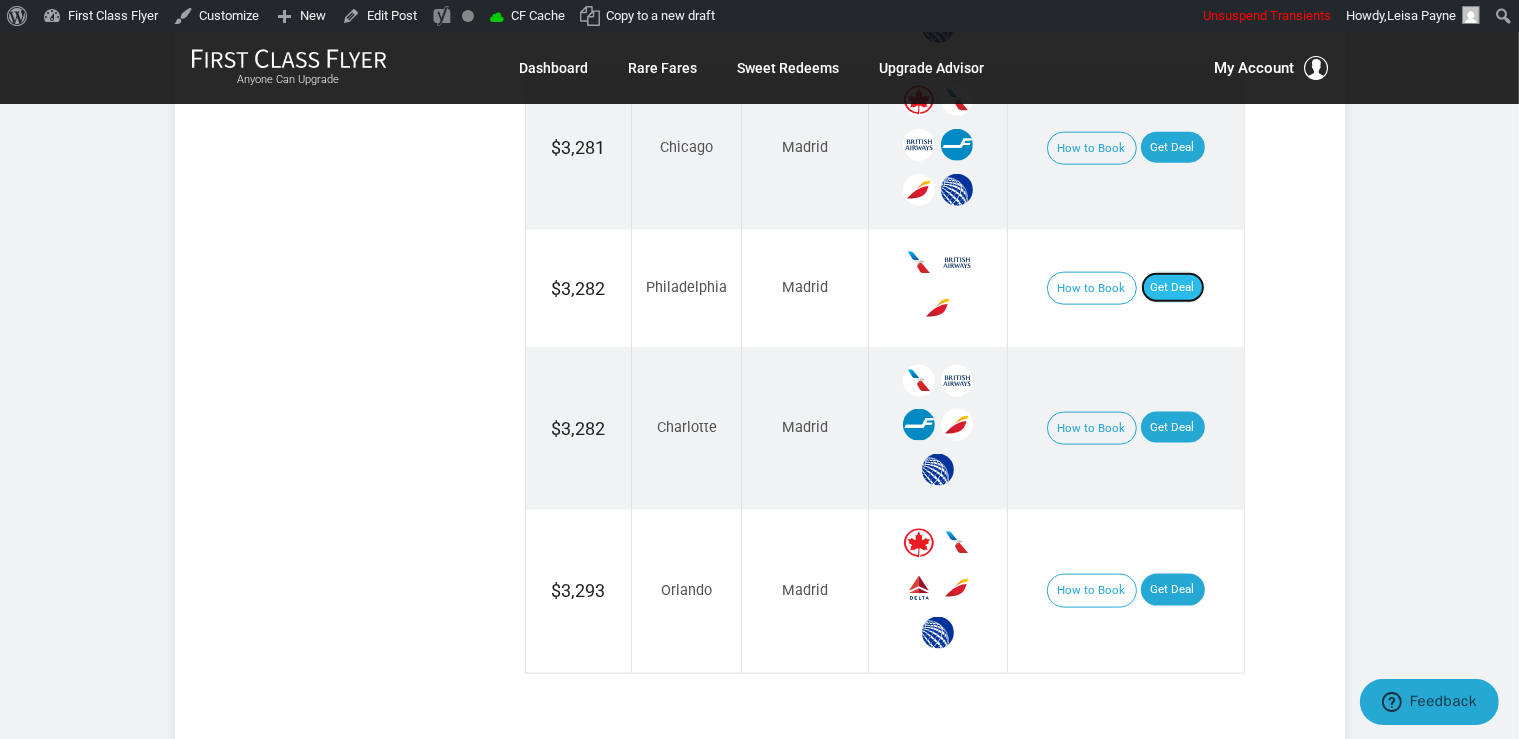 click on "Get Deal" at bounding box center [1173, 288] 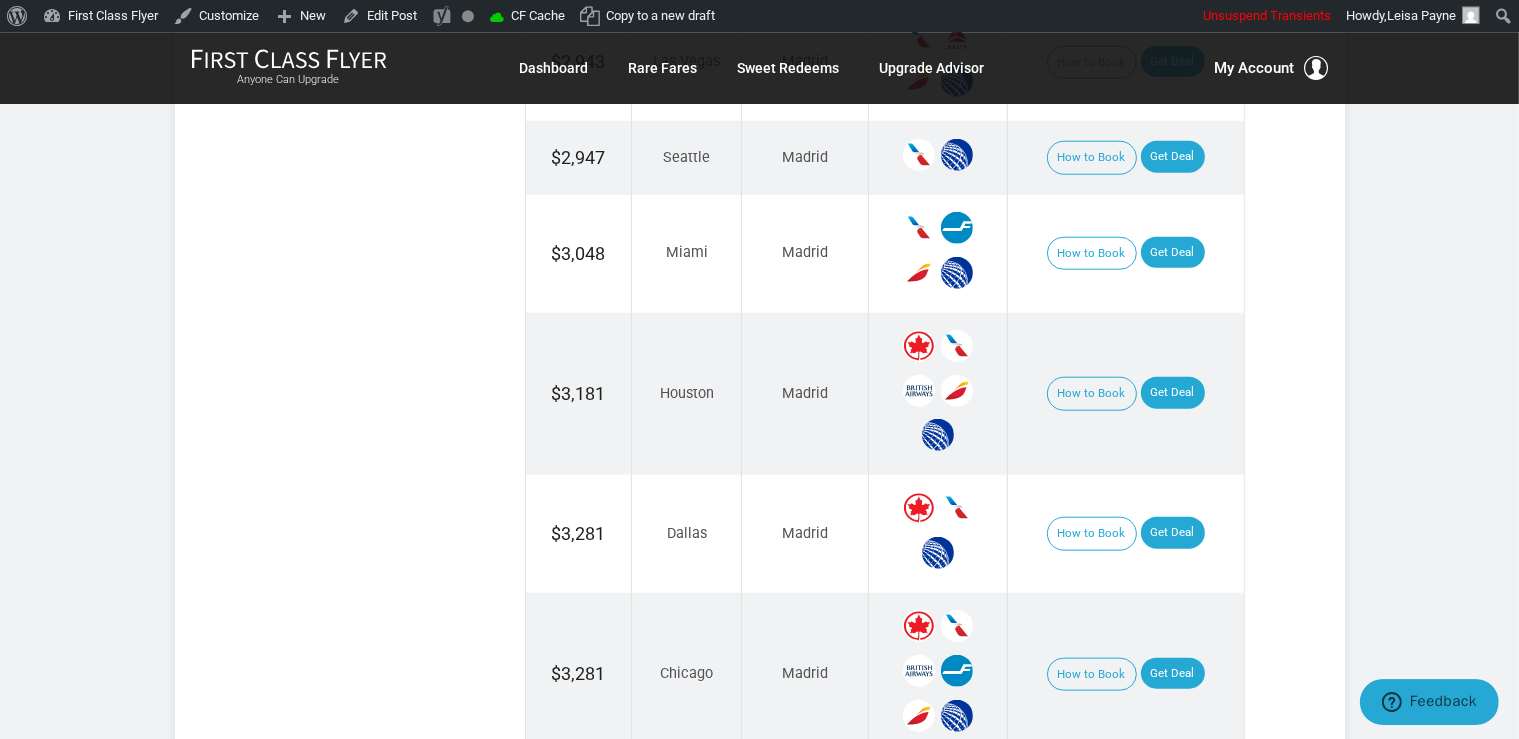 scroll, scrollTop: 2006, scrollLeft: 0, axis: vertical 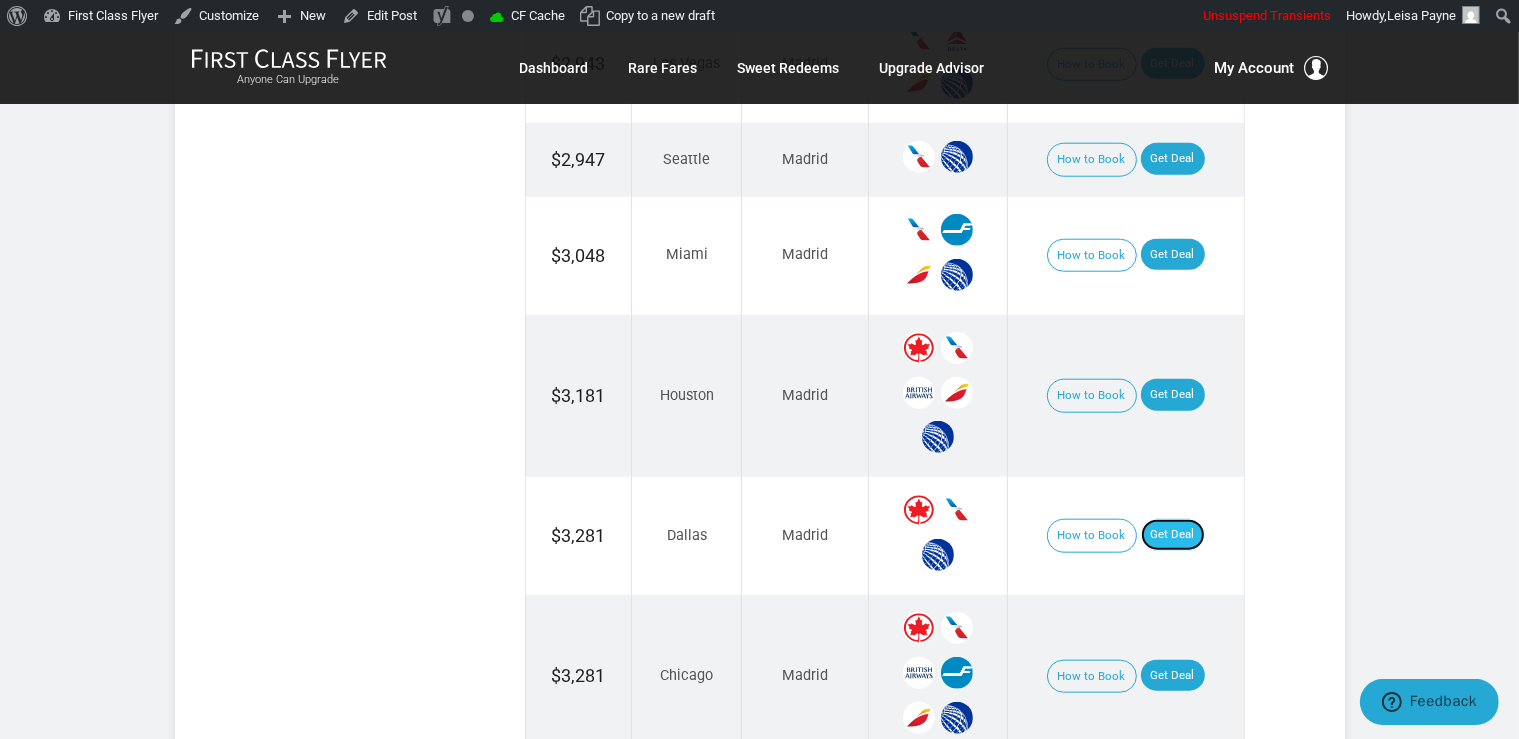 click on "Get Deal" at bounding box center (1173, 535) 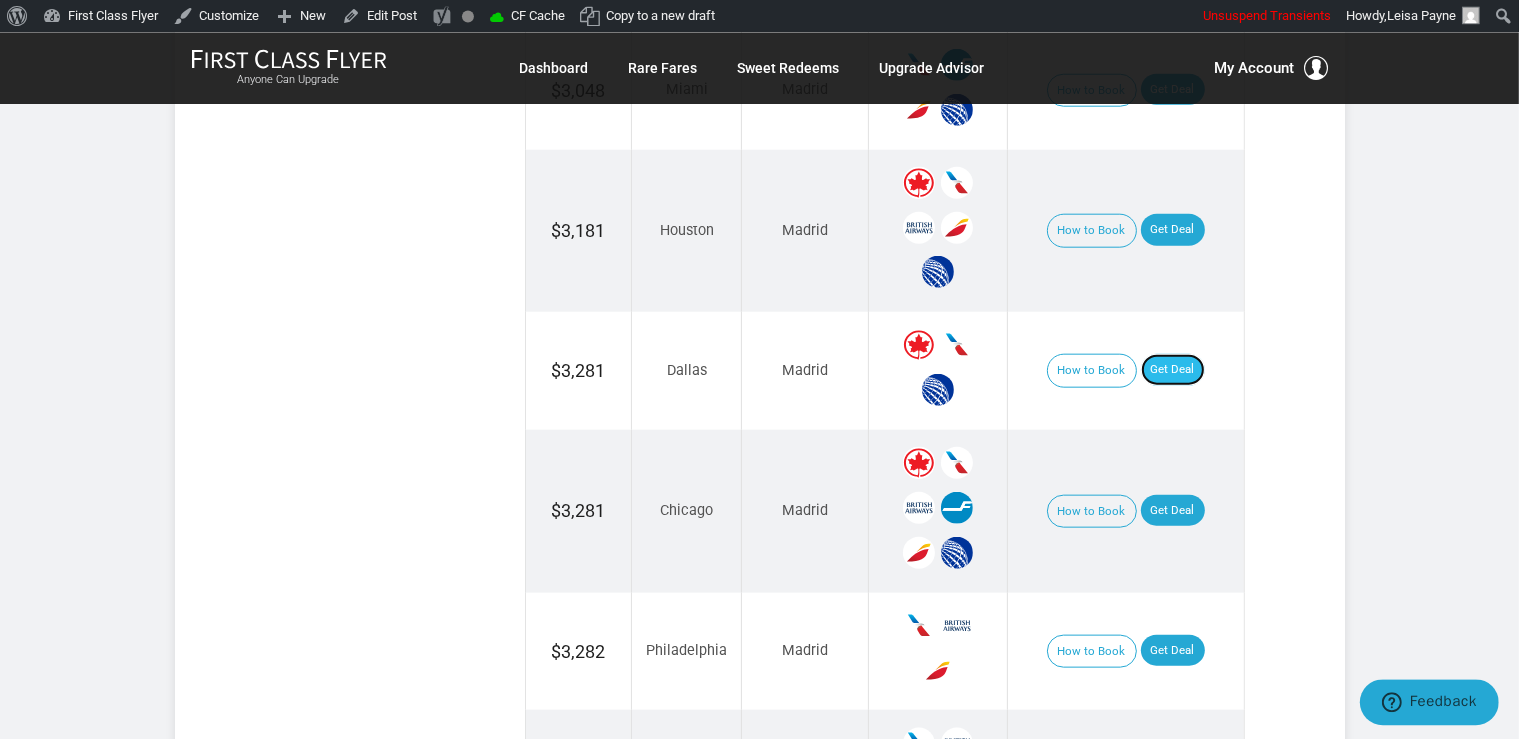 scroll, scrollTop: 2323, scrollLeft: 0, axis: vertical 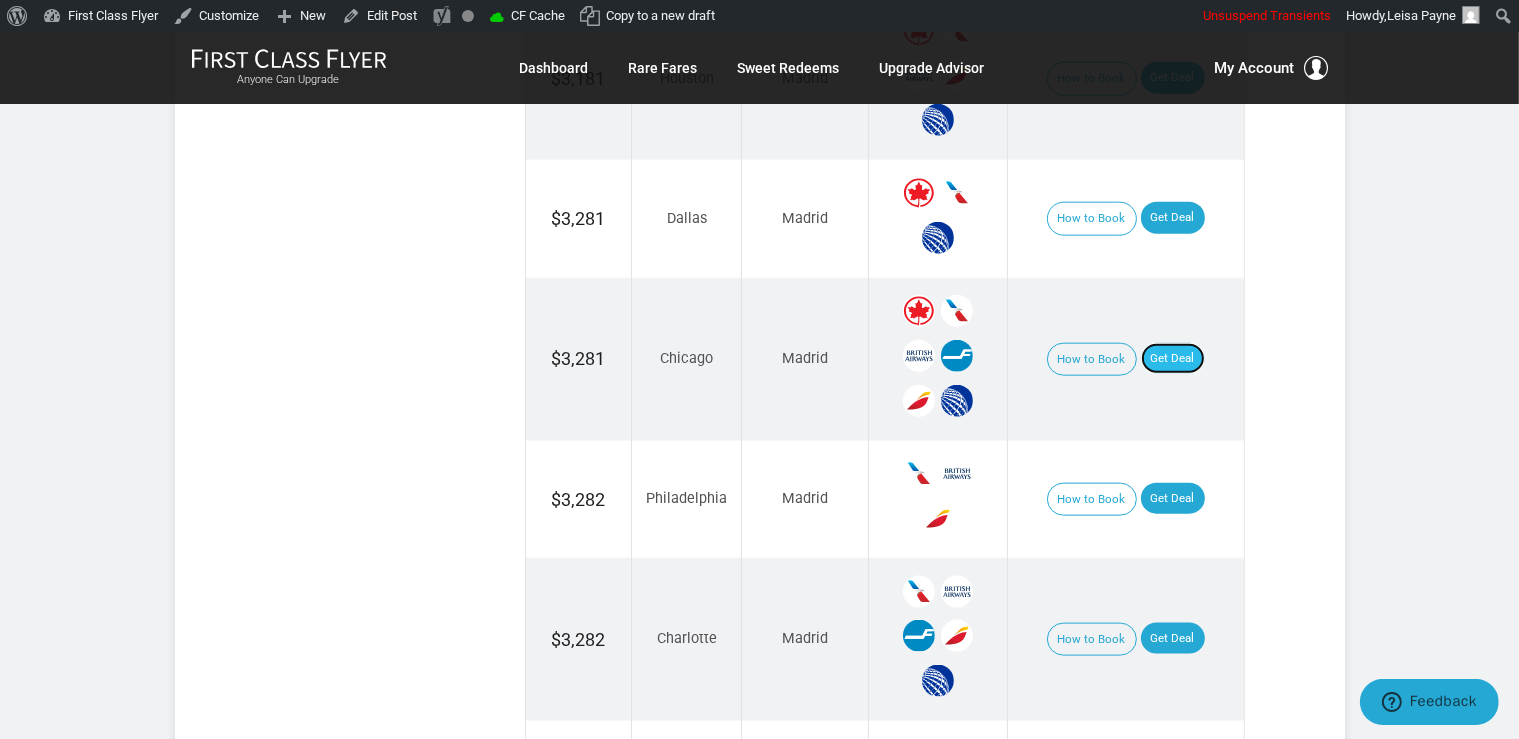 click on "Get Deal" at bounding box center (1173, 359) 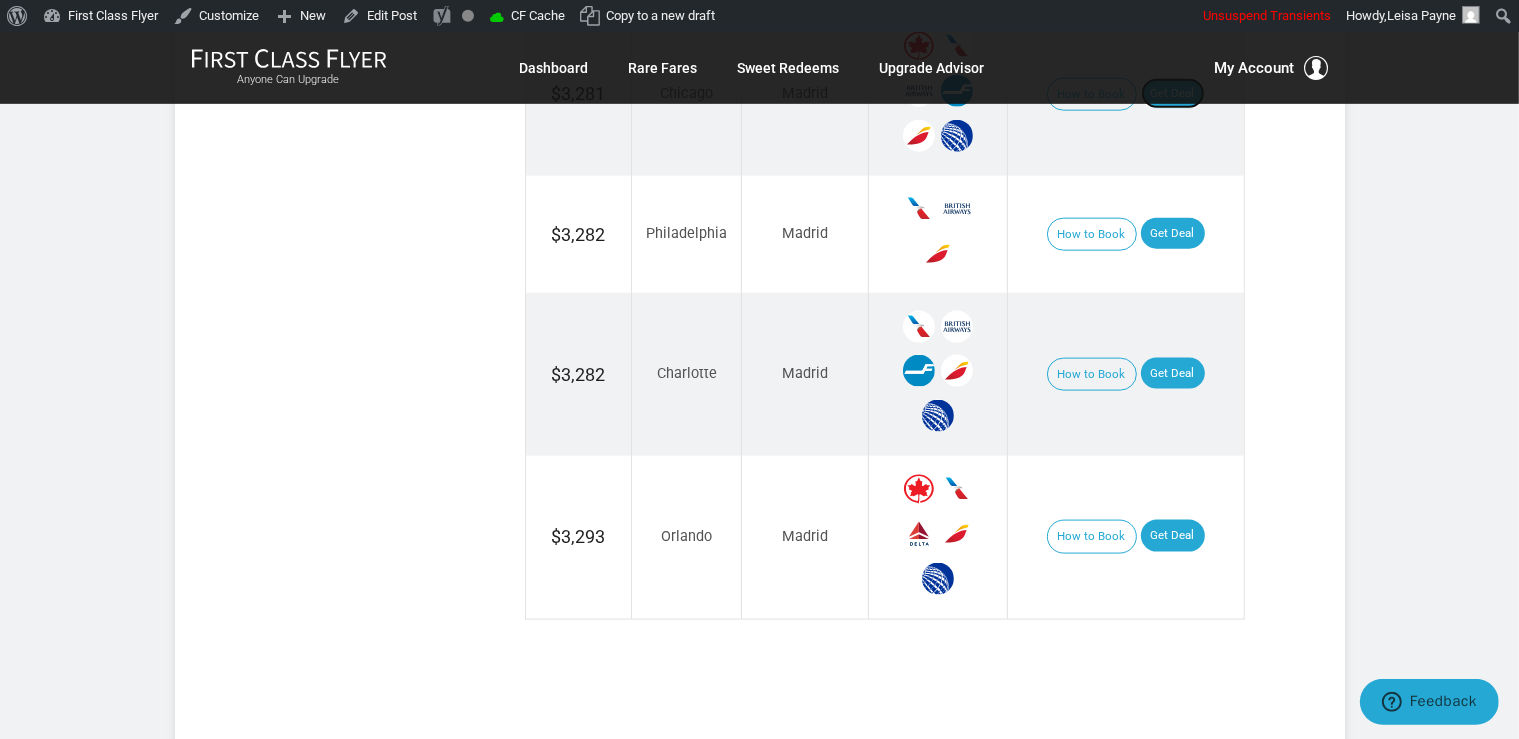 scroll, scrollTop: 2640, scrollLeft: 0, axis: vertical 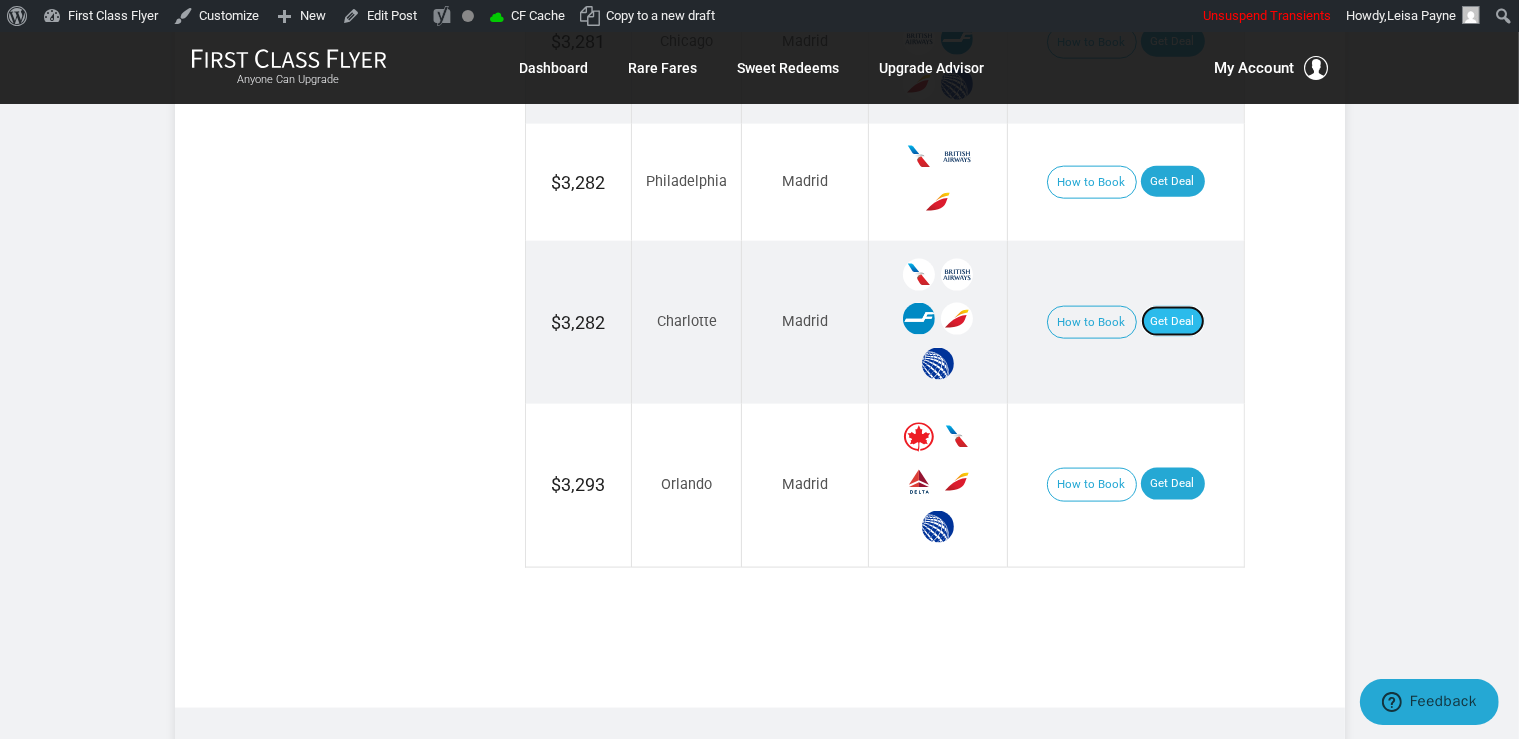 click on "Get Deal" at bounding box center (1173, 322) 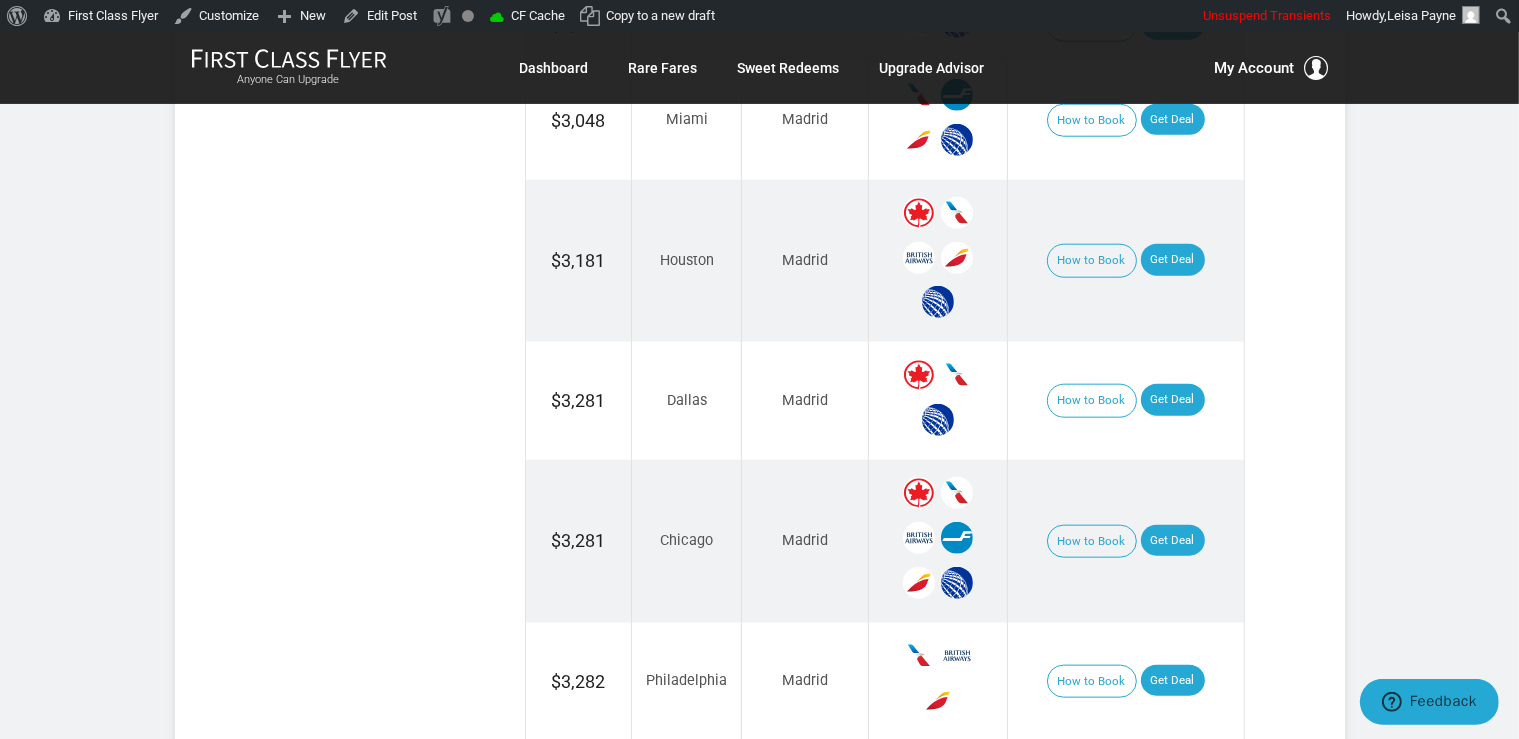 scroll, scrollTop: 2112, scrollLeft: 0, axis: vertical 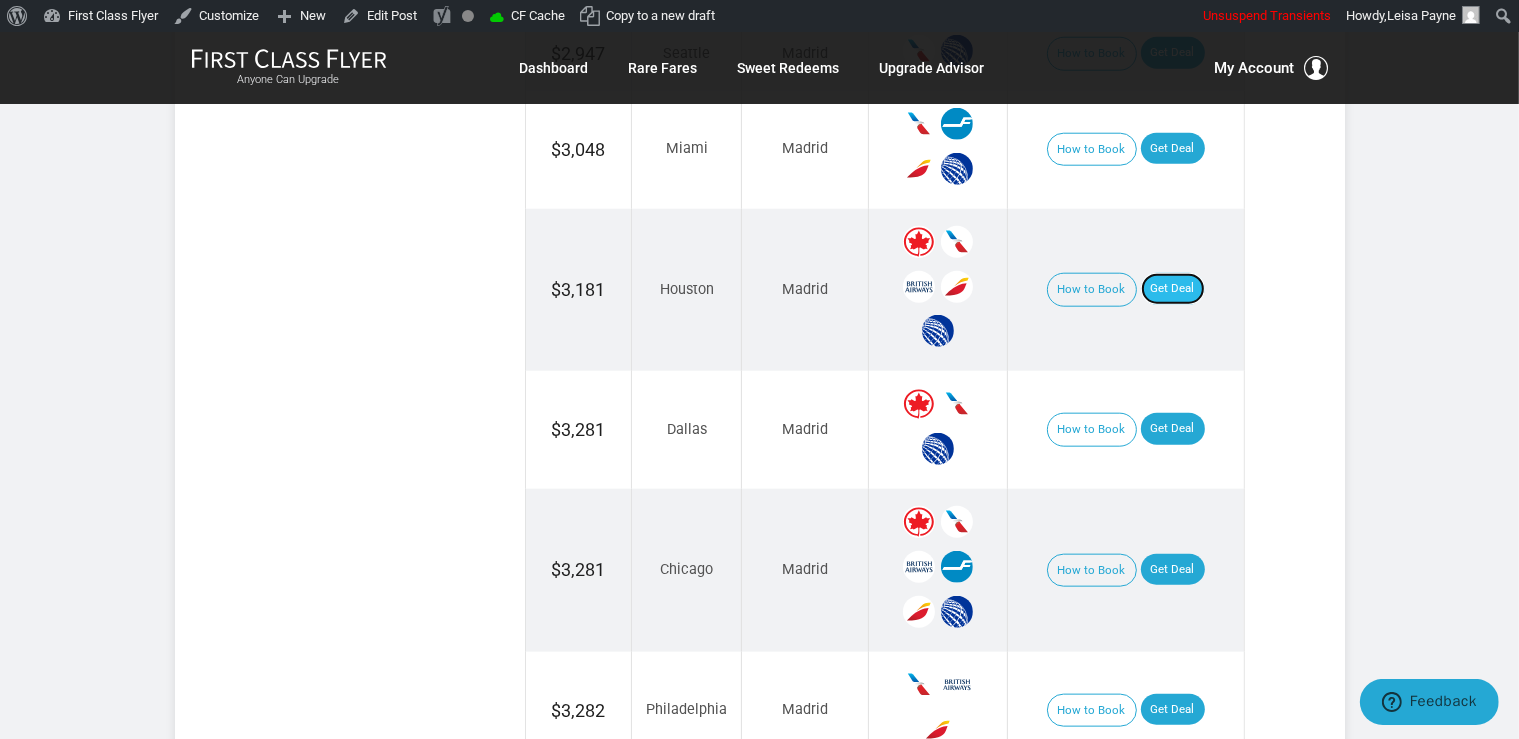 click on "Get Deal" at bounding box center [1173, 289] 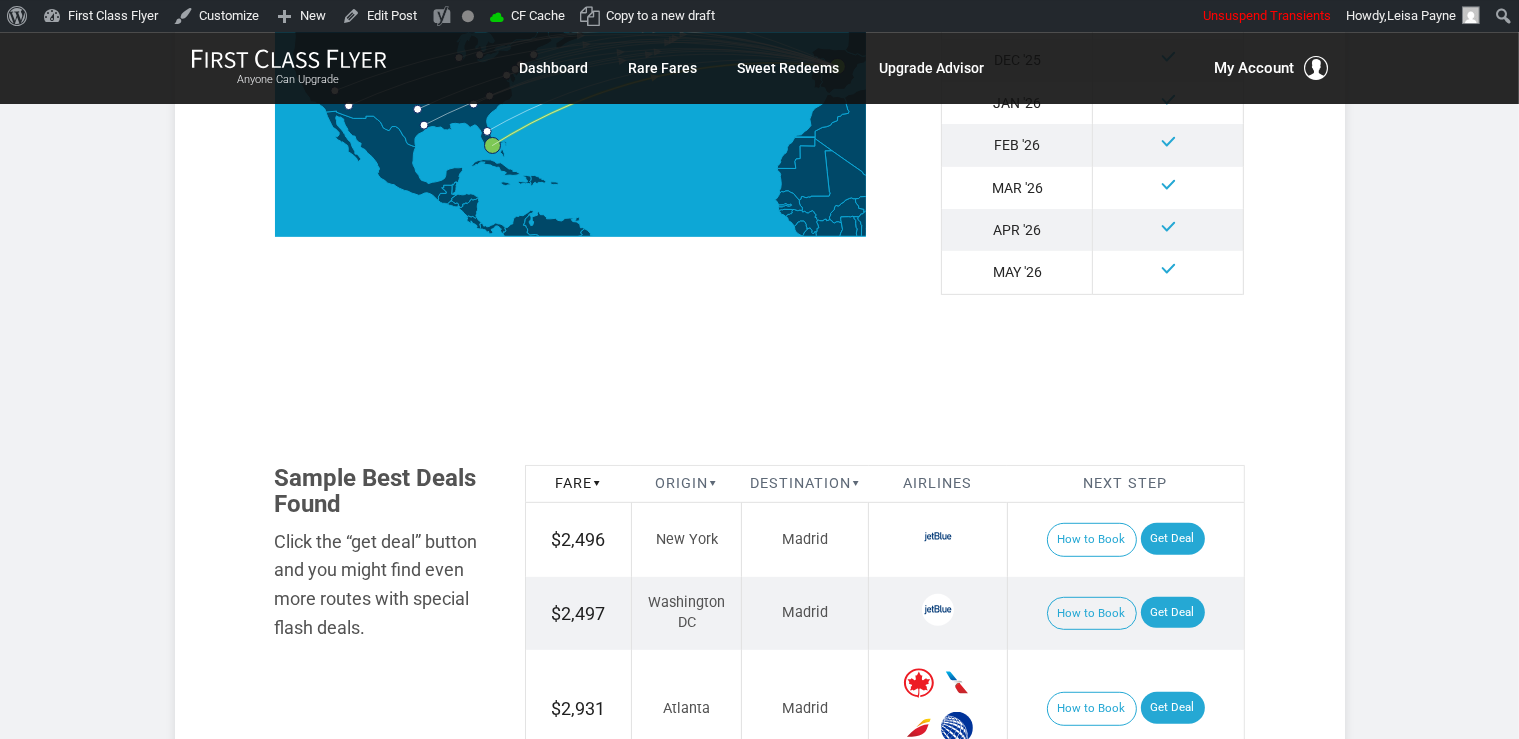 scroll, scrollTop: 905, scrollLeft: 0, axis: vertical 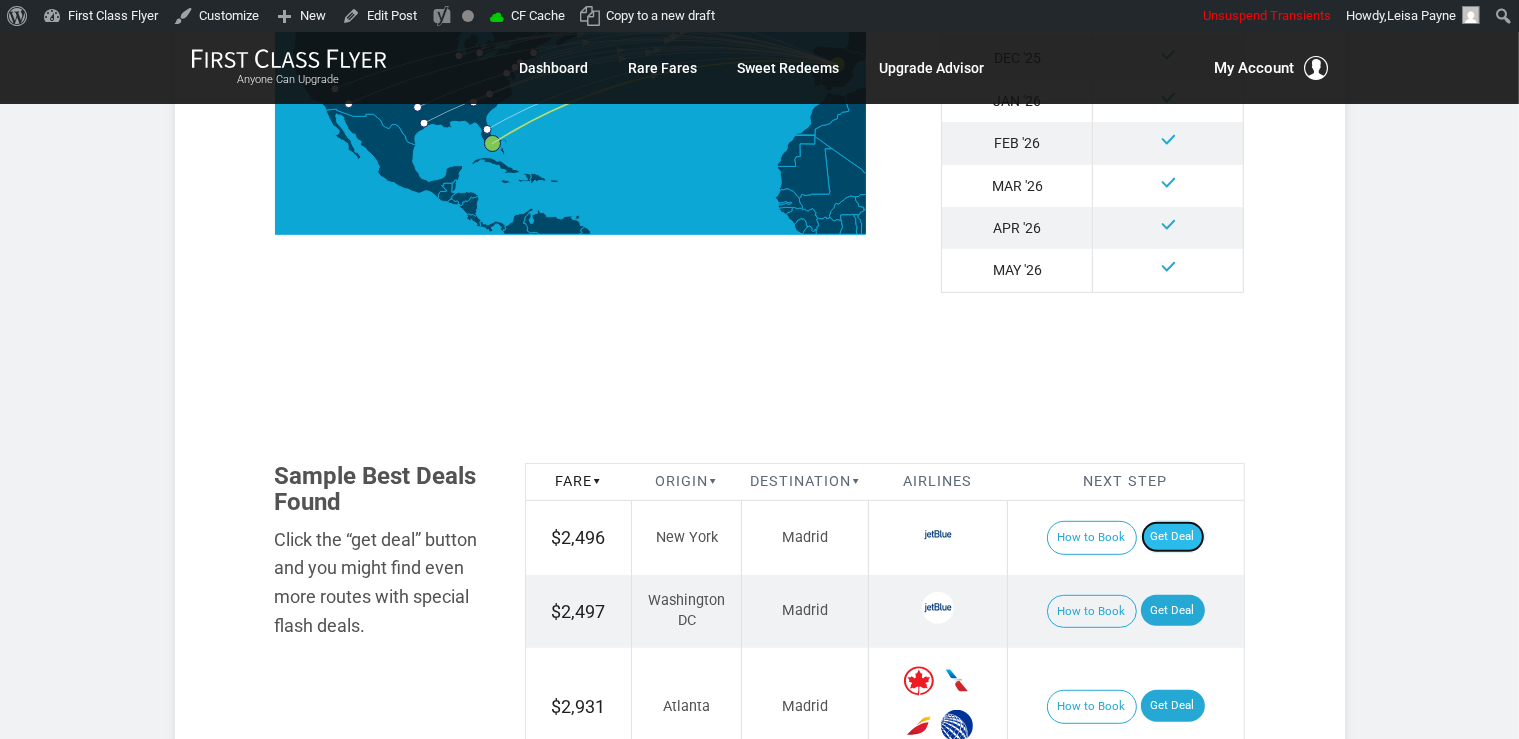 click on "Get Deal" at bounding box center [1173, 537] 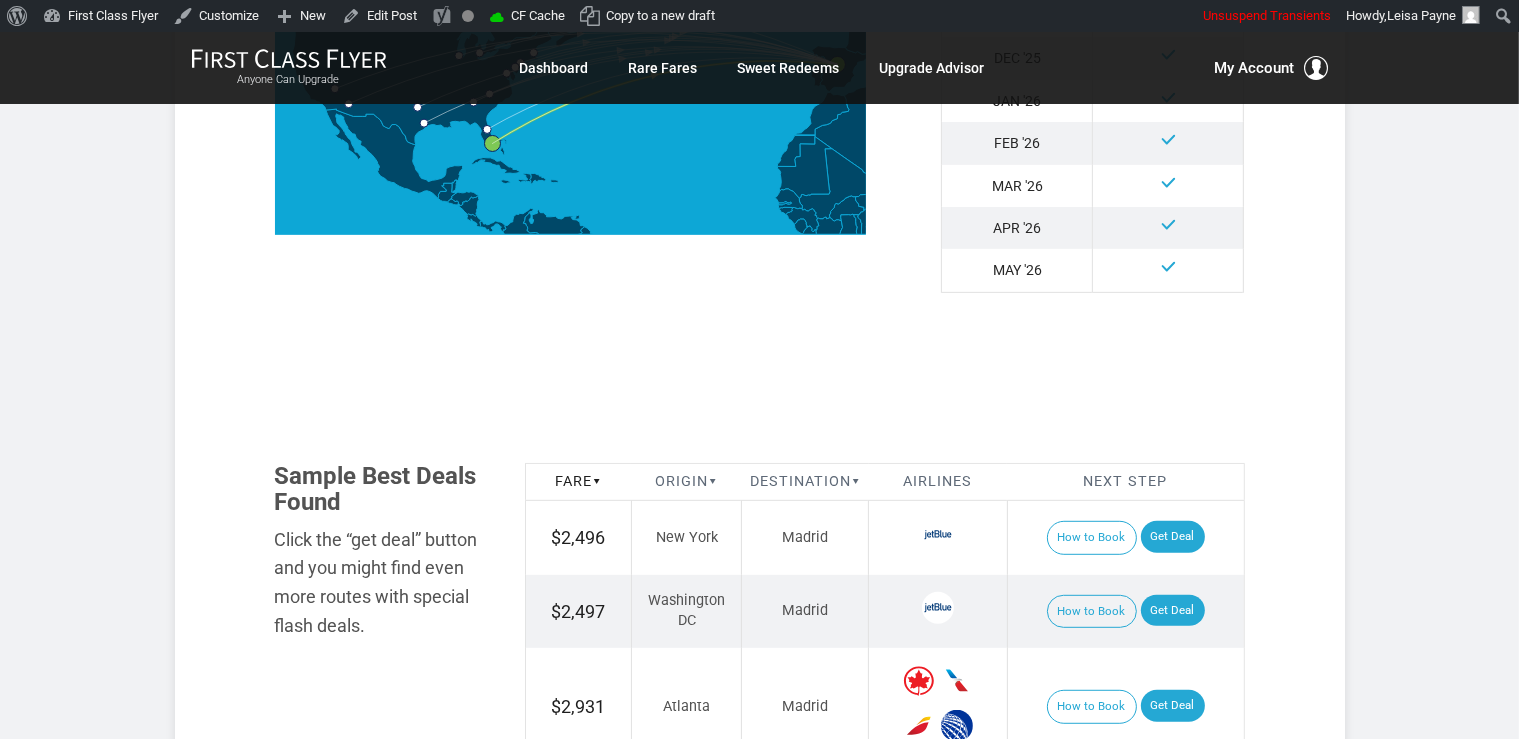 scroll, scrollTop: 0, scrollLeft: 0, axis: both 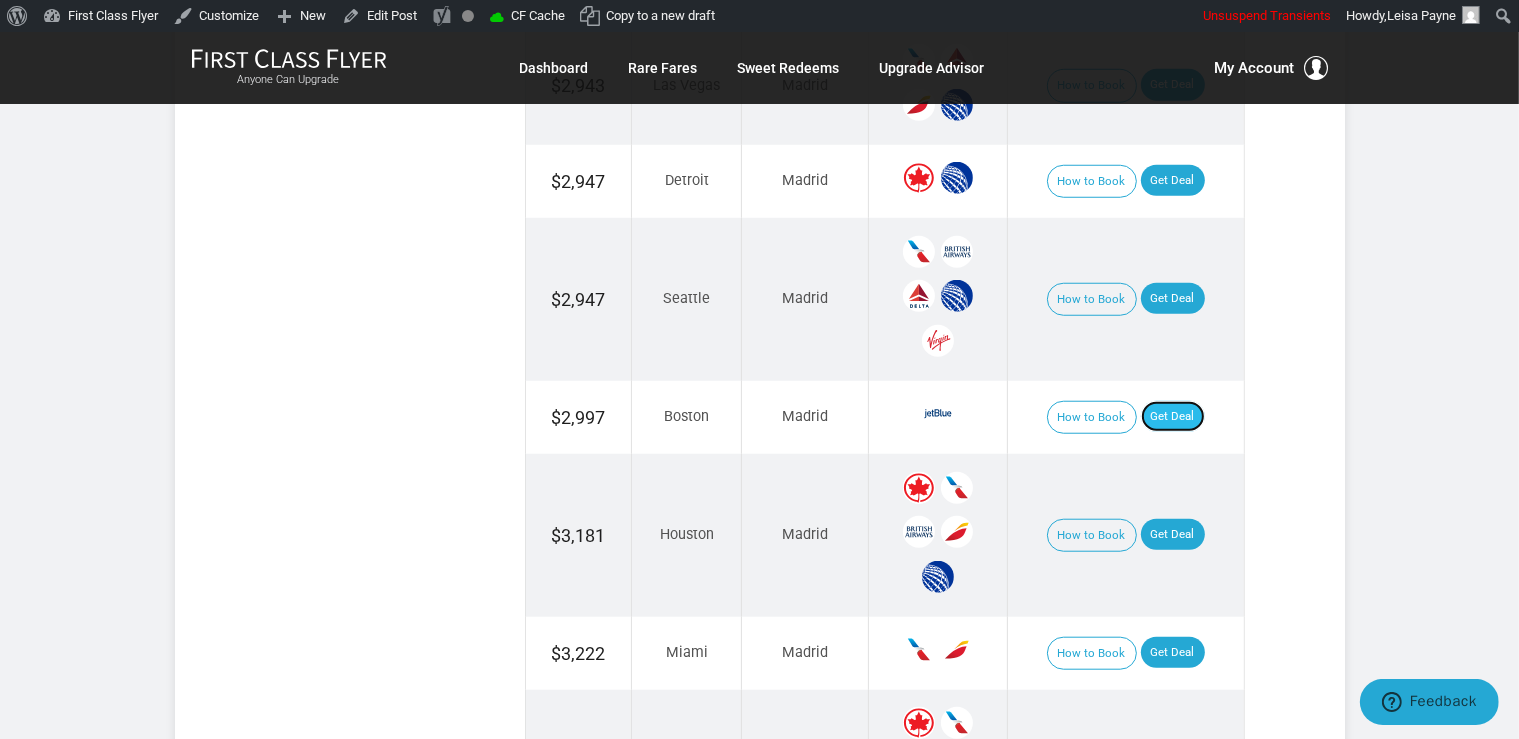 click on "Get Deal" at bounding box center [1173, 417] 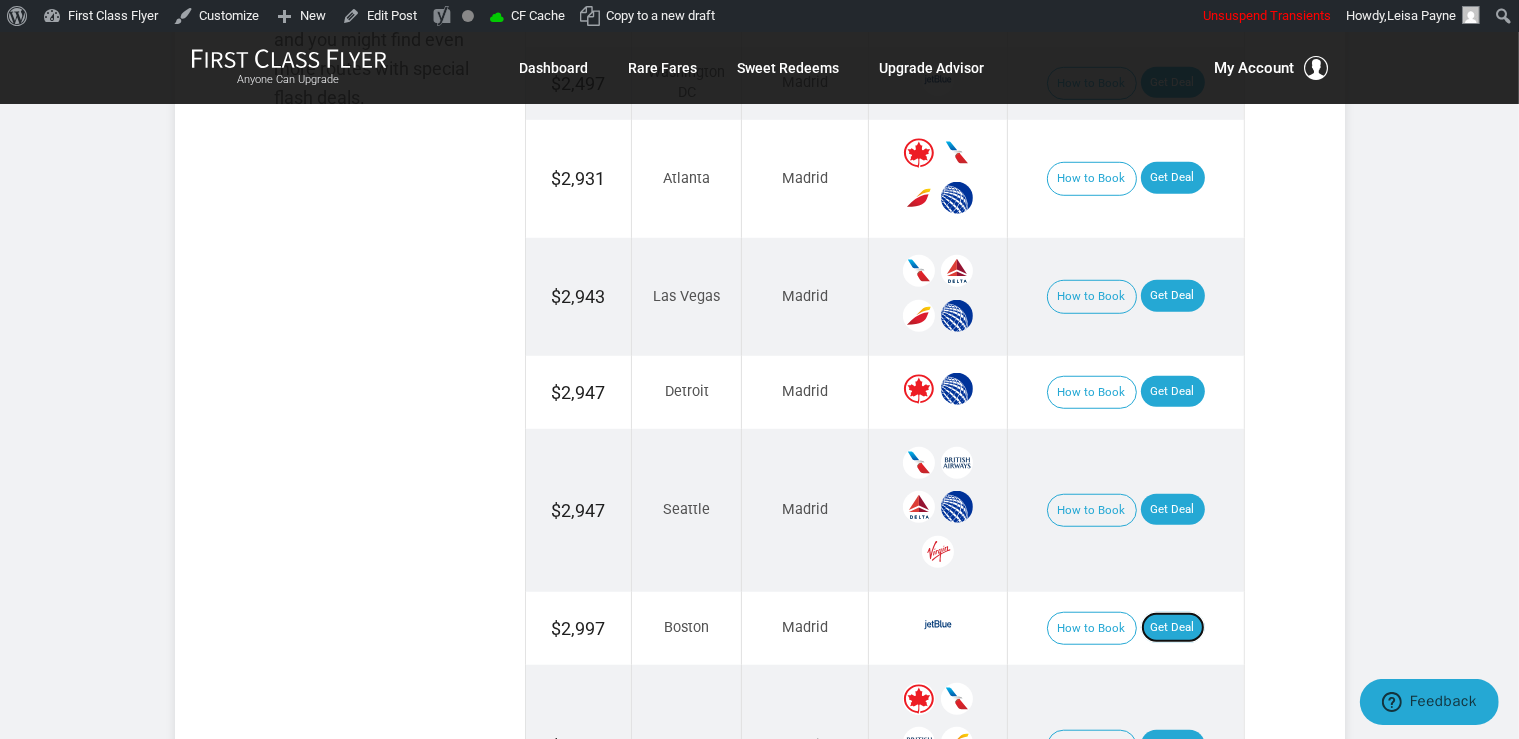 scroll, scrollTop: 1327, scrollLeft: 0, axis: vertical 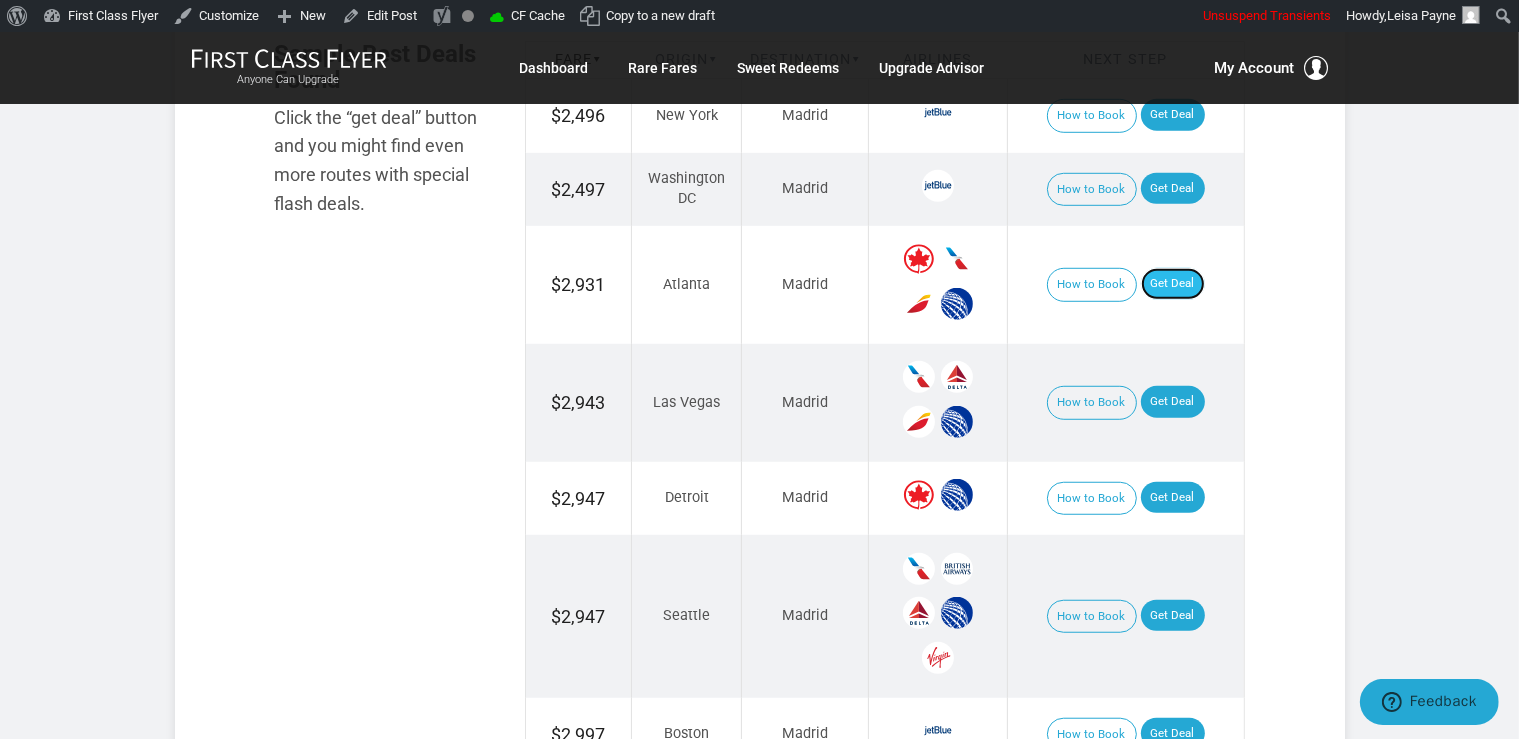 click on "Get Deal" at bounding box center [1173, 284] 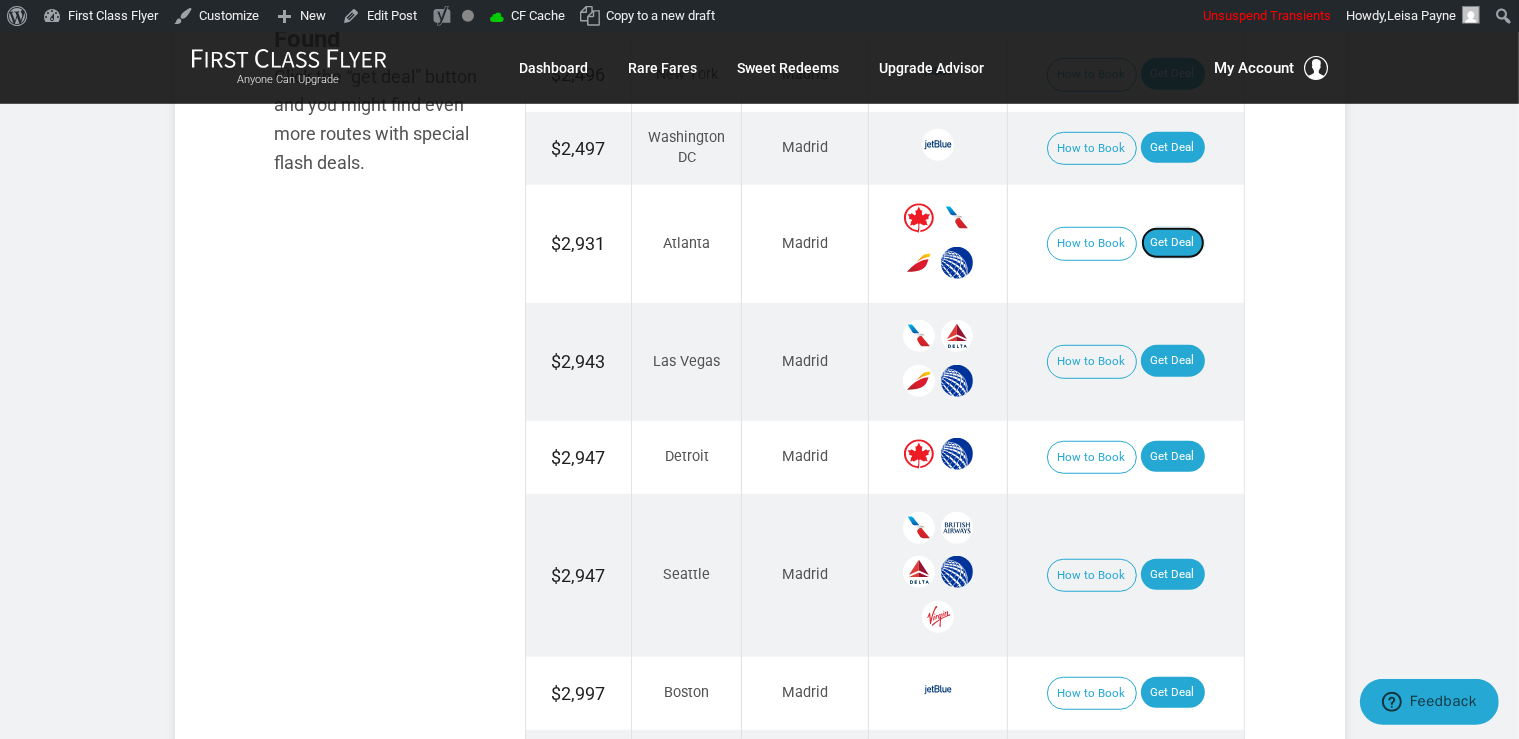 scroll, scrollTop: 1539, scrollLeft: 0, axis: vertical 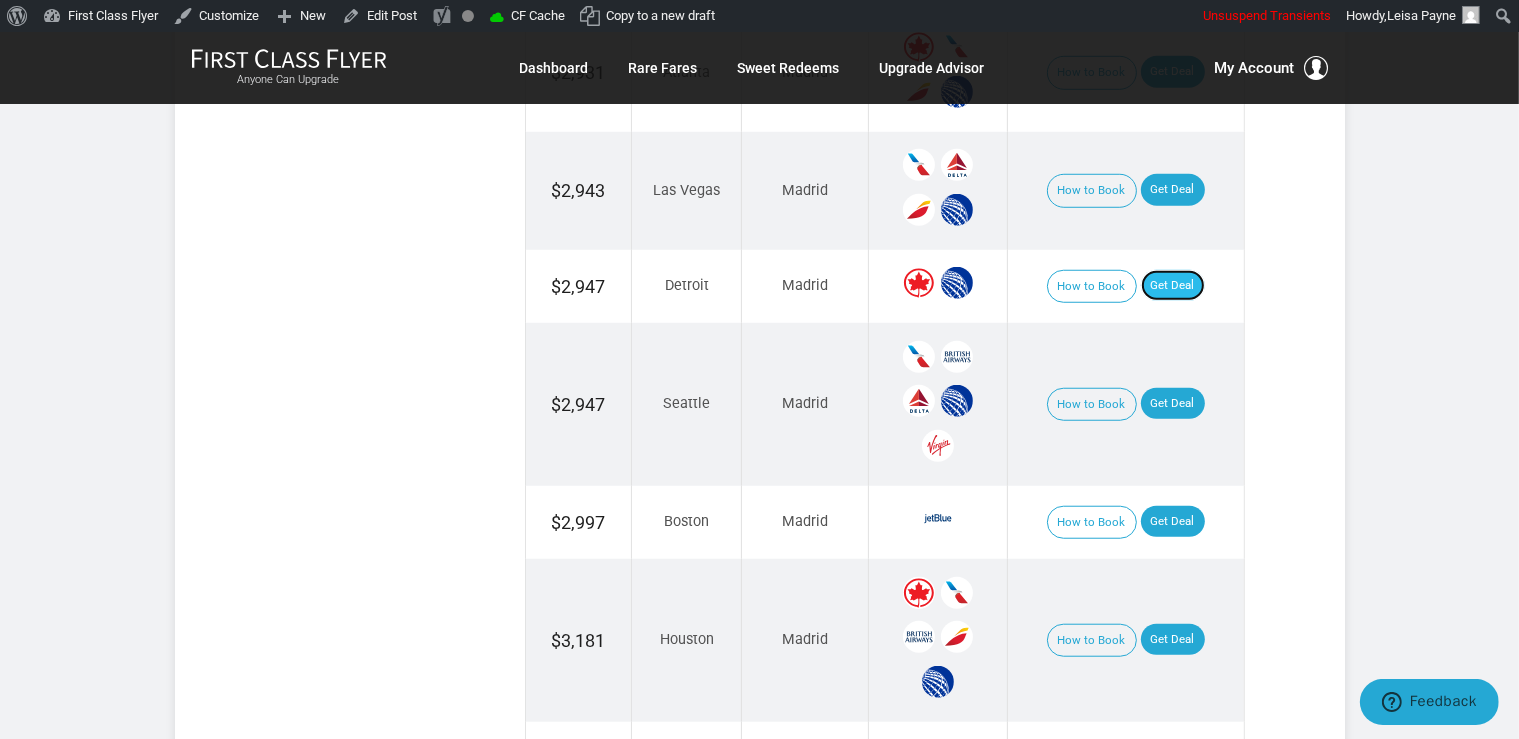 click on "Get Deal" at bounding box center (1173, 286) 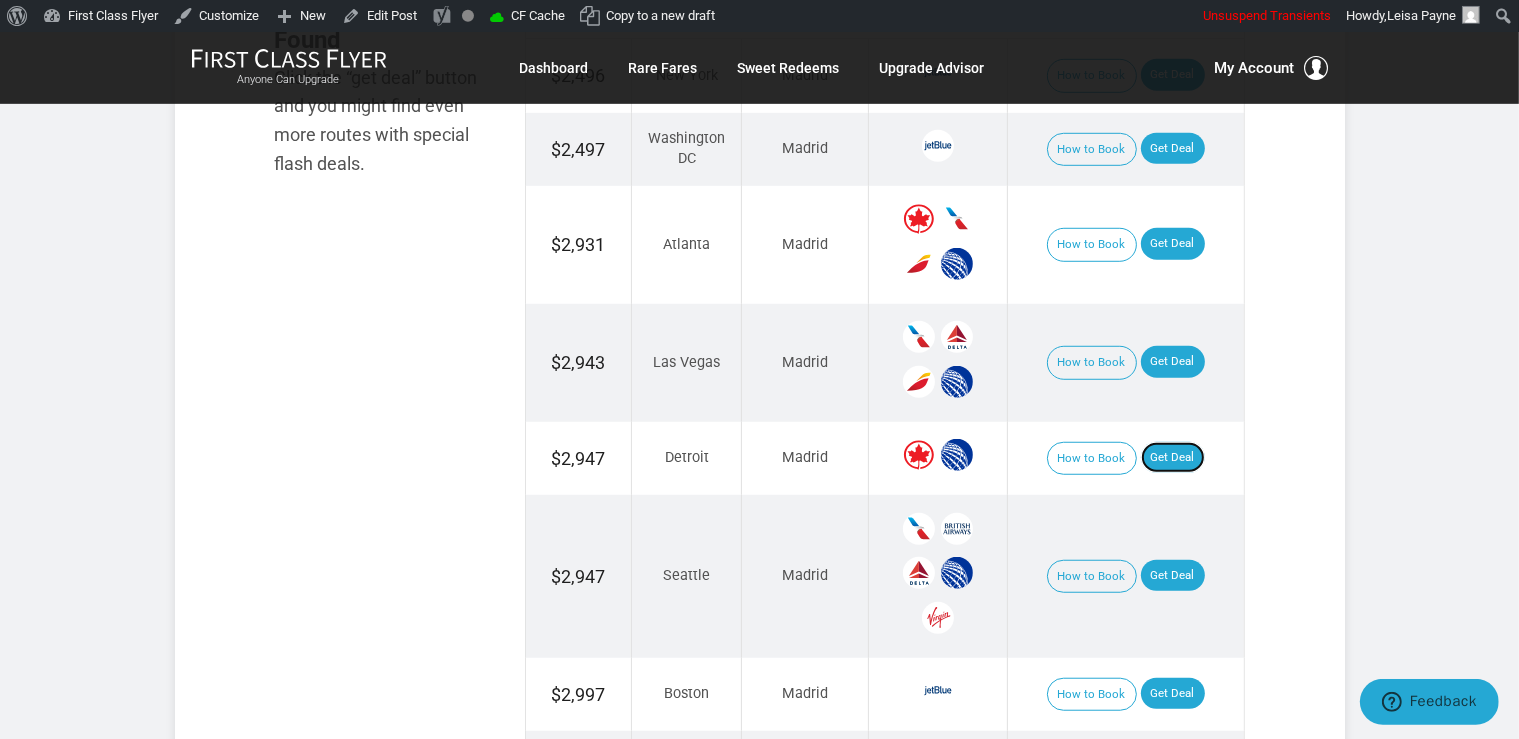 scroll, scrollTop: 1327, scrollLeft: 0, axis: vertical 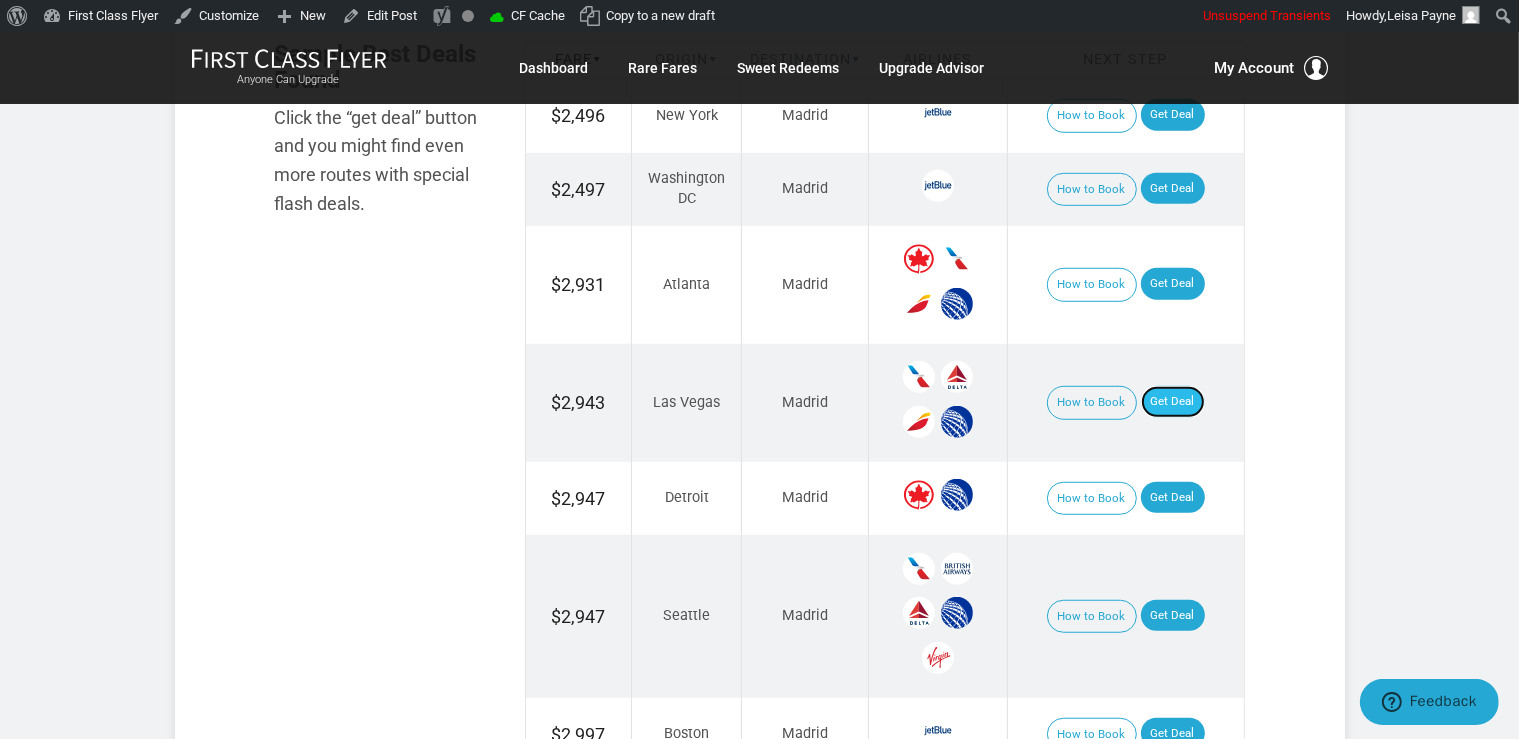 click on "Get Deal" at bounding box center [1173, 402] 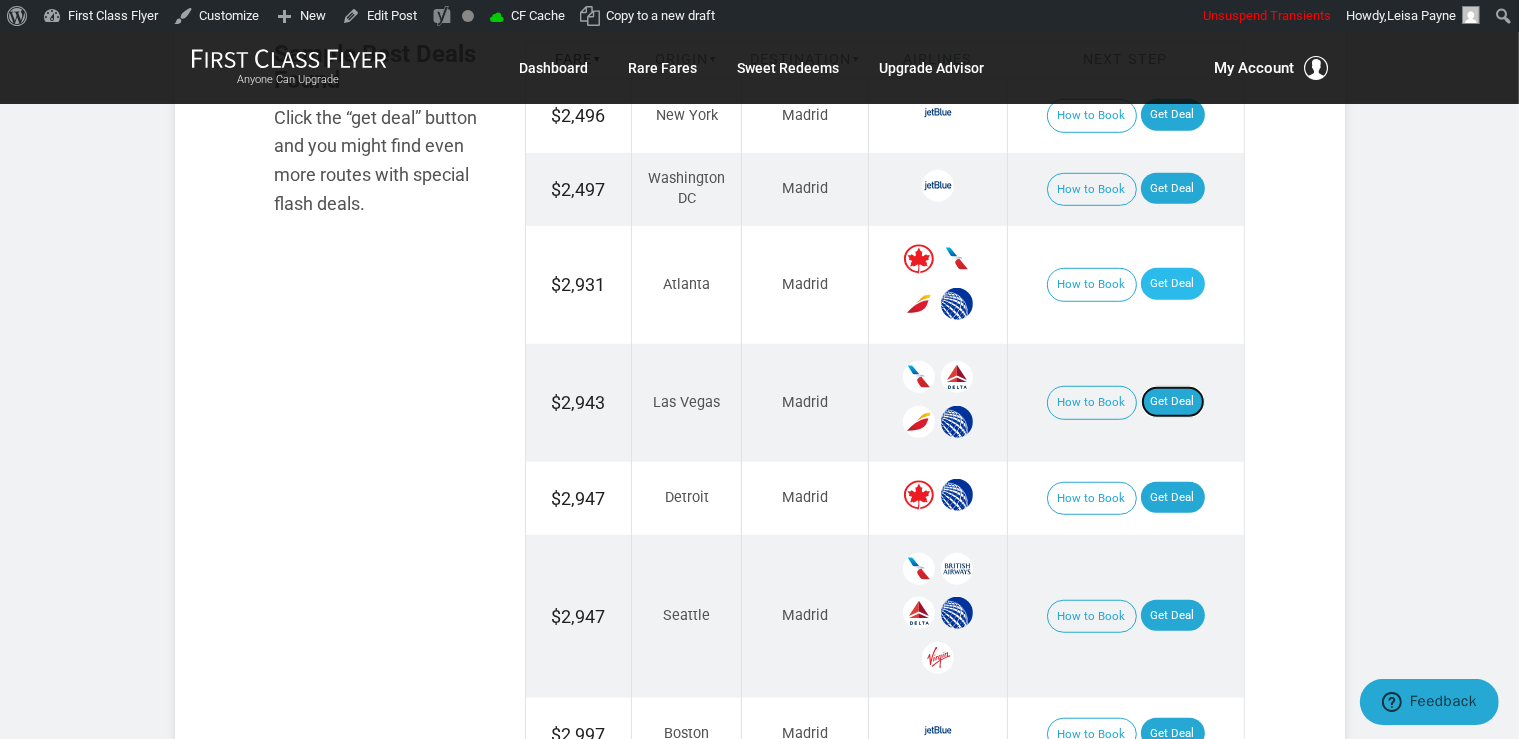 scroll, scrollTop: 1539, scrollLeft: 0, axis: vertical 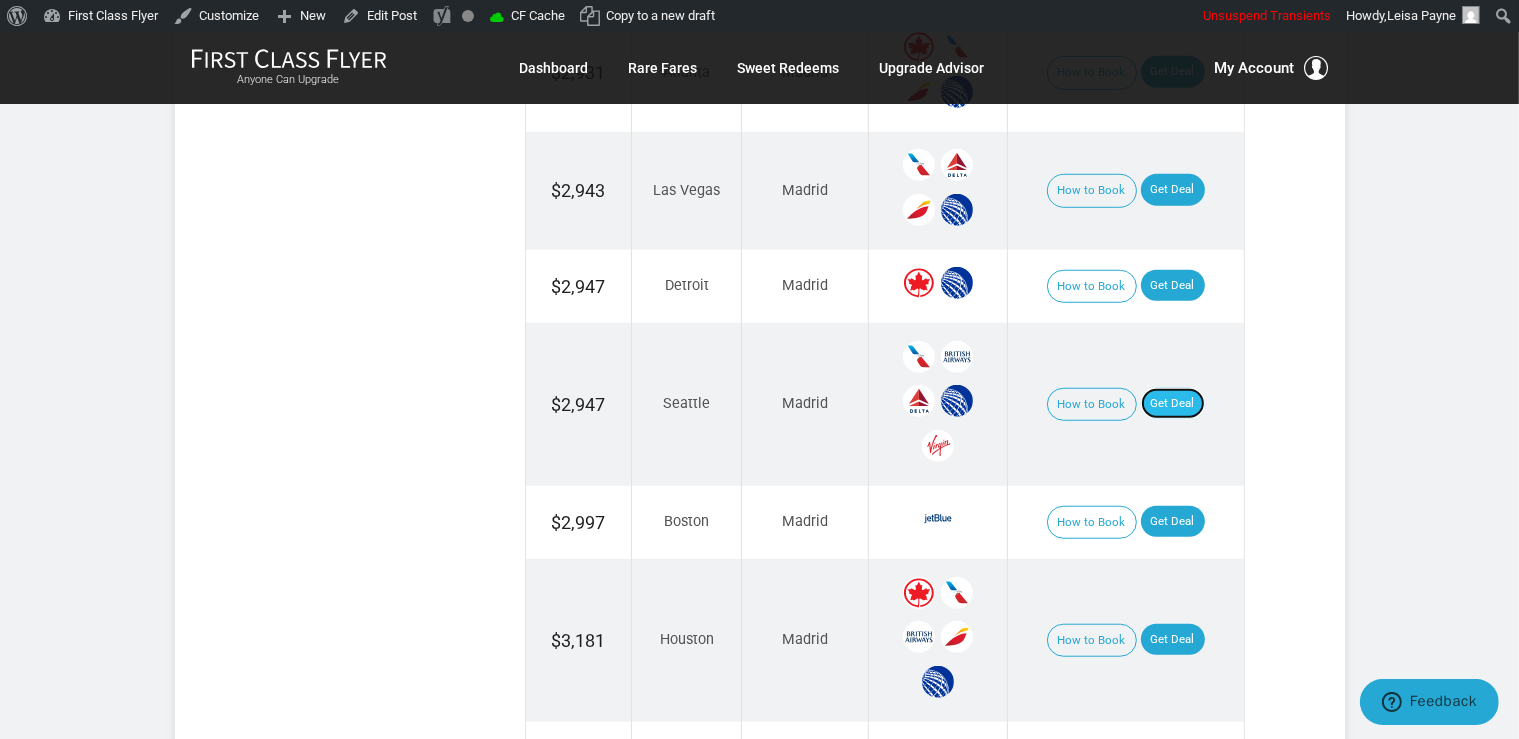 click on "Get Deal" at bounding box center (1173, 404) 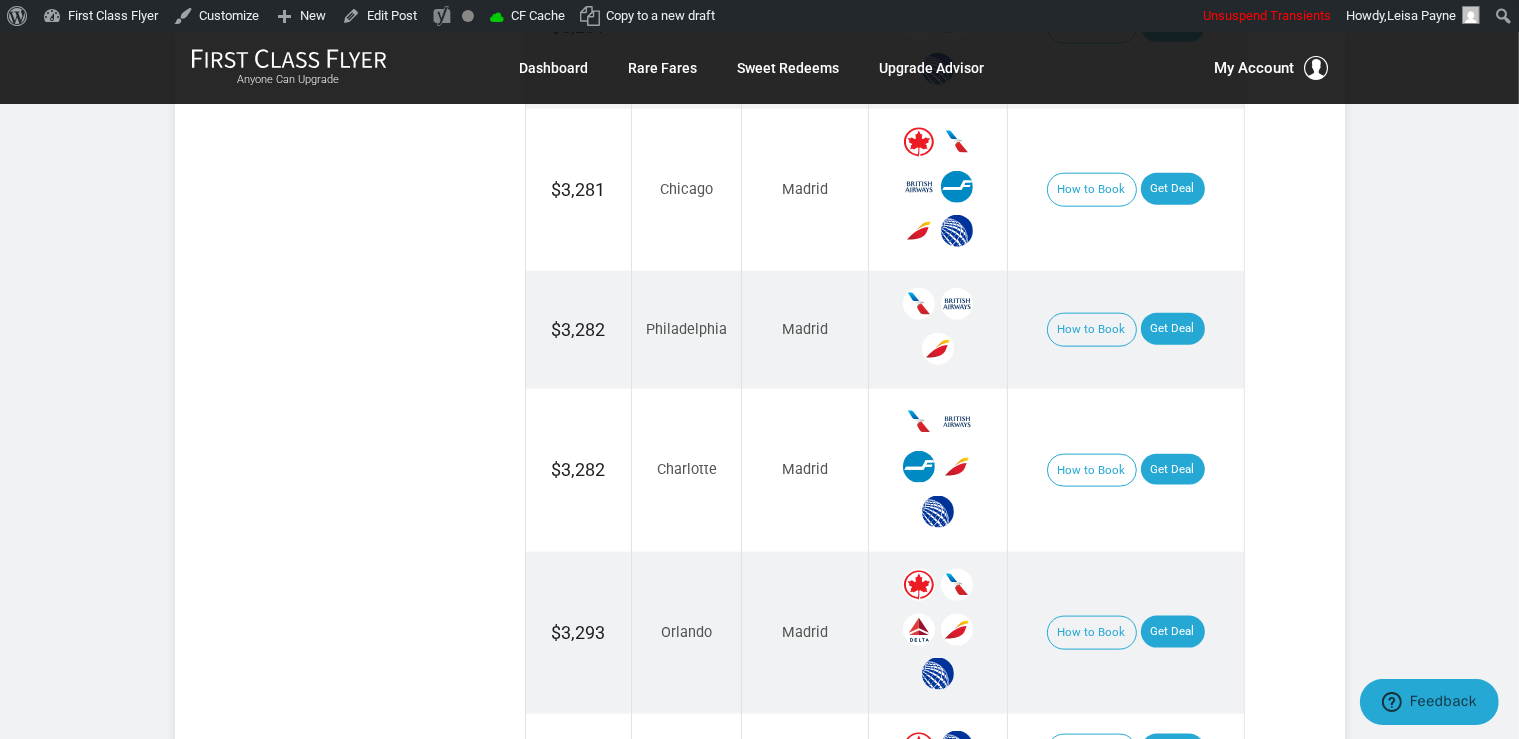 scroll, scrollTop: 2595, scrollLeft: 0, axis: vertical 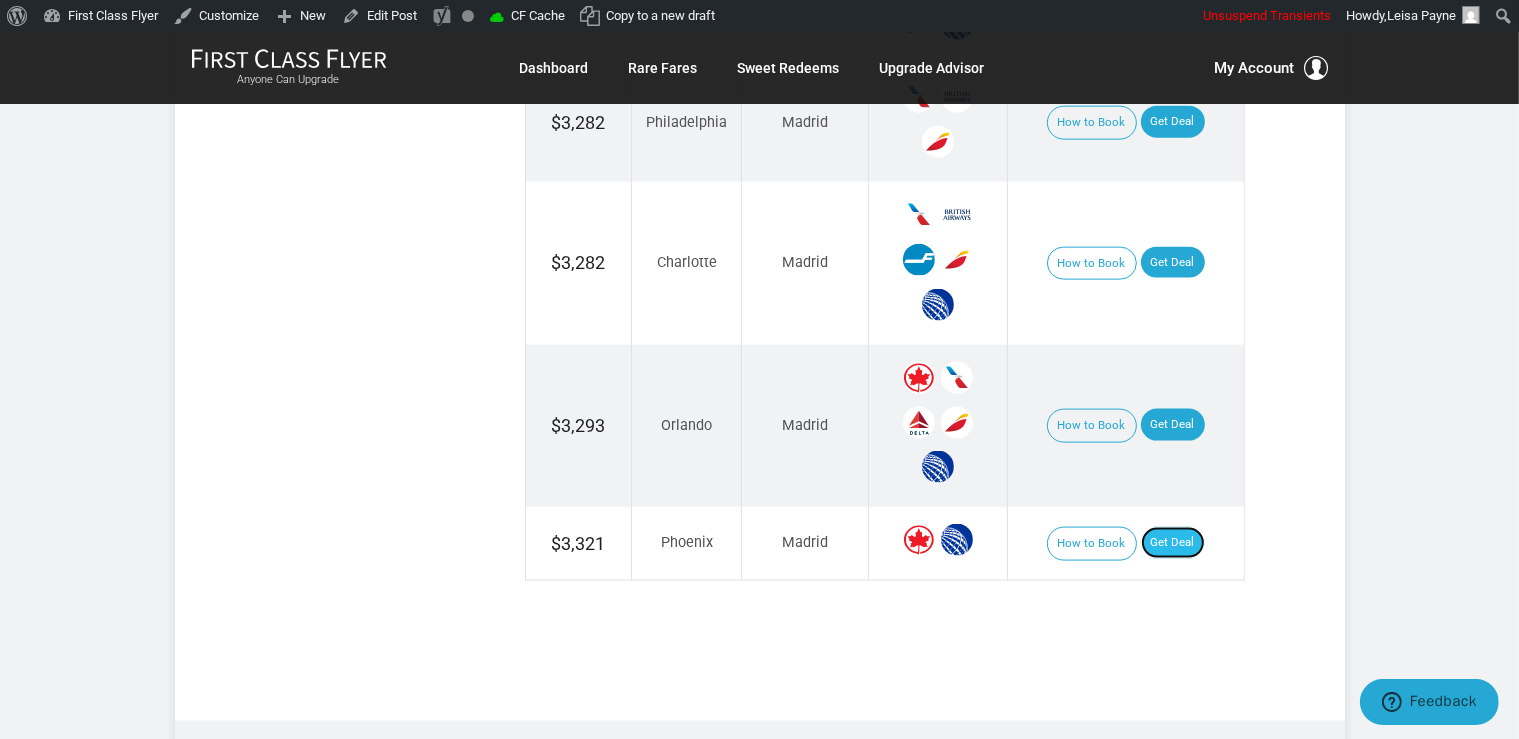 click on "Get Deal" at bounding box center (1173, 543) 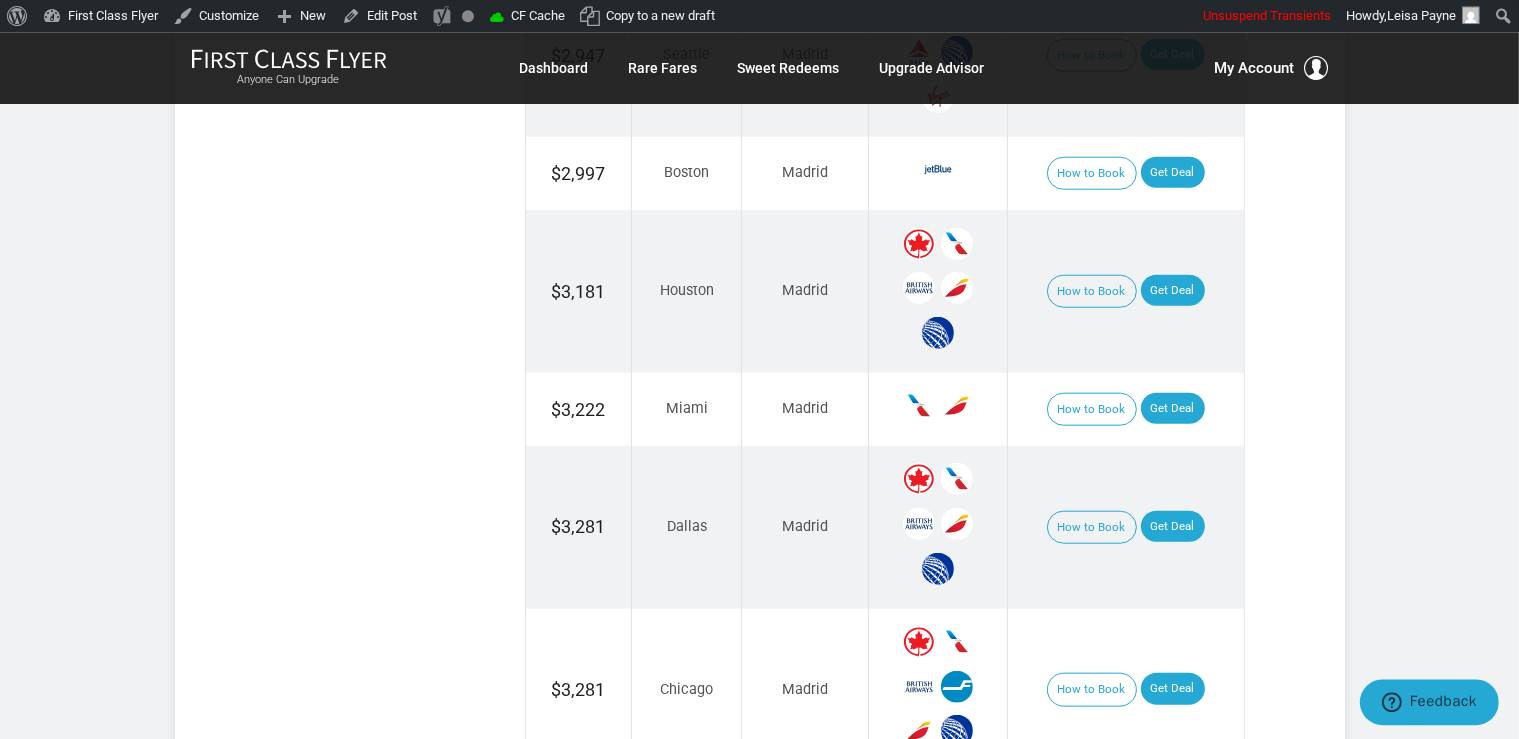 scroll, scrollTop: 1855, scrollLeft: 0, axis: vertical 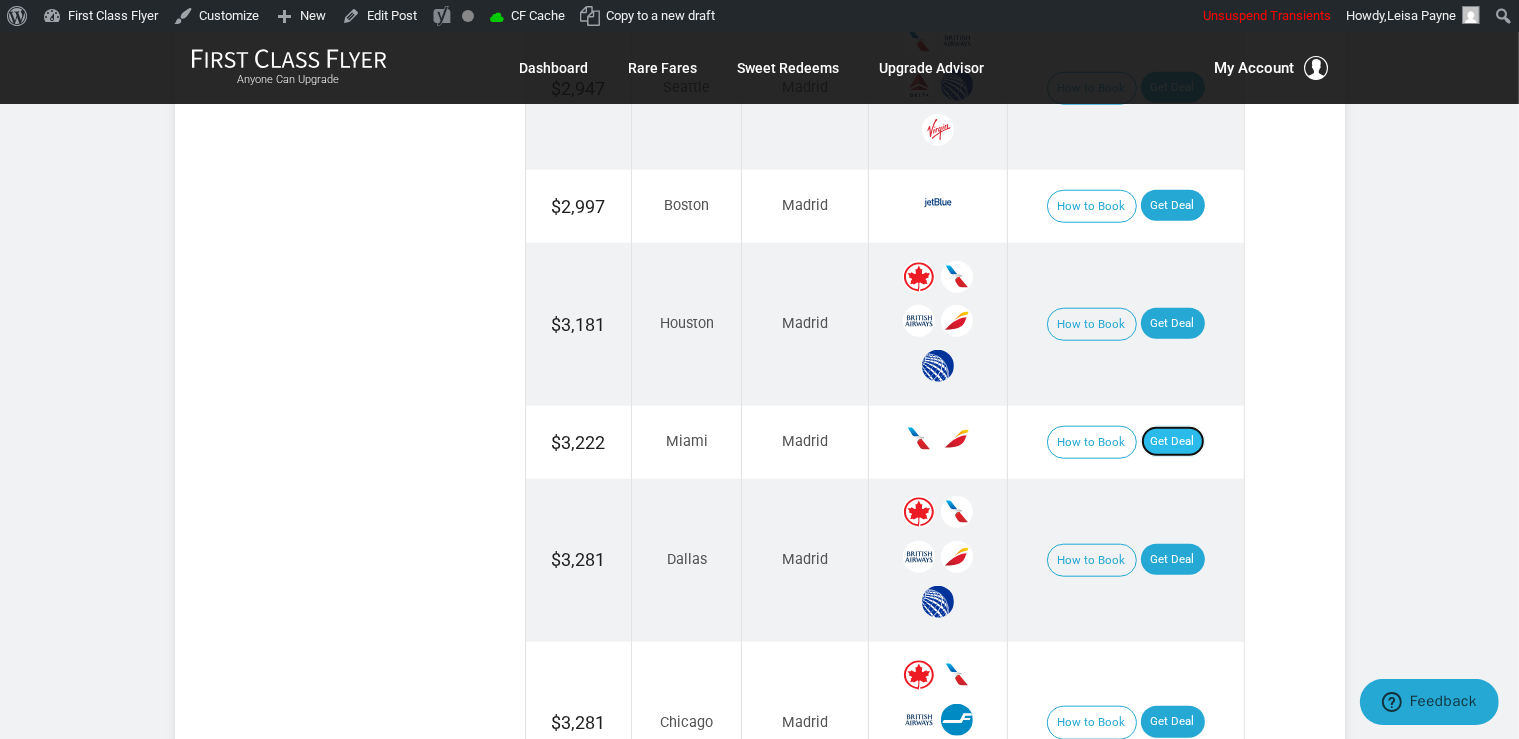 click on "Get Deal" at bounding box center [1173, 442] 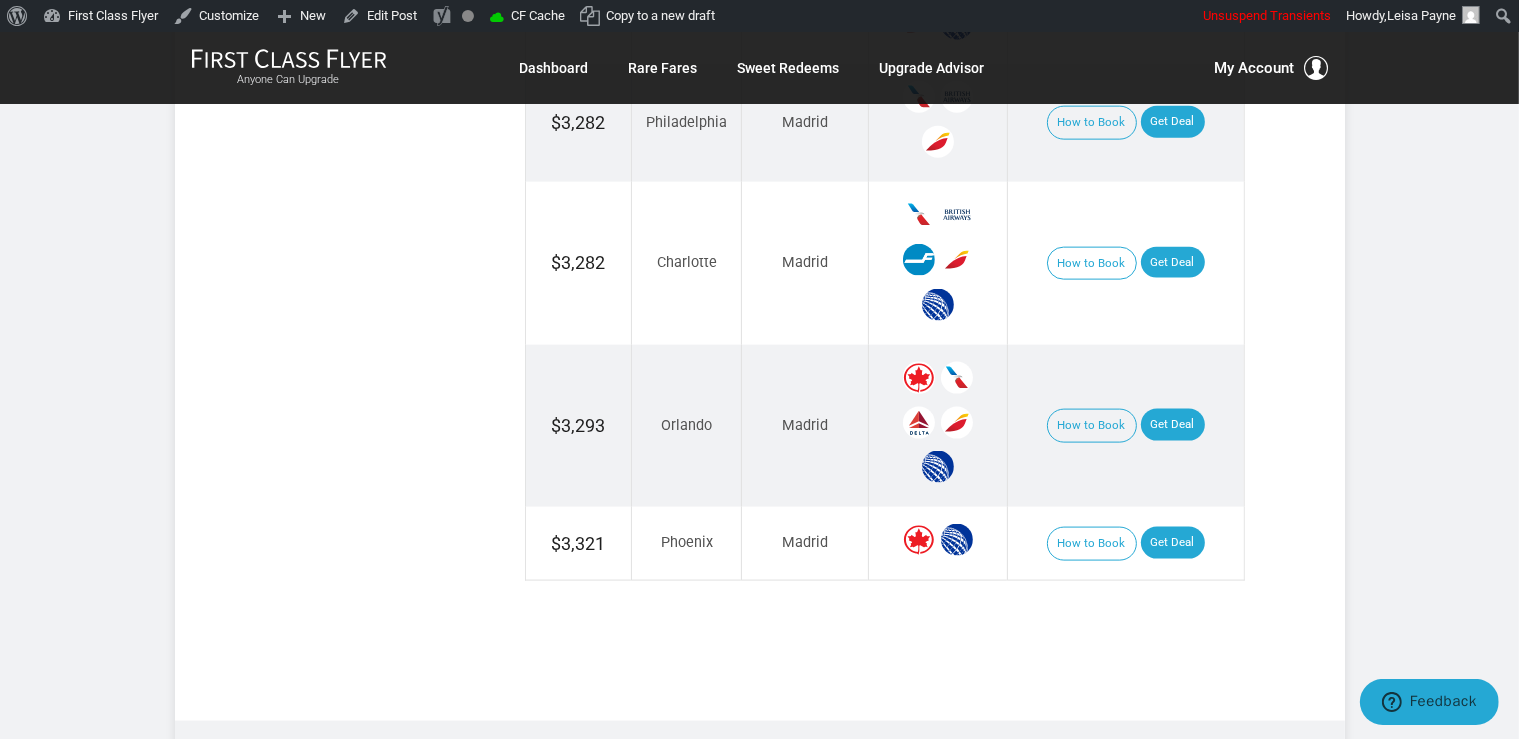 scroll, scrollTop: 2700, scrollLeft: 0, axis: vertical 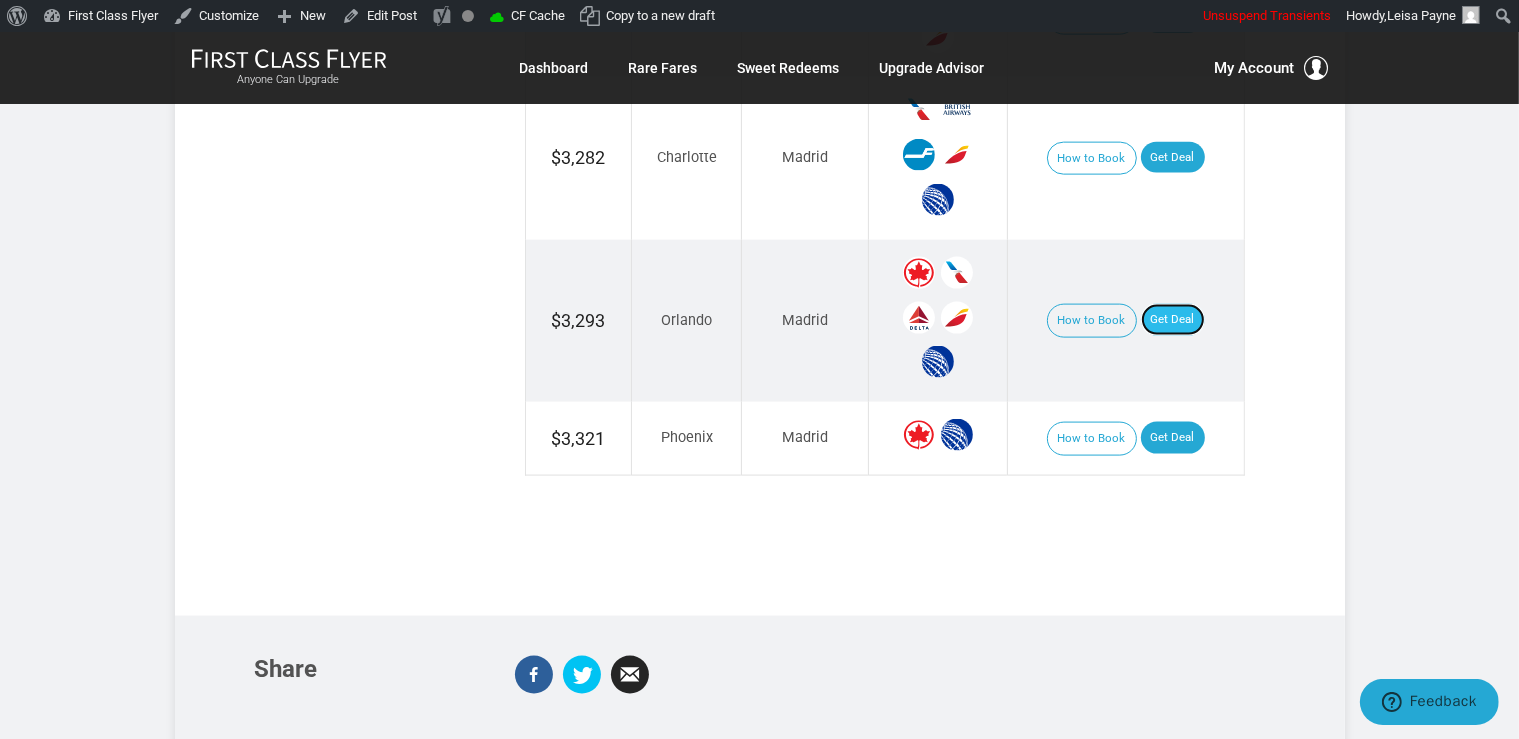 click on "Get Deal" at bounding box center (1173, 320) 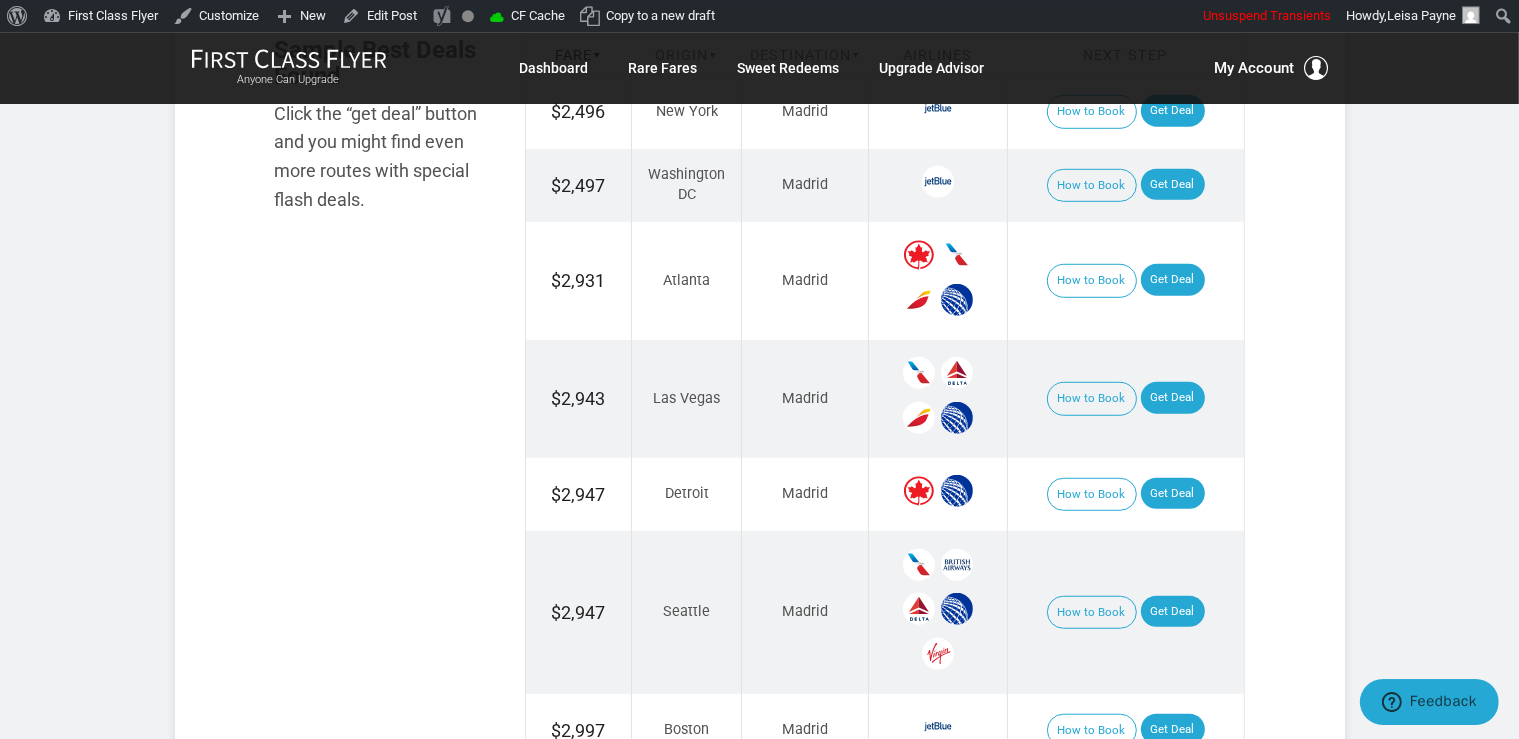 scroll, scrollTop: 1222, scrollLeft: 0, axis: vertical 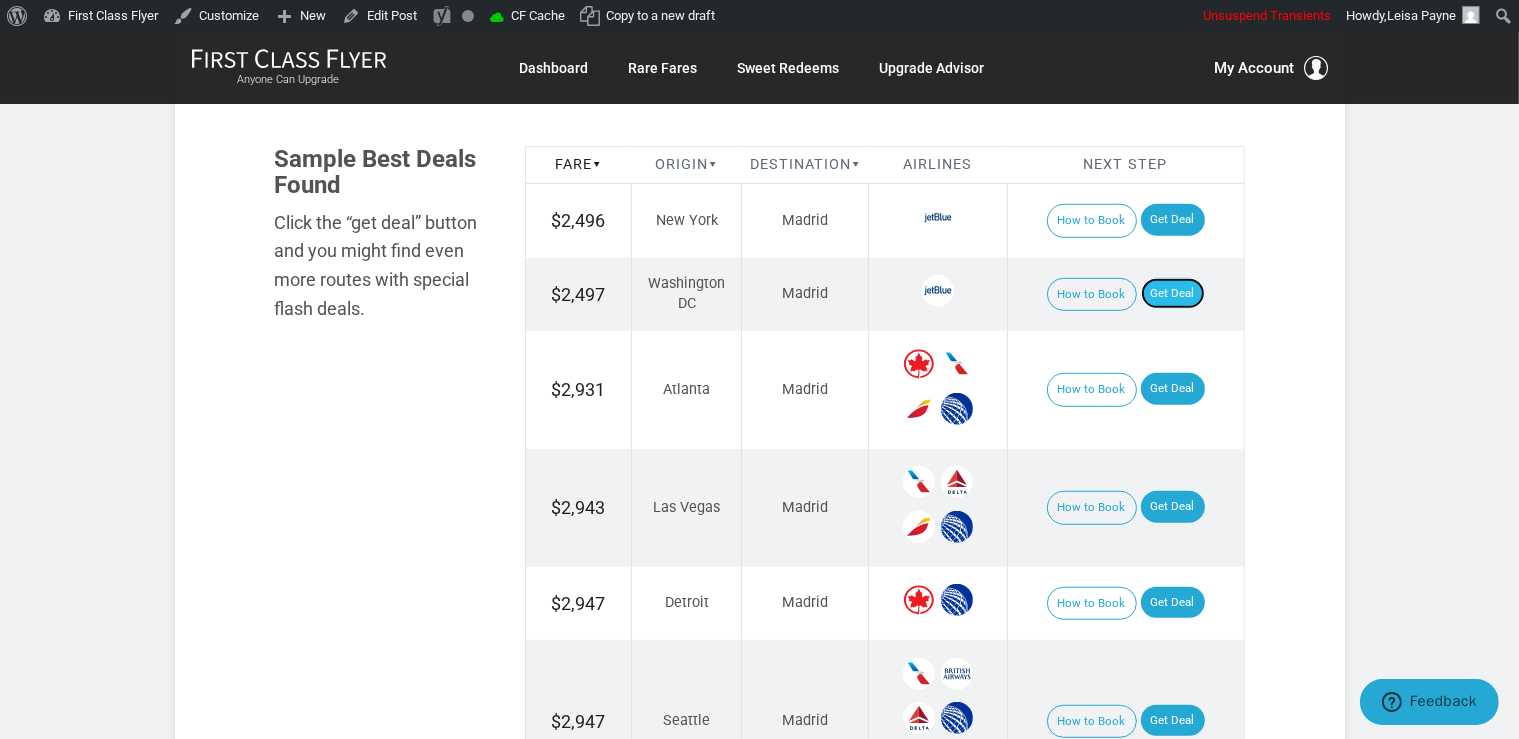click on "Get Deal" at bounding box center [1173, 294] 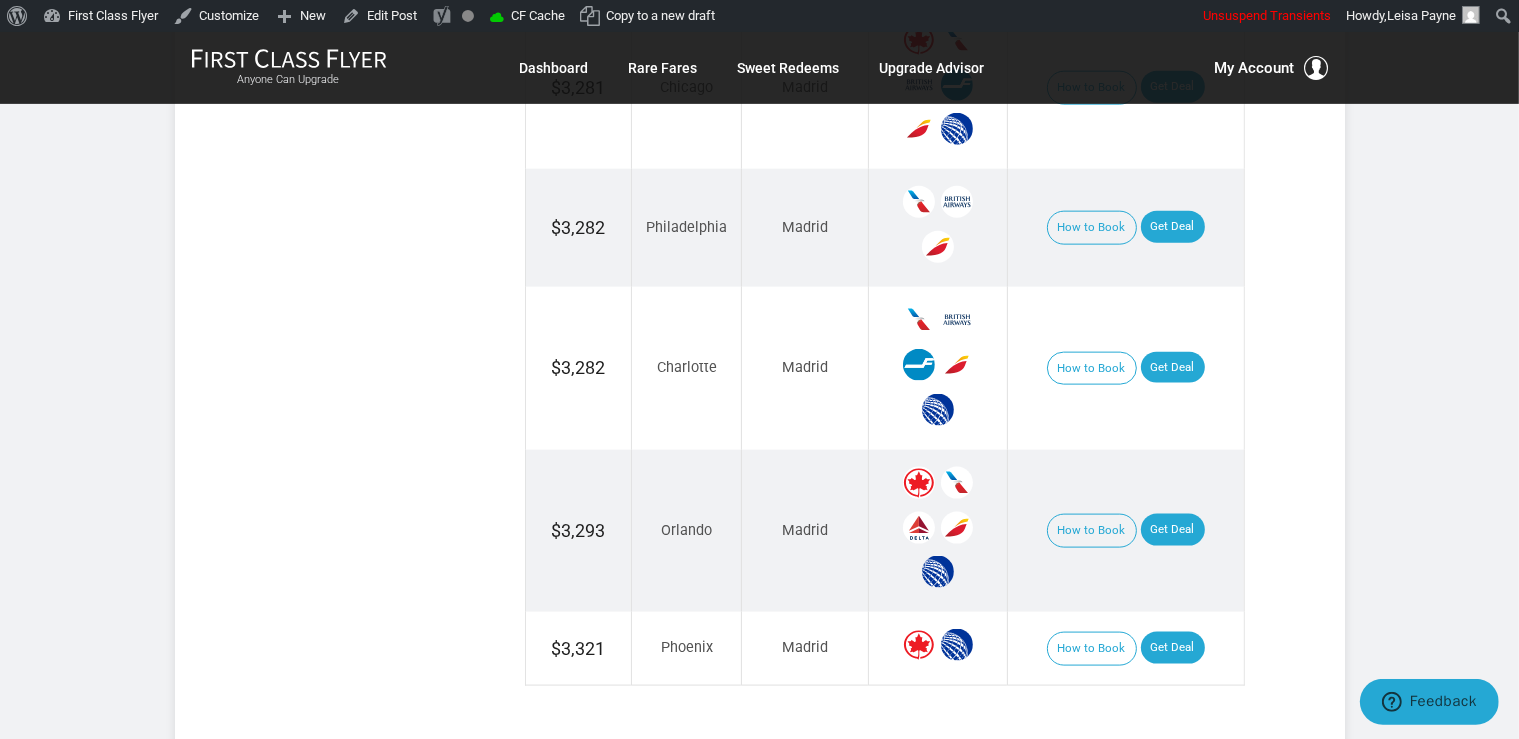 scroll, scrollTop: 2489, scrollLeft: 0, axis: vertical 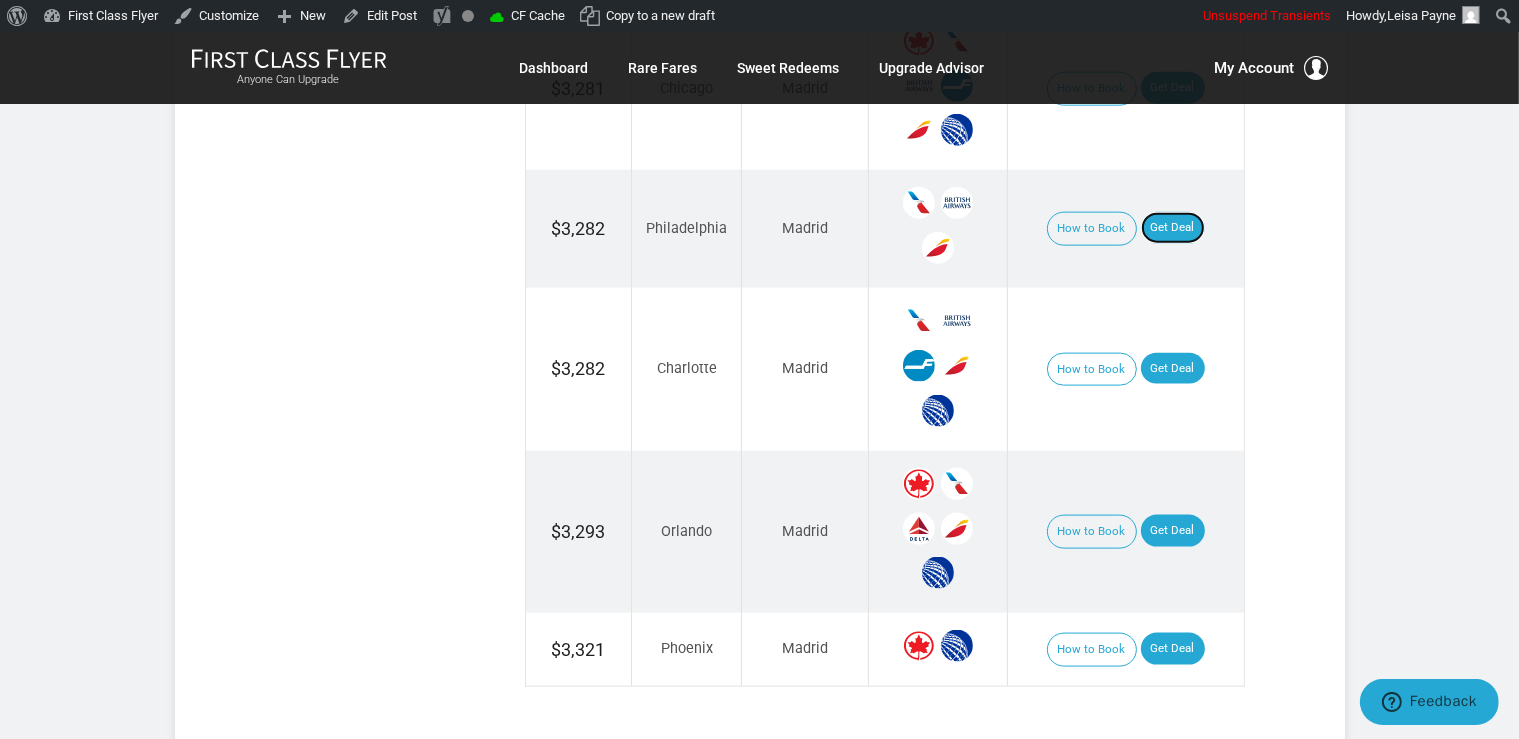 click on "Get Deal" at bounding box center [1173, 228] 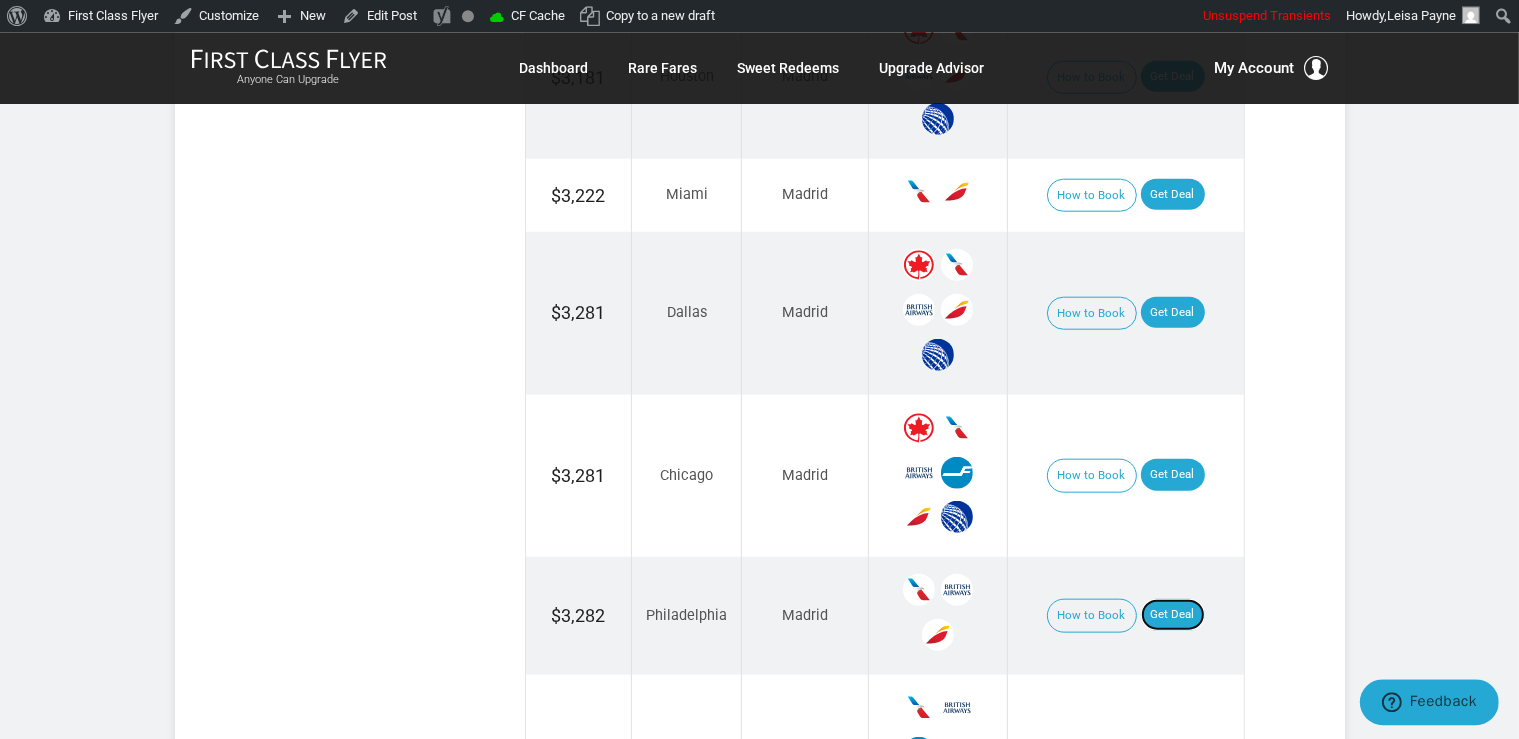 scroll, scrollTop: 2067, scrollLeft: 0, axis: vertical 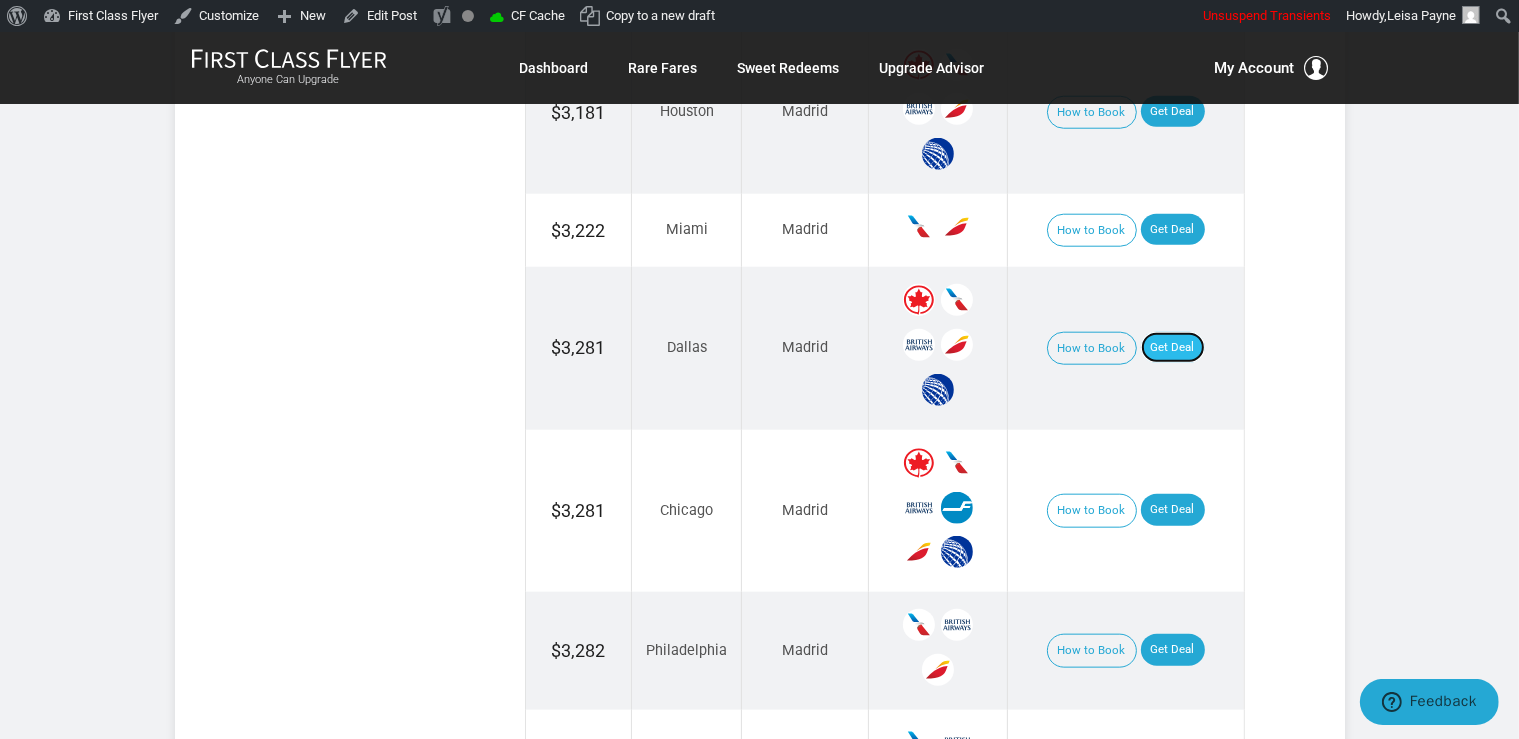 click on "Get Deal" at bounding box center (1173, 348) 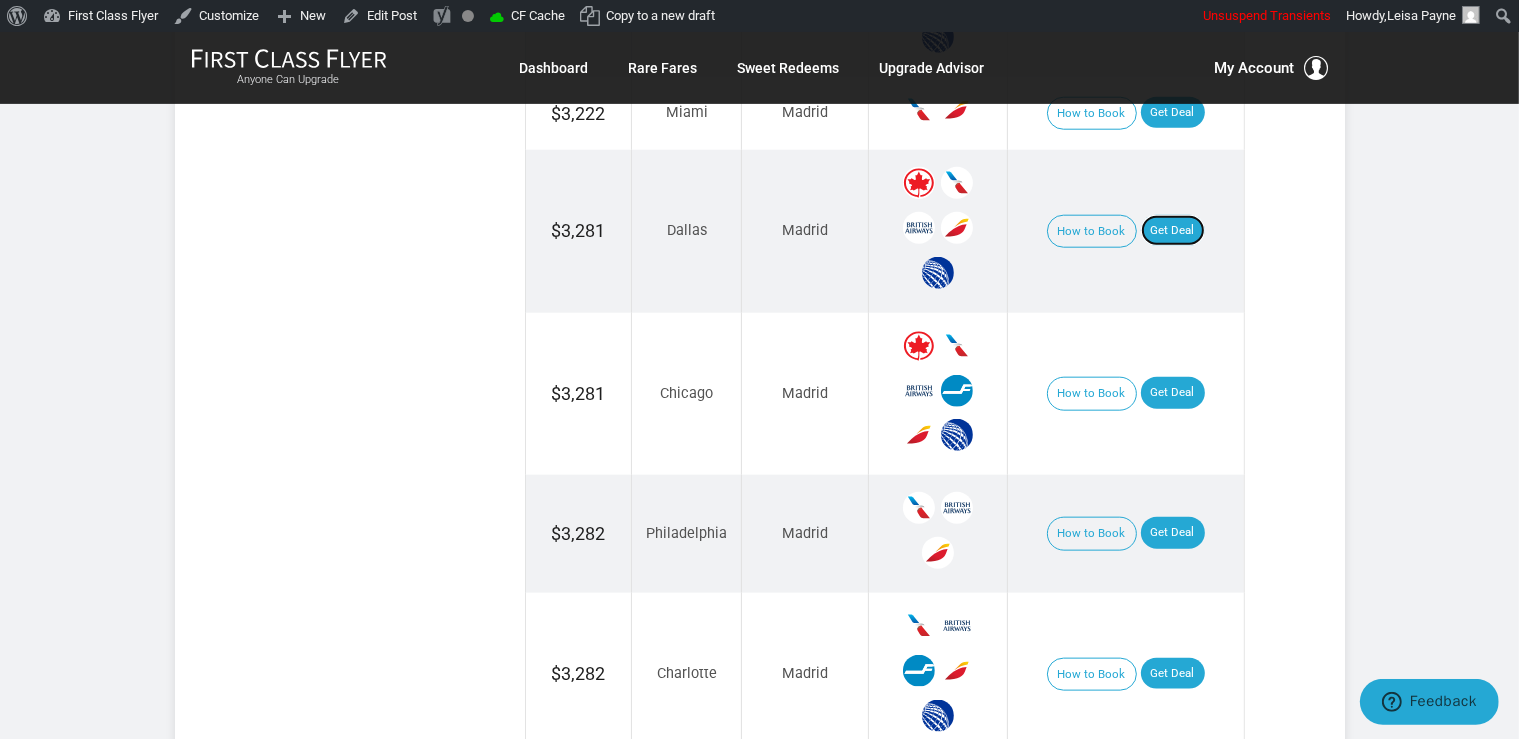 scroll, scrollTop: 2278, scrollLeft: 0, axis: vertical 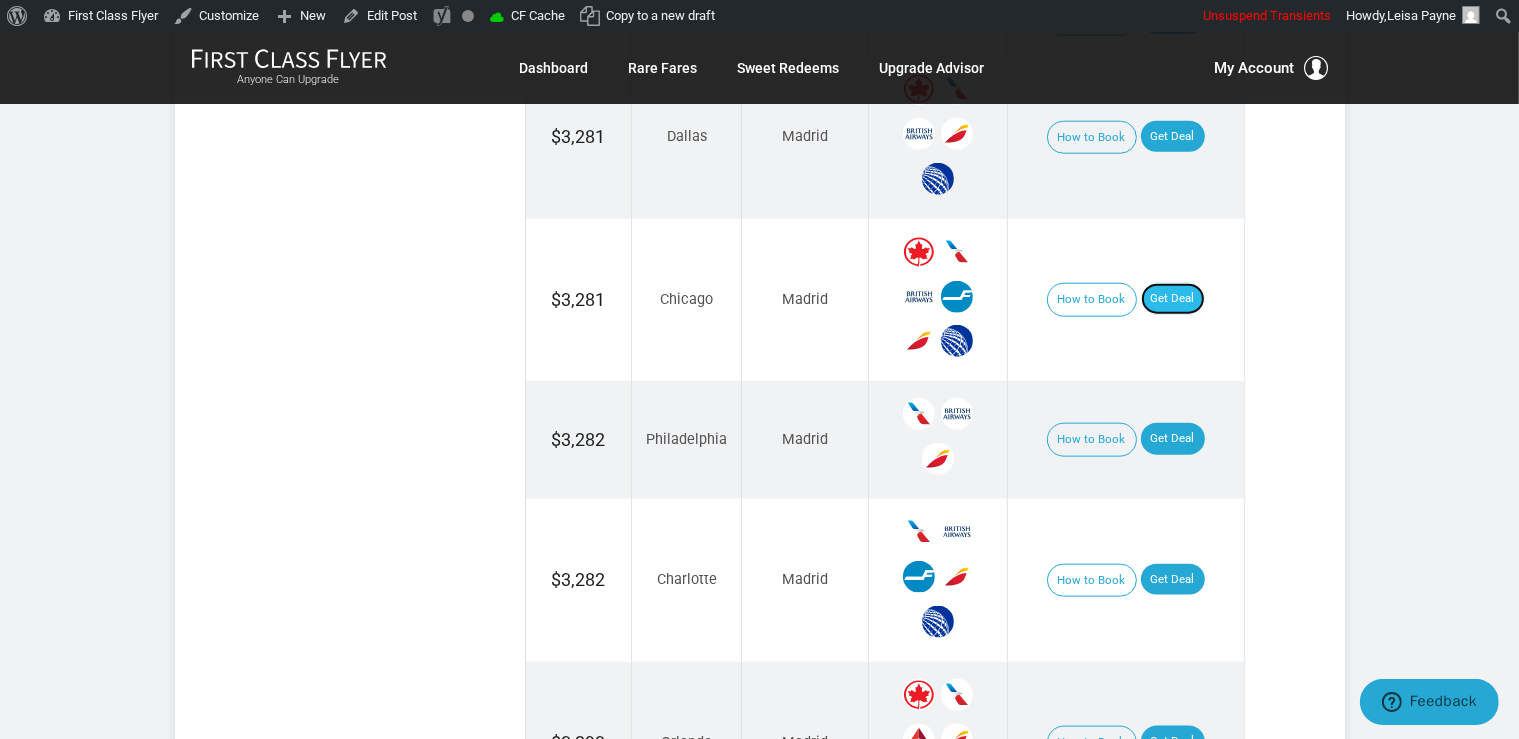 click on "Get Deal" at bounding box center [1173, 299] 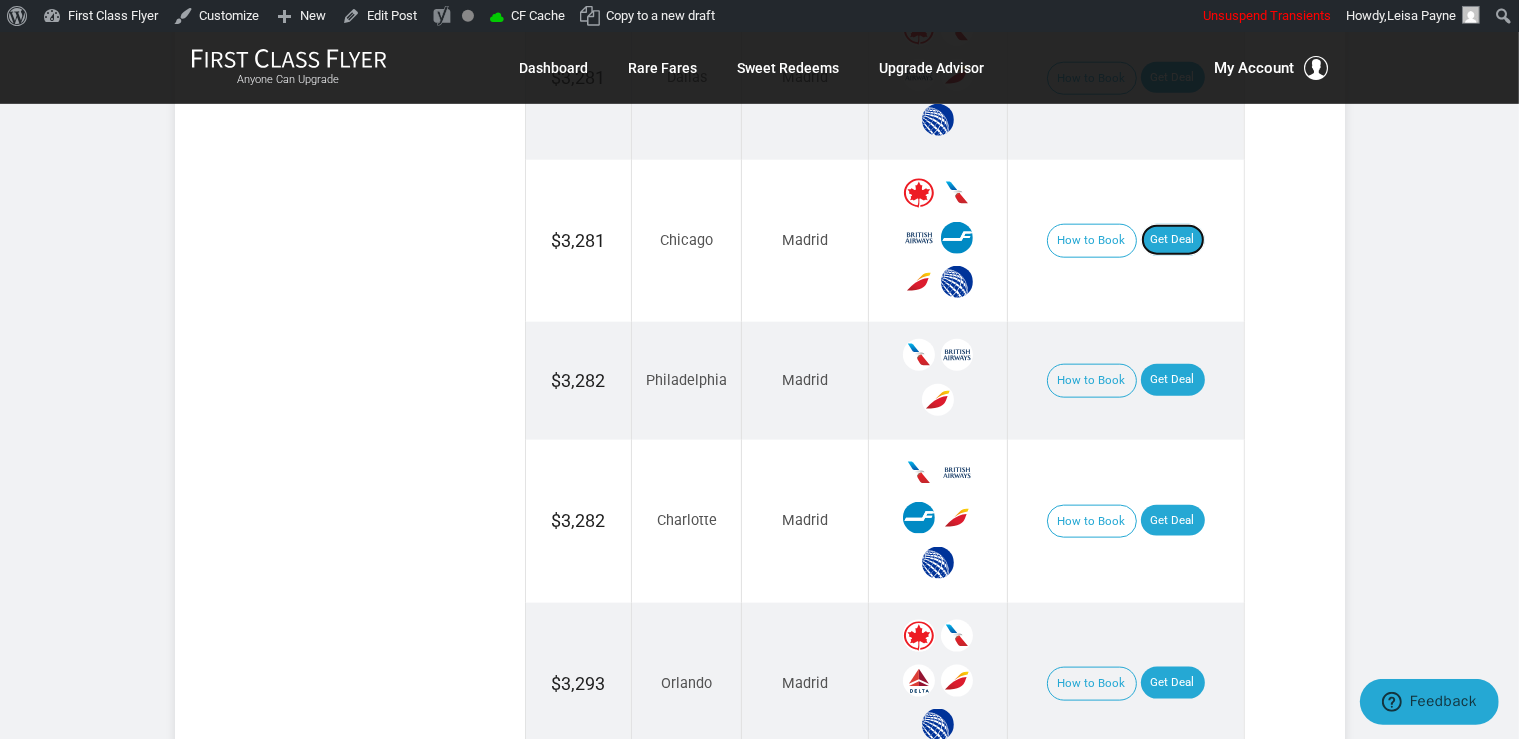 scroll, scrollTop: 2383, scrollLeft: 0, axis: vertical 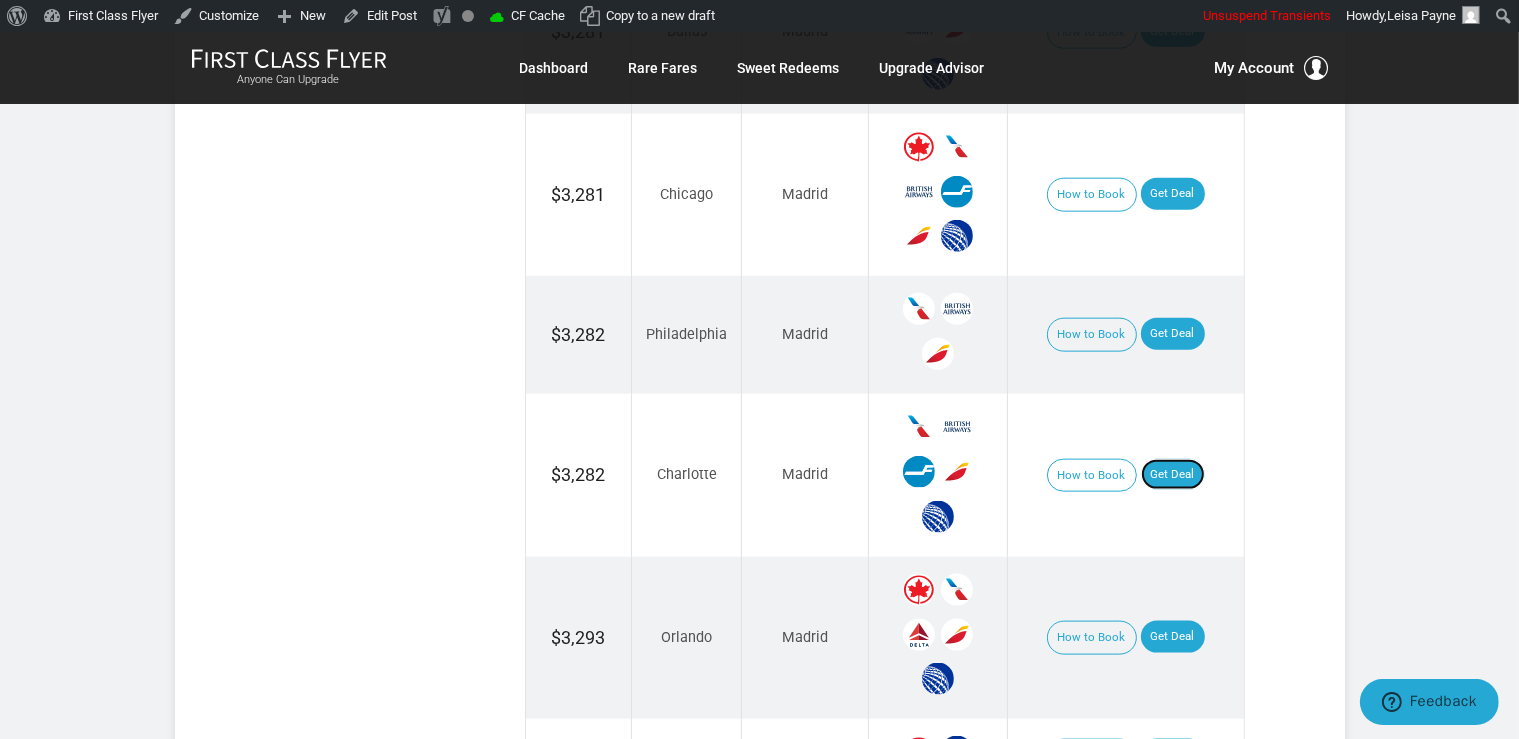 click on "Get Deal" at bounding box center (1173, 475) 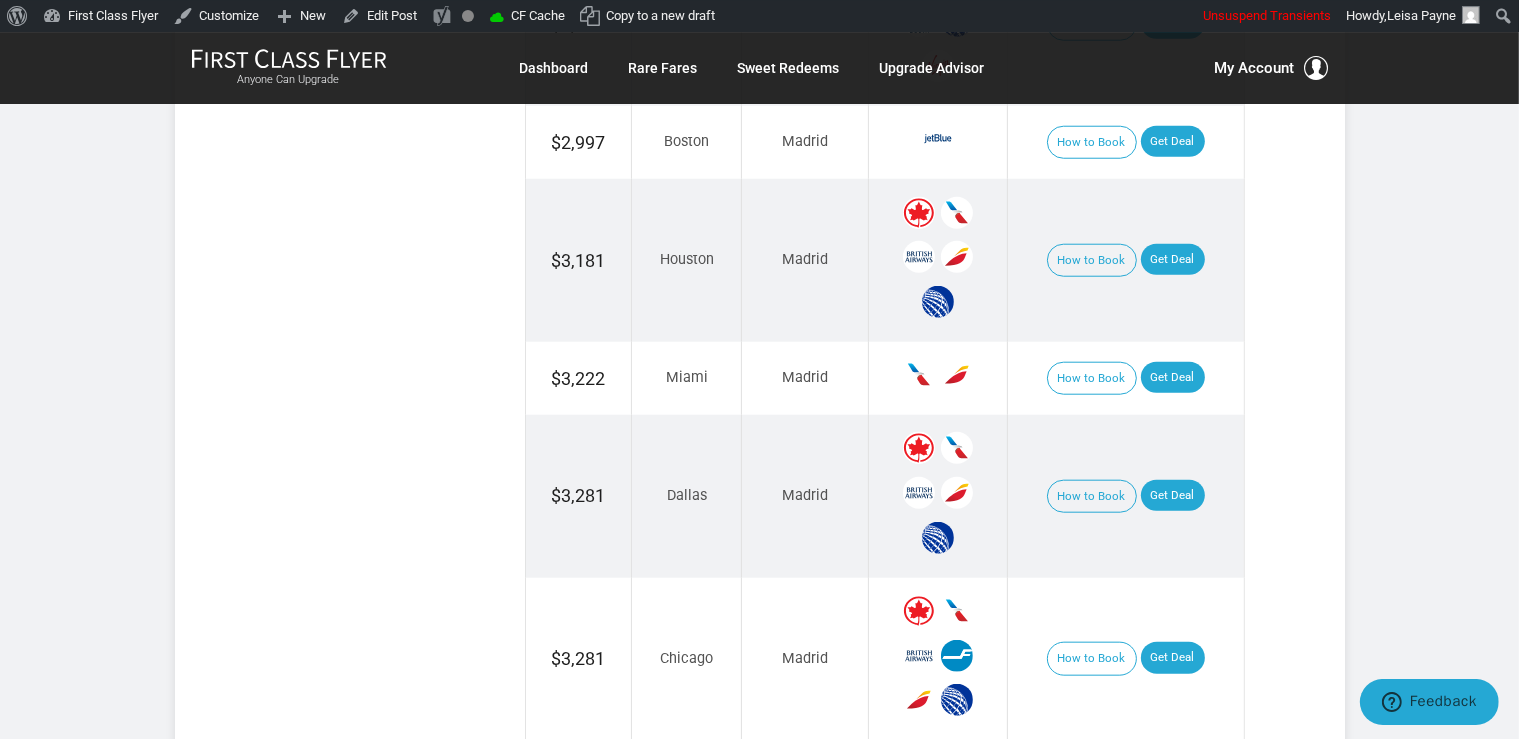 scroll, scrollTop: 2428, scrollLeft: 0, axis: vertical 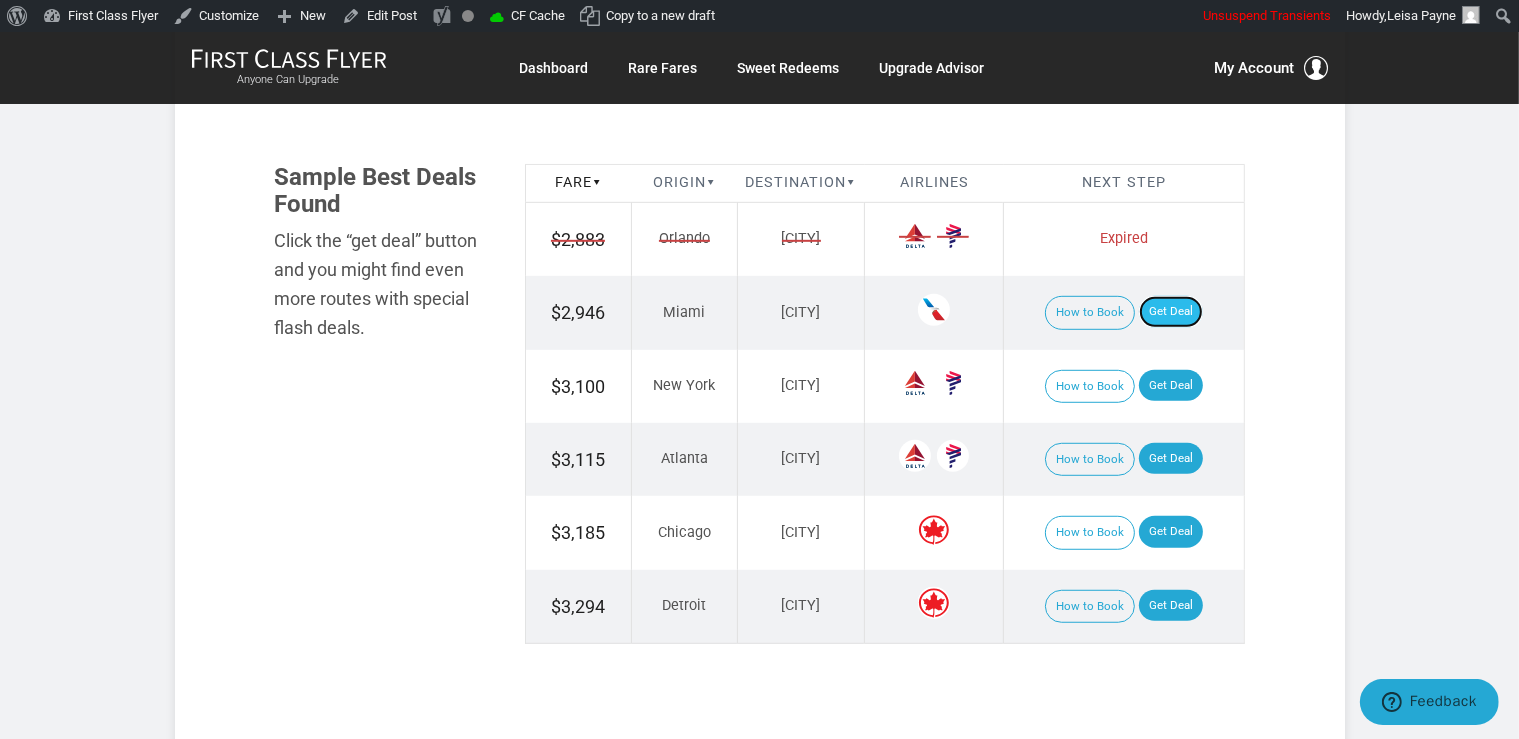 click on "Get Deal" at bounding box center [1171, 312] 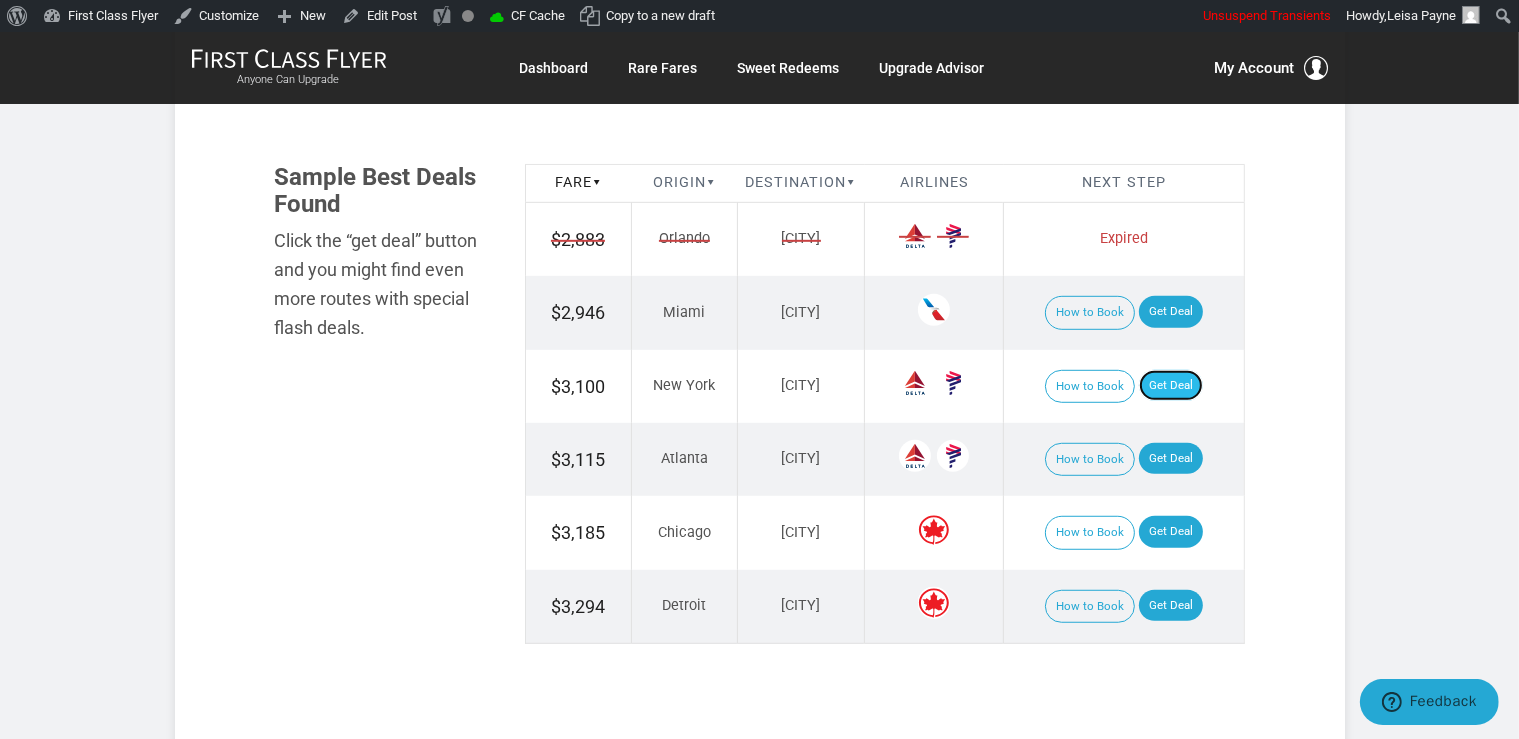 click on "Get Deal" at bounding box center (1171, 386) 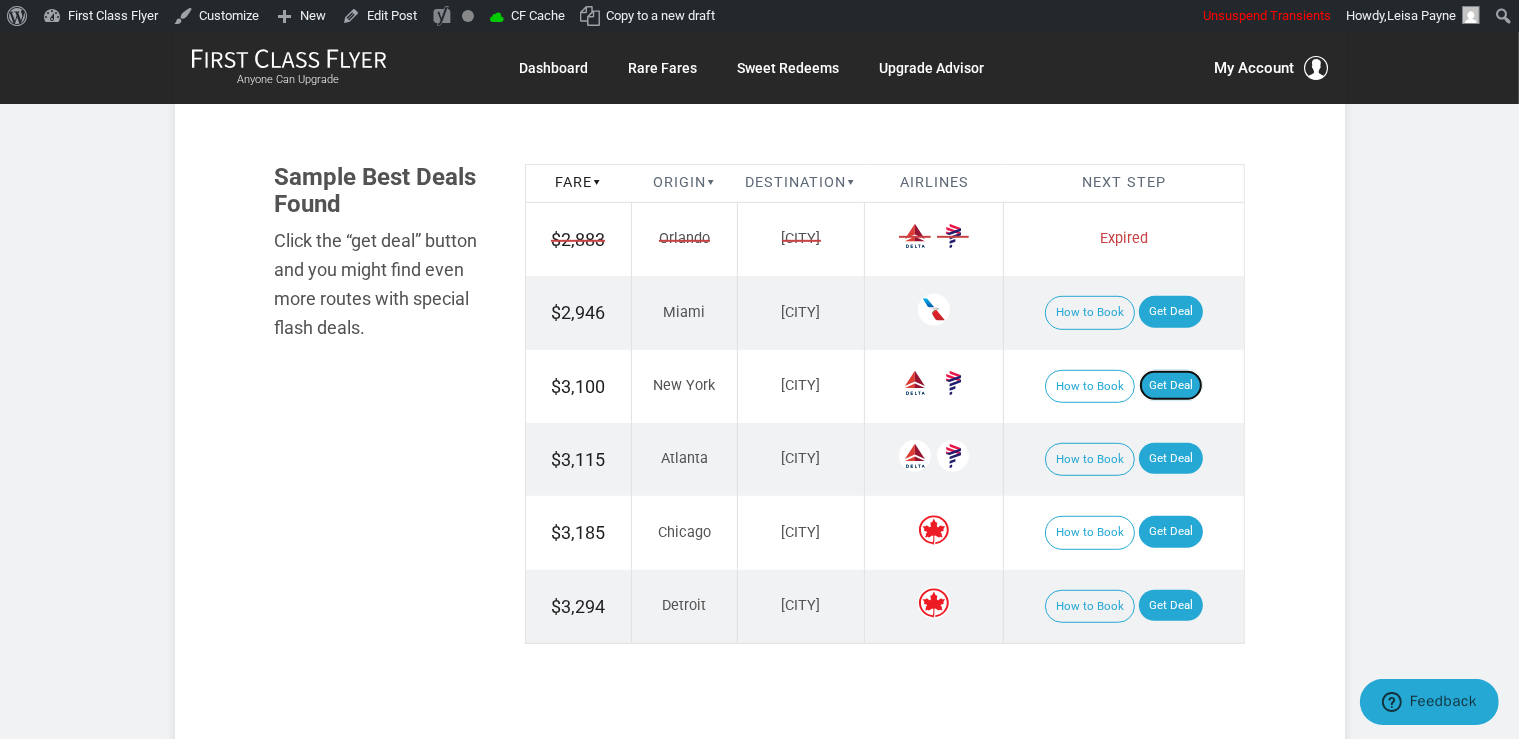 click on "Get Deal" at bounding box center (1171, 386) 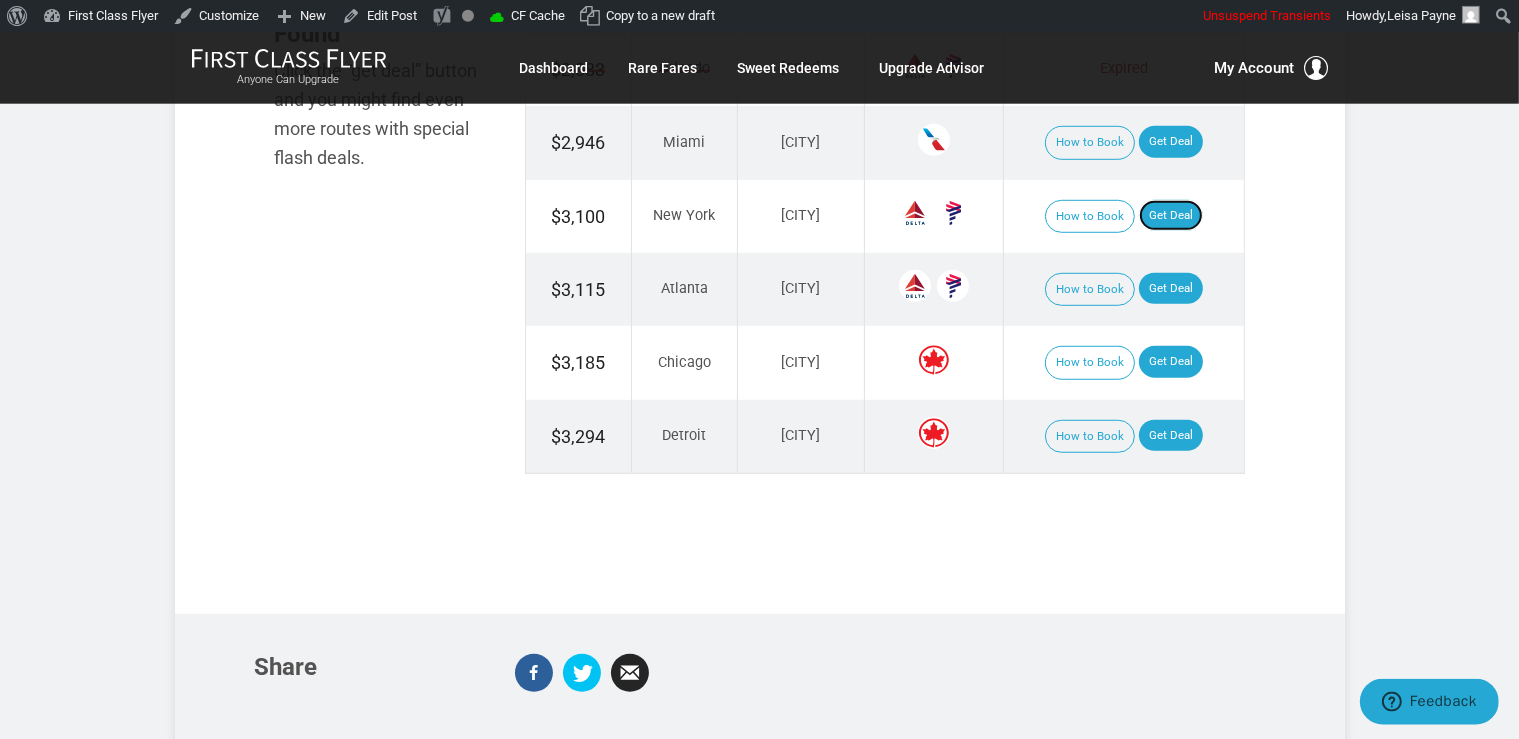 scroll, scrollTop: 1372, scrollLeft: 0, axis: vertical 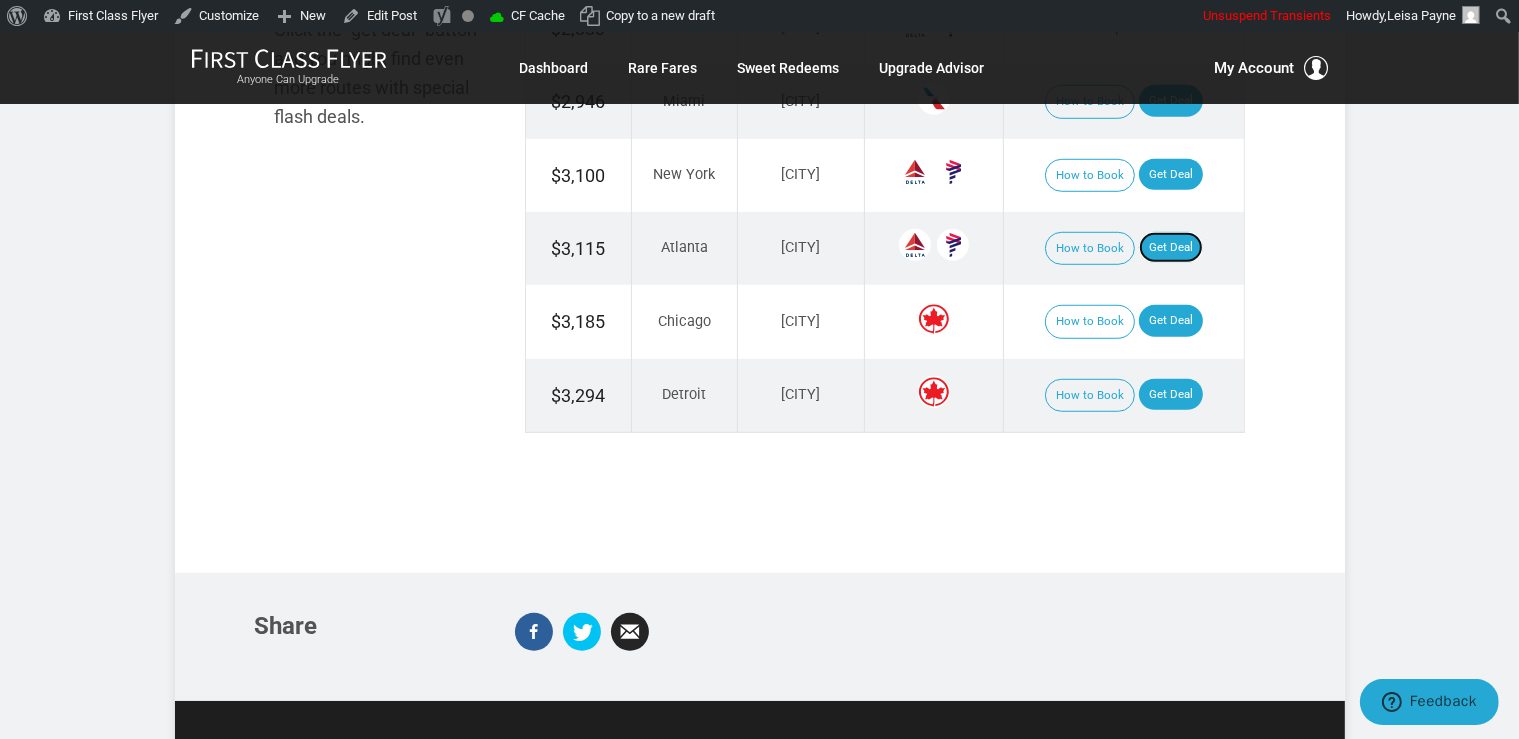 click on "Get Deal" at bounding box center [1171, 248] 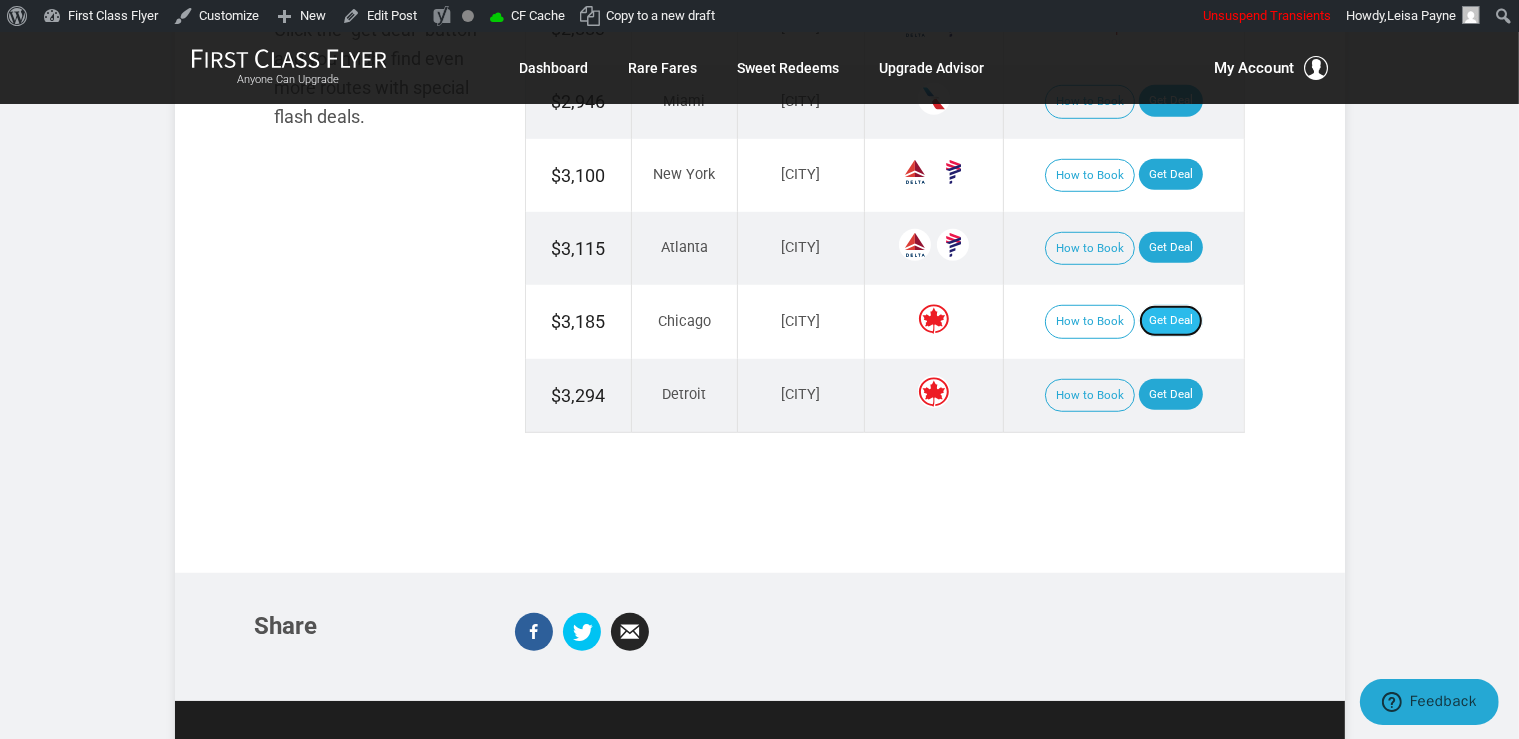 click on "Get Deal" at bounding box center (1171, 321) 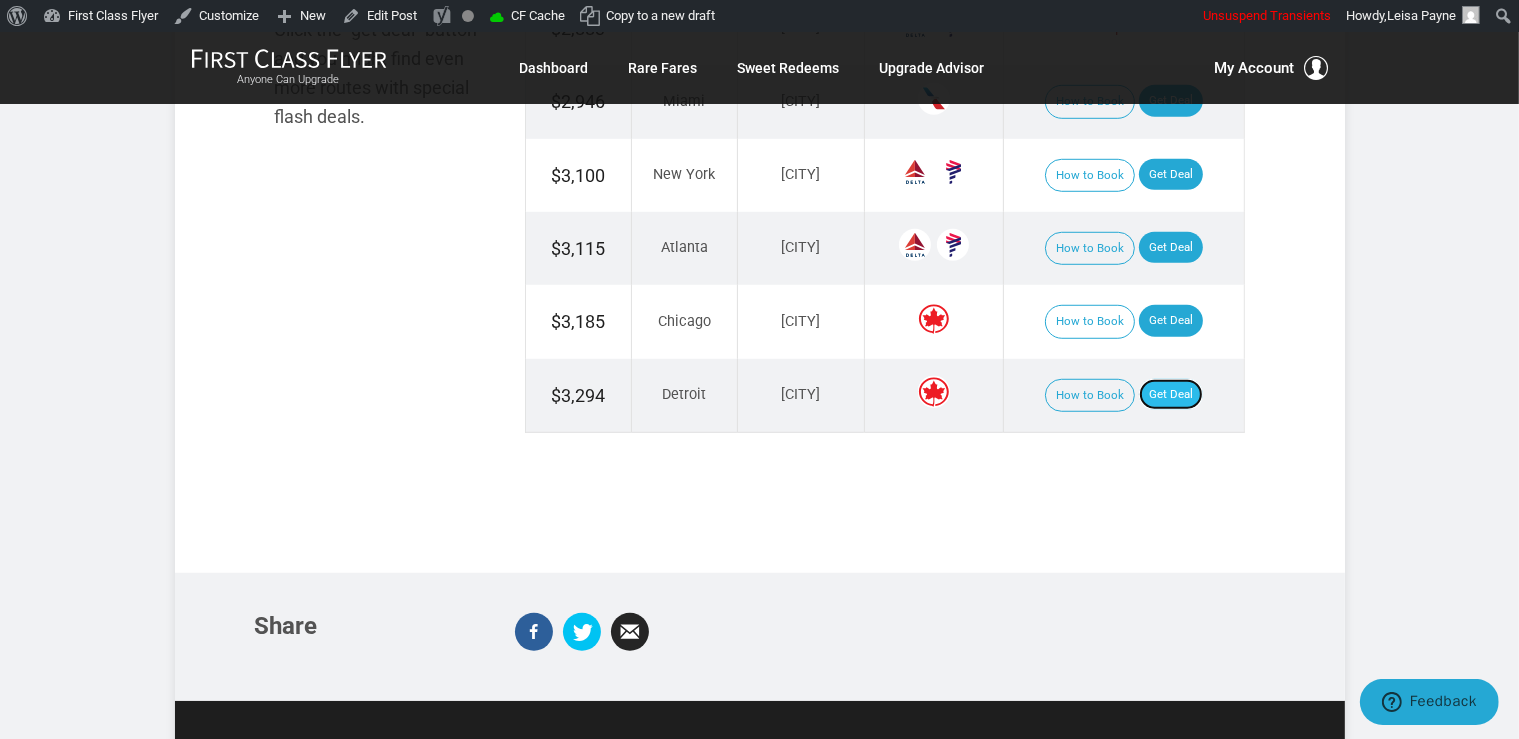 click on "Get Deal" at bounding box center (1171, 395) 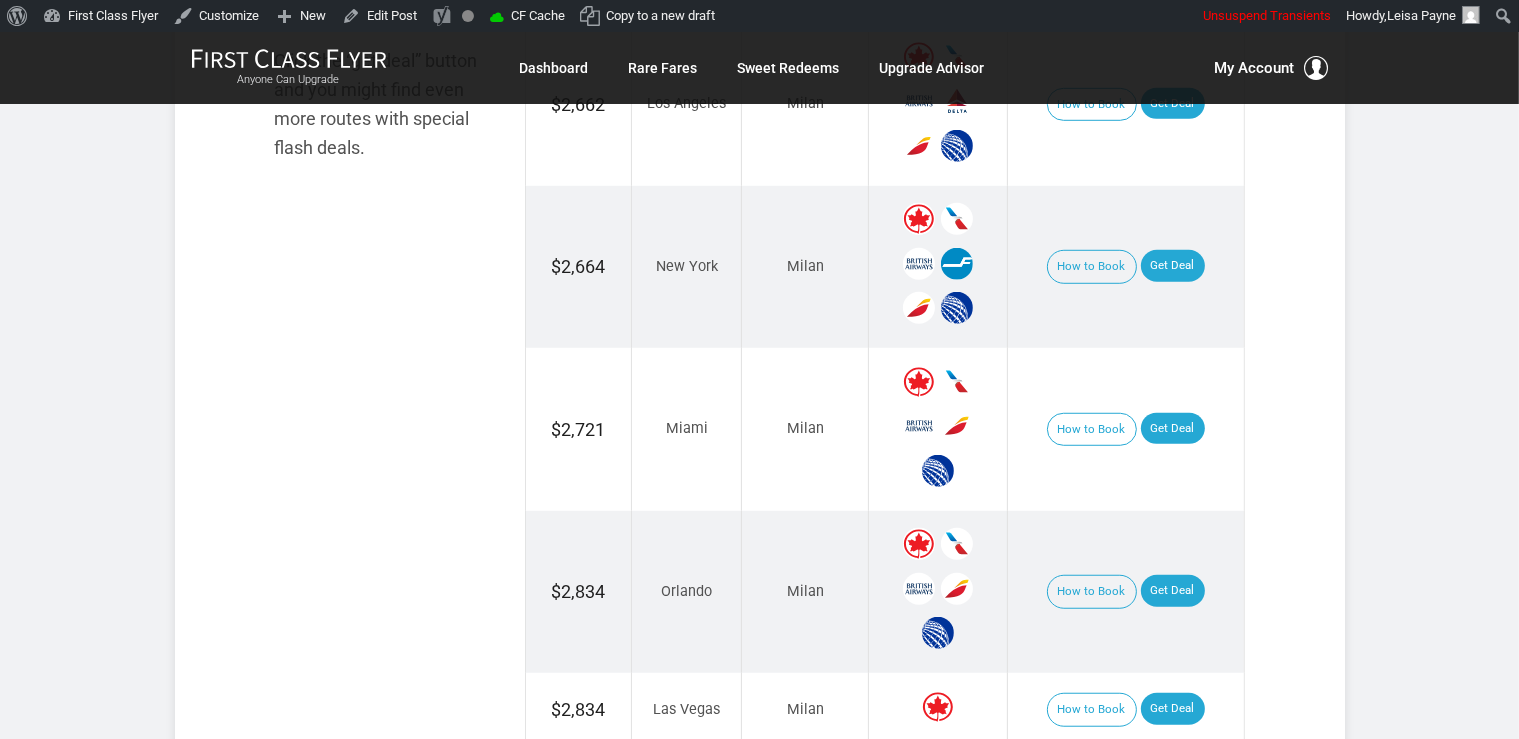 scroll, scrollTop: 0, scrollLeft: 0, axis: both 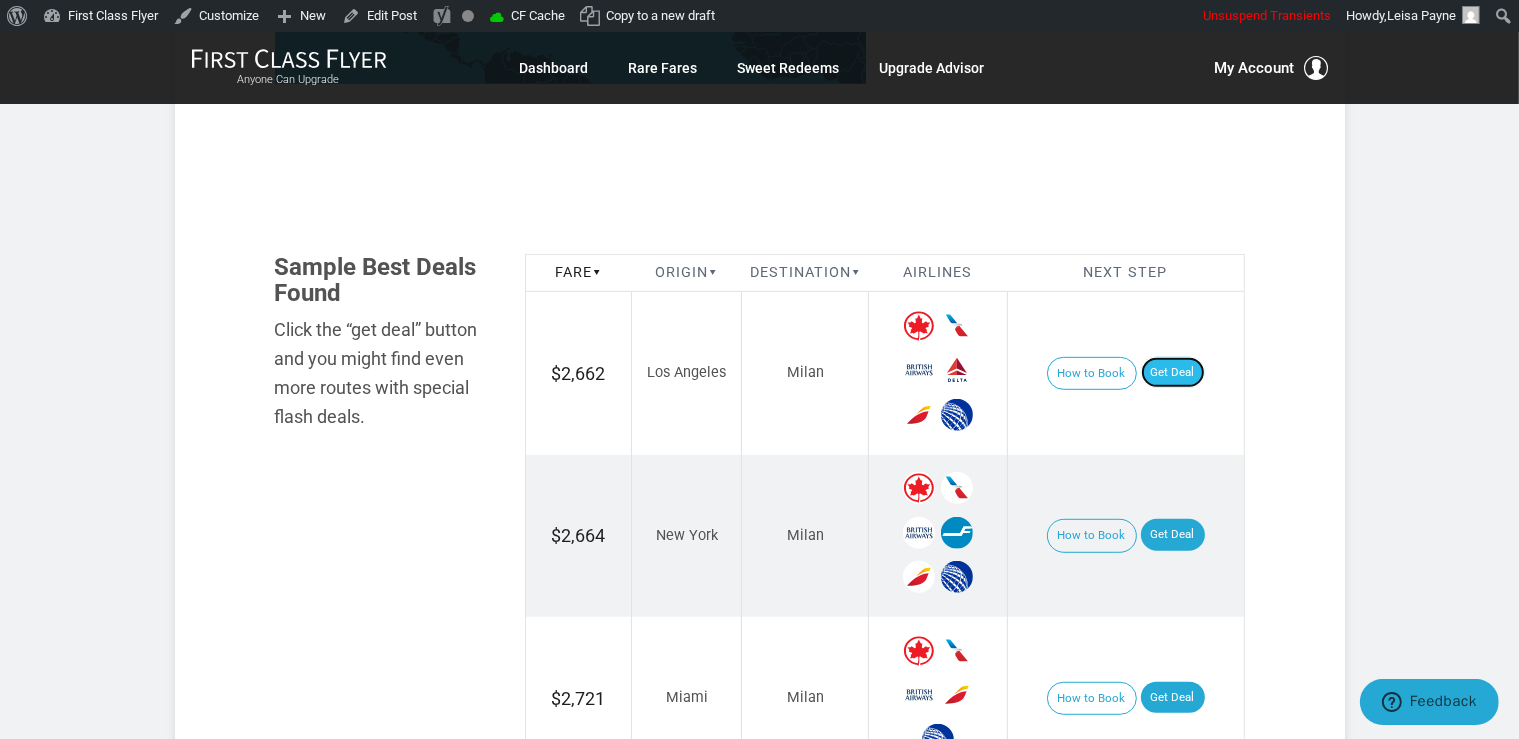 click on "Get Deal" at bounding box center (1173, 373) 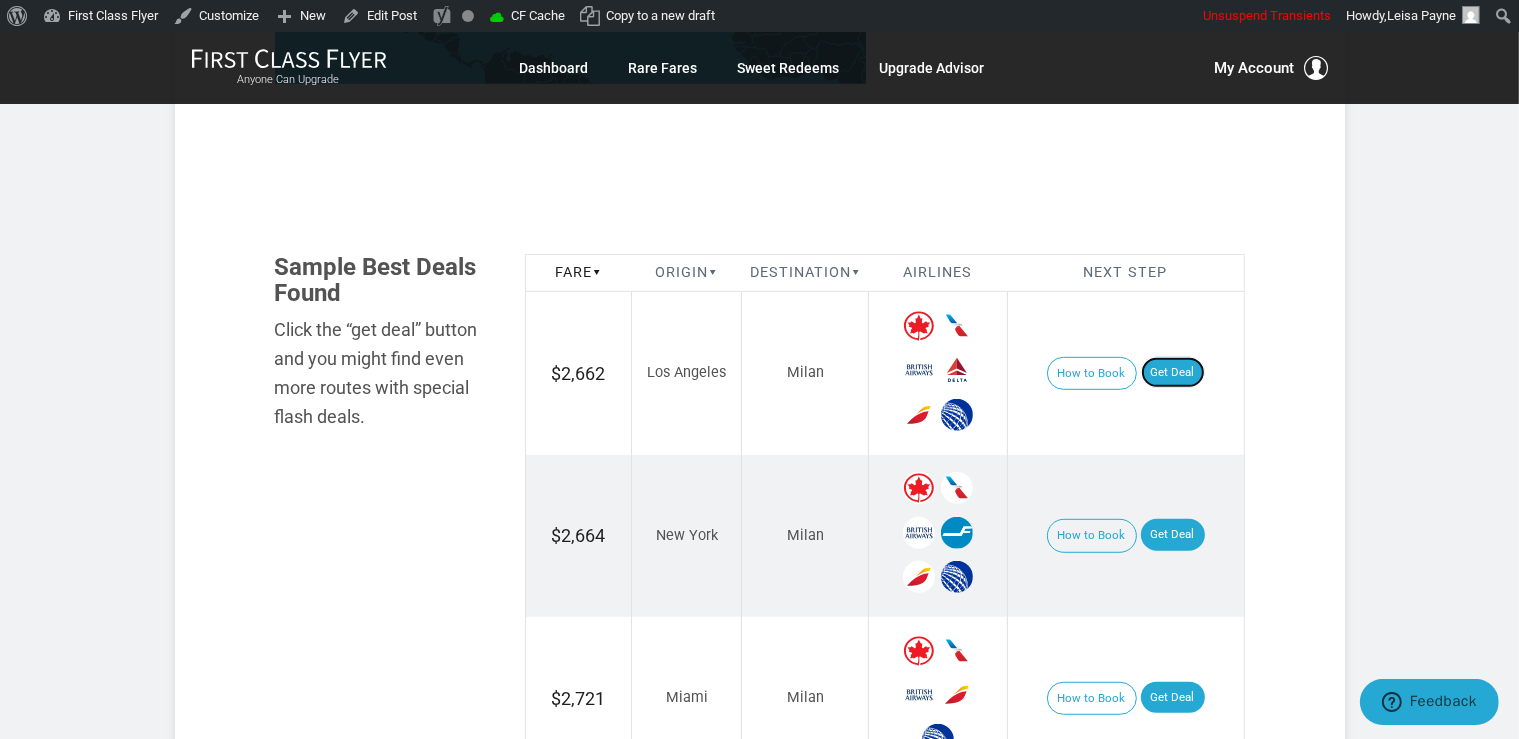click on "Get Deal" at bounding box center (1173, 373) 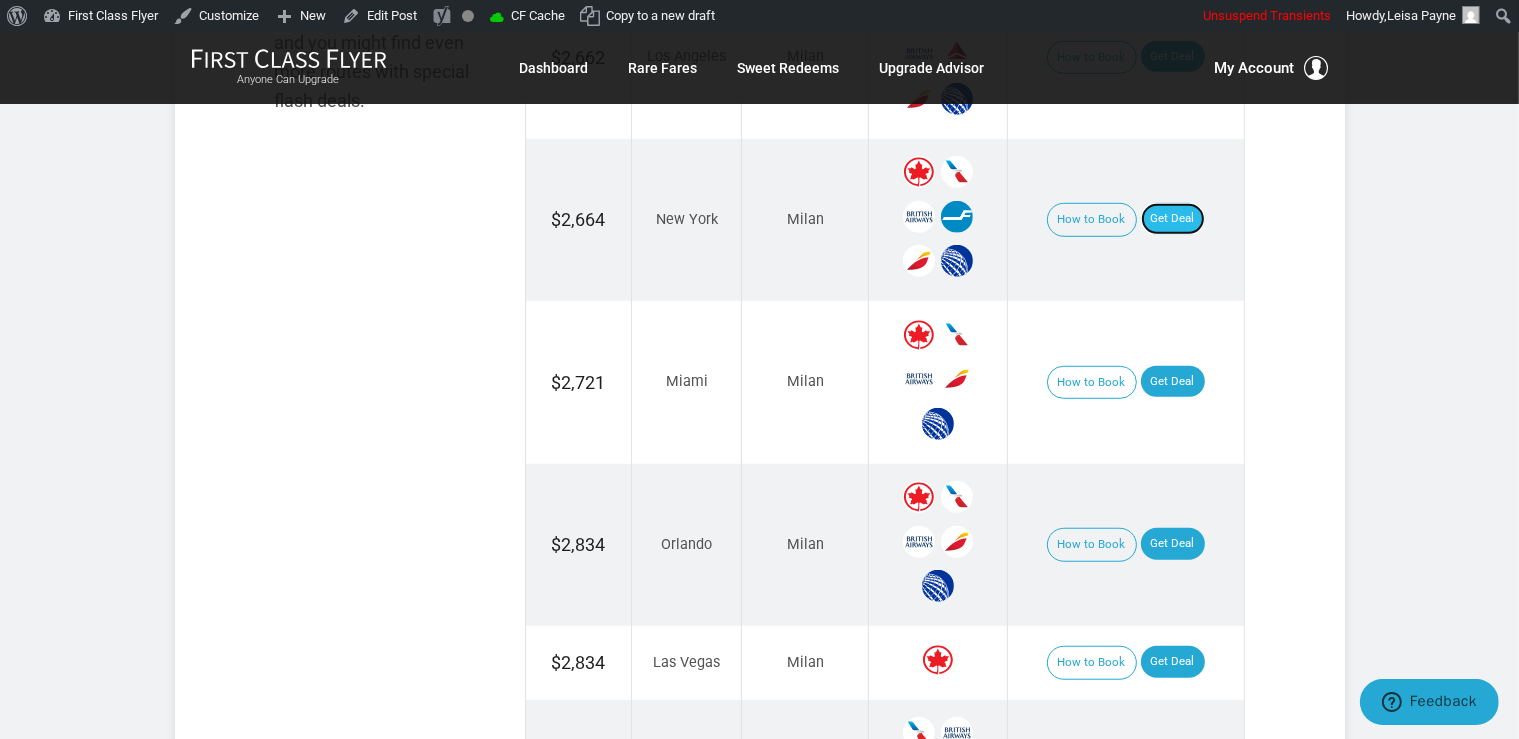 click on "Get Deal" at bounding box center (1173, 219) 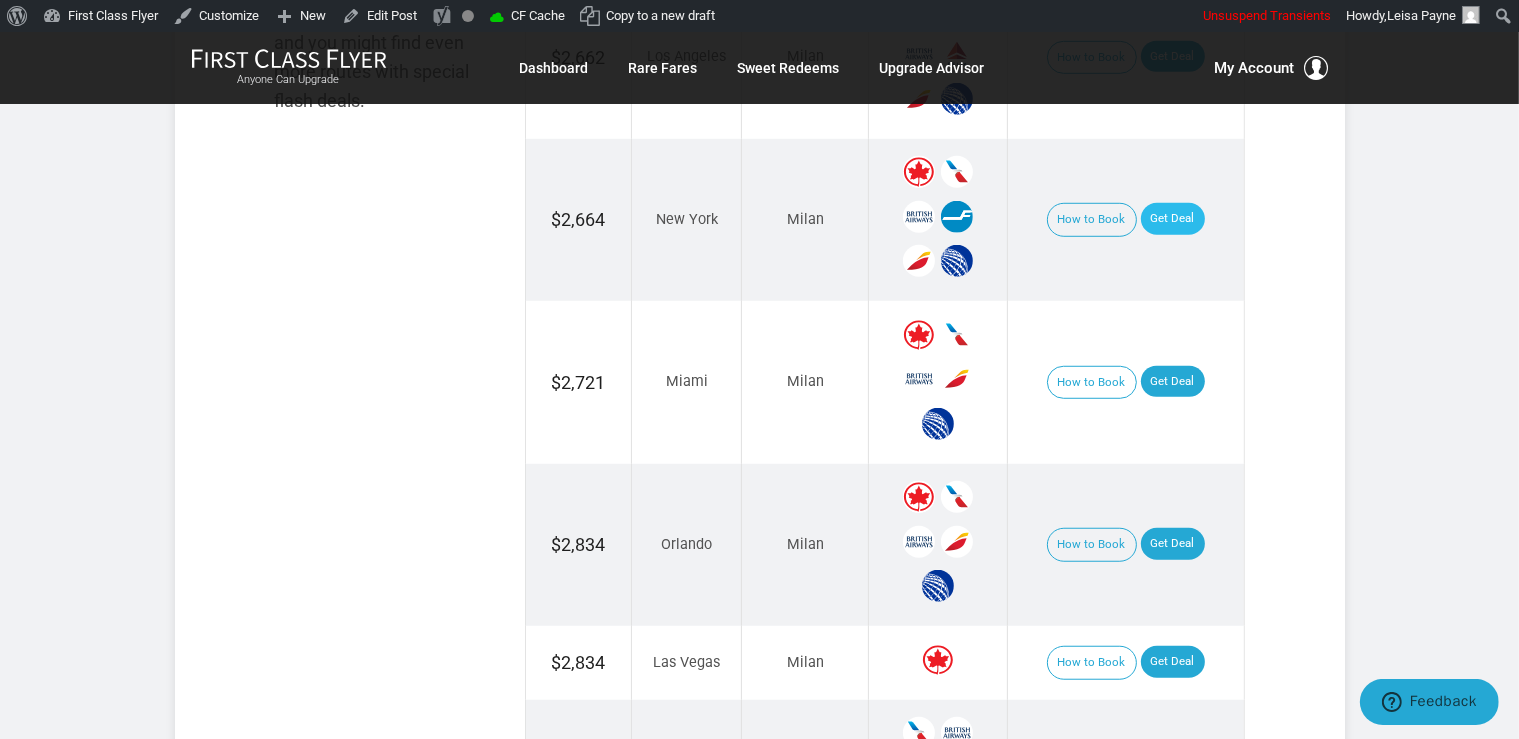 scroll, scrollTop: 1340, scrollLeft: 0, axis: vertical 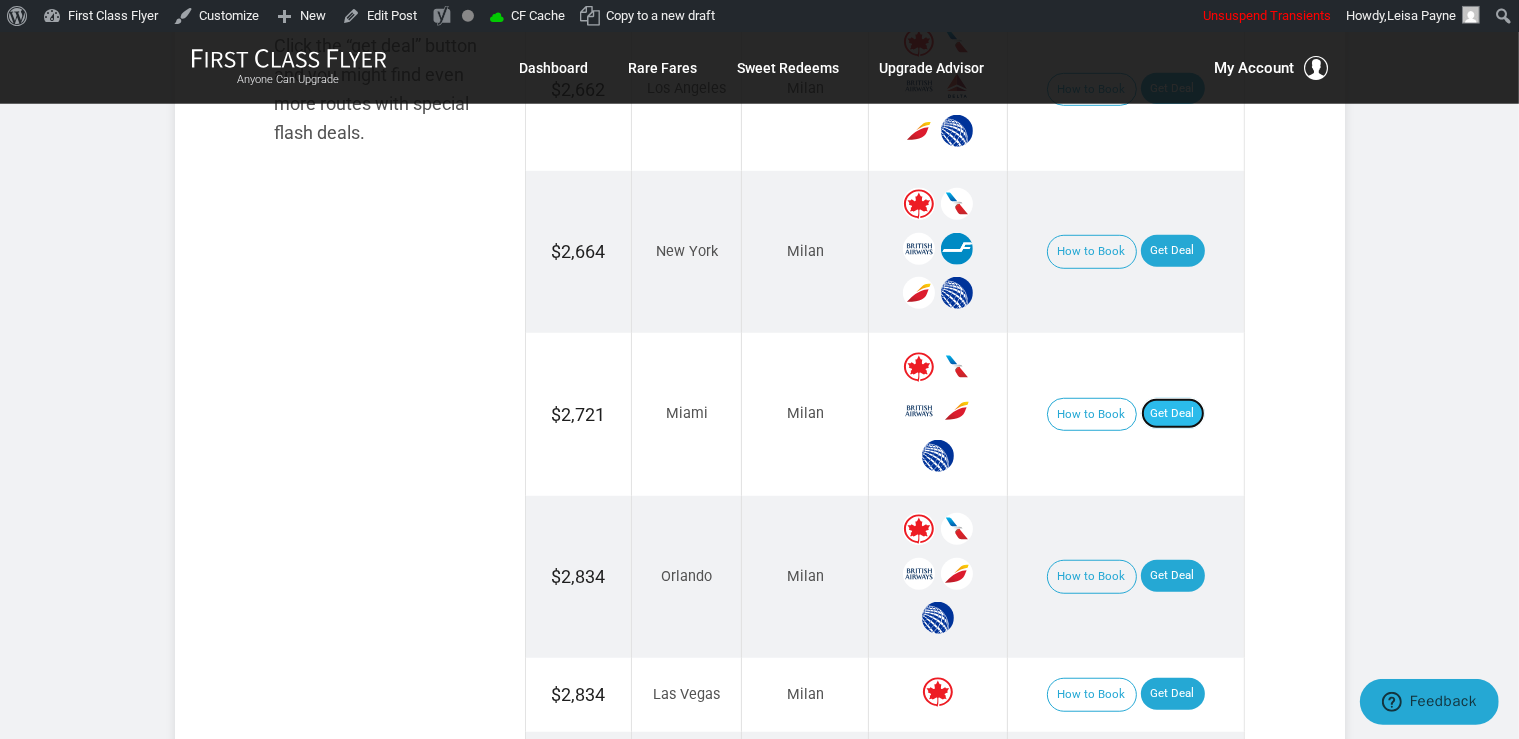 click on "Get Deal" at bounding box center [1173, 414] 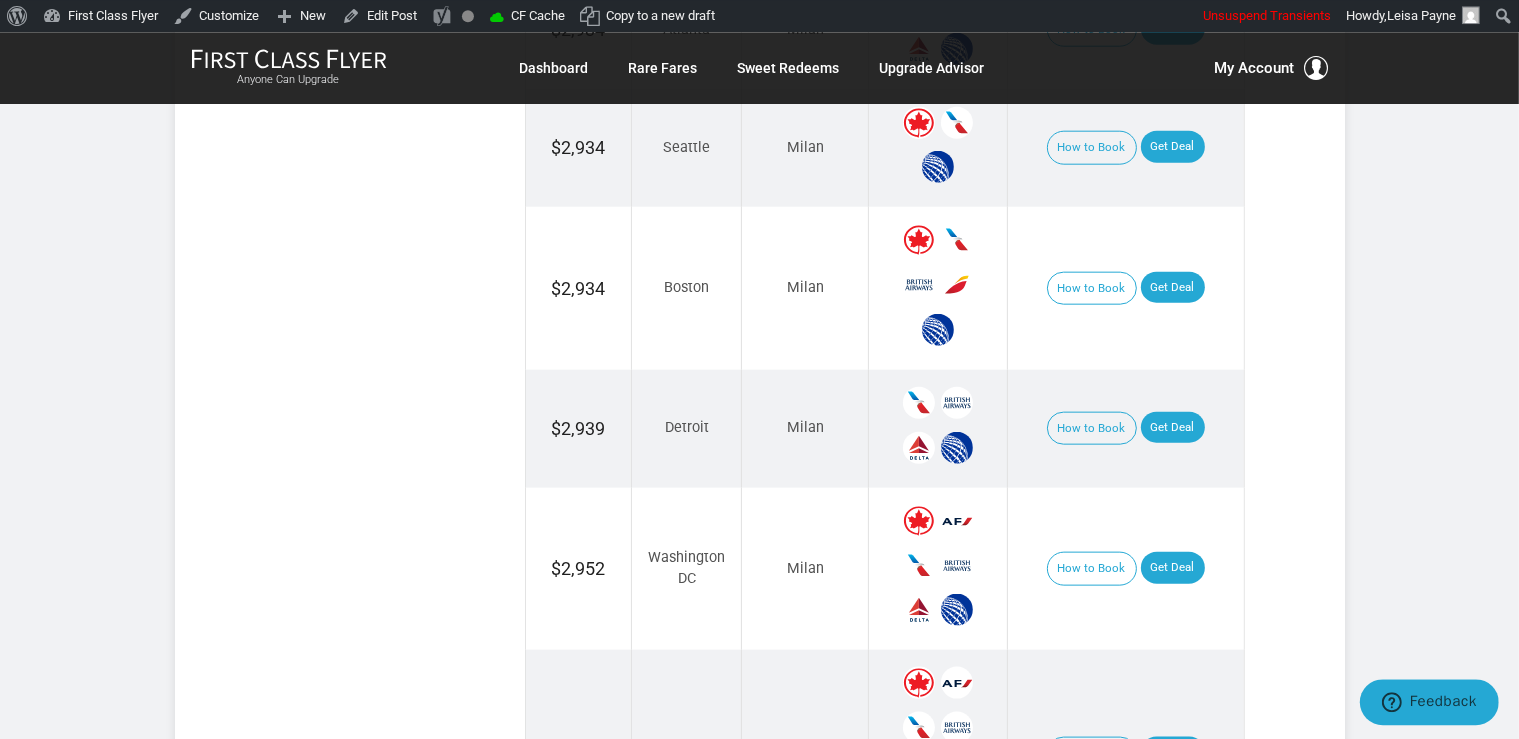 scroll, scrollTop: 2291, scrollLeft: 0, axis: vertical 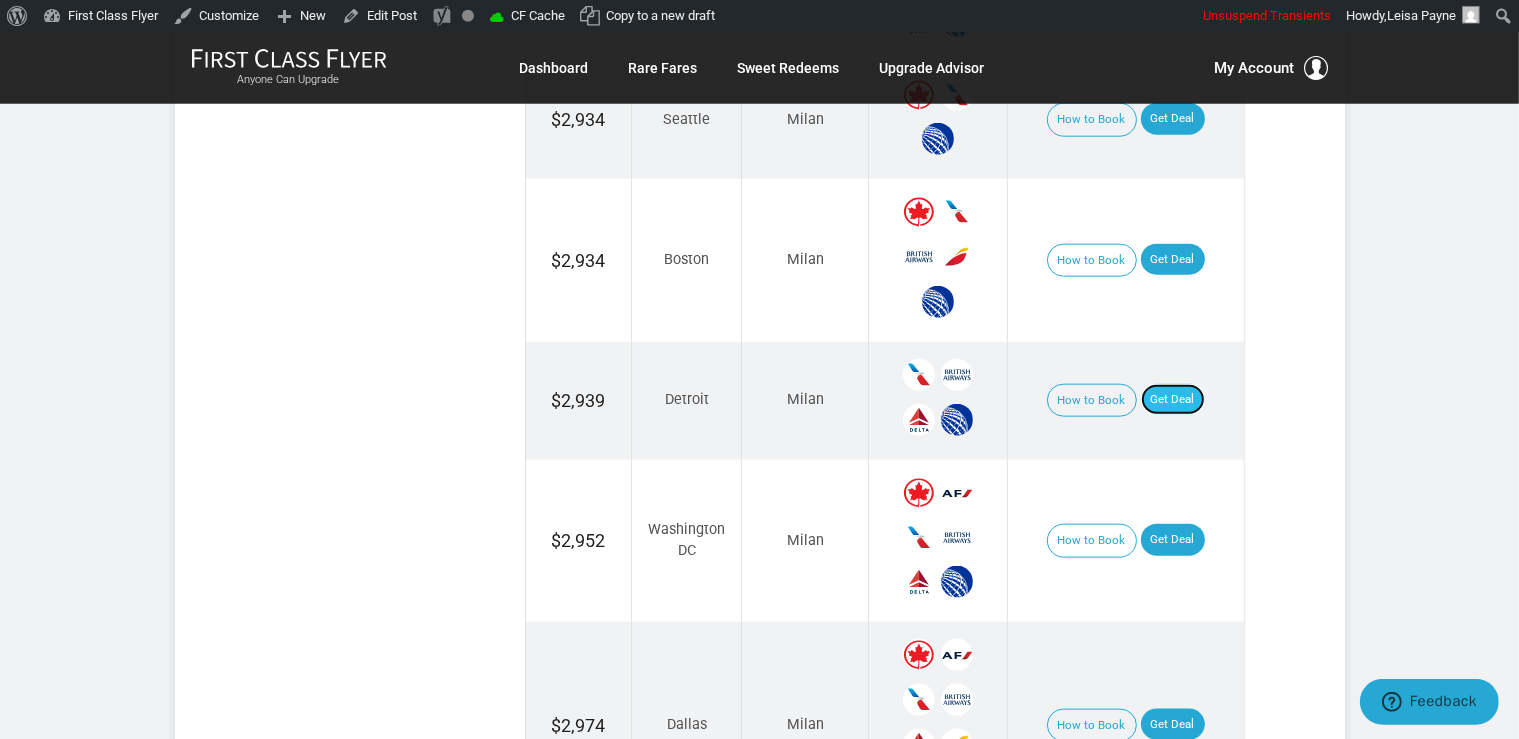 click on "Get Deal" at bounding box center (1173, 400) 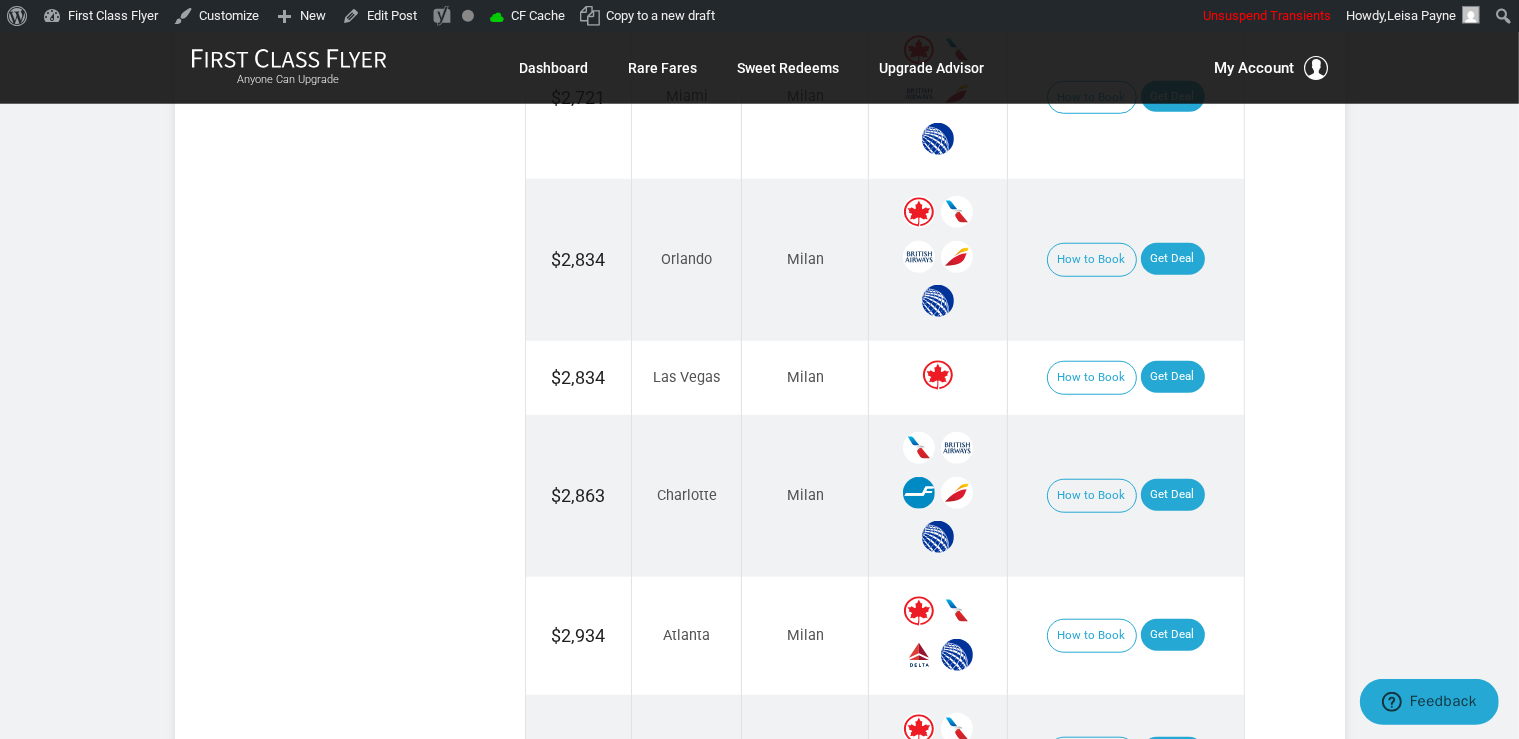 scroll, scrollTop: 1763, scrollLeft: 0, axis: vertical 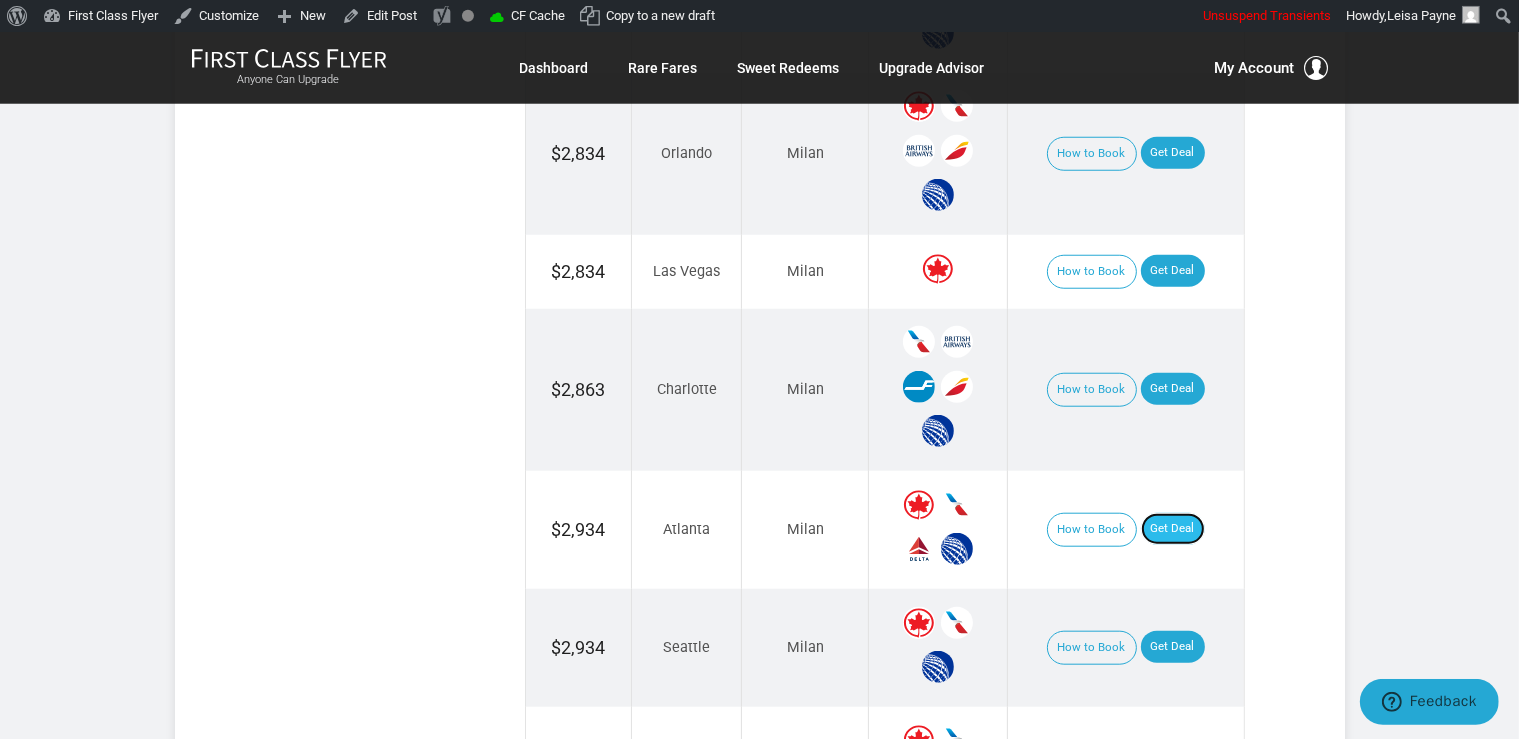 click on "Get Deal" at bounding box center (1173, 529) 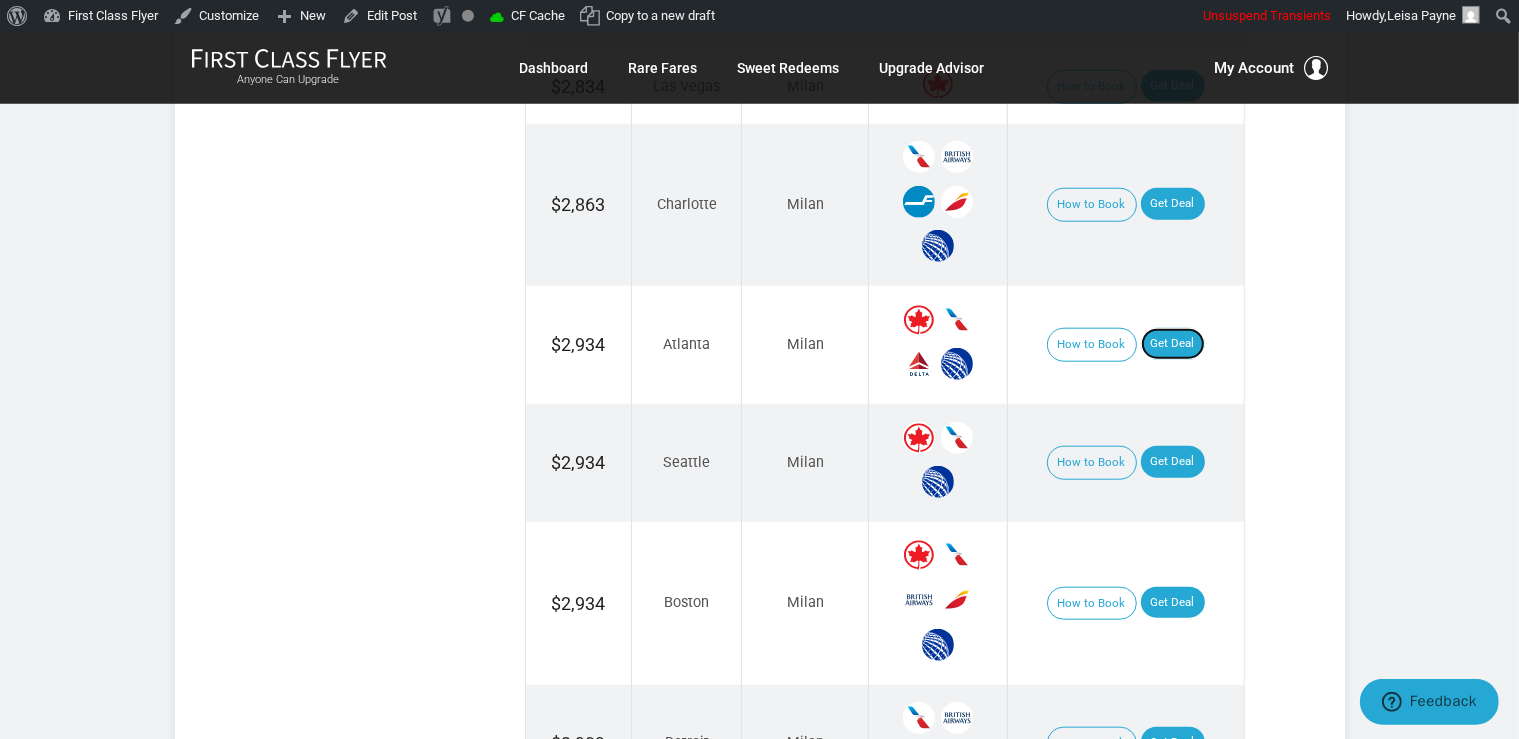 scroll, scrollTop: 1657, scrollLeft: 0, axis: vertical 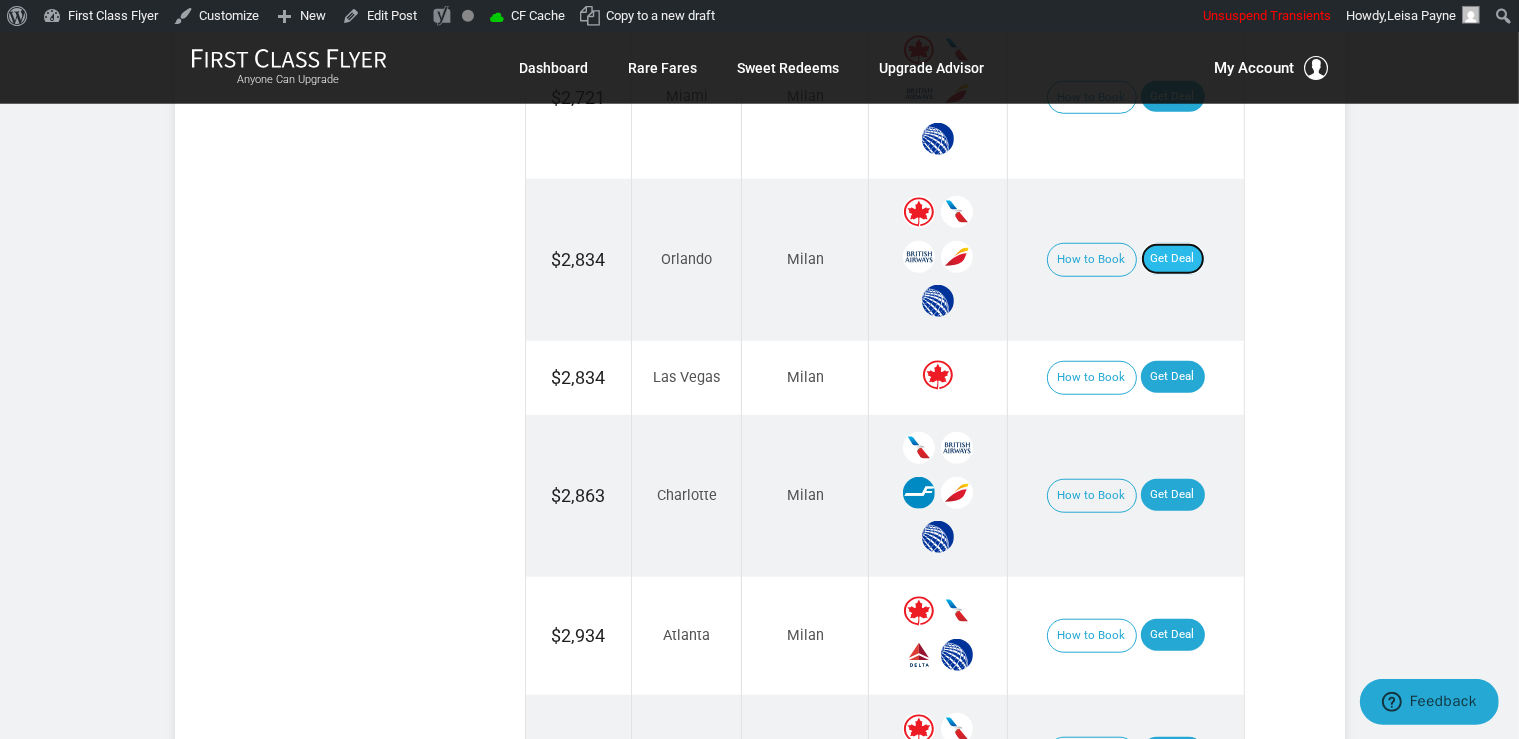 click on "Get Deal" at bounding box center [1173, 259] 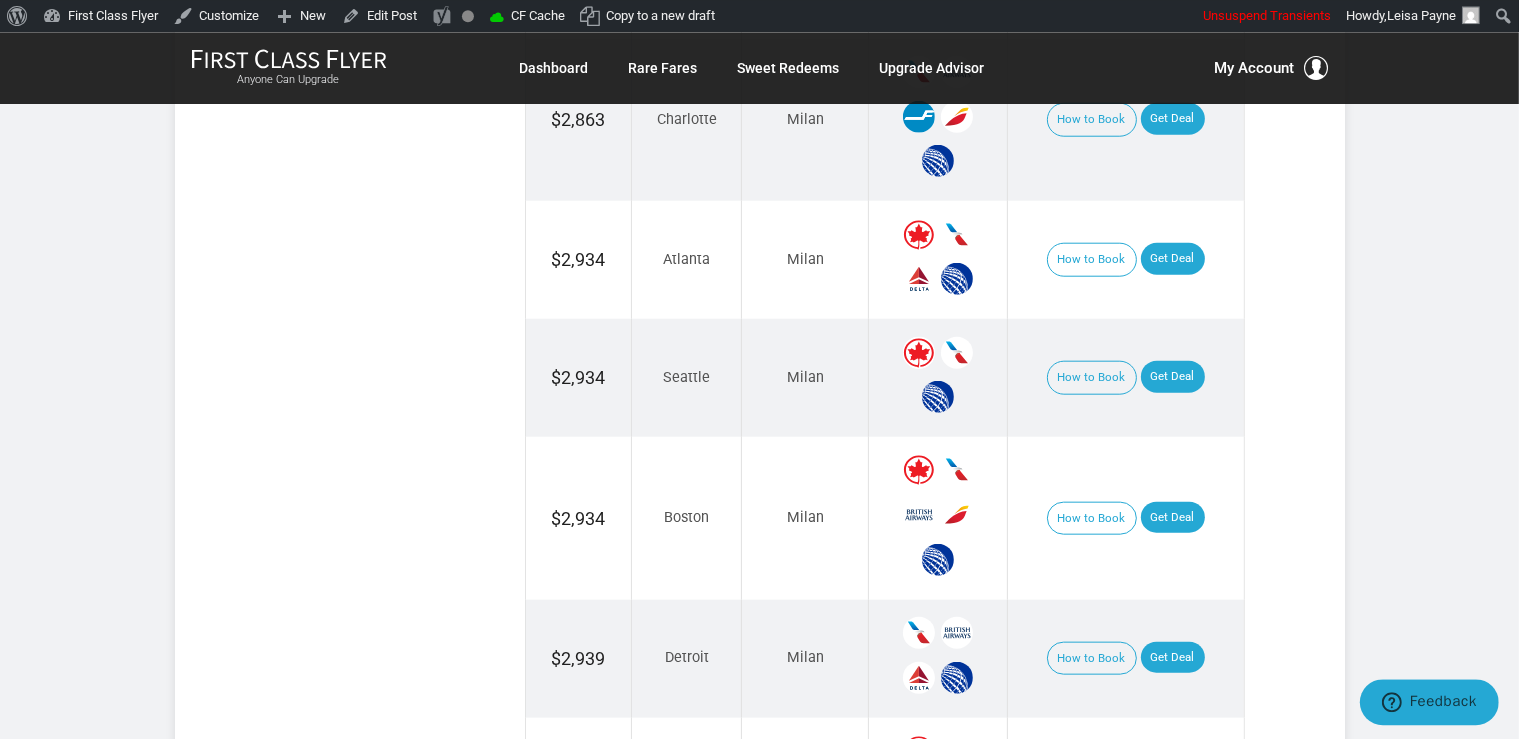 scroll, scrollTop: 2080, scrollLeft: 0, axis: vertical 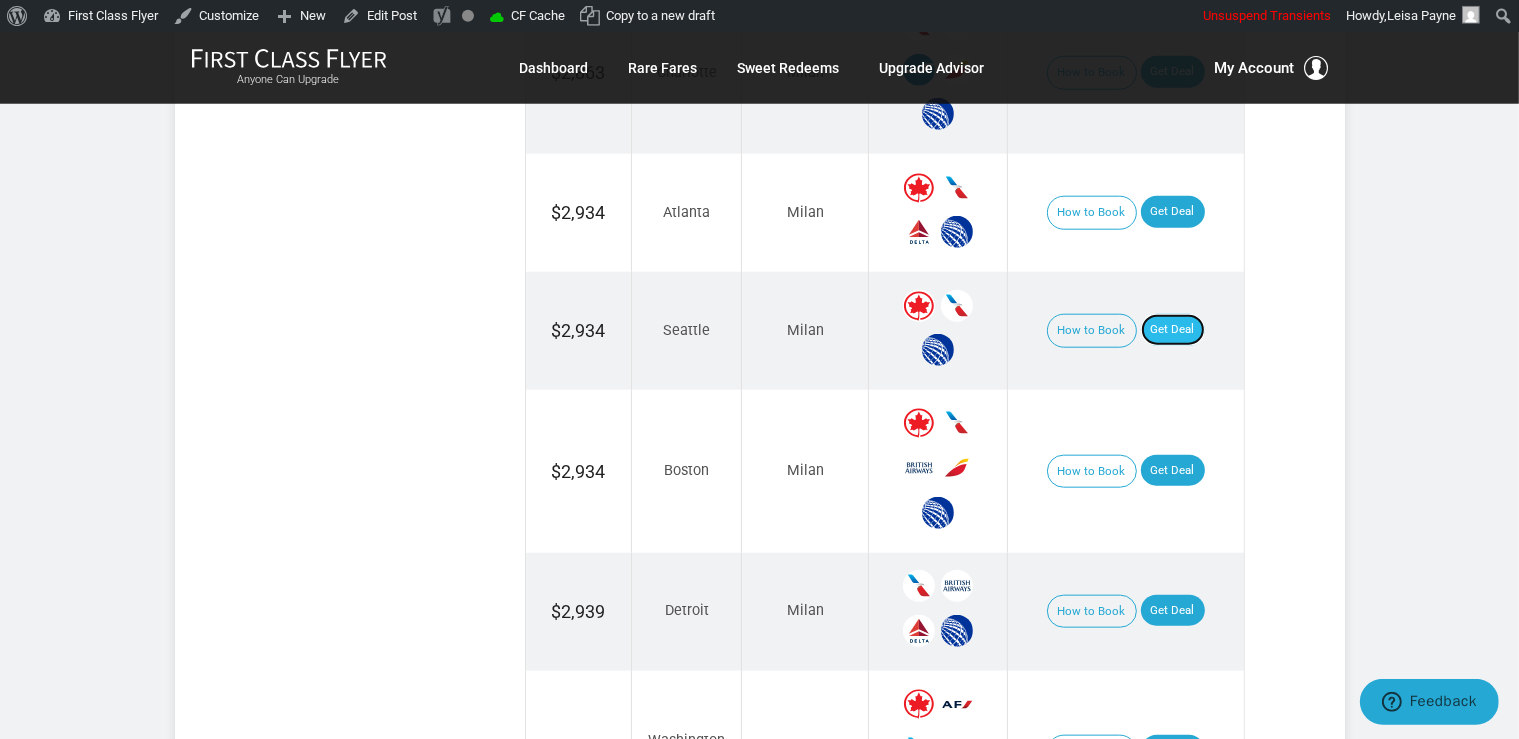 click on "Get Deal" at bounding box center [1173, 330] 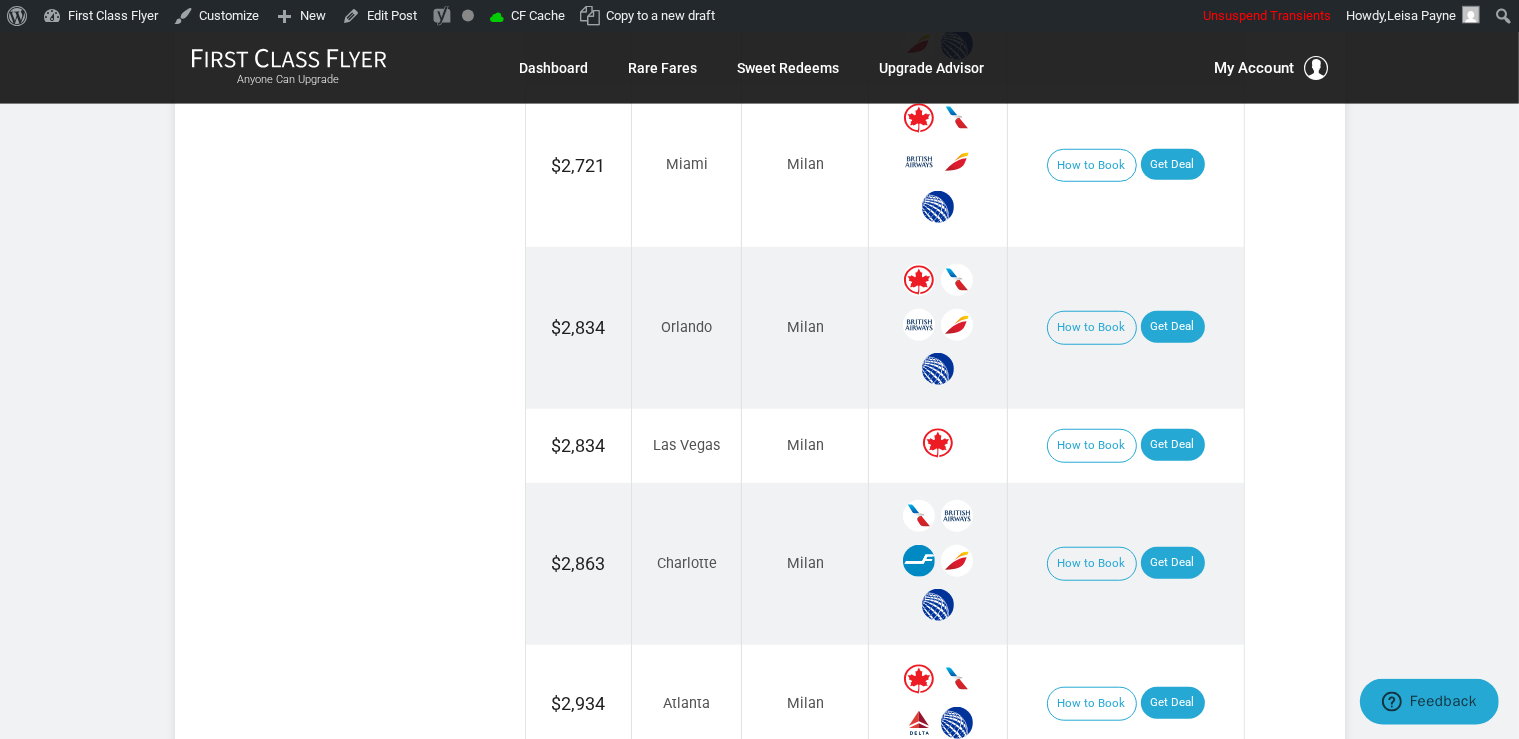 scroll, scrollTop: 1552, scrollLeft: 0, axis: vertical 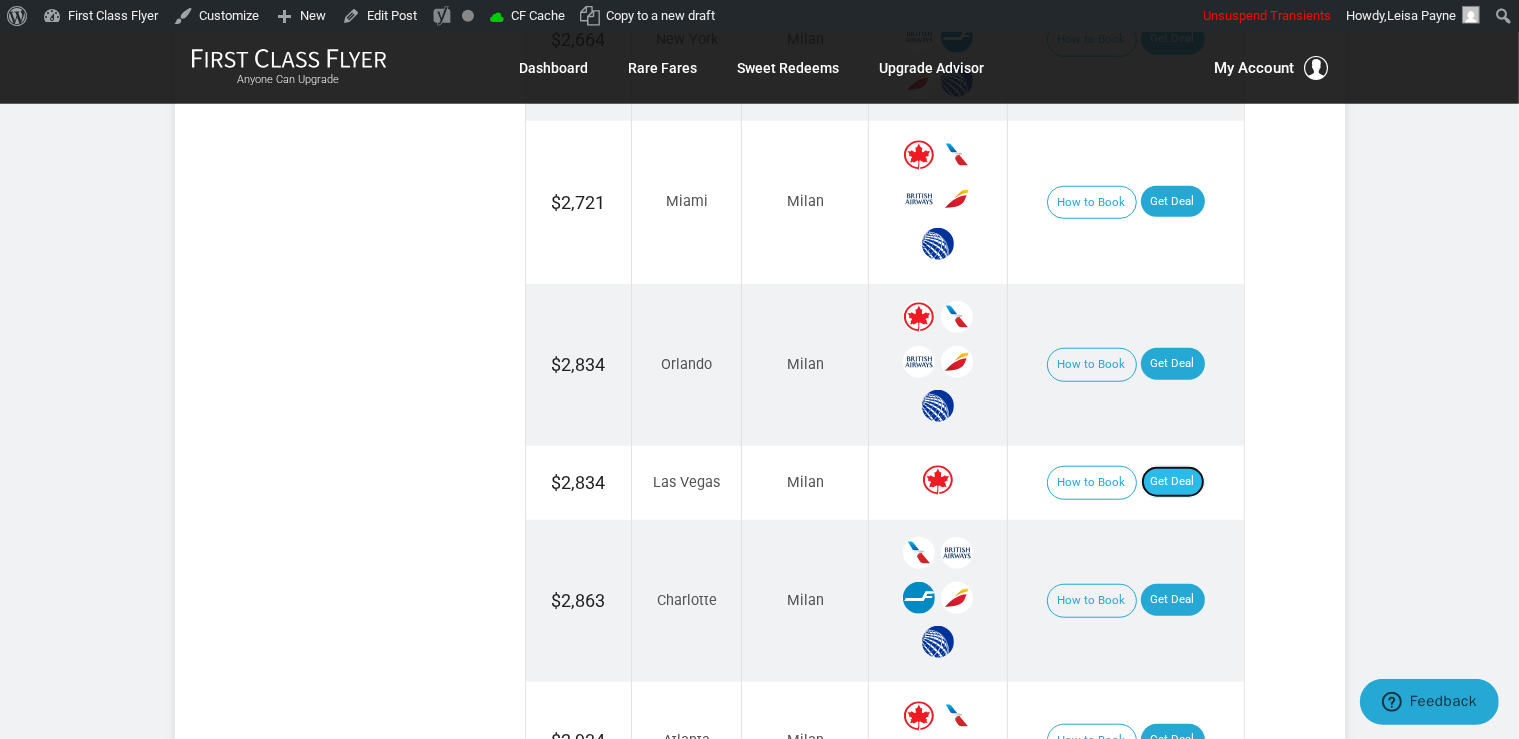 click on "Get Deal" at bounding box center [1173, 482] 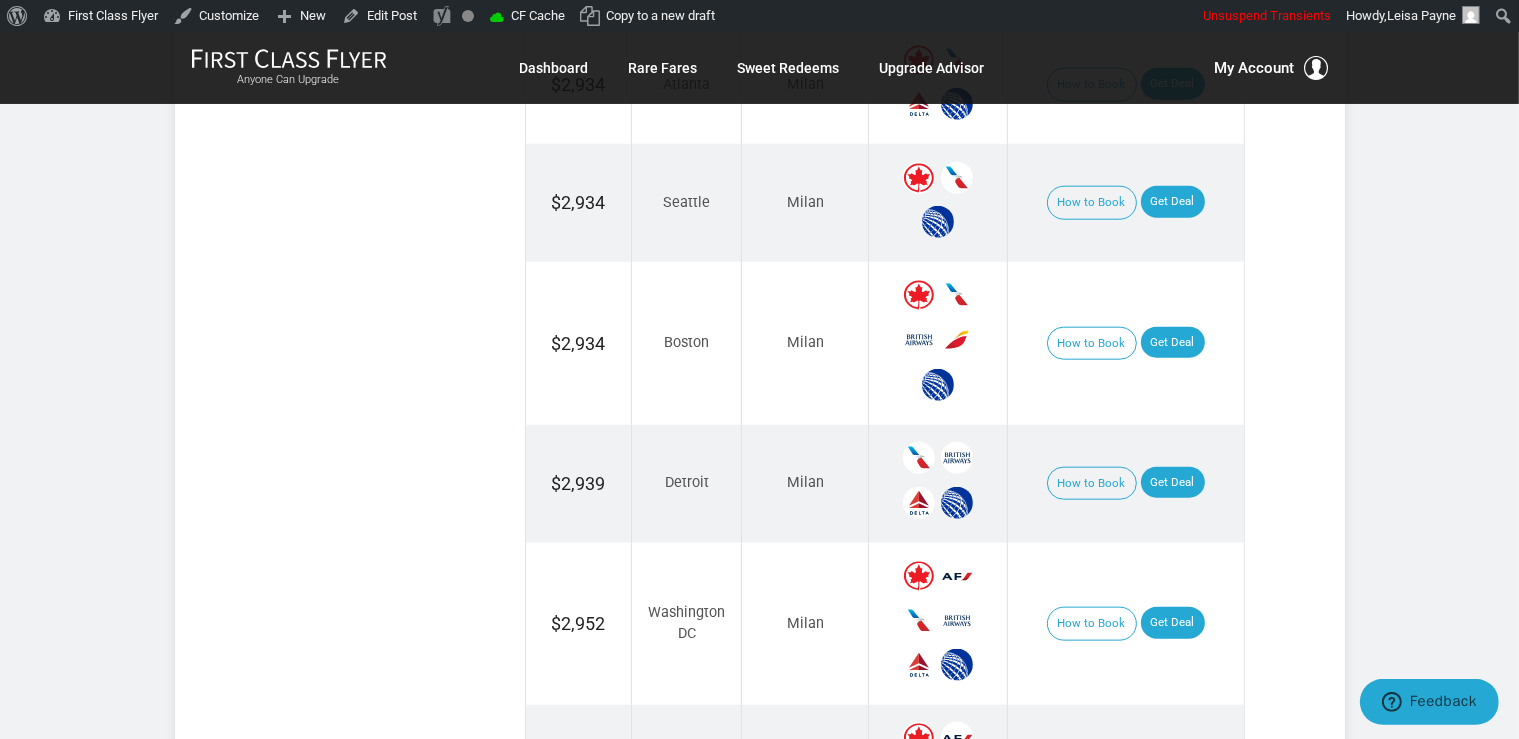 scroll, scrollTop: 2185, scrollLeft: 0, axis: vertical 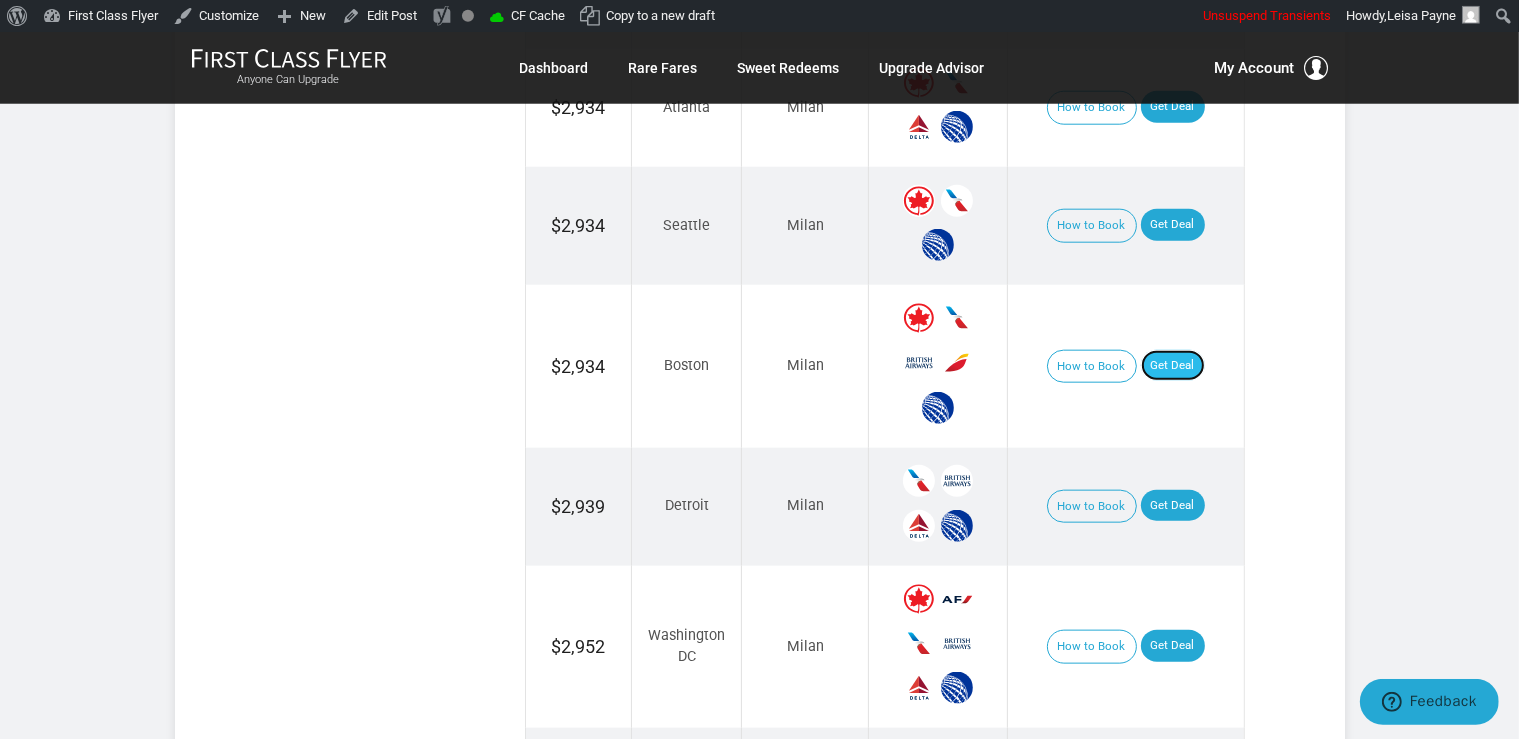click on "Get Deal" at bounding box center [1173, 366] 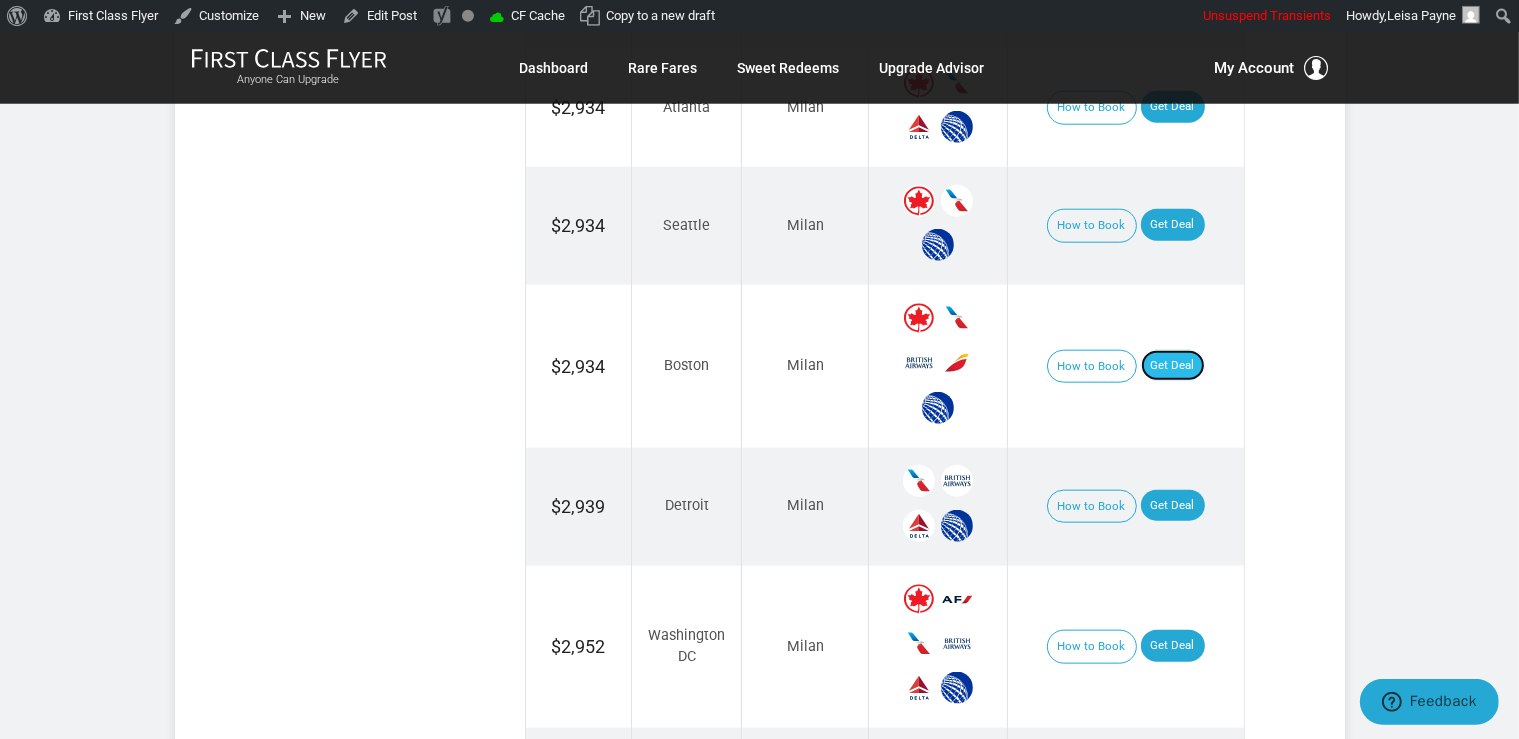 click on "Get Deal" at bounding box center [1173, 366] 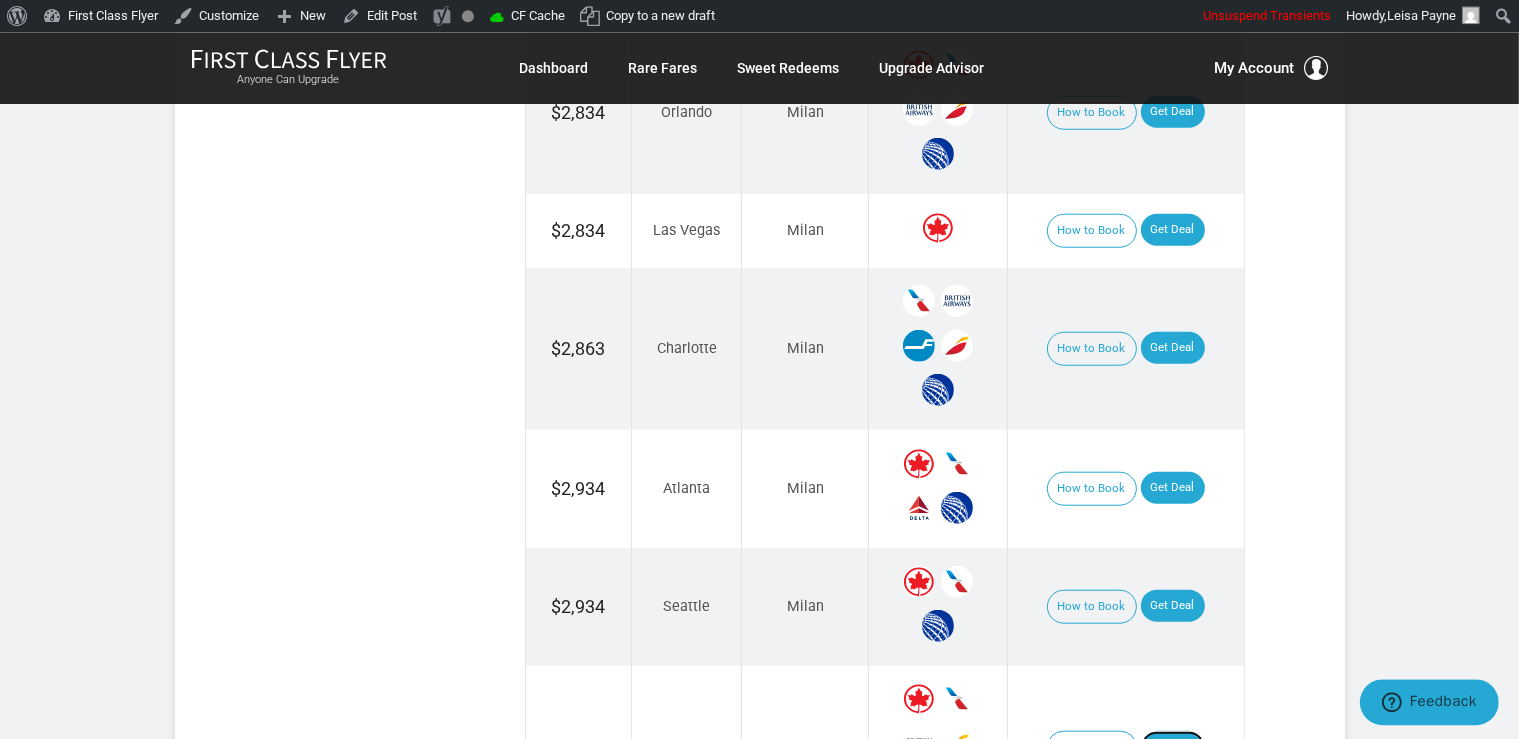 scroll, scrollTop: 1763, scrollLeft: 0, axis: vertical 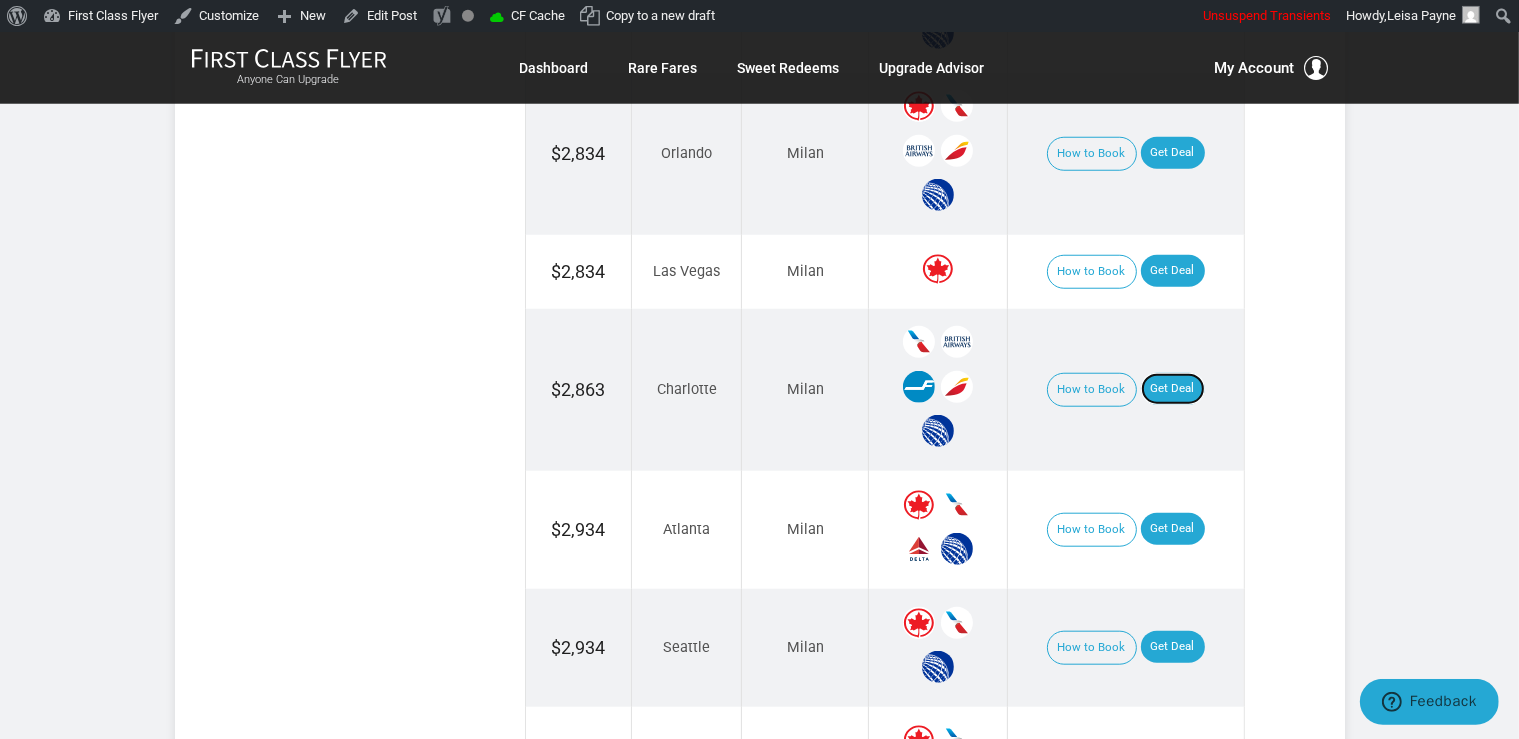 drag, startPoint x: 1192, startPoint y: 378, endPoint x: 1211, endPoint y: 385, distance: 20.248457 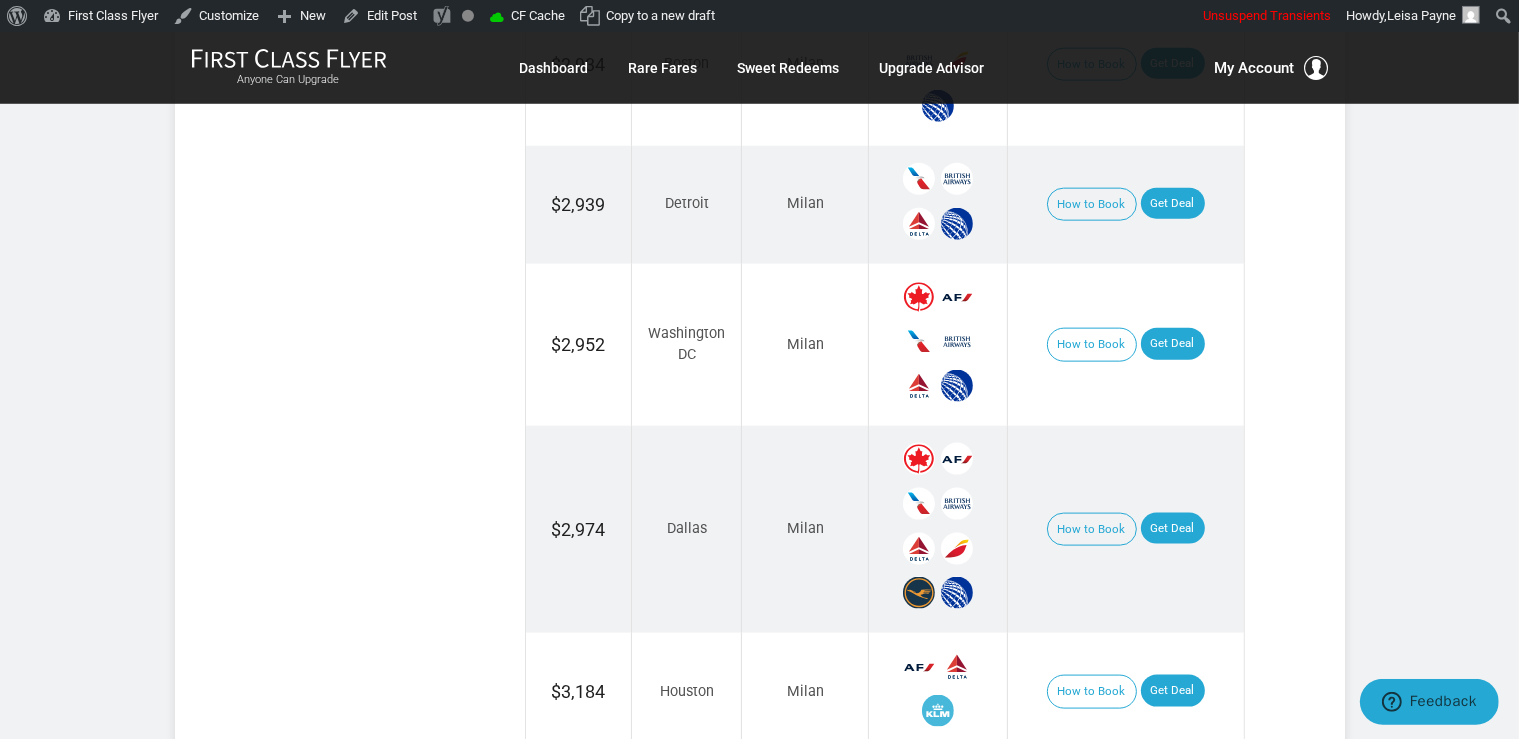 scroll, scrollTop: 2502, scrollLeft: 0, axis: vertical 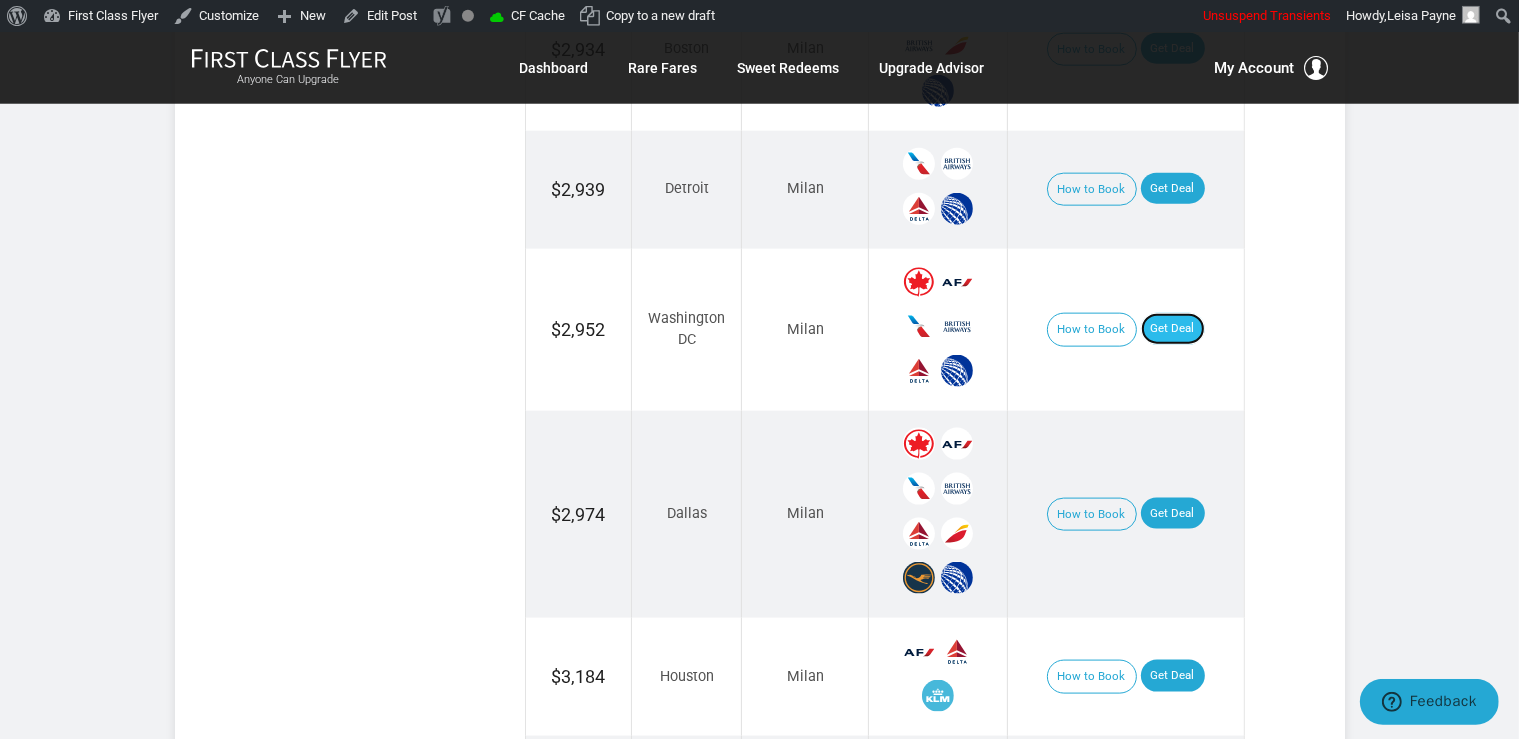 click on "Get Deal" at bounding box center [1173, 329] 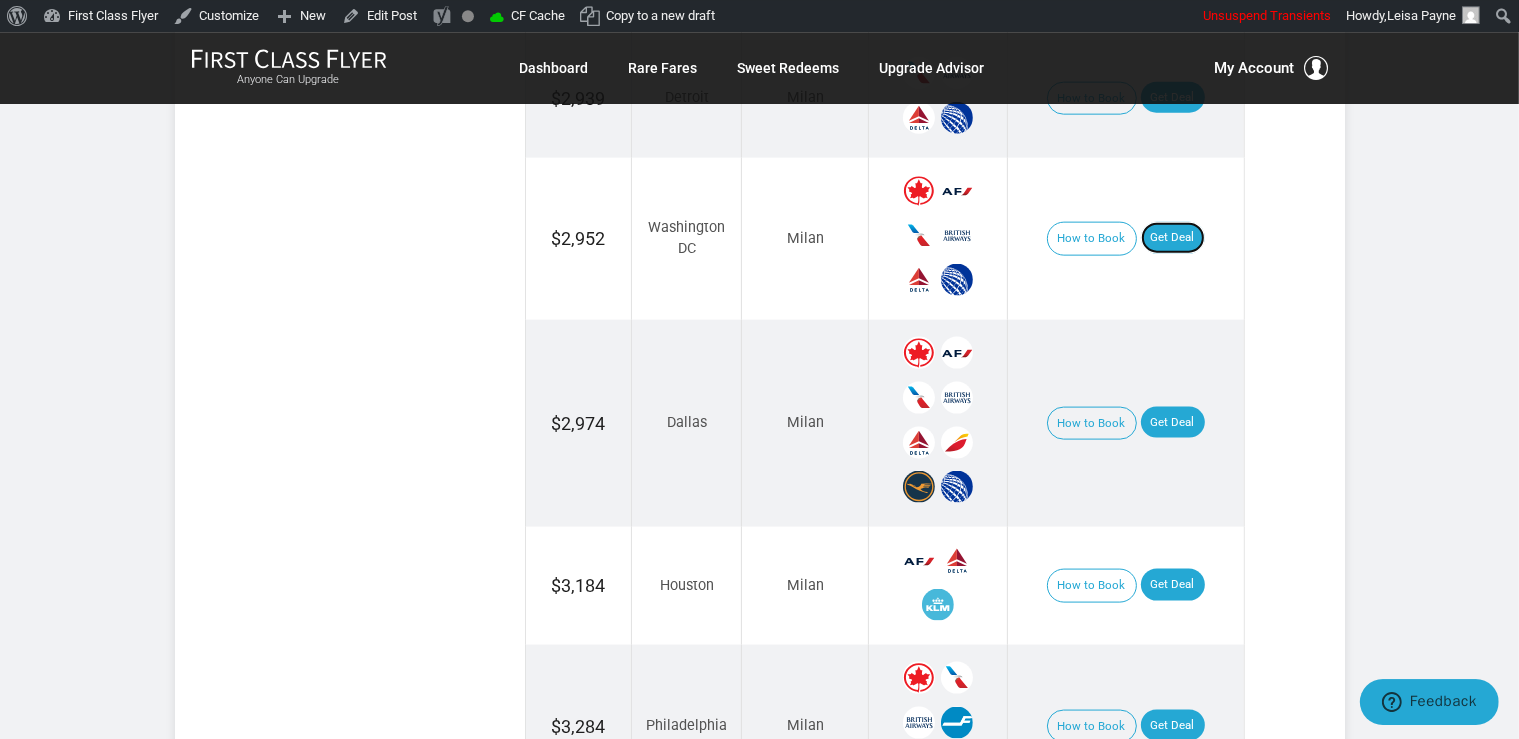 scroll, scrollTop: 2713, scrollLeft: 0, axis: vertical 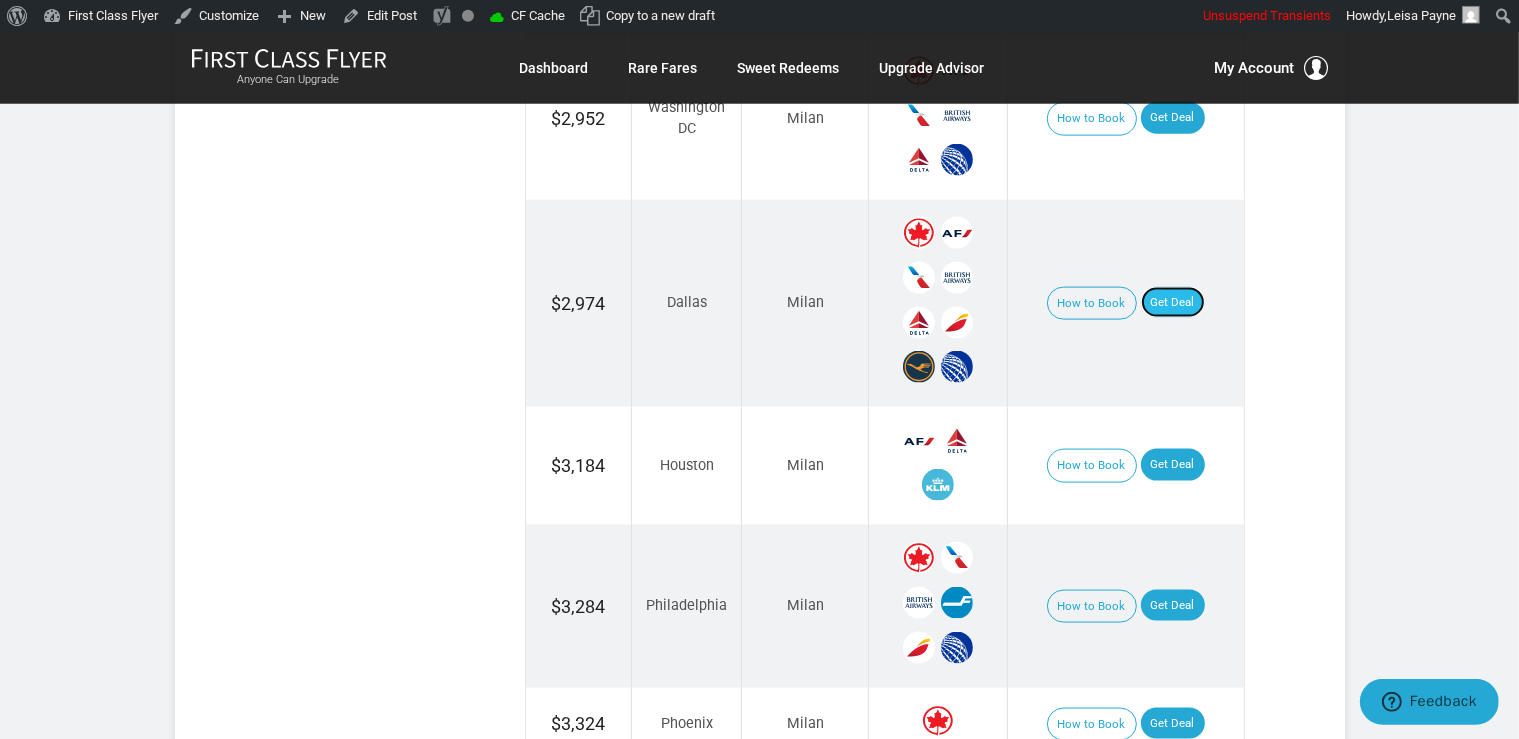 click on "Get Deal" at bounding box center (1173, 303) 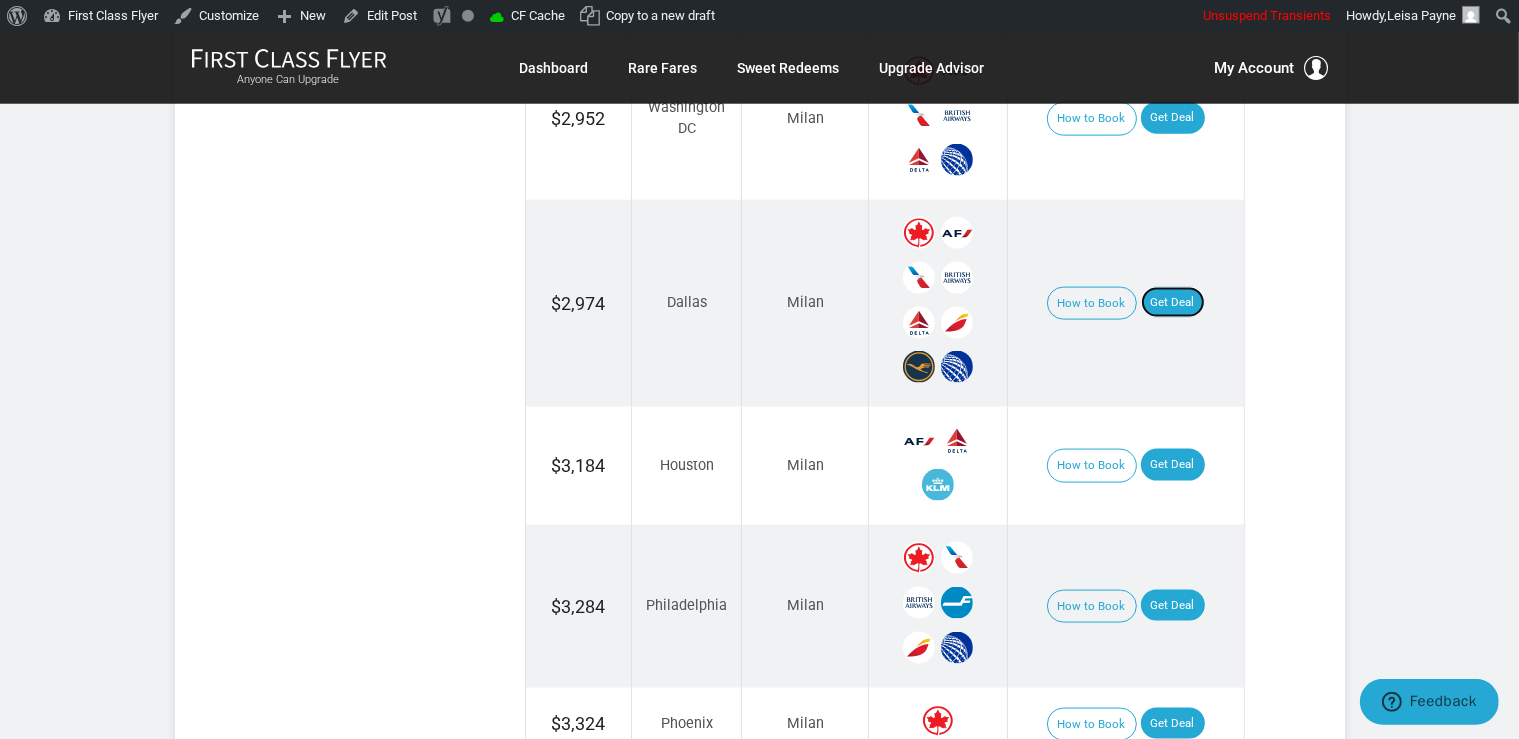 scroll, scrollTop: 2819, scrollLeft: 0, axis: vertical 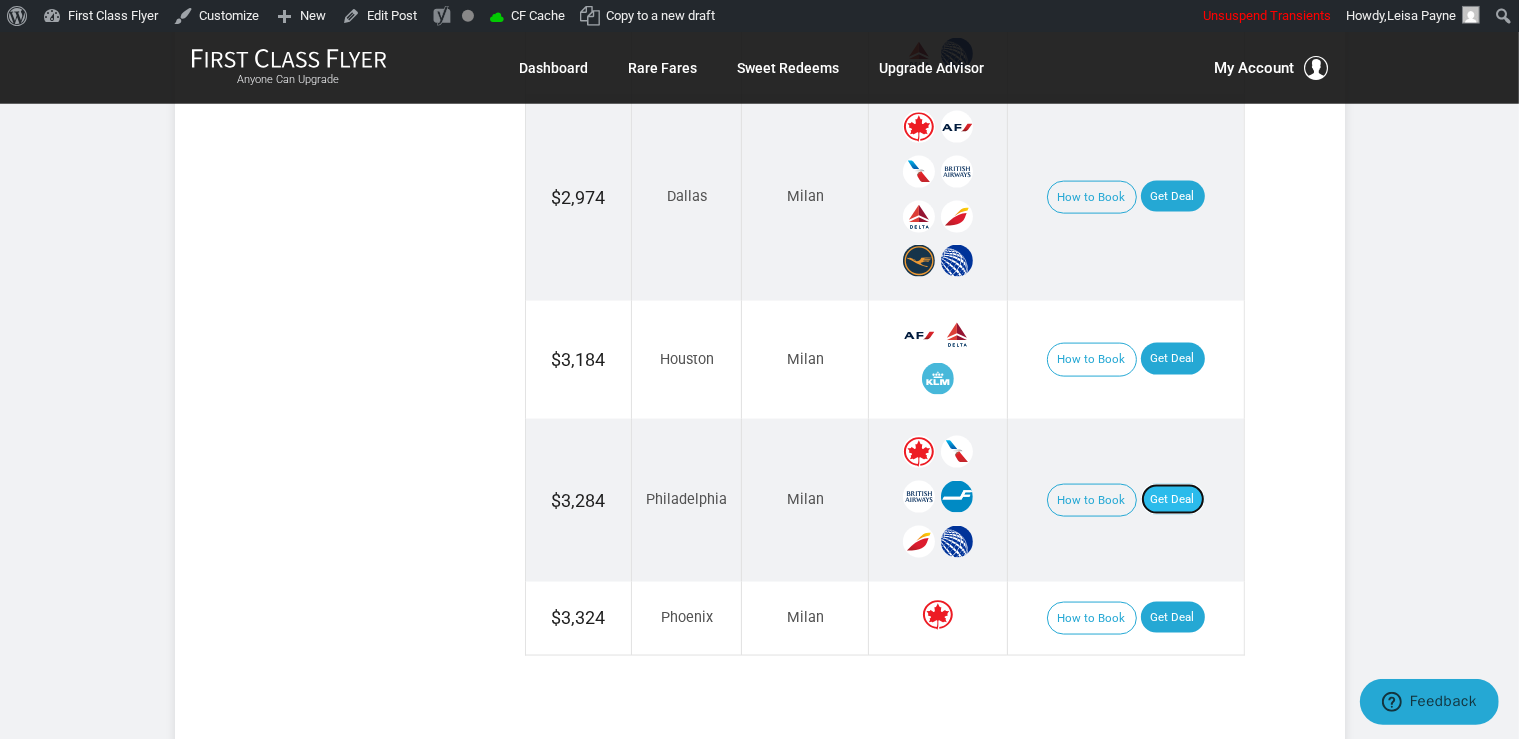 click on "Get Deal" at bounding box center (1173, 500) 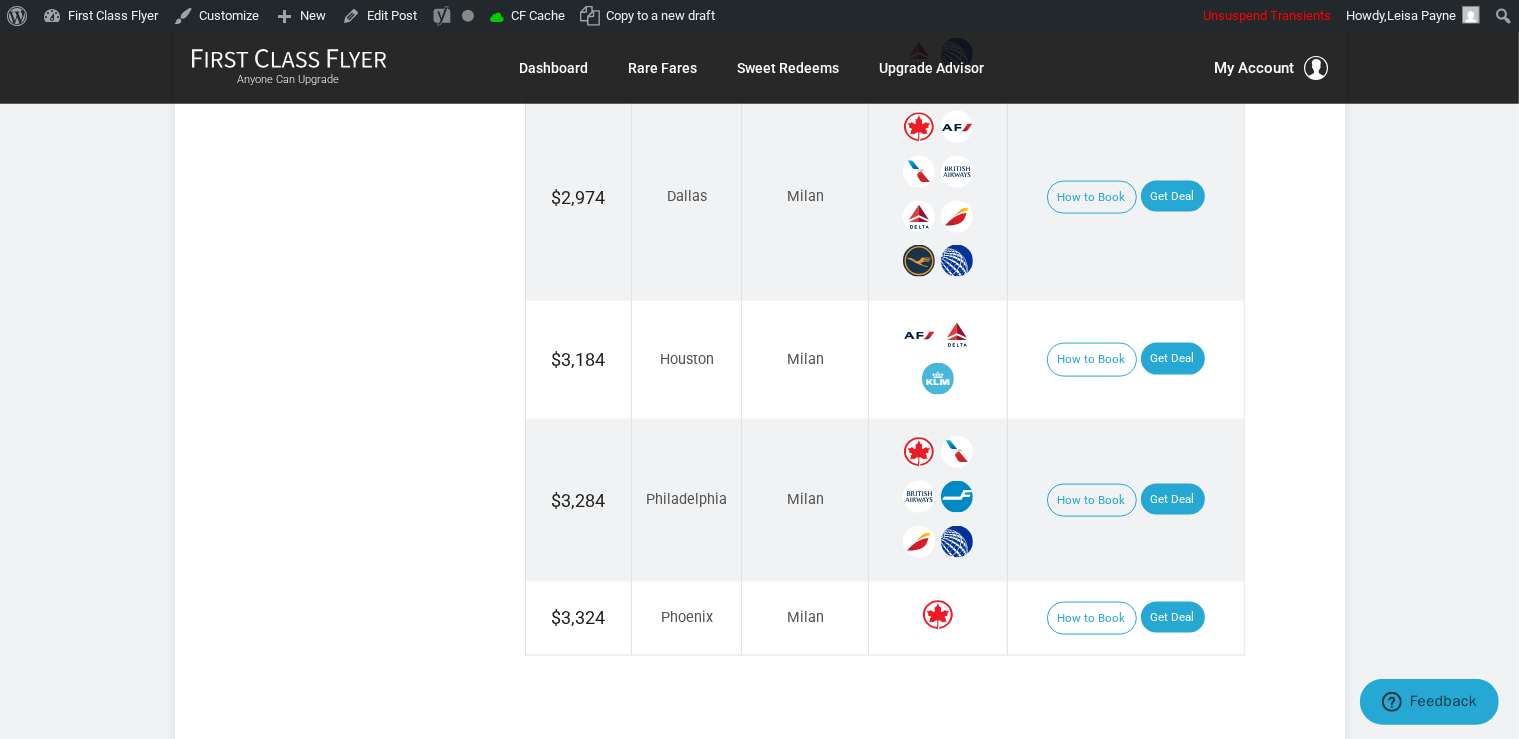 click on "How to Book   Get Deal" at bounding box center (1125, 360) 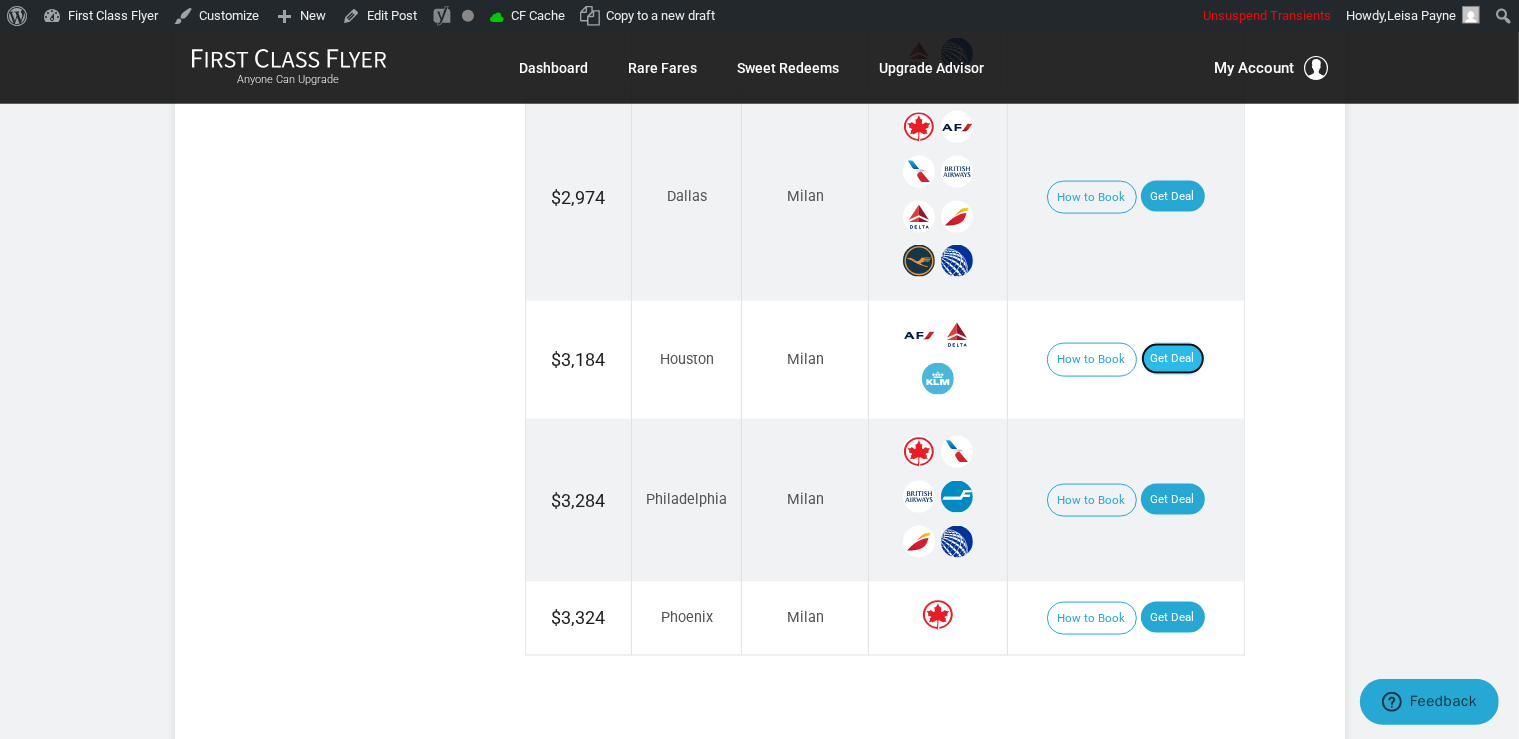 click on "Get Deal" at bounding box center (1173, 359) 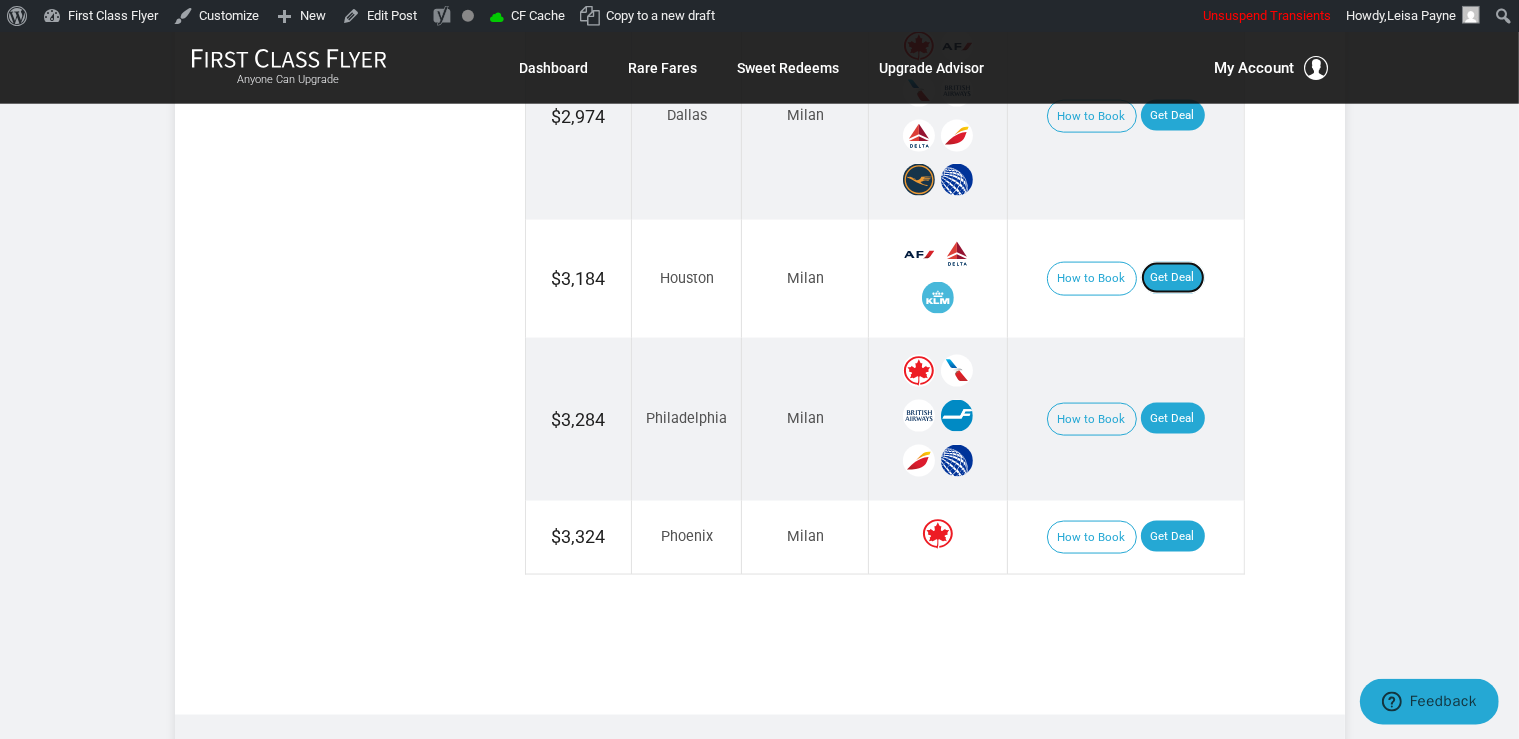 scroll, scrollTop: 3030, scrollLeft: 0, axis: vertical 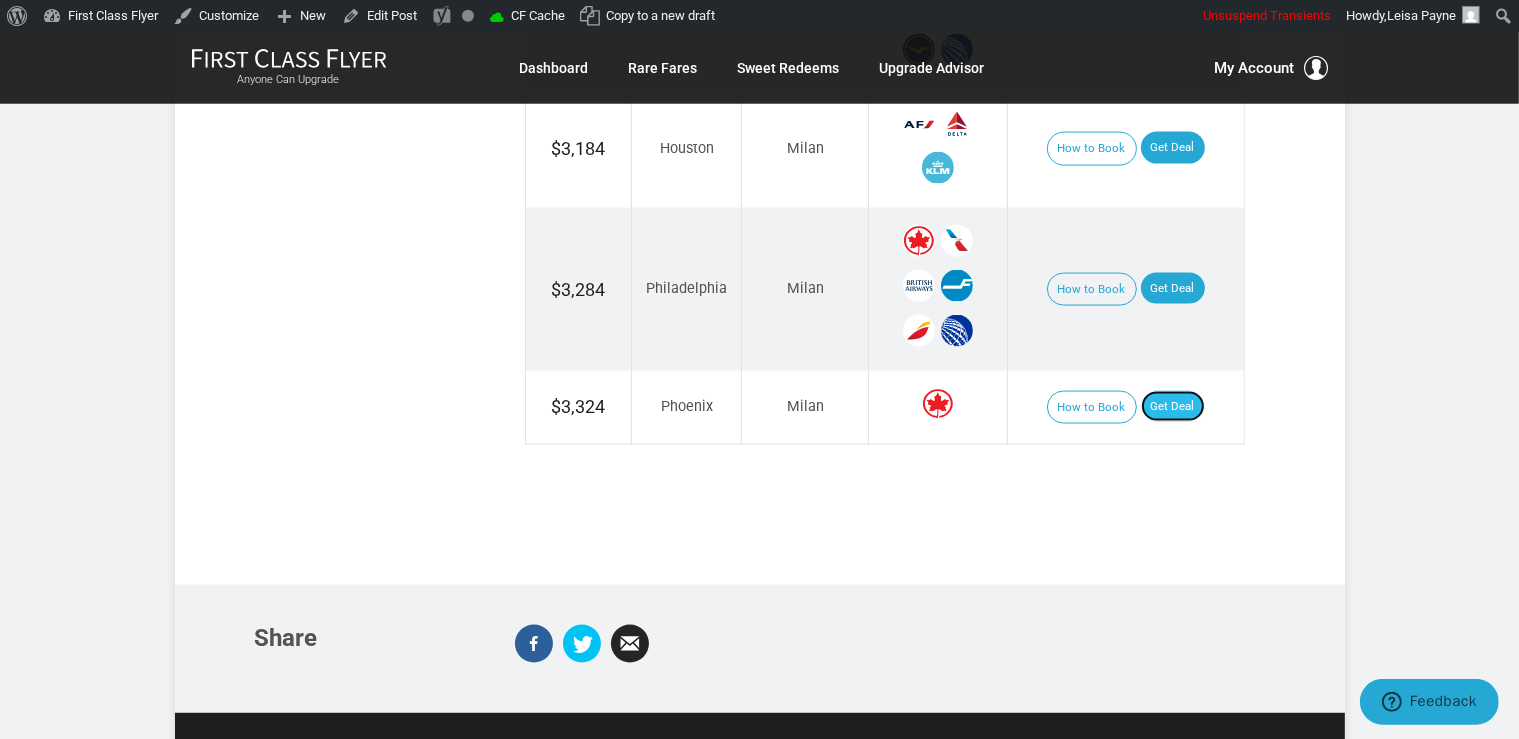 click on "Get Deal" at bounding box center (1173, 407) 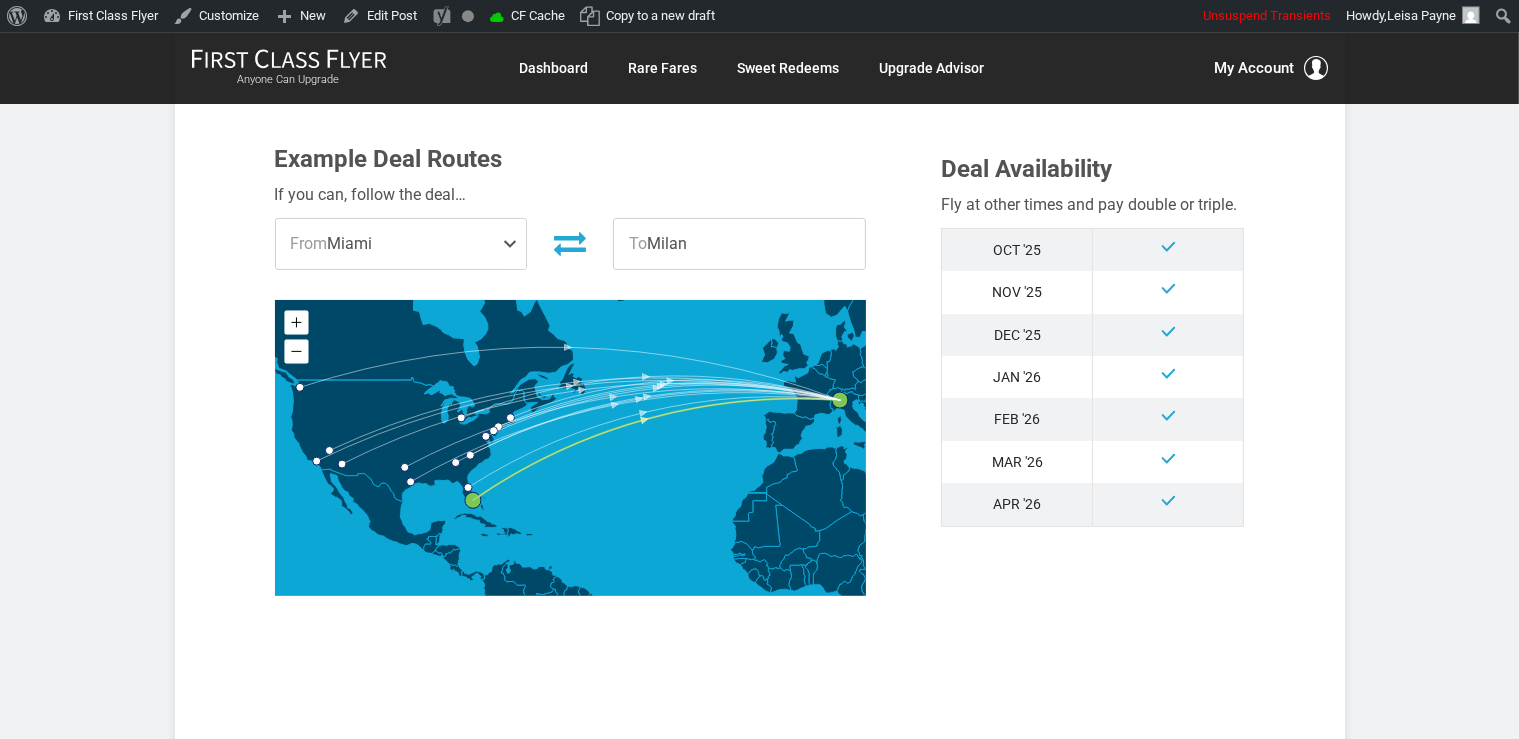scroll, scrollTop: 844, scrollLeft: 0, axis: vertical 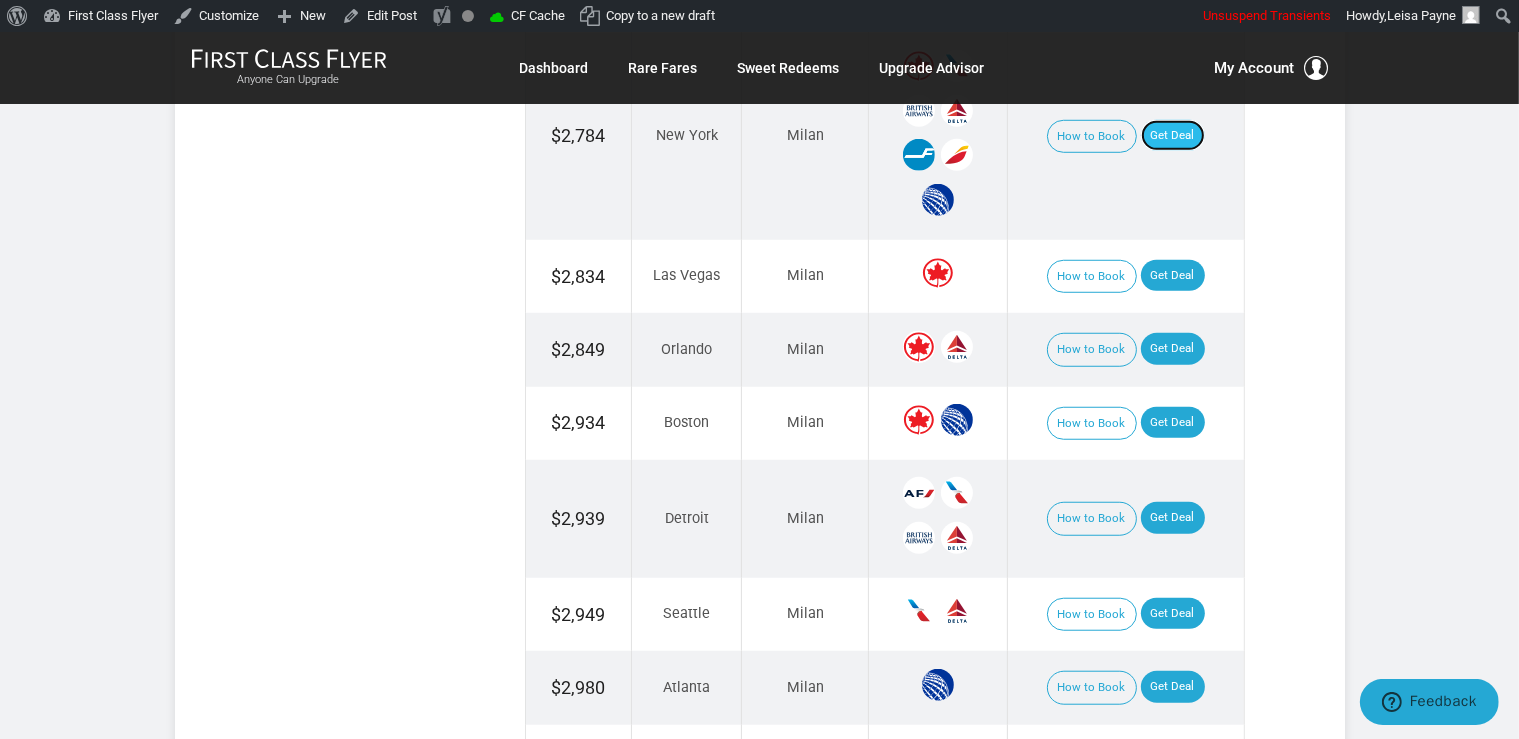 click on "Get Deal" at bounding box center (1173, 136) 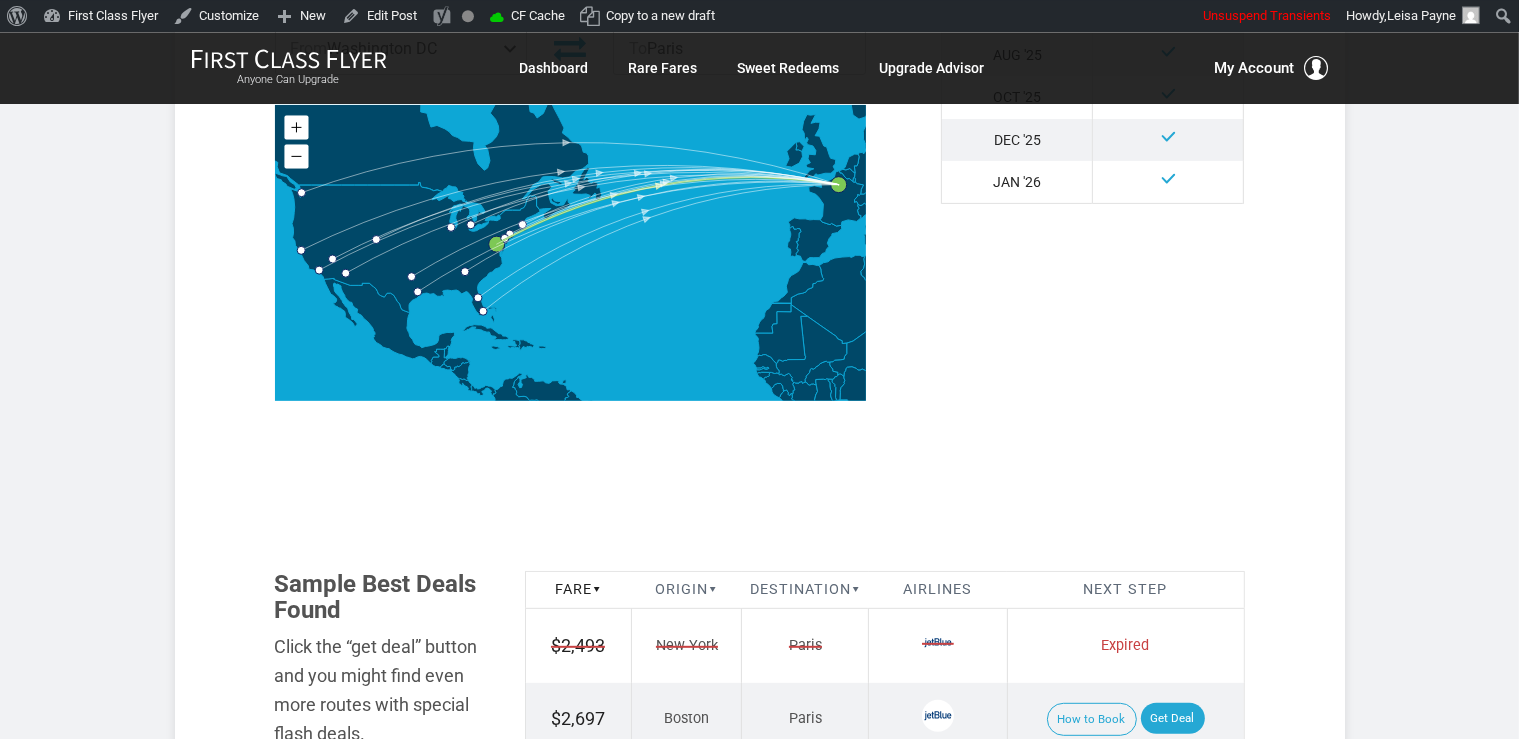 scroll, scrollTop: 1056, scrollLeft: 0, axis: vertical 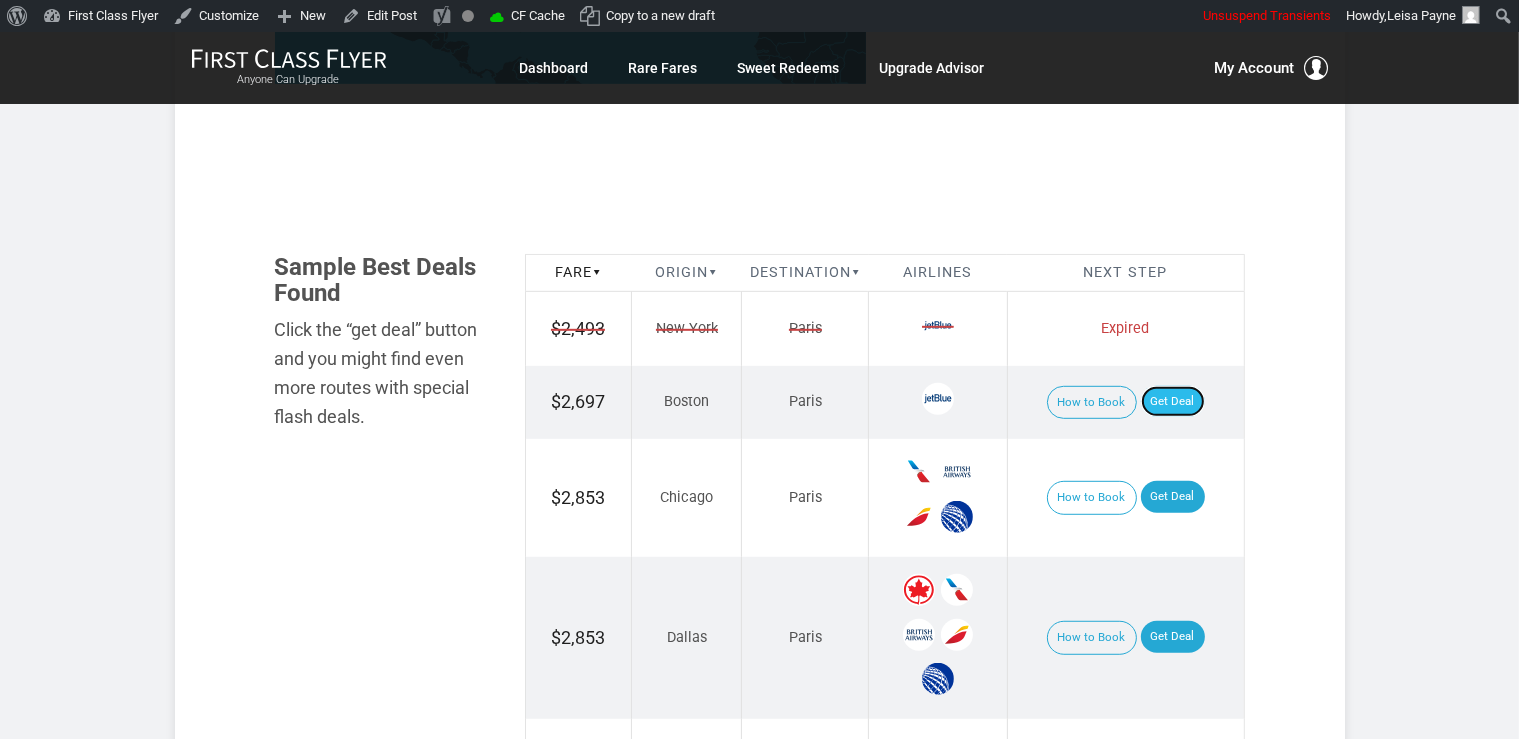 click on "Get Deal" at bounding box center (1173, 402) 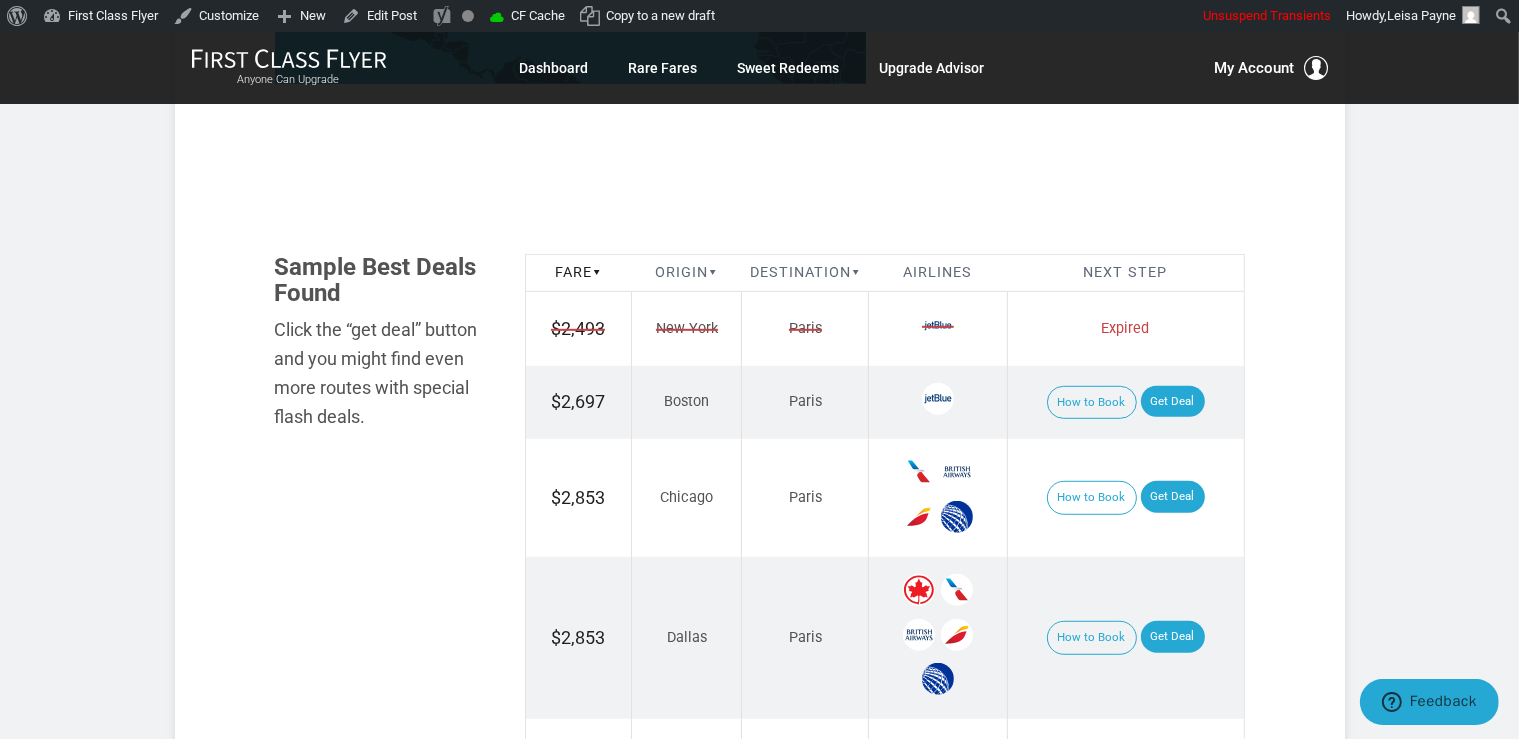 scroll, scrollTop: 0, scrollLeft: 0, axis: both 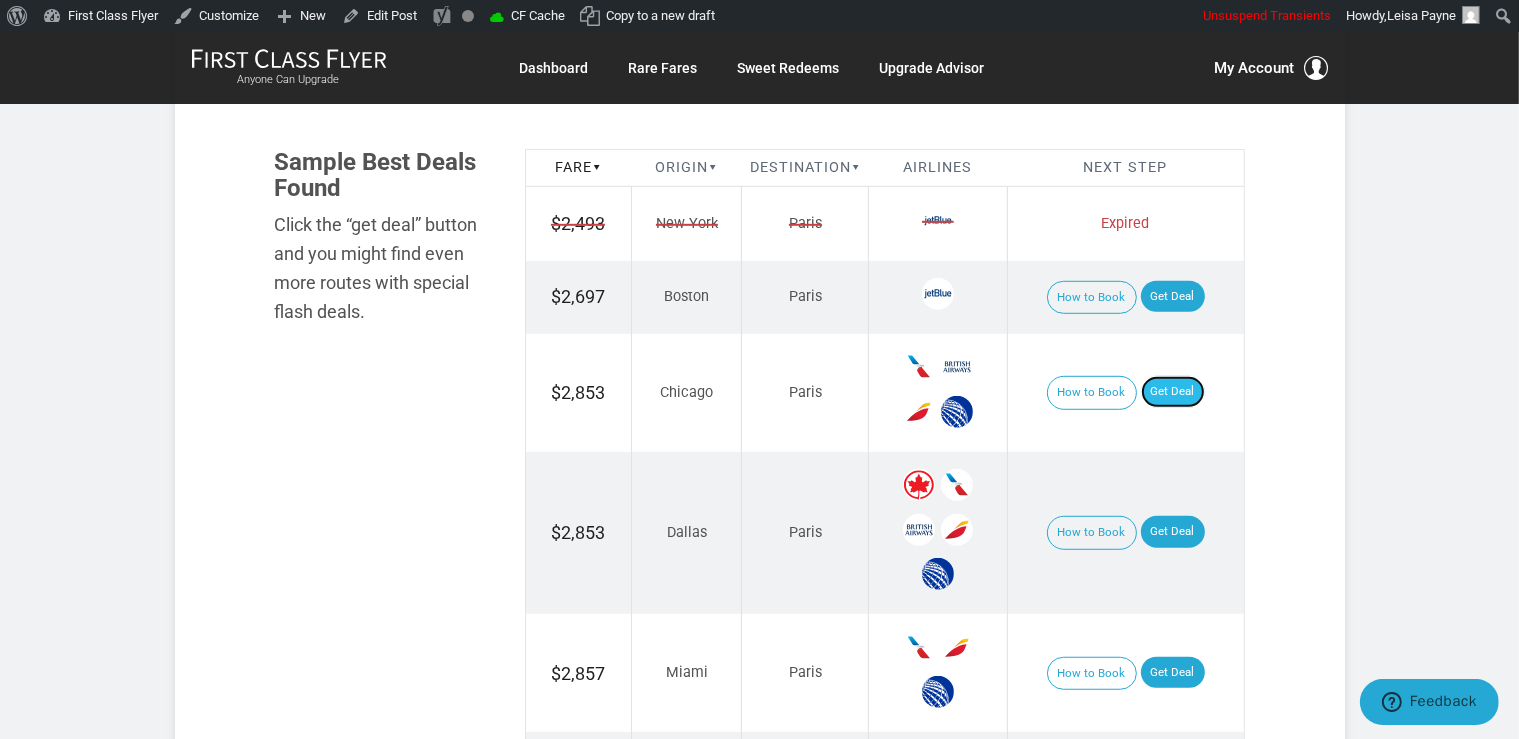click on "Get Deal" at bounding box center (1173, 392) 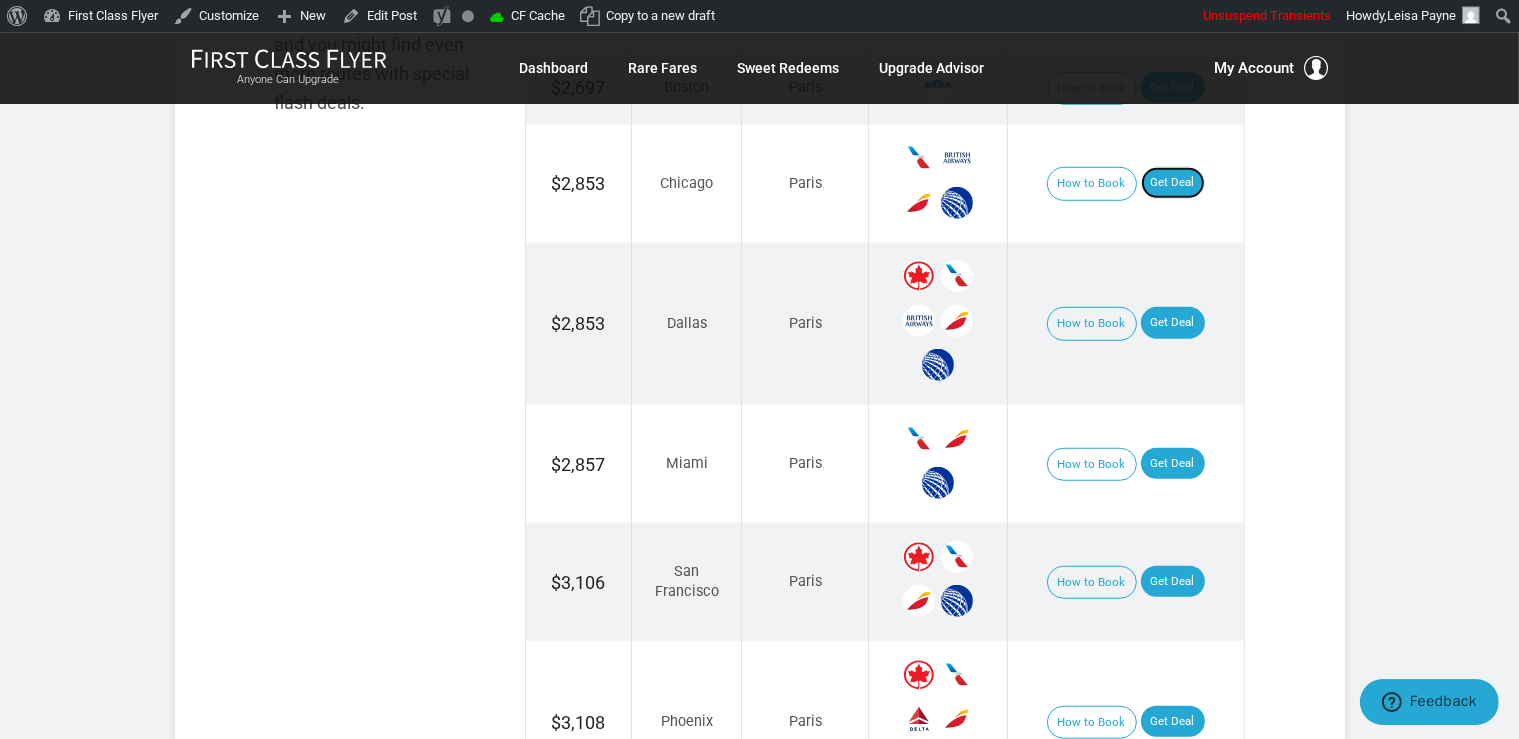 scroll, scrollTop: 1372, scrollLeft: 0, axis: vertical 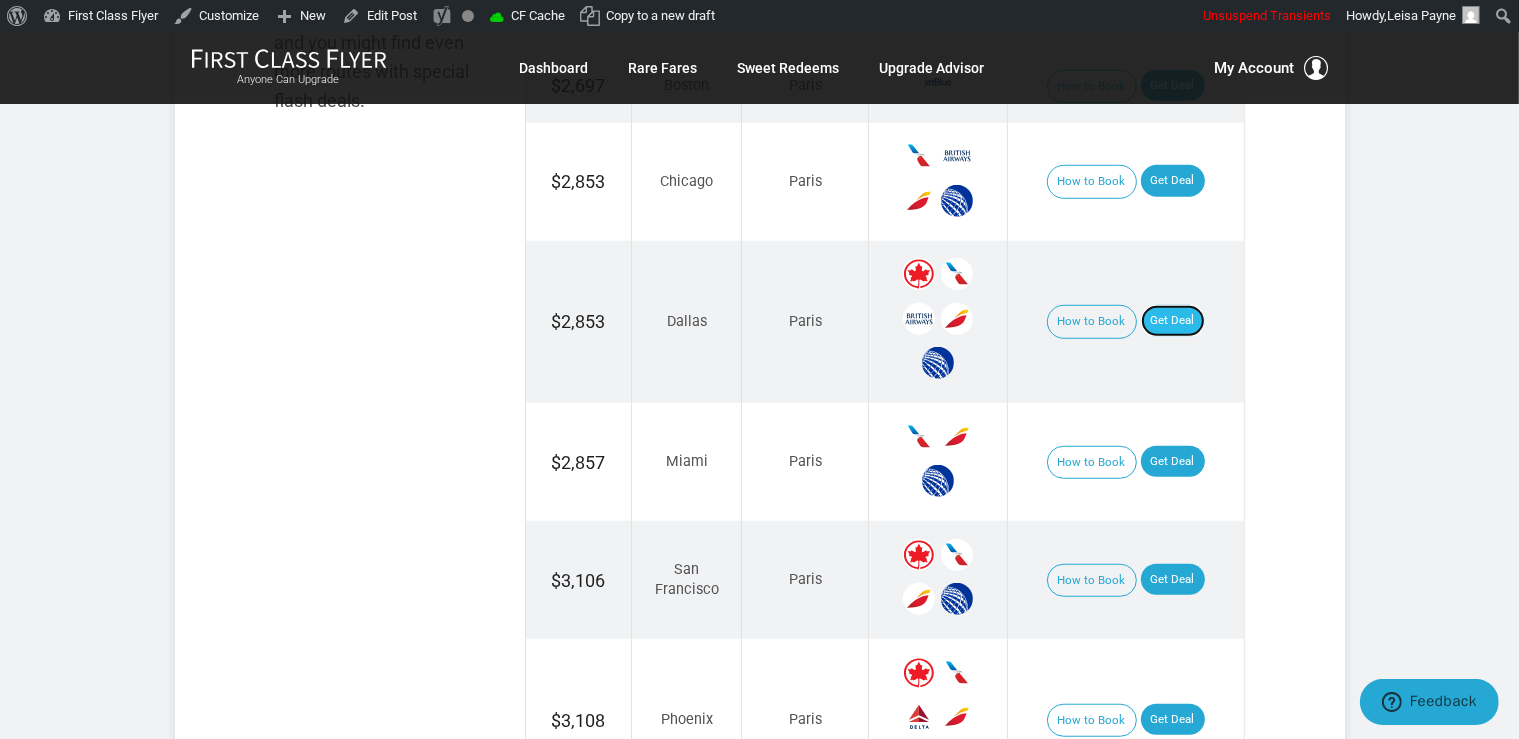 click on "Get Deal" at bounding box center (1173, 321) 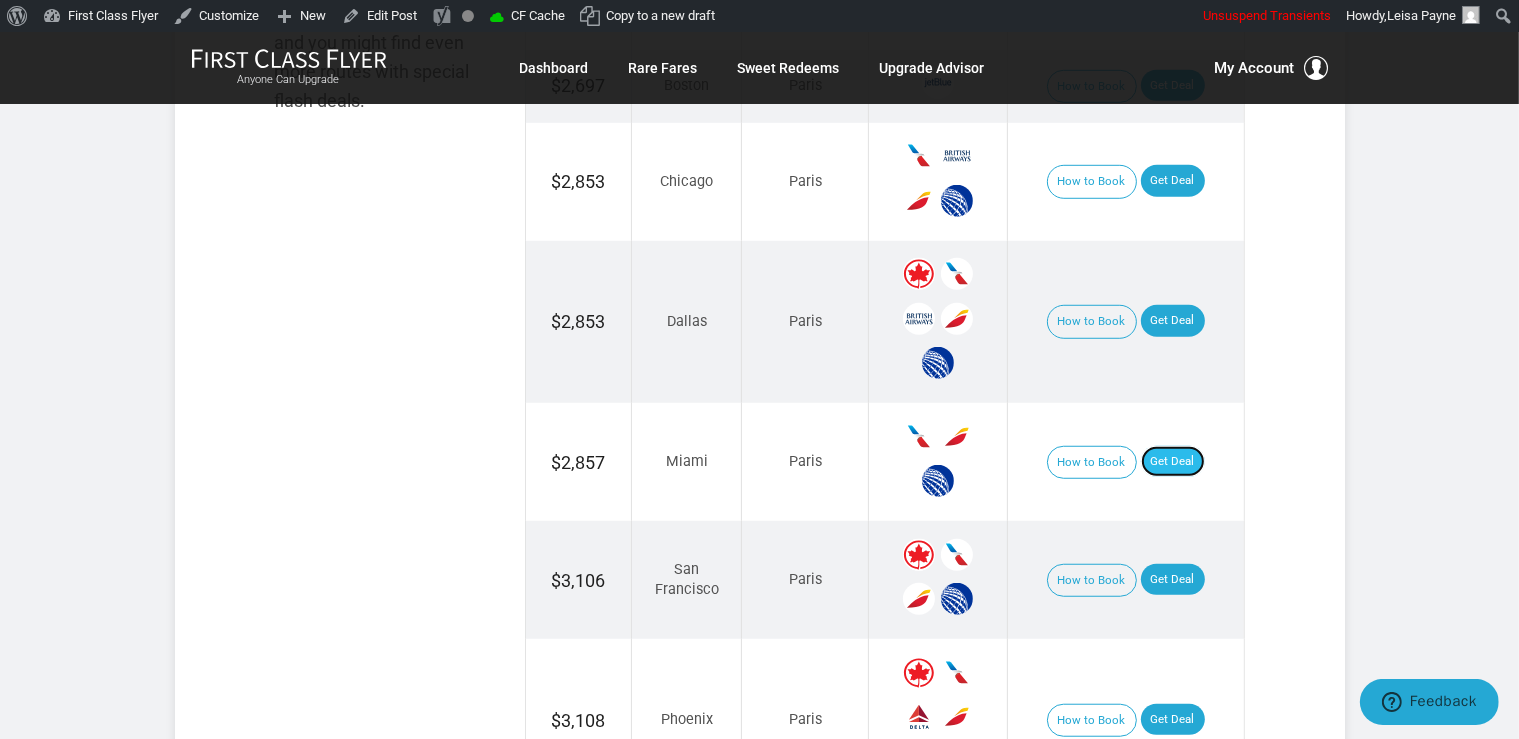 click on "Get Deal" at bounding box center [1173, 462] 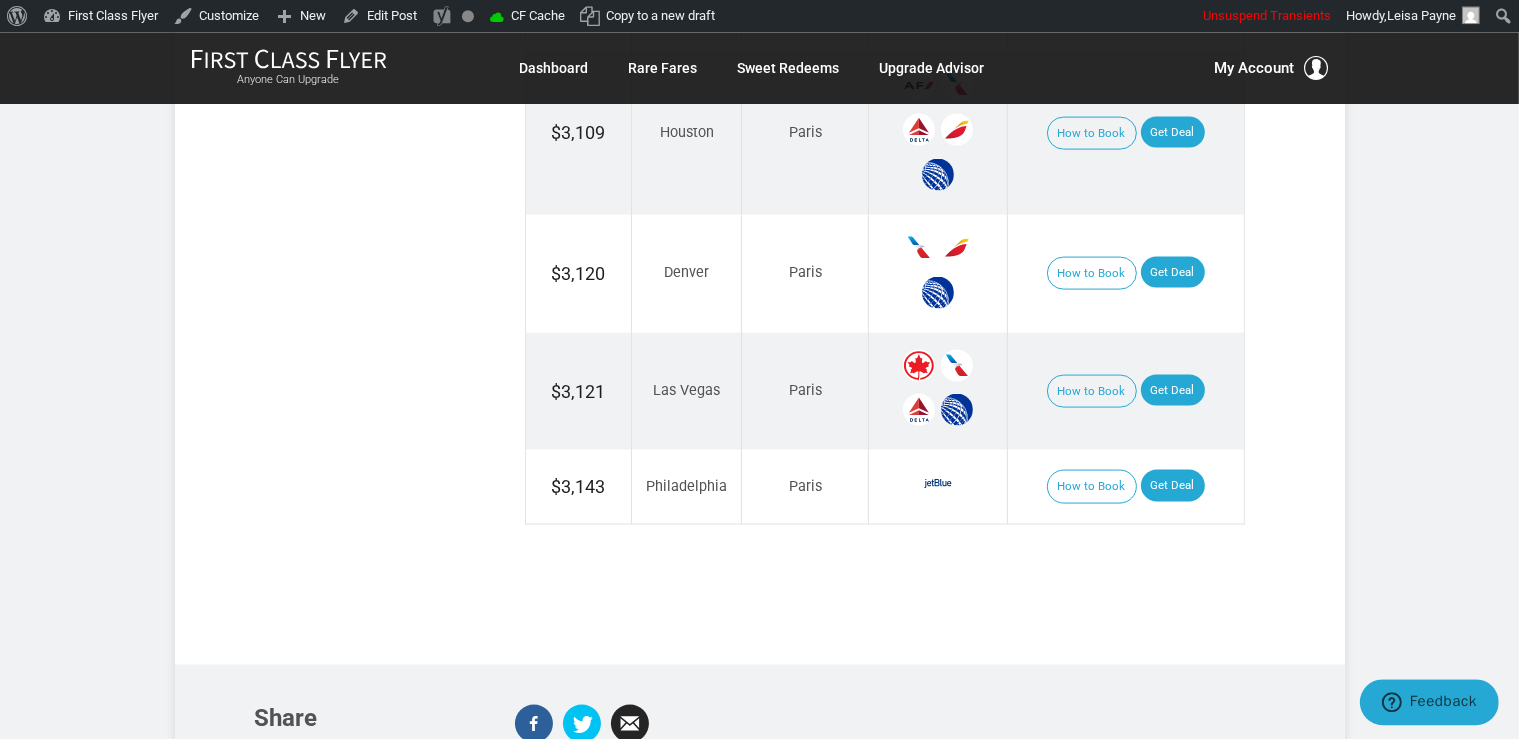 scroll, scrollTop: 2956, scrollLeft: 0, axis: vertical 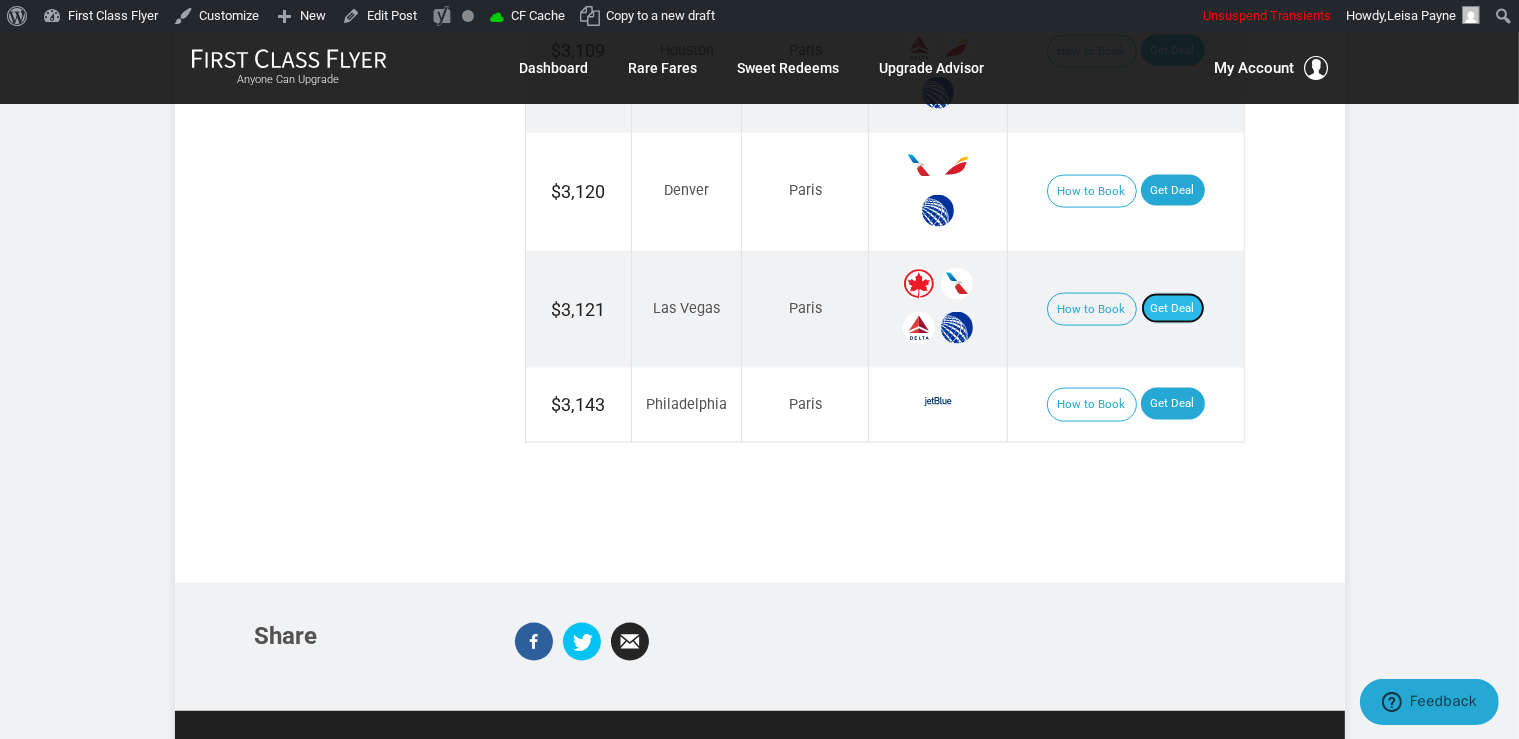 click on "Get Deal" at bounding box center (1173, 309) 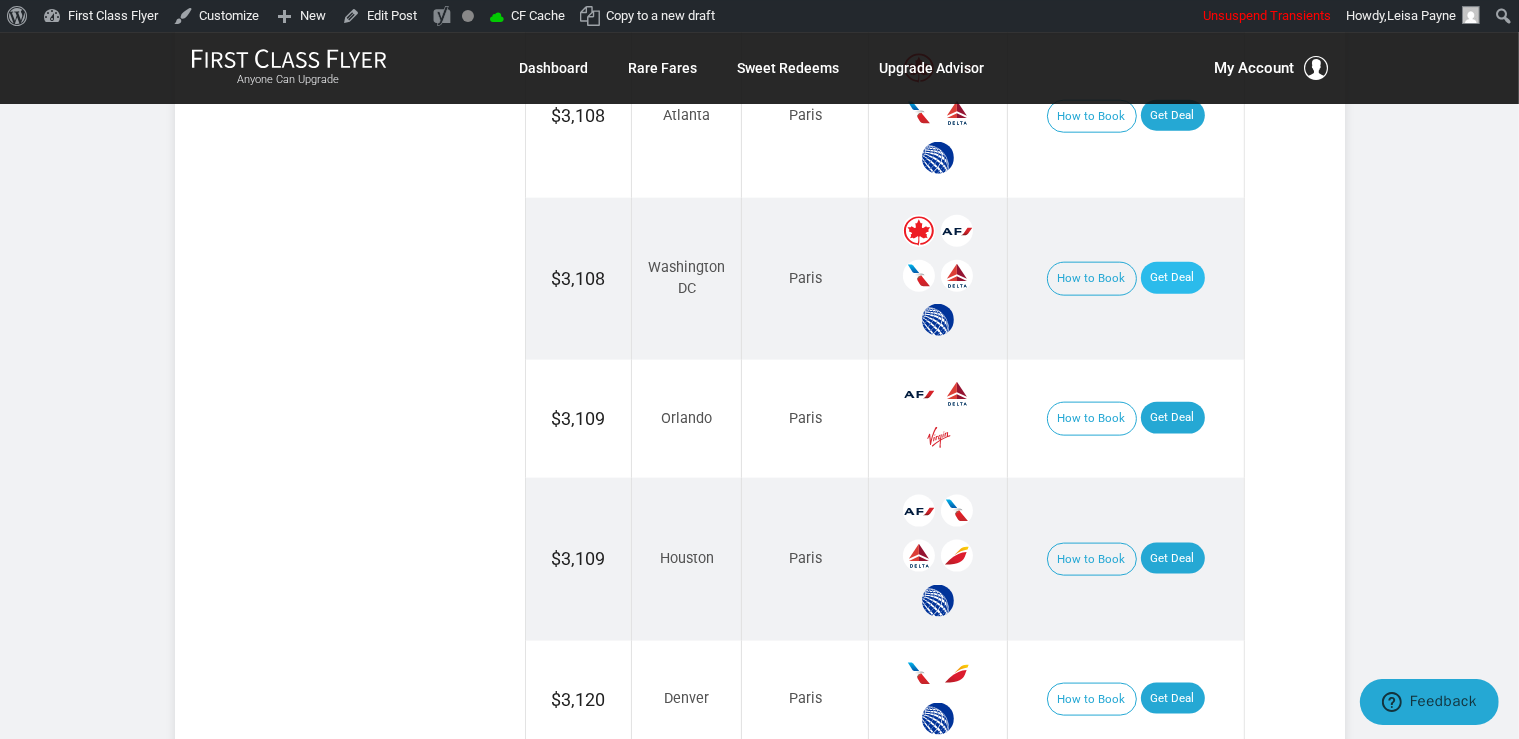 scroll, scrollTop: 2428, scrollLeft: 0, axis: vertical 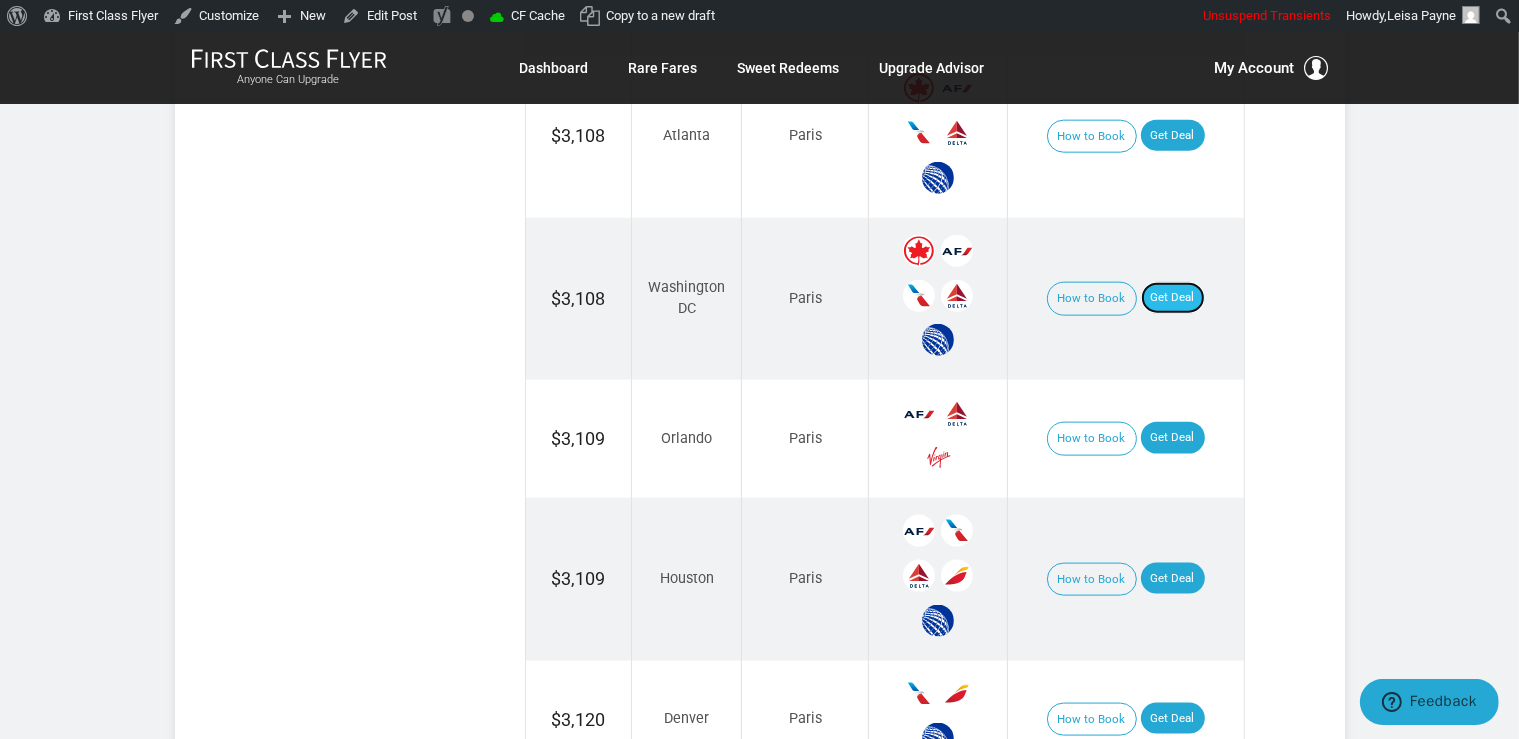 click on "Get Deal" at bounding box center [1173, 298] 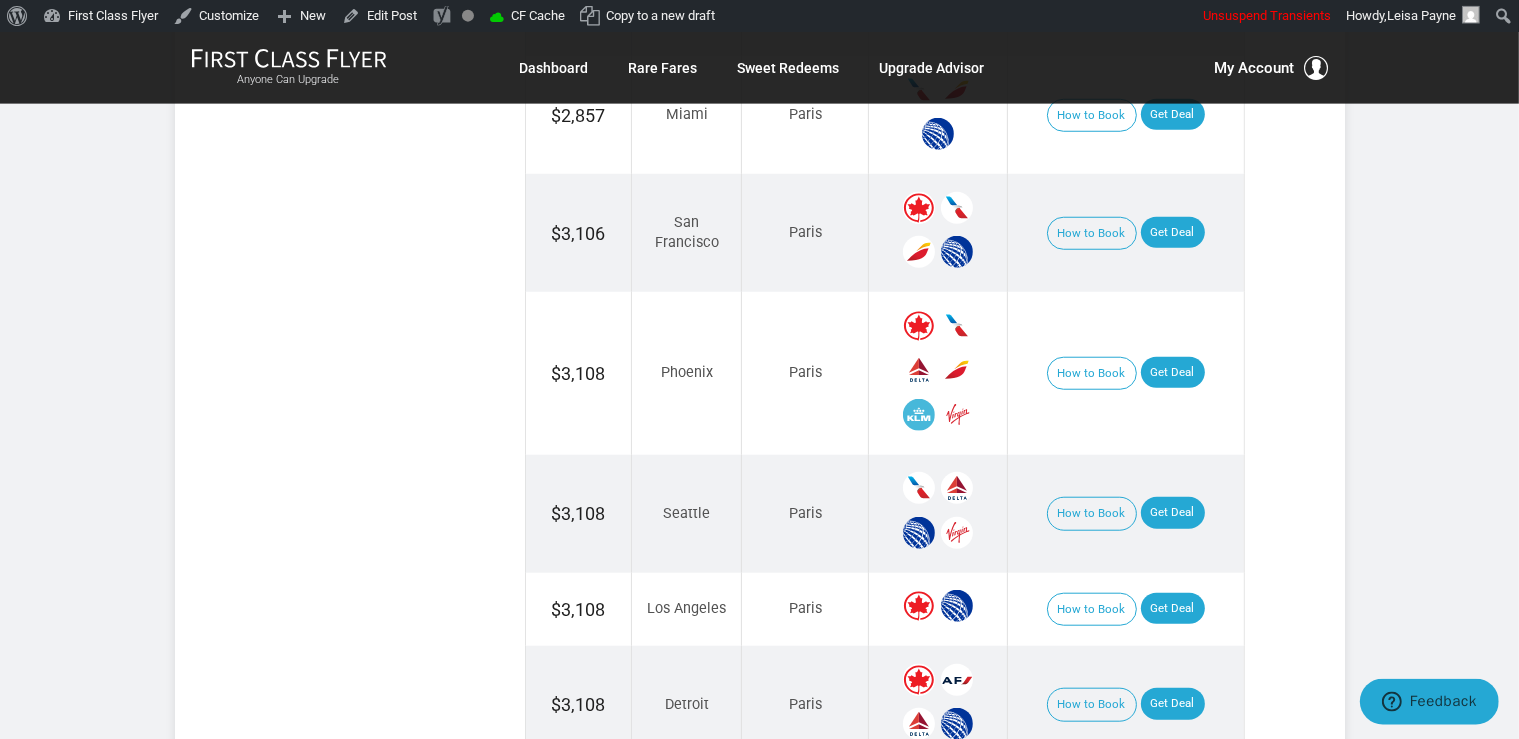 scroll, scrollTop: 1689, scrollLeft: 0, axis: vertical 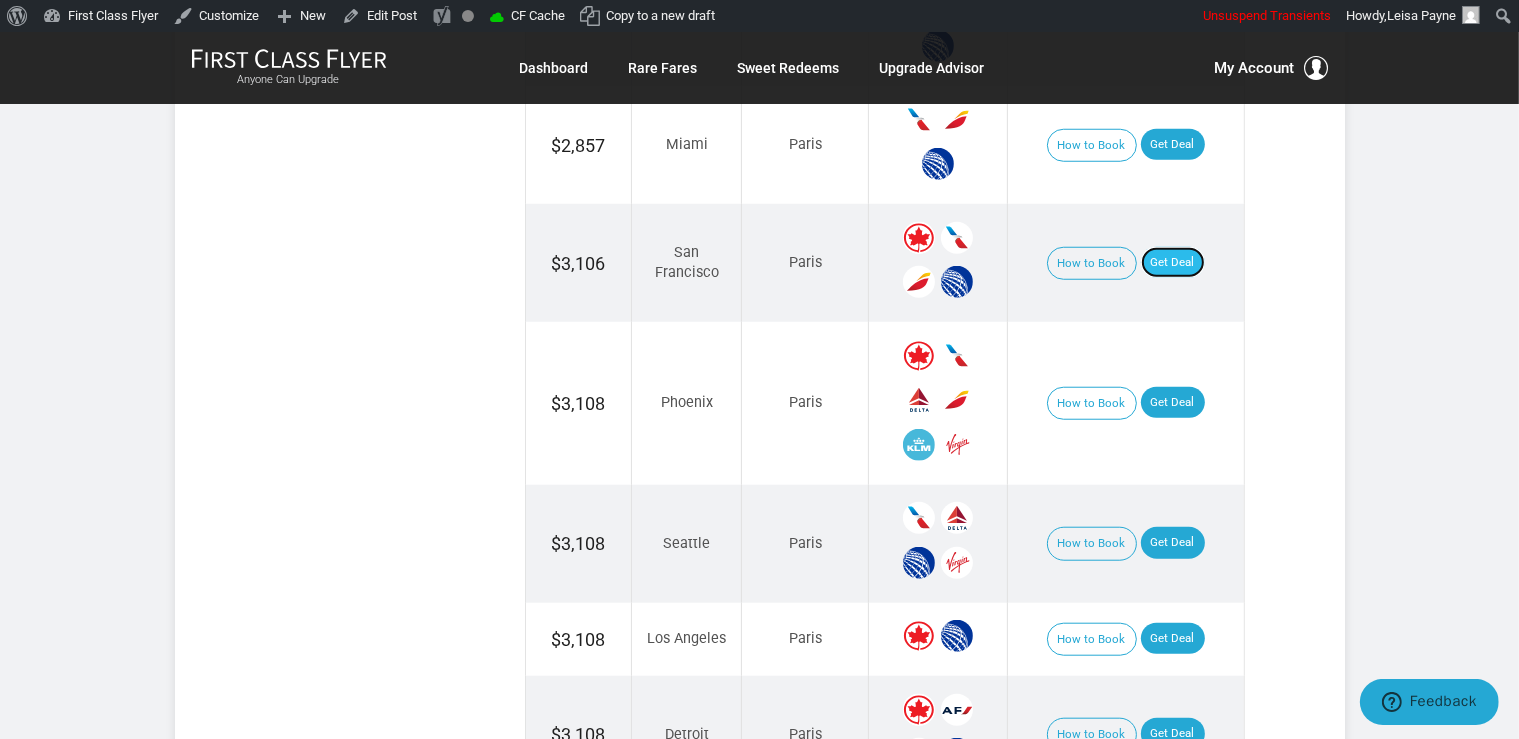 click on "Get Deal" at bounding box center [1173, 263] 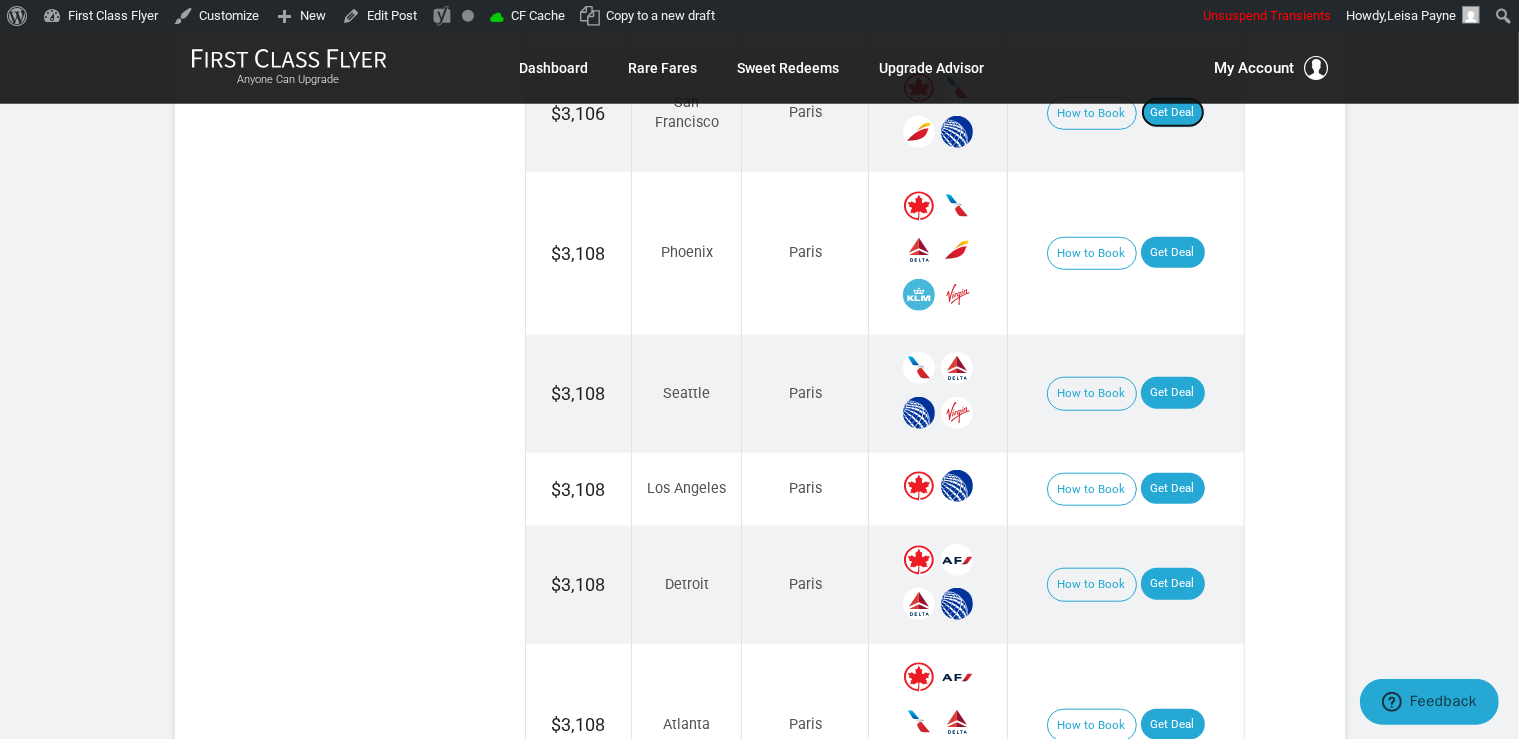 scroll, scrollTop: 2112, scrollLeft: 0, axis: vertical 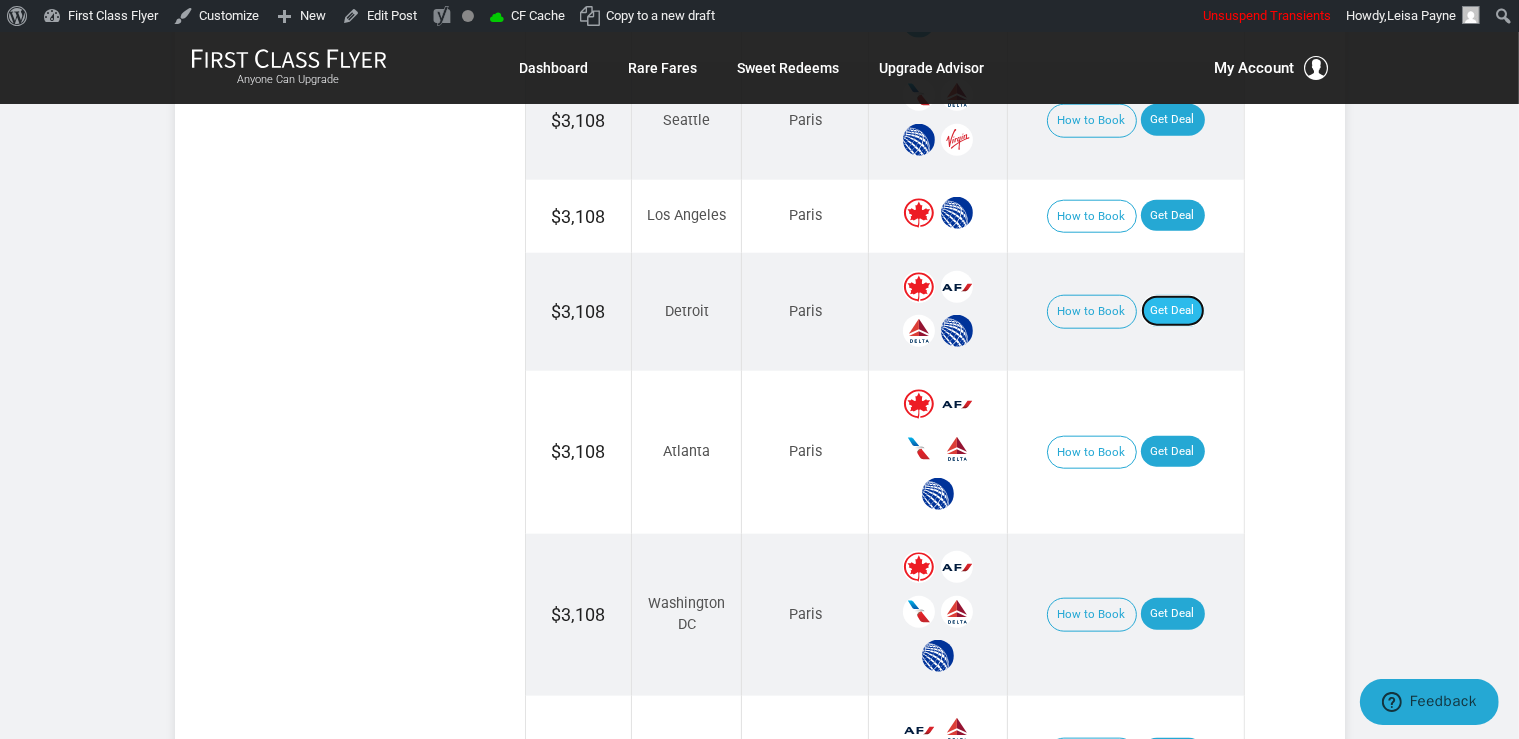 click on "Get Deal" at bounding box center [1173, 311] 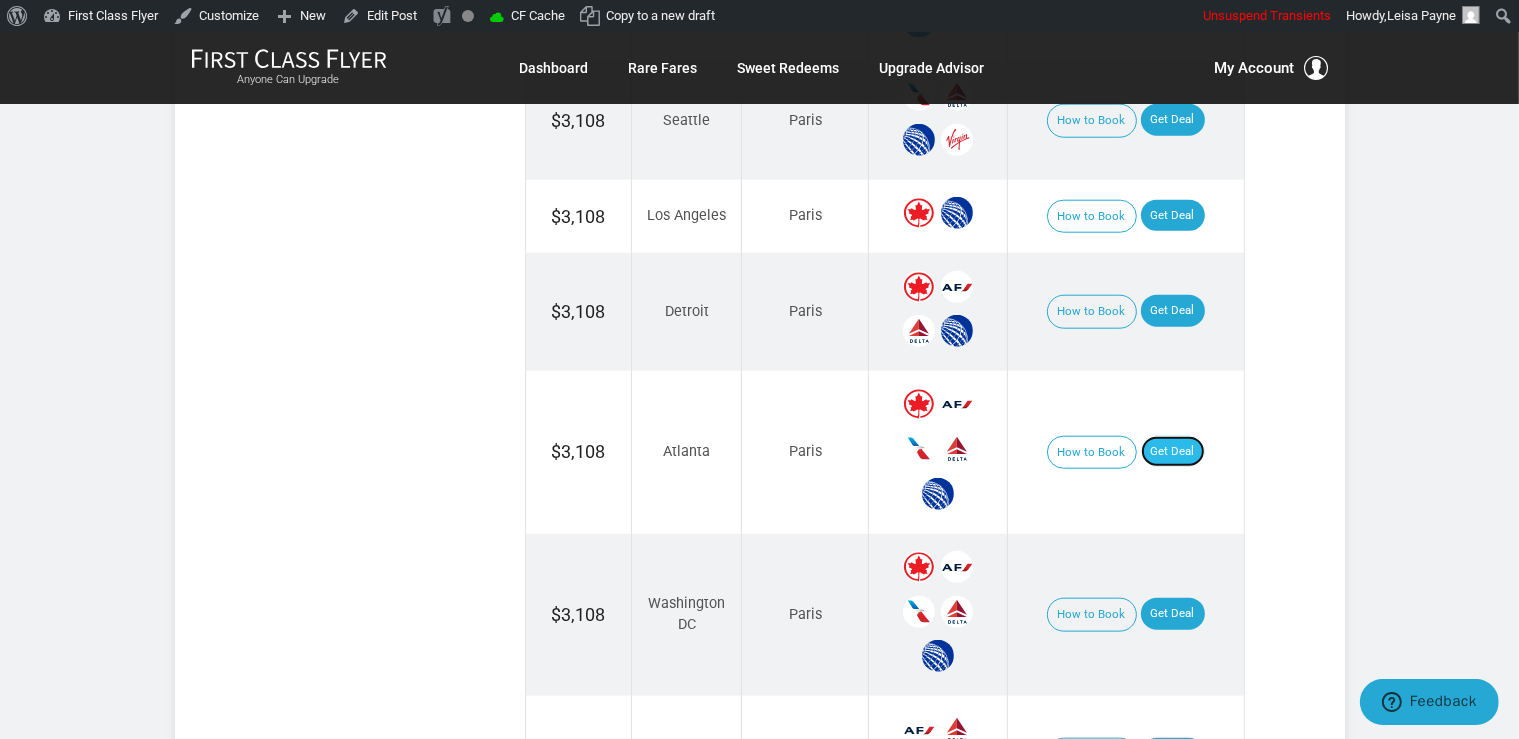 click on "Get Deal" at bounding box center (1173, 452) 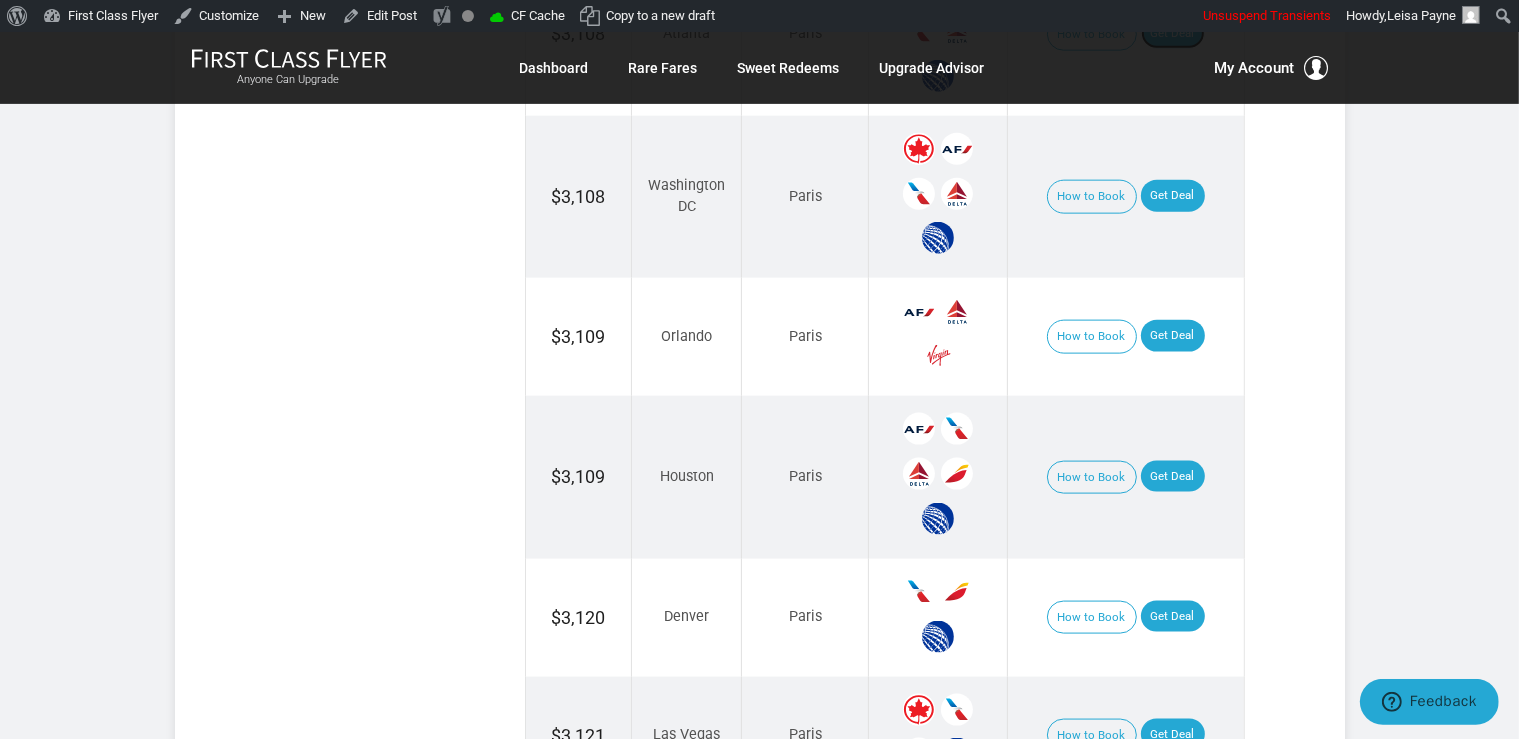 scroll, scrollTop: 2534, scrollLeft: 0, axis: vertical 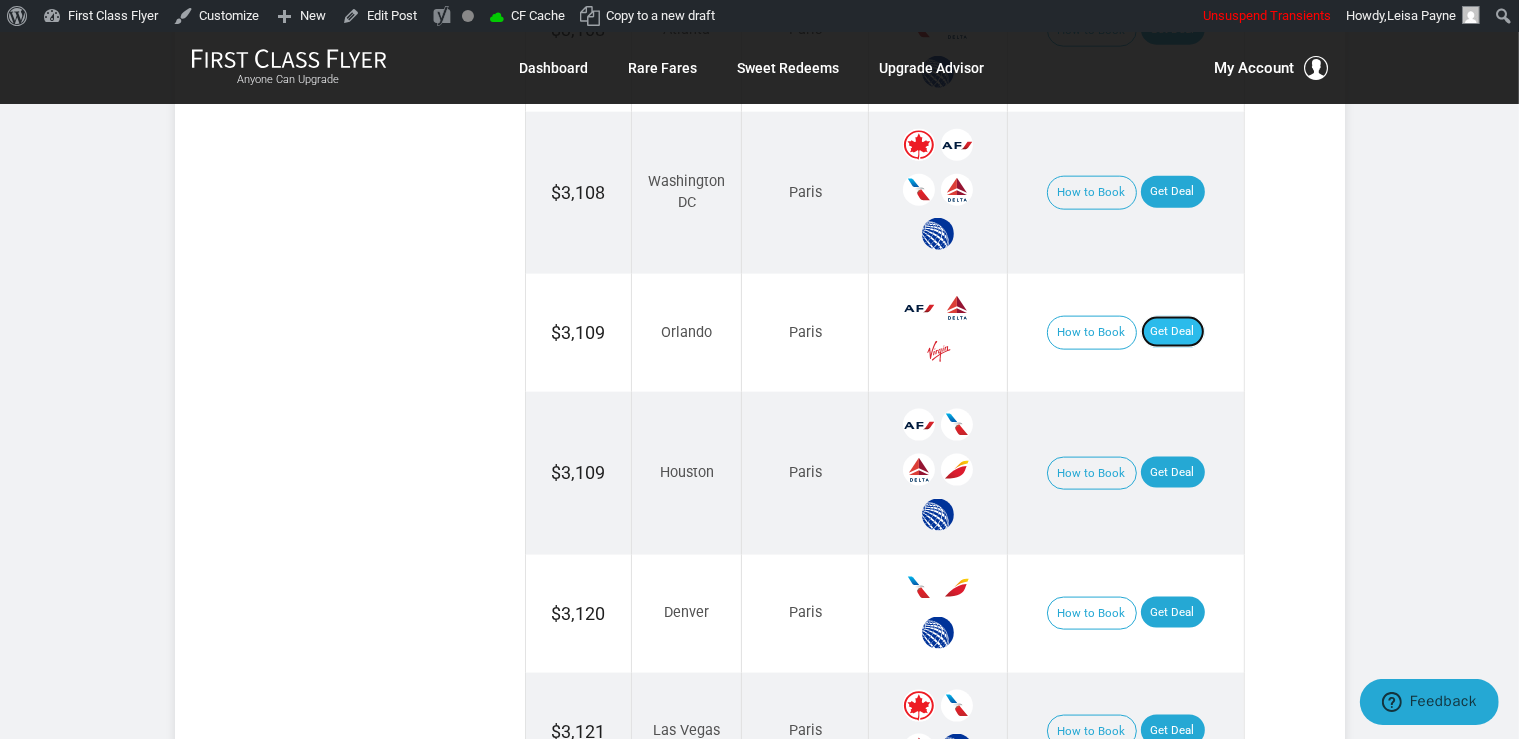 click on "Get Deal" at bounding box center (1173, 332) 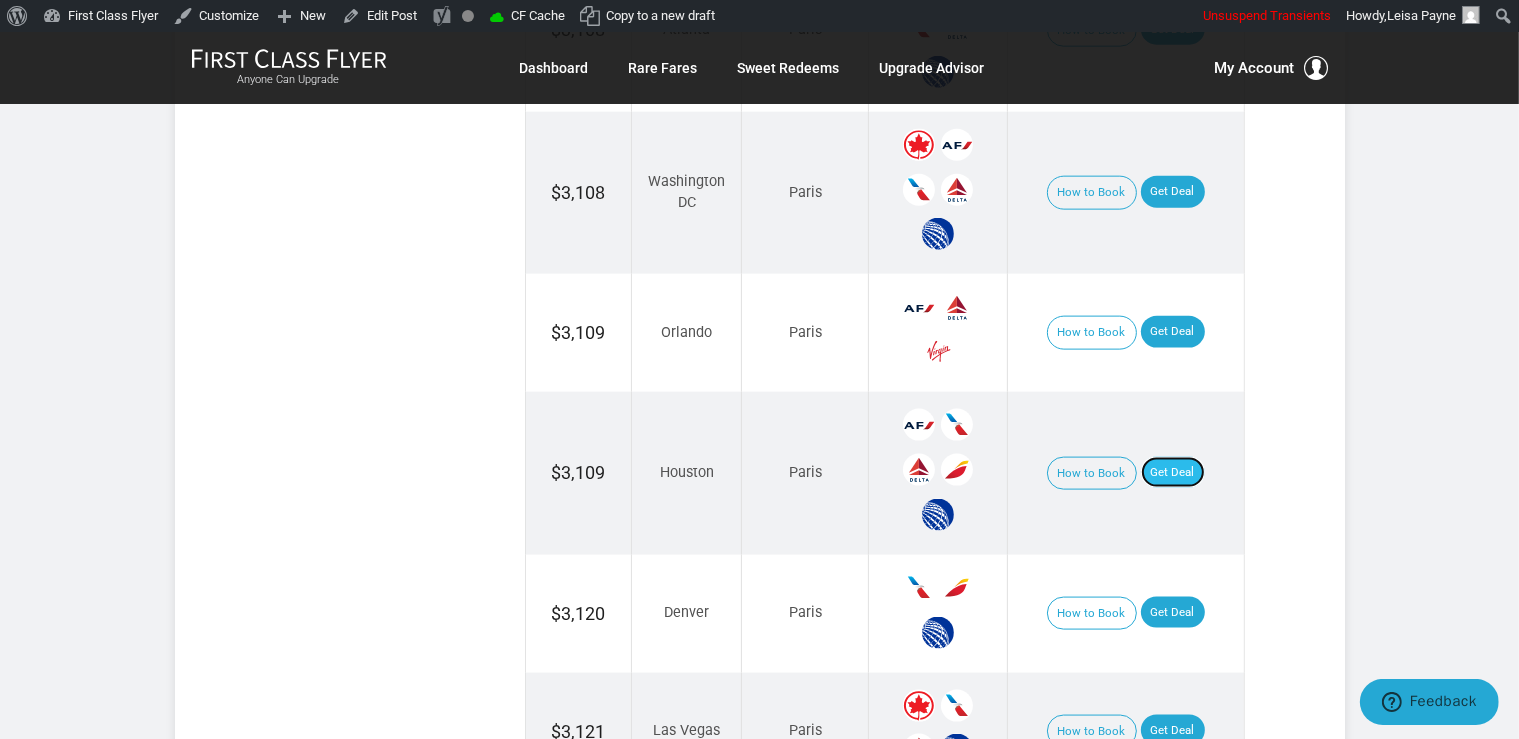 click on "Get Deal" at bounding box center [1173, 473] 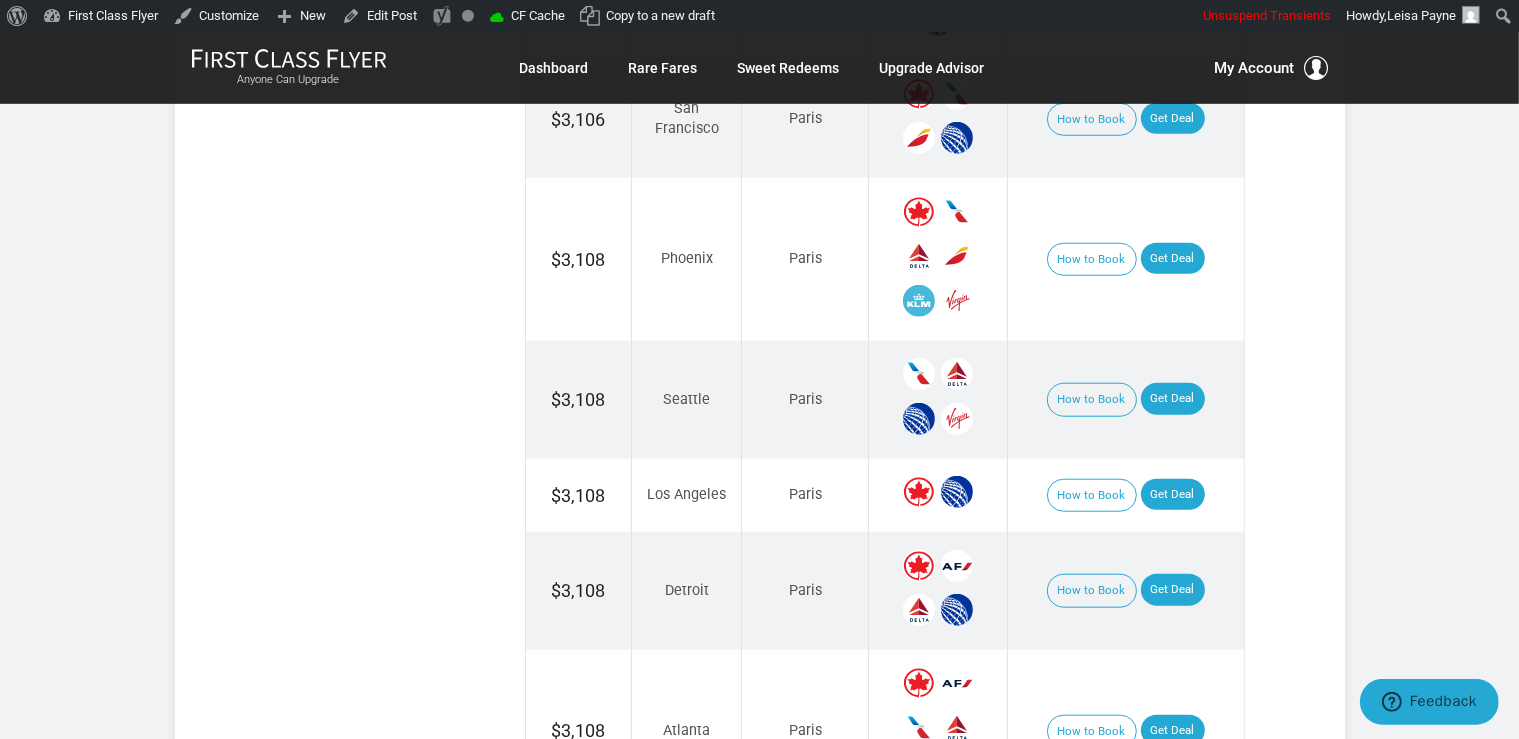 scroll, scrollTop: 1795, scrollLeft: 0, axis: vertical 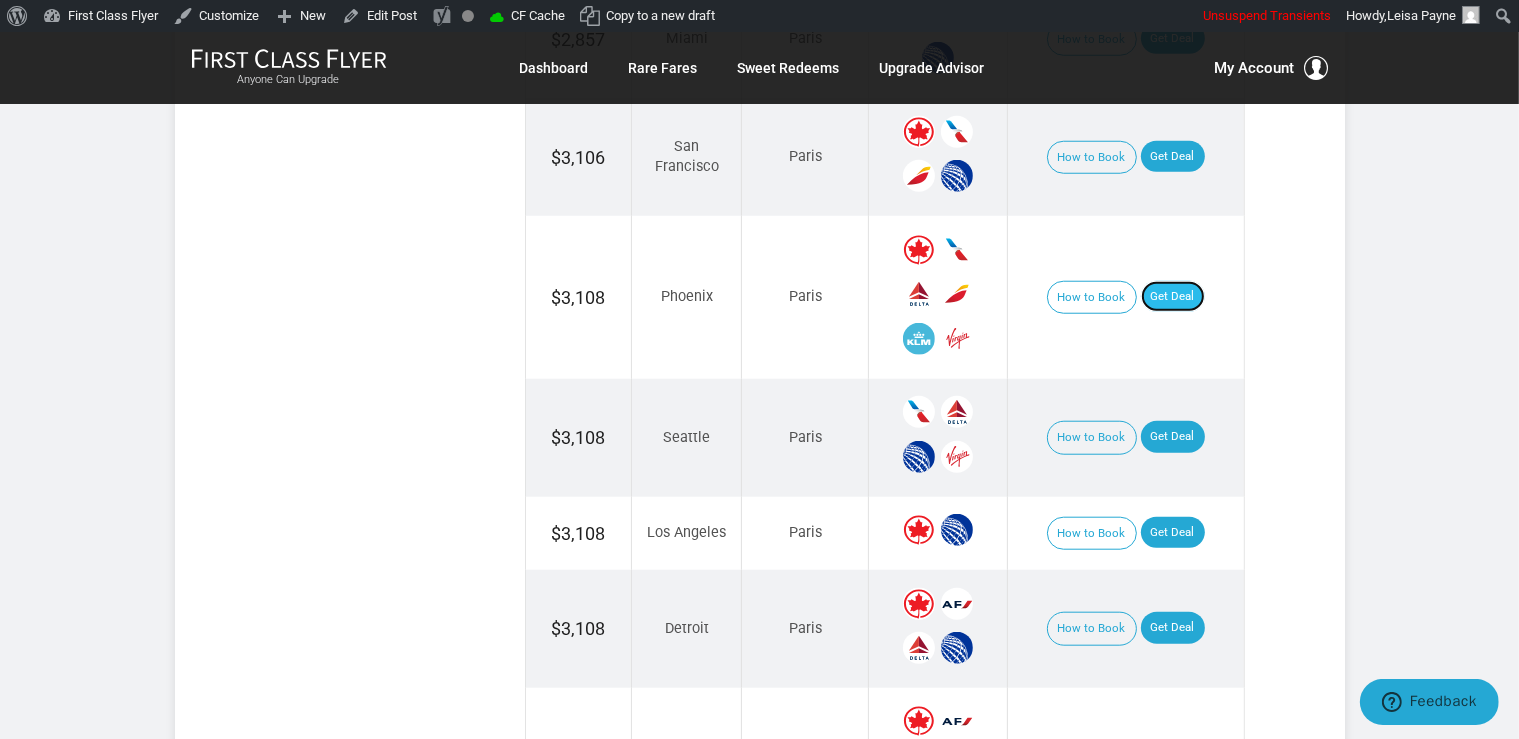 click on "Get Deal" at bounding box center [1173, 297] 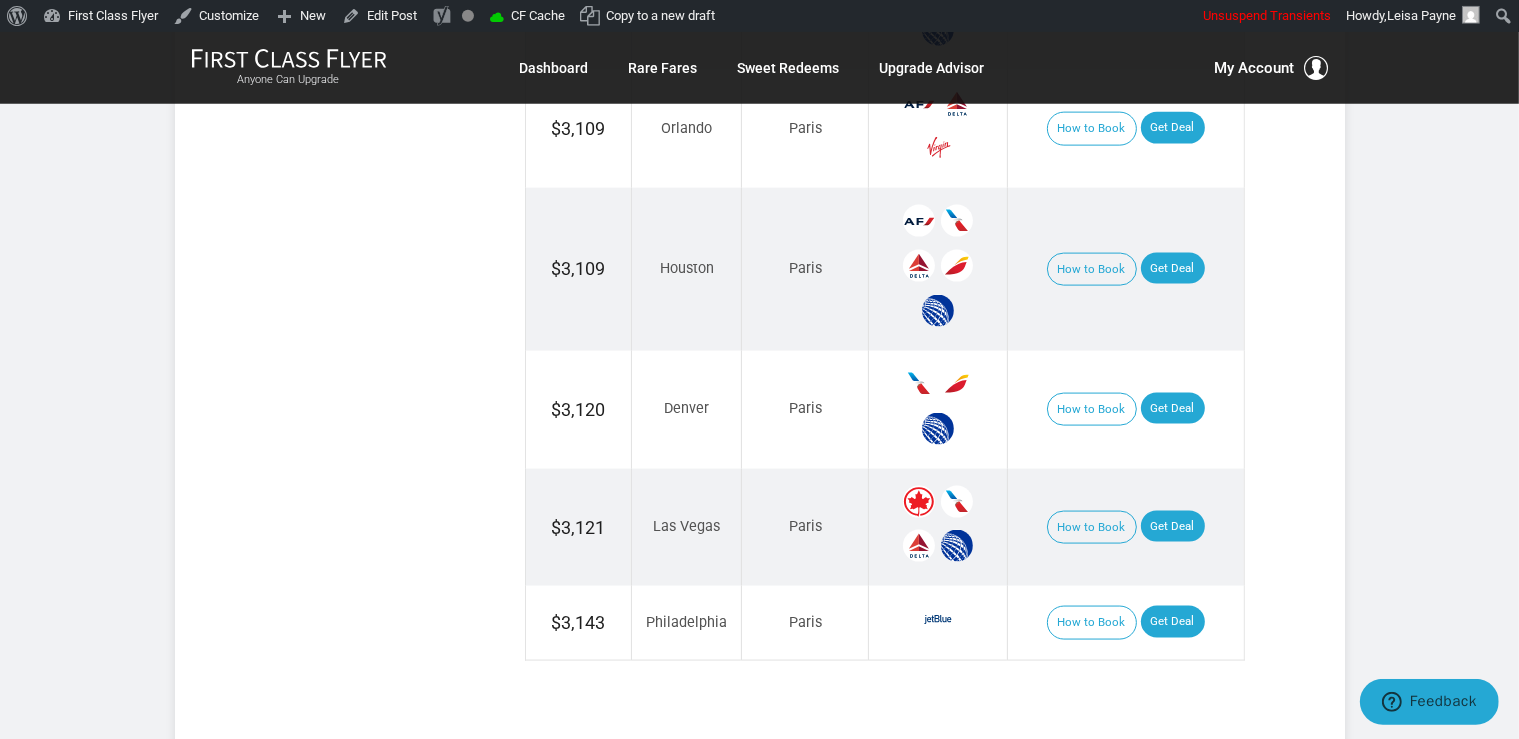 scroll, scrollTop: 2745, scrollLeft: 0, axis: vertical 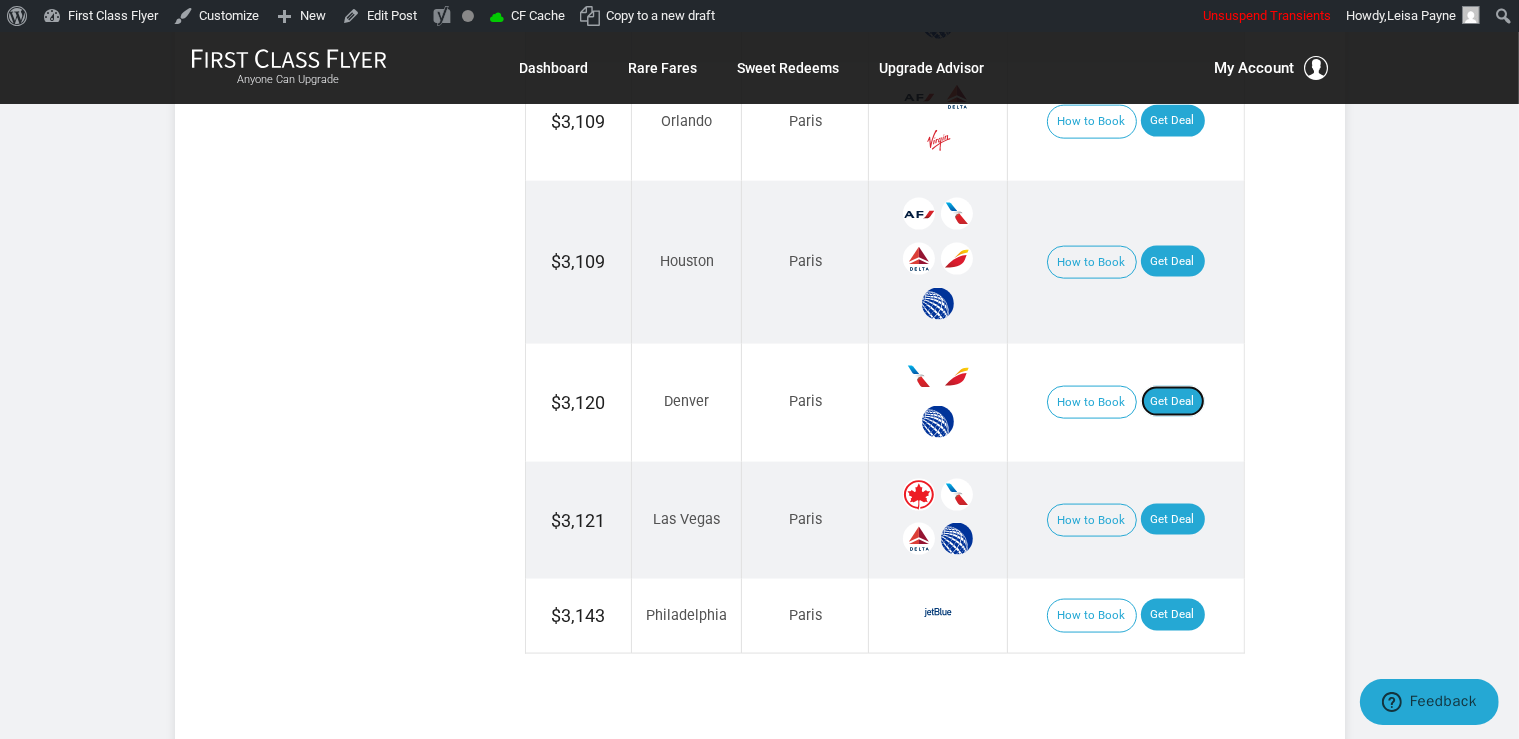 click on "Get Deal" at bounding box center (1173, 402) 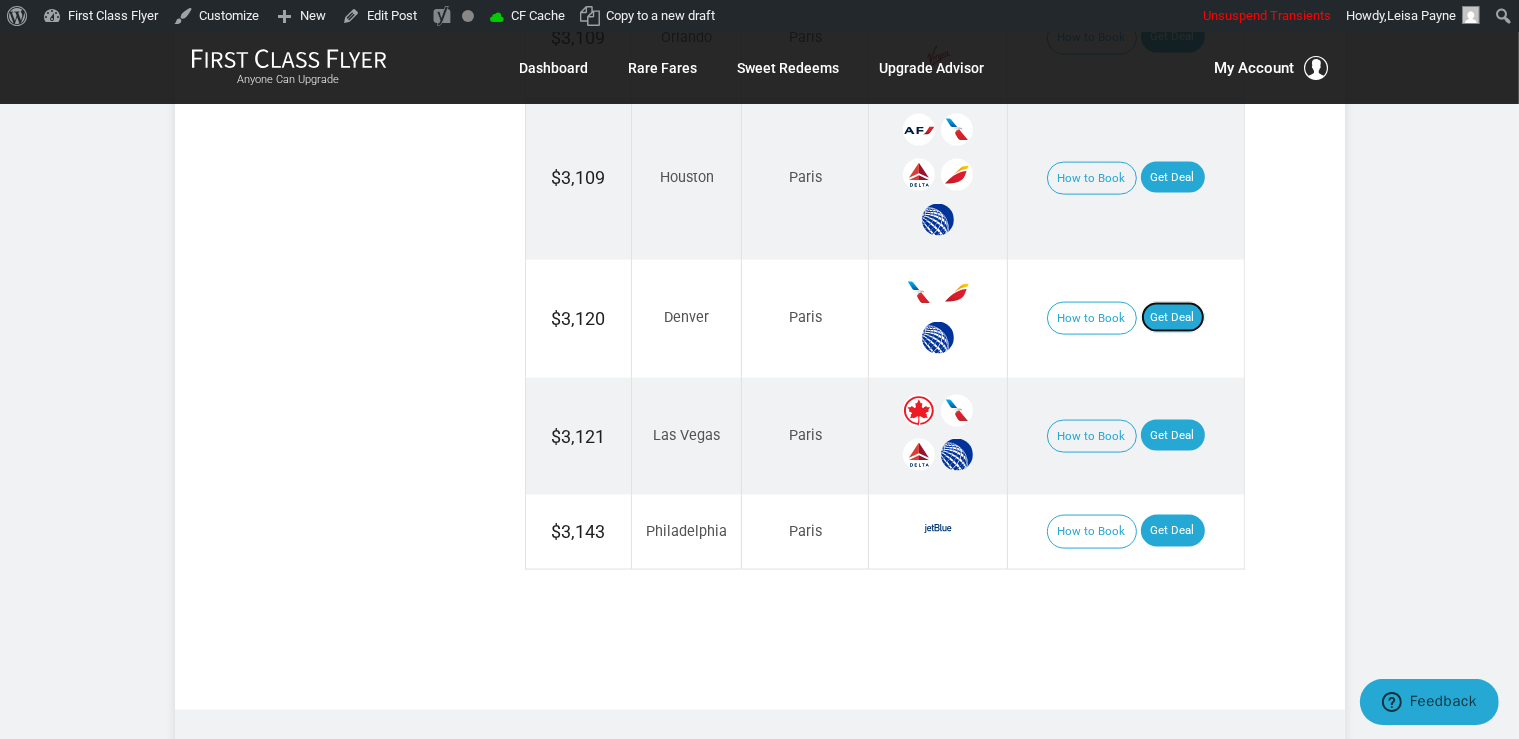 scroll, scrollTop: 2851, scrollLeft: 0, axis: vertical 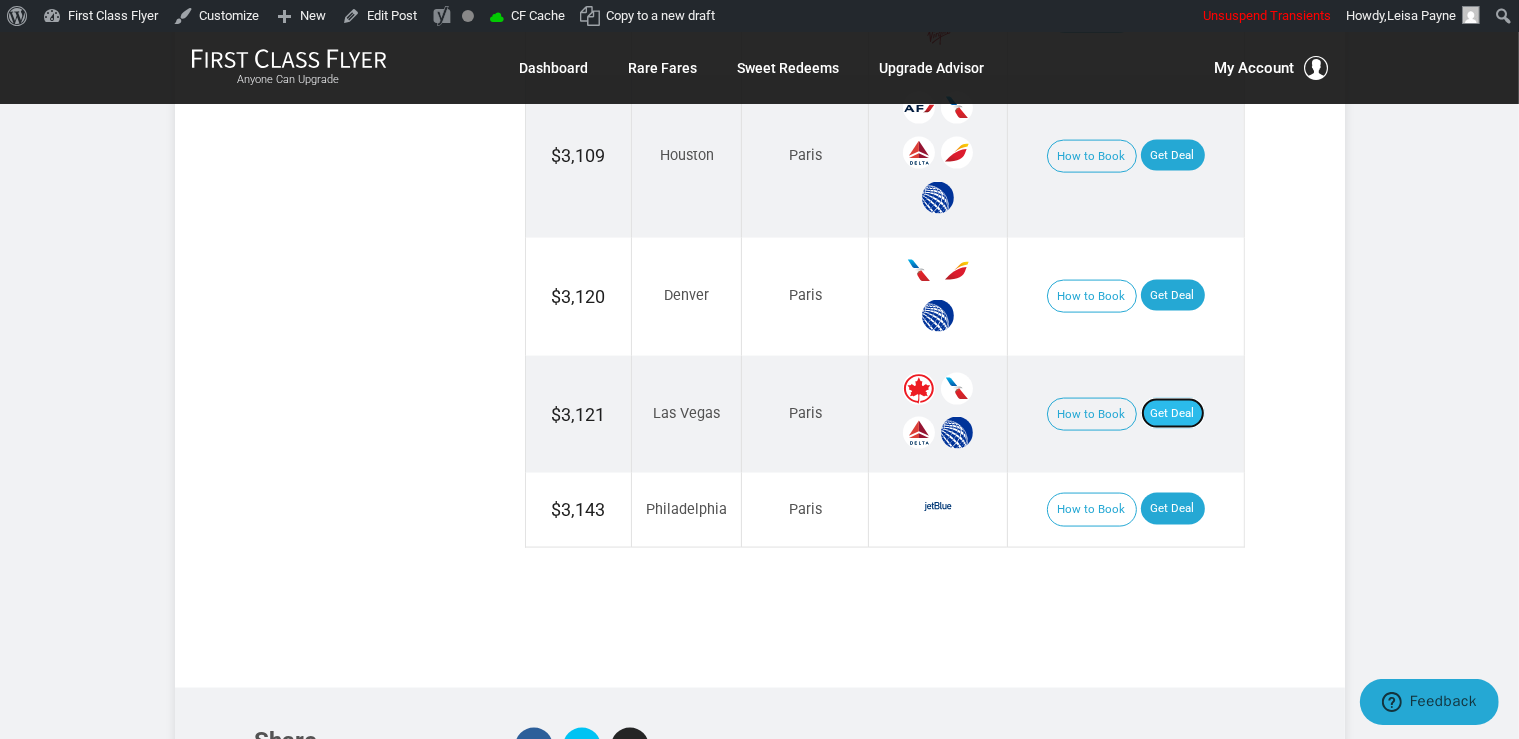 click on "Get Deal" at bounding box center [1173, 414] 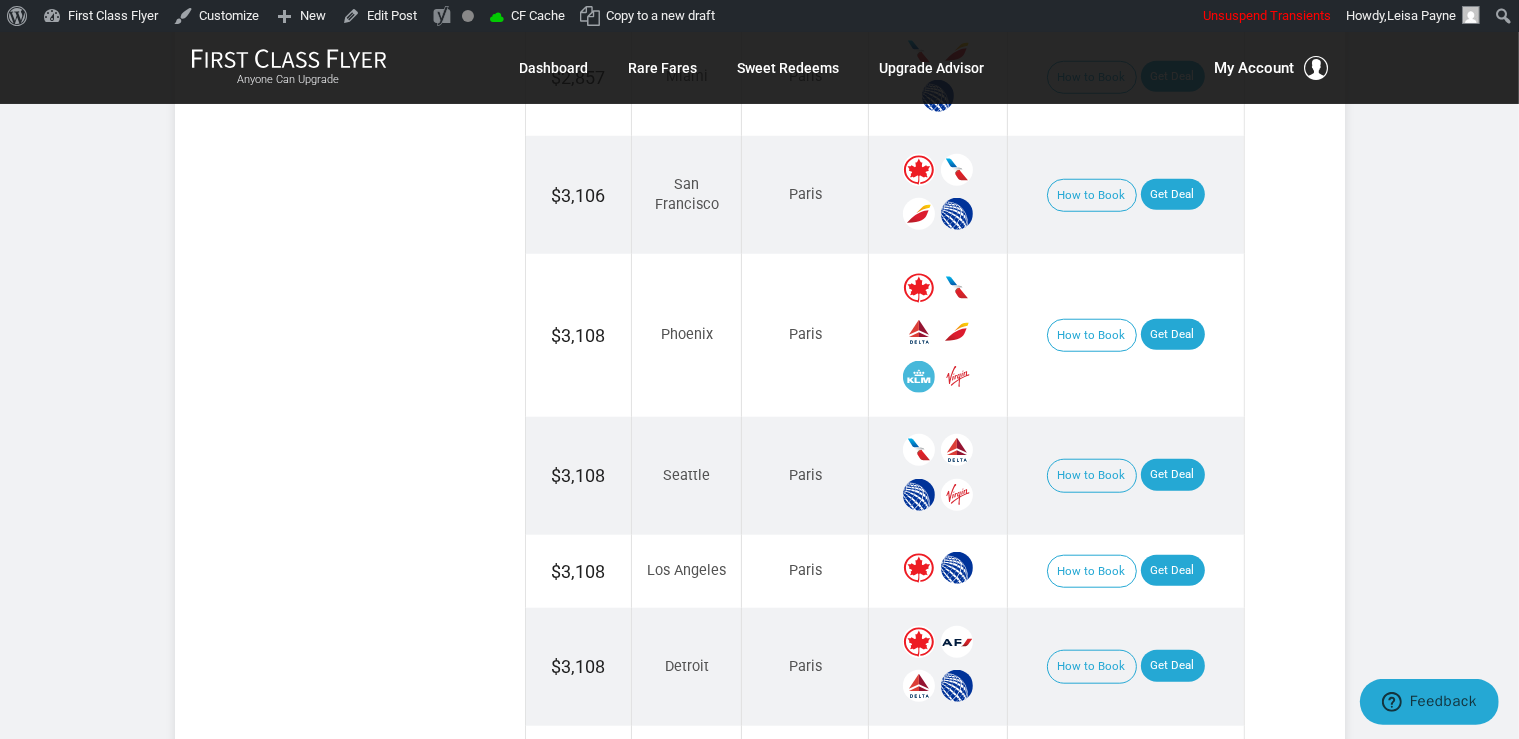 scroll, scrollTop: 1795, scrollLeft: 0, axis: vertical 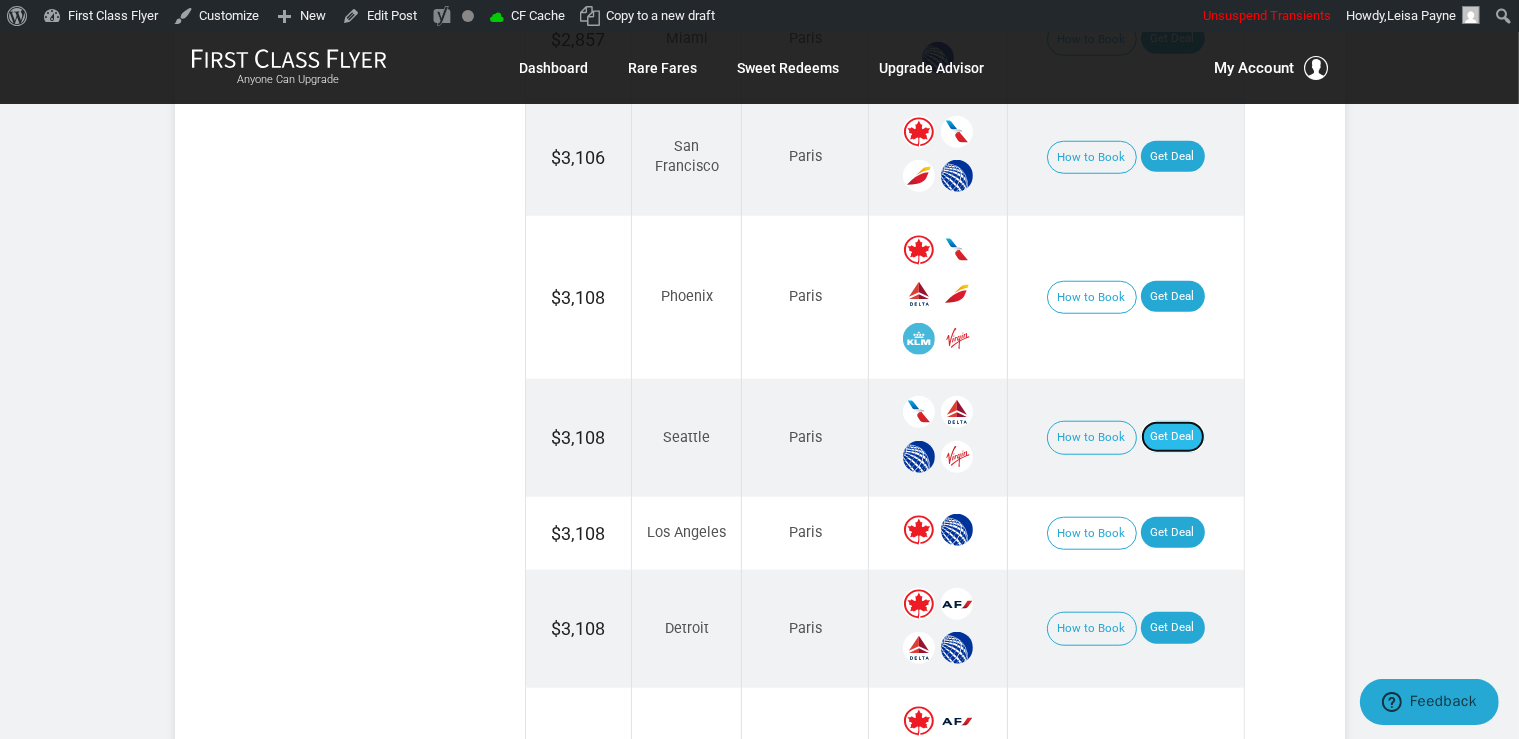 click on "Get Deal" at bounding box center (1173, 437) 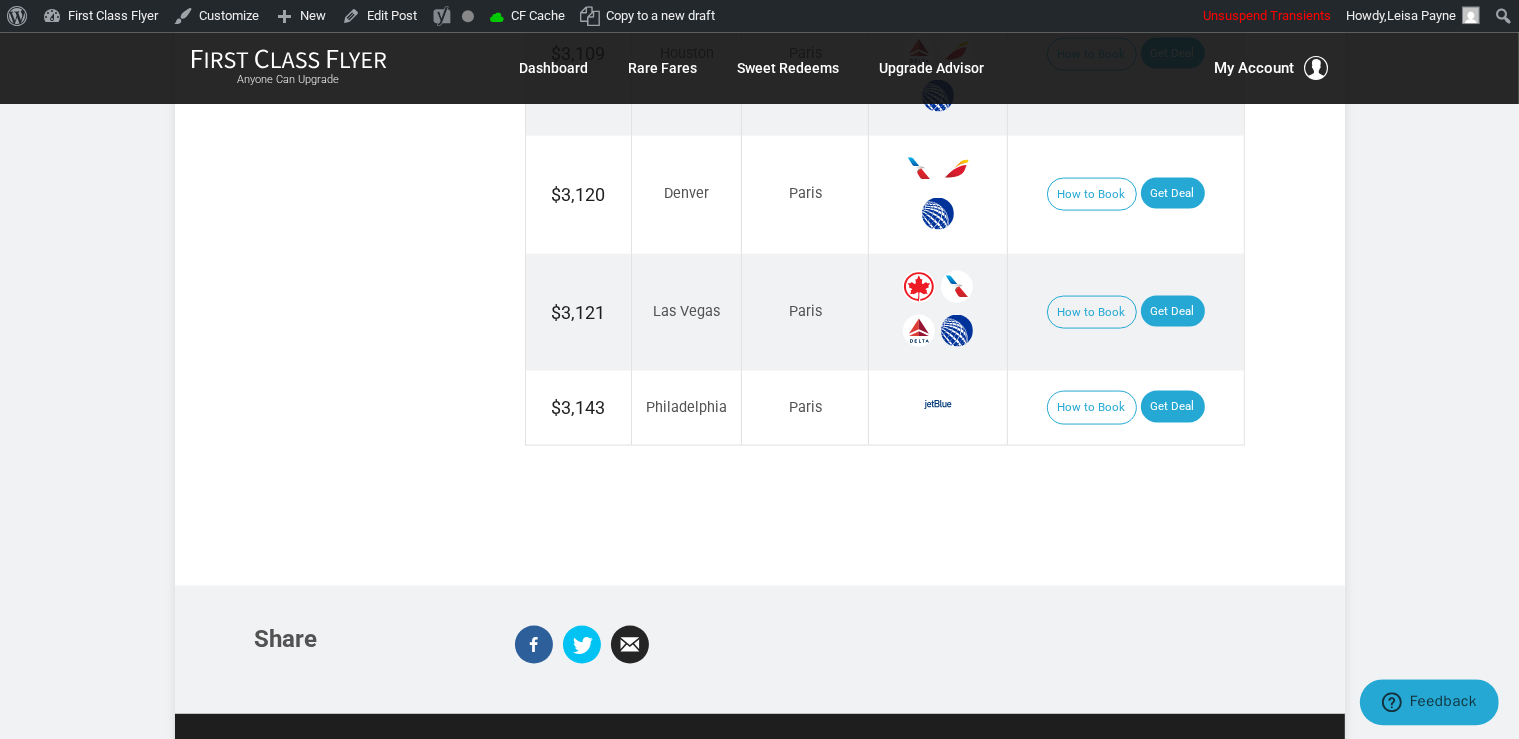scroll, scrollTop: 2956, scrollLeft: 0, axis: vertical 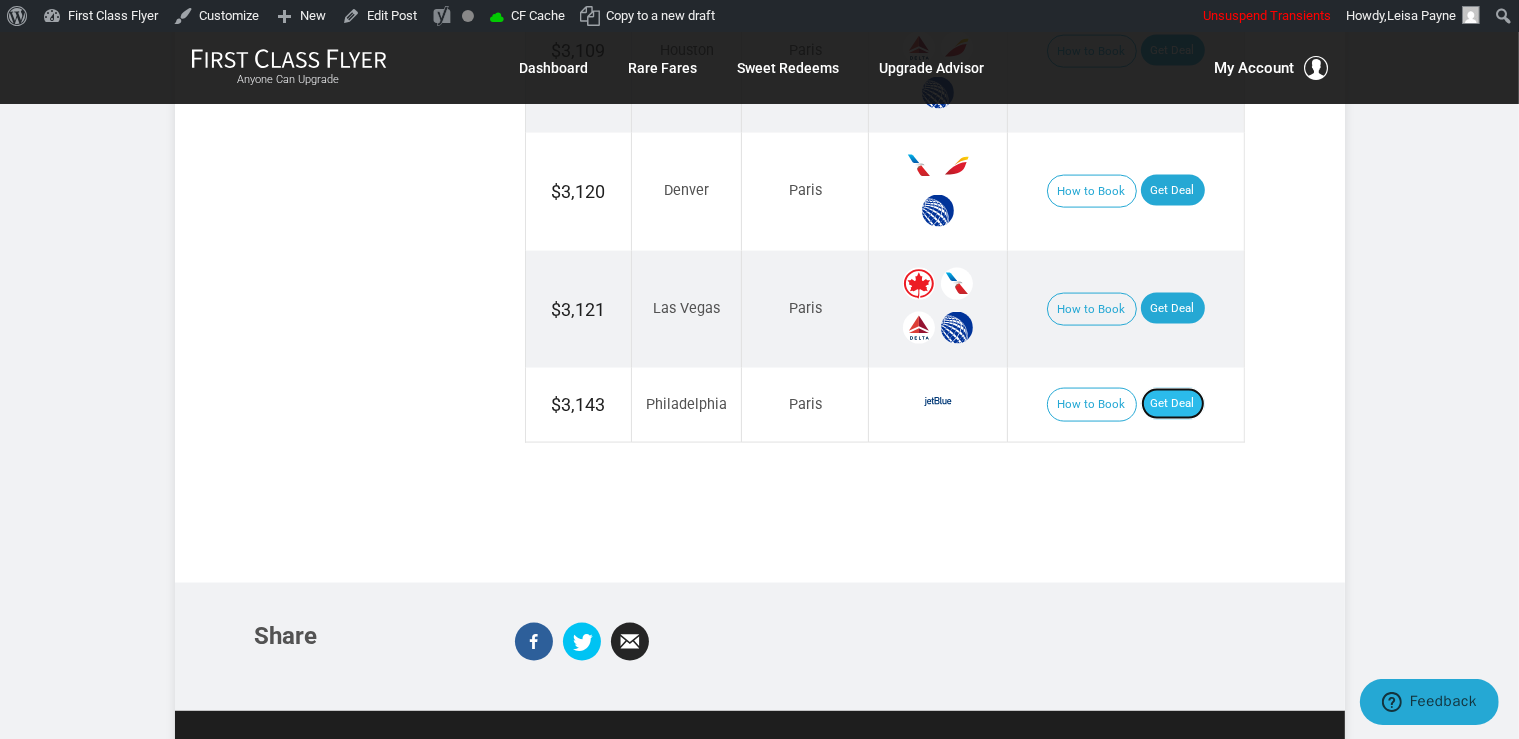 click on "Get Deal" at bounding box center [1173, 404] 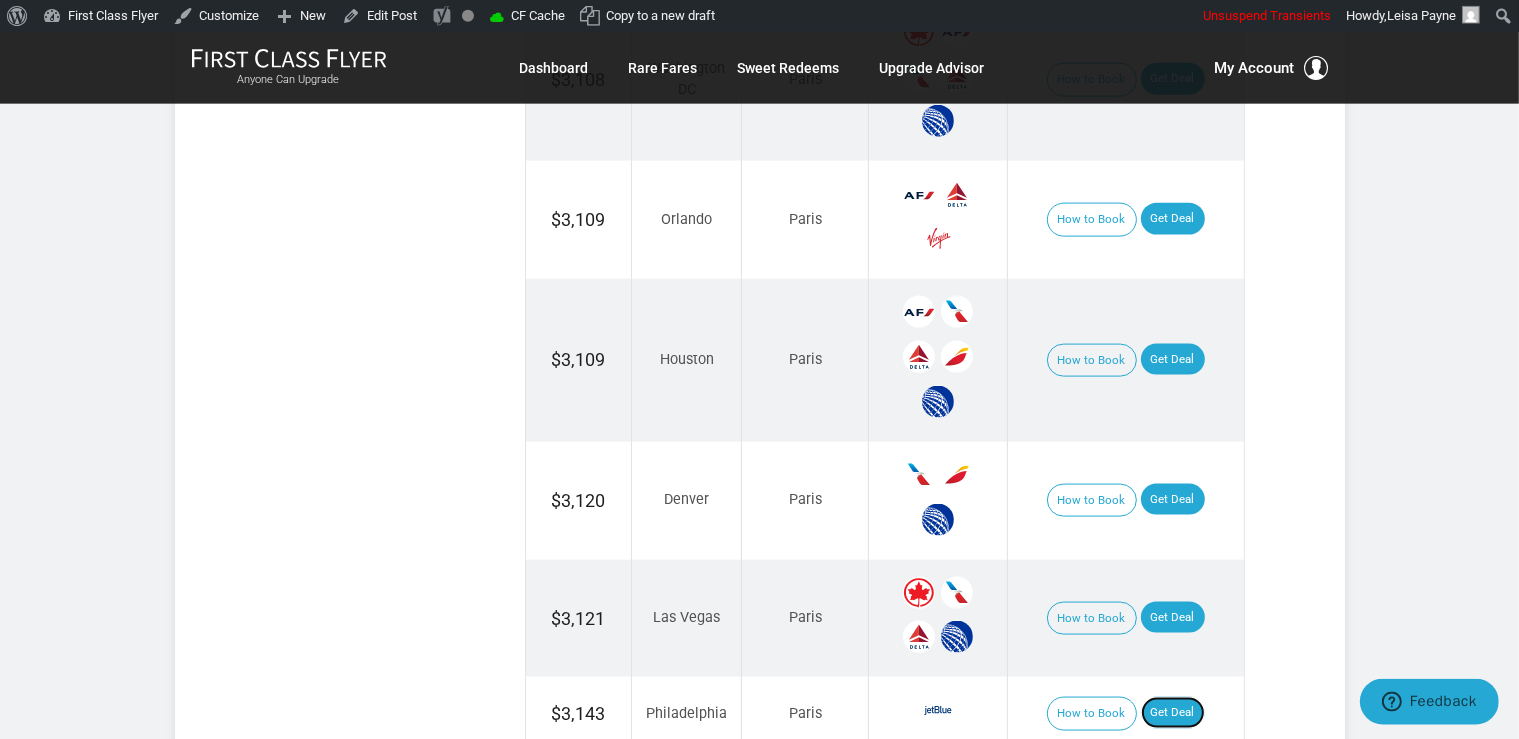 scroll, scrollTop: 2217, scrollLeft: 0, axis: vertical 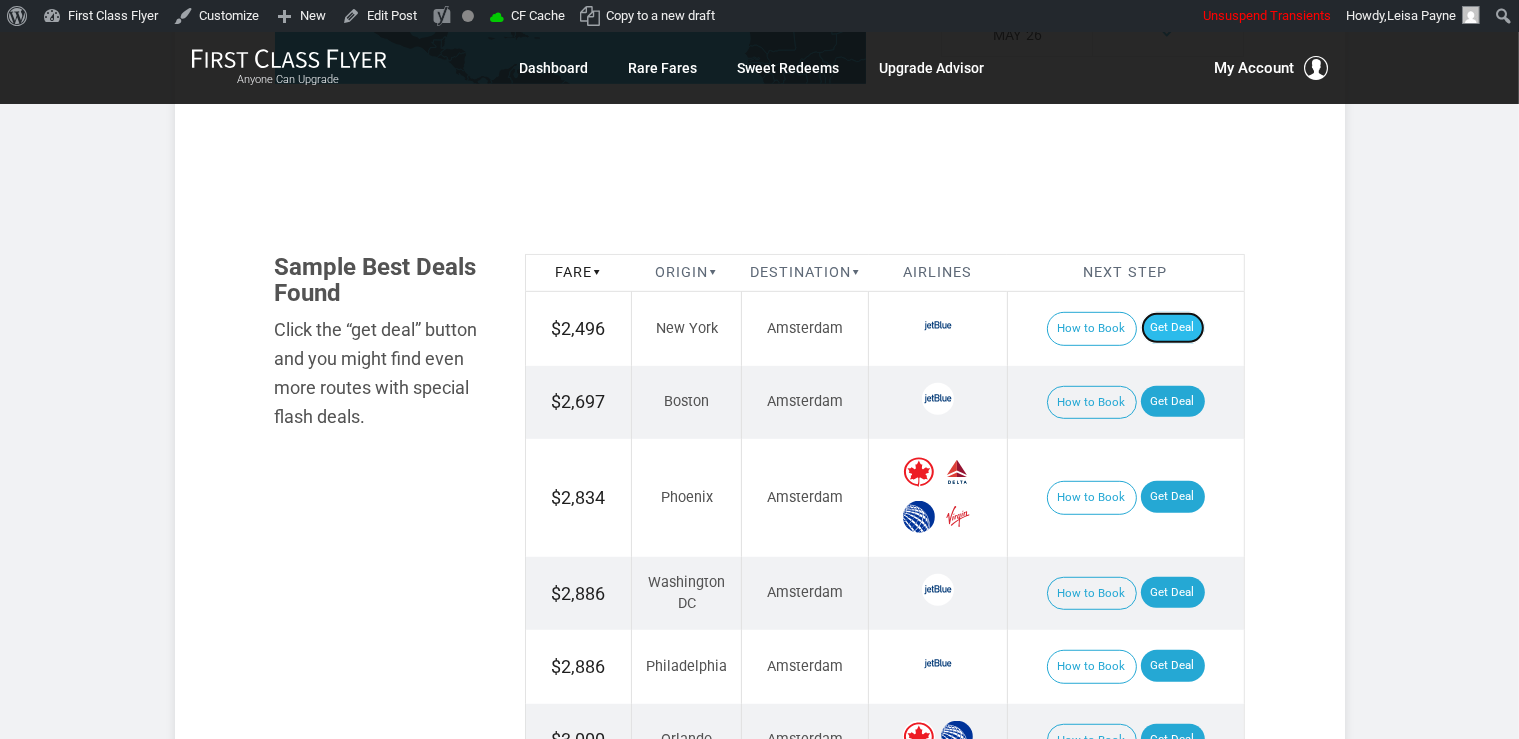 click on "Get Deal" at bounding box center [1173, 328] 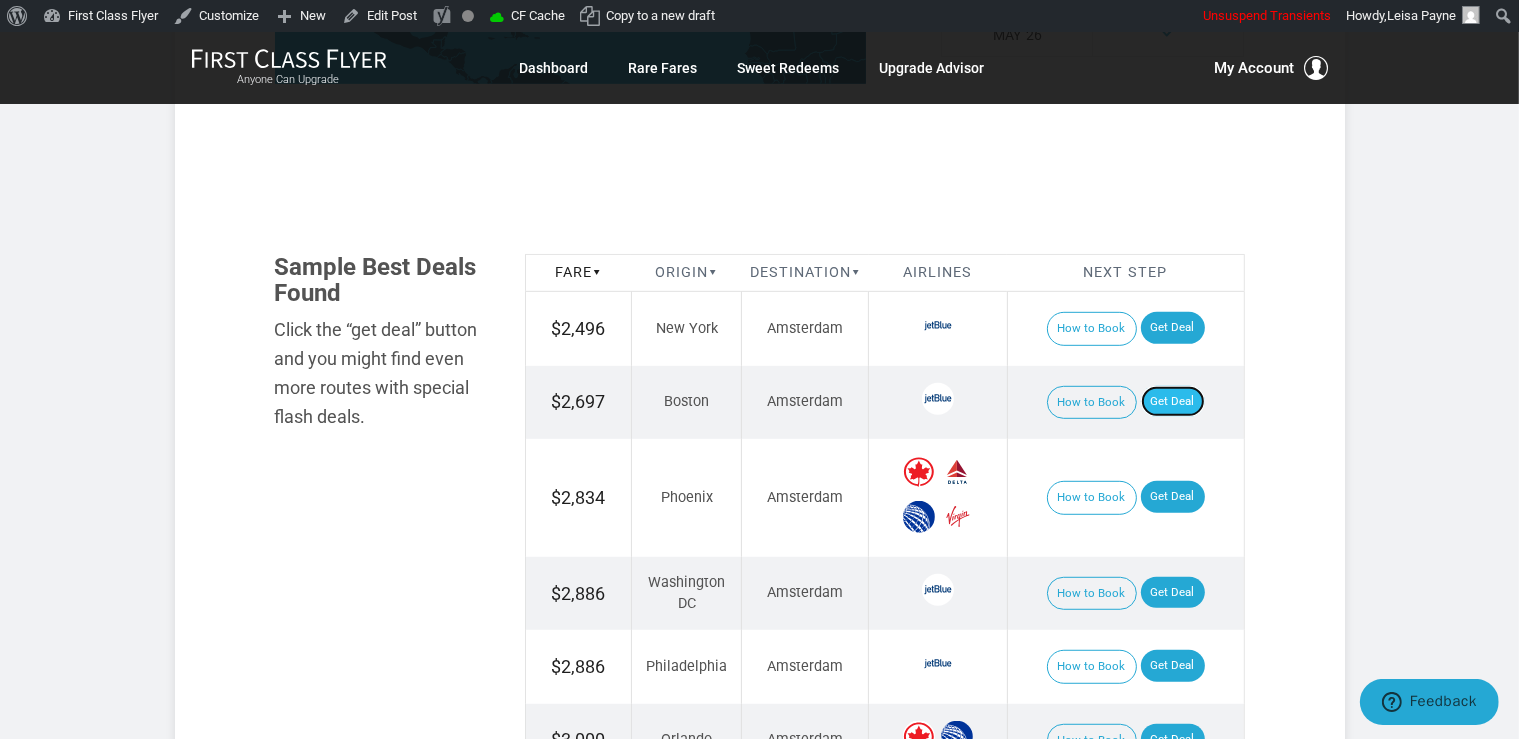 click on "Get Deal" at bounding box center [1173, 402] 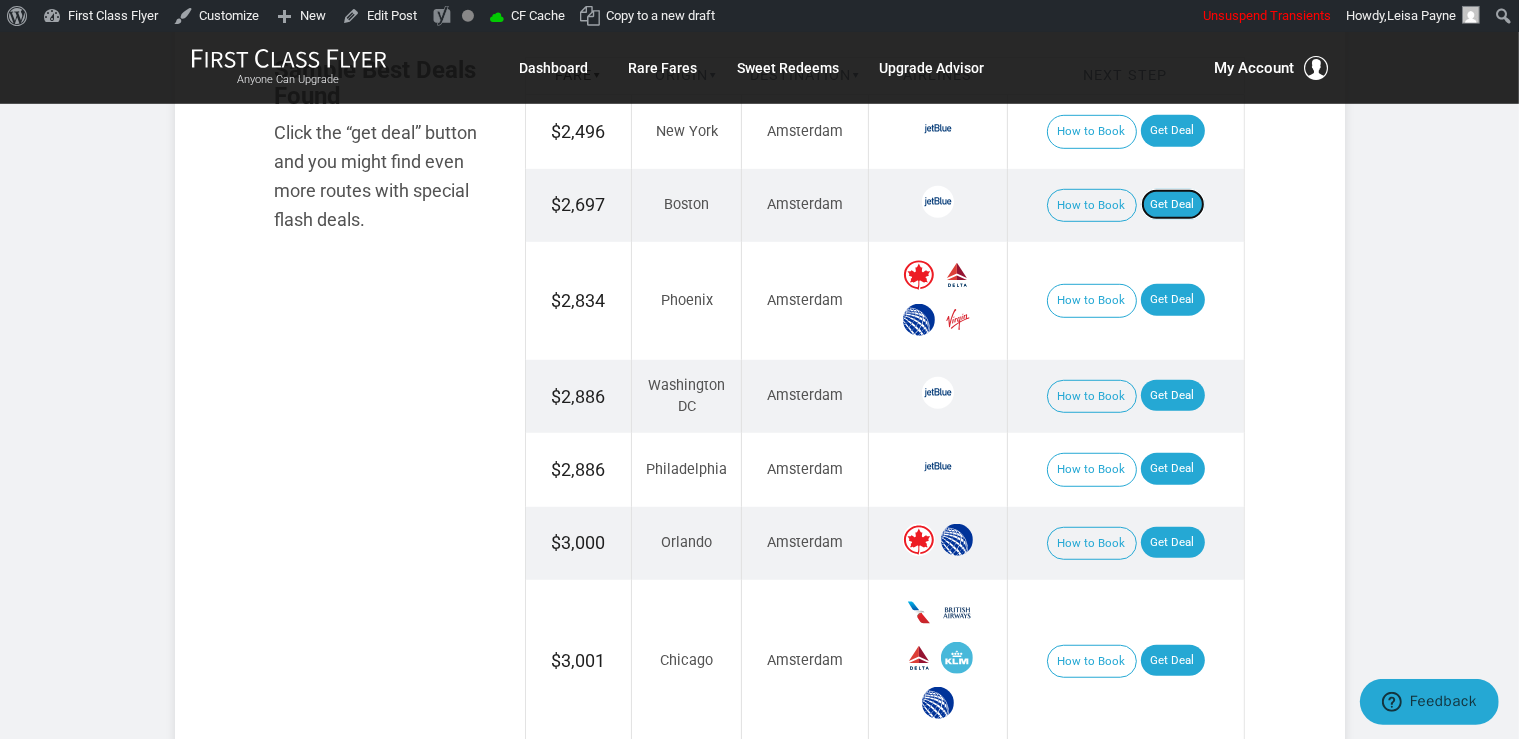 scroll, scrollTop: 1267, scrollLeft: 0, axis: vertical 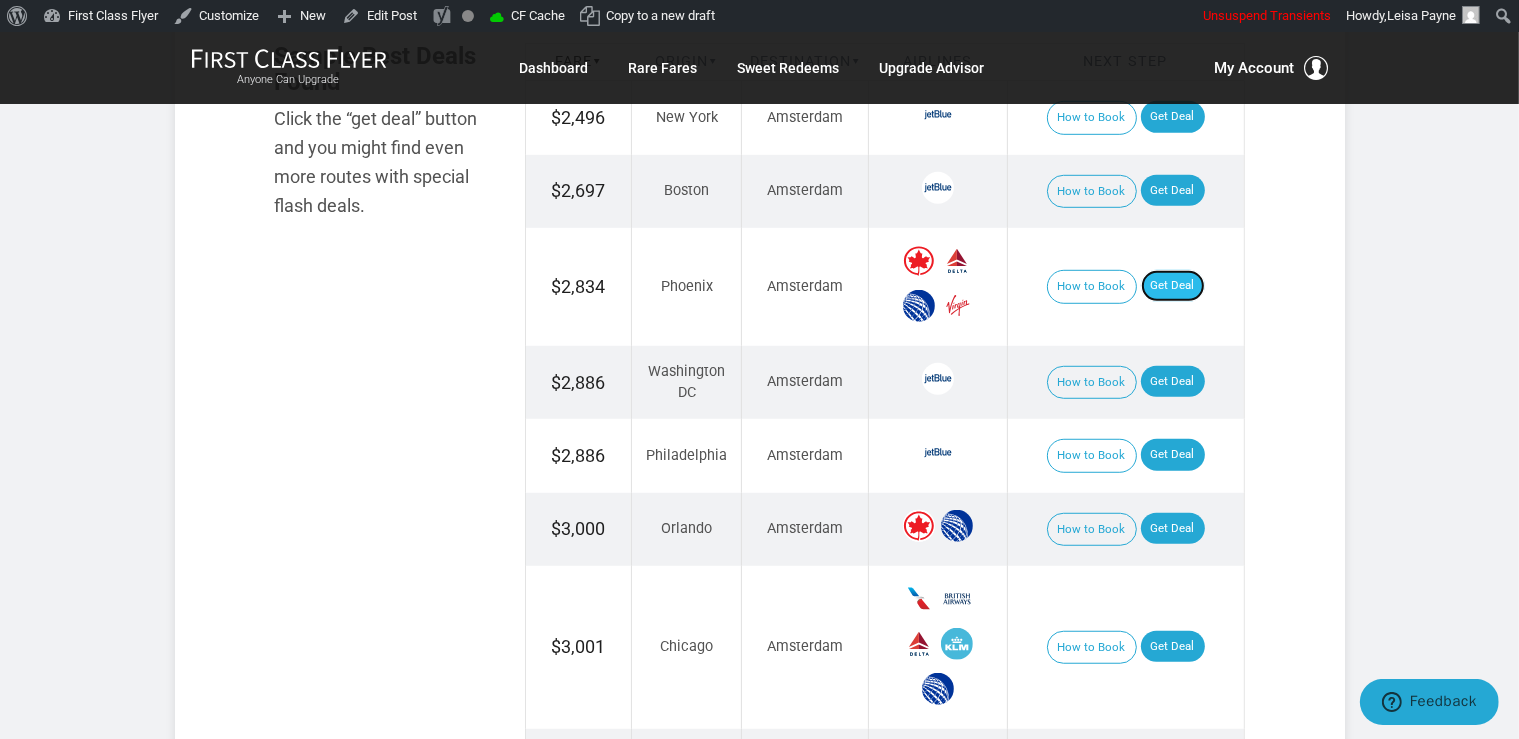 click on "Get Deal" at bounding box center [1173, 286] 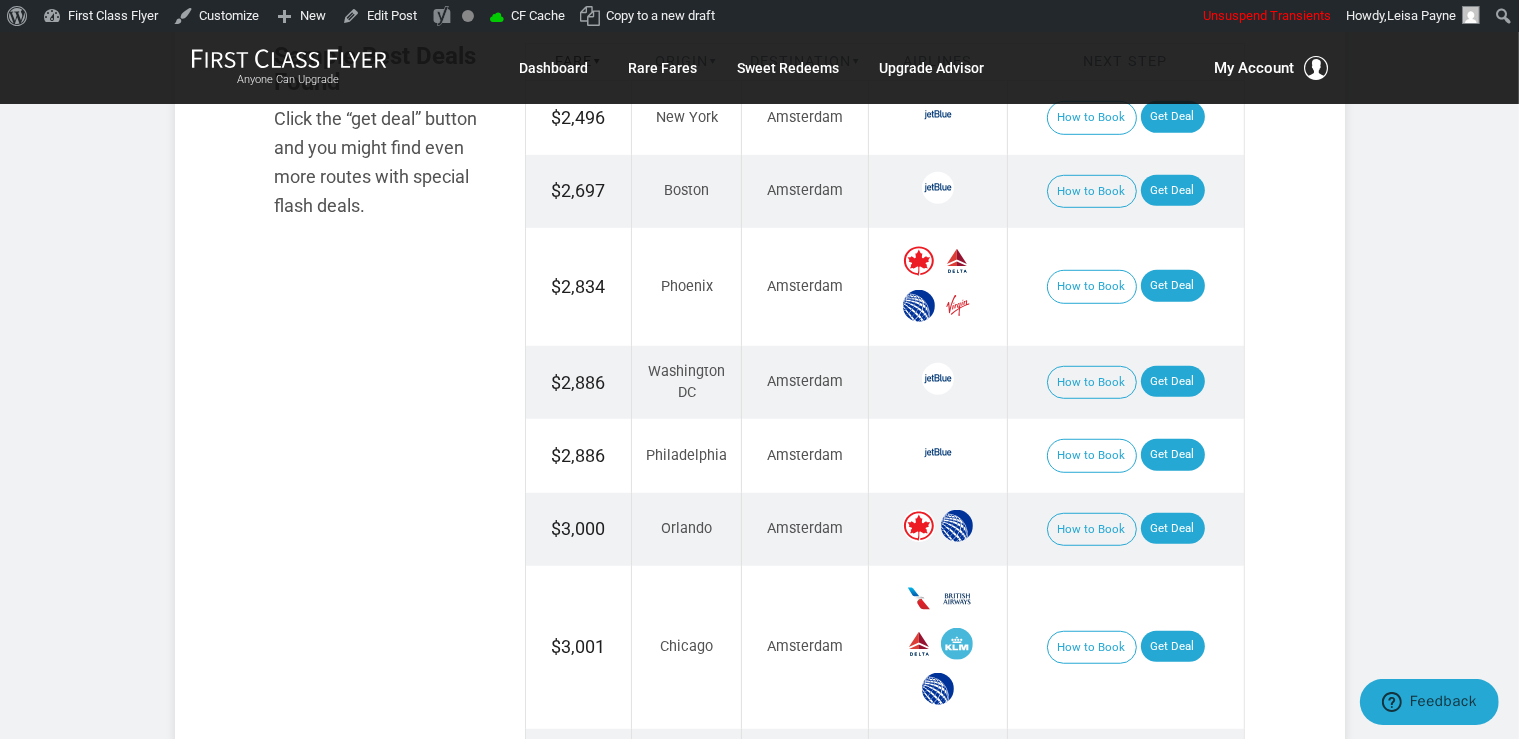 scroll, scrollTop: 1234, scrollLeft: 0, axis: vertical 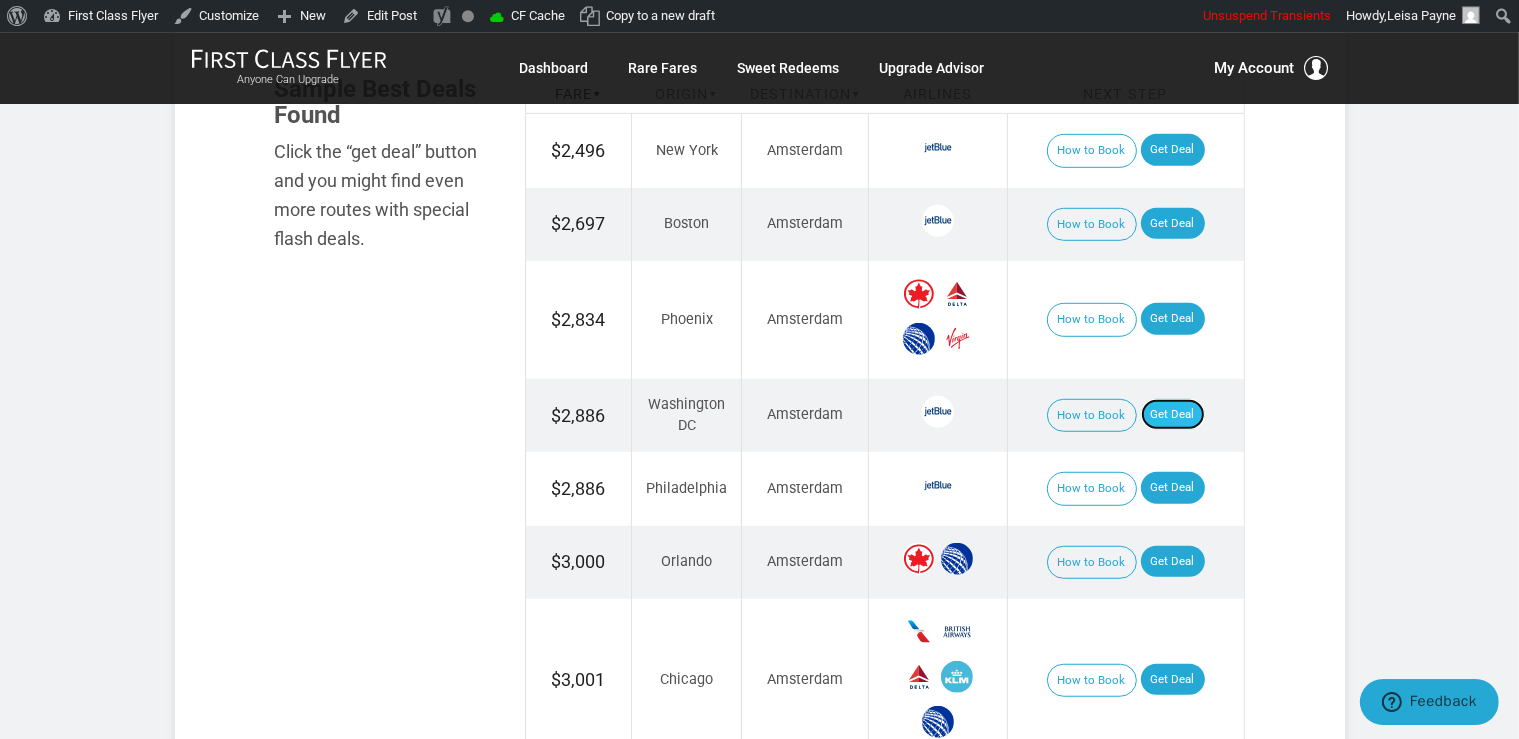 click on "Get Deal" at bounding box center [1173, 415] 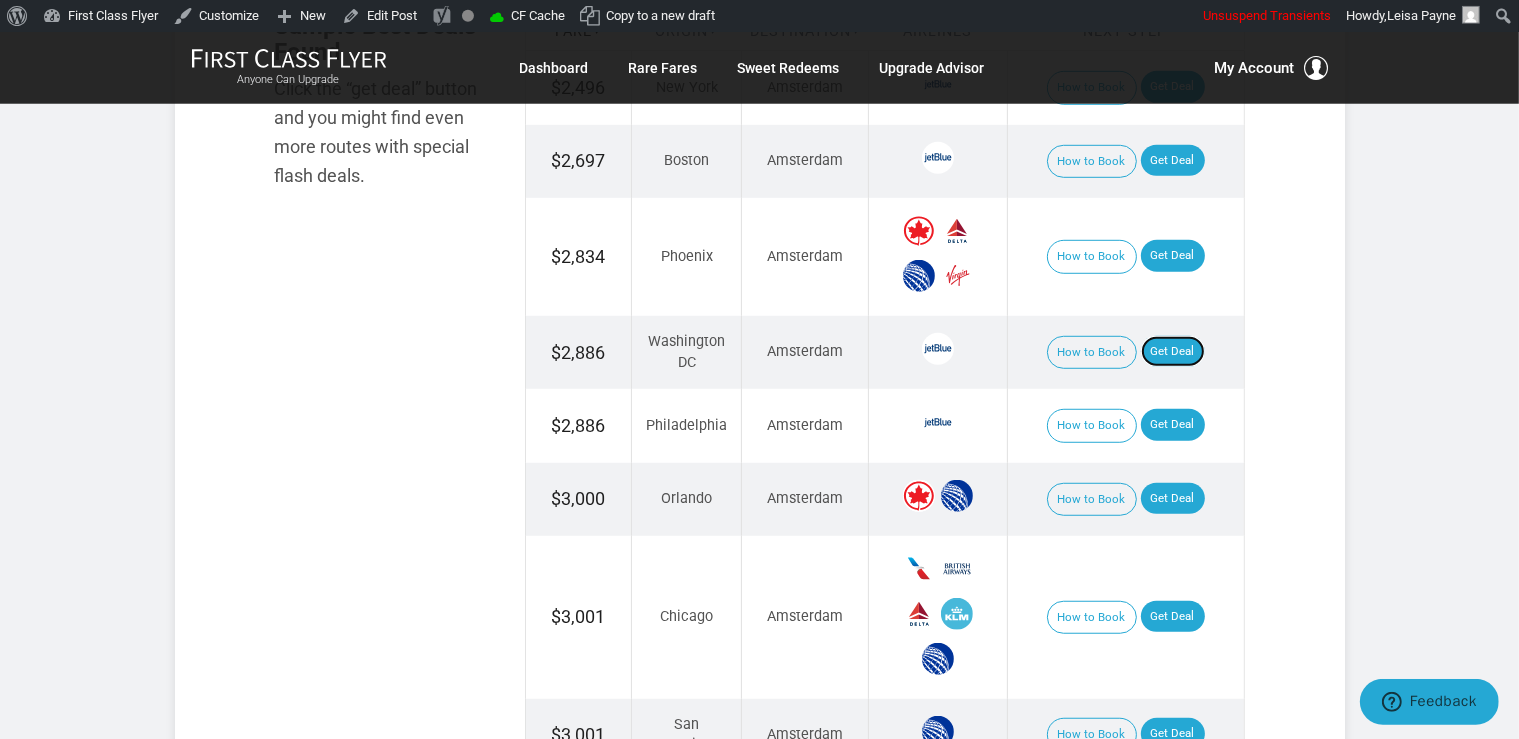 scroll, scrollTop: 1340, scrollLeft: 0, axis: vertical 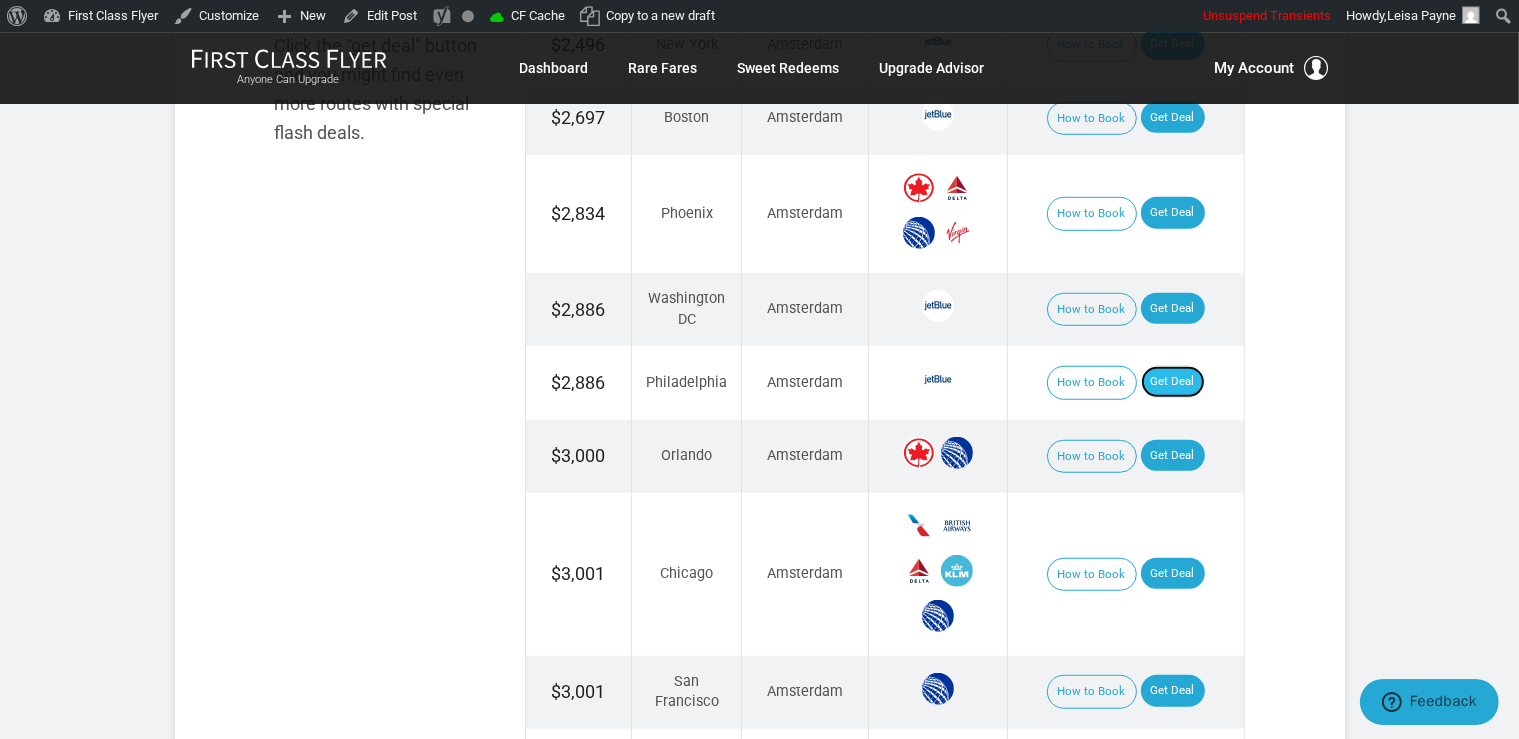 click on "Get Deal" at bounding box center [1173, 382] 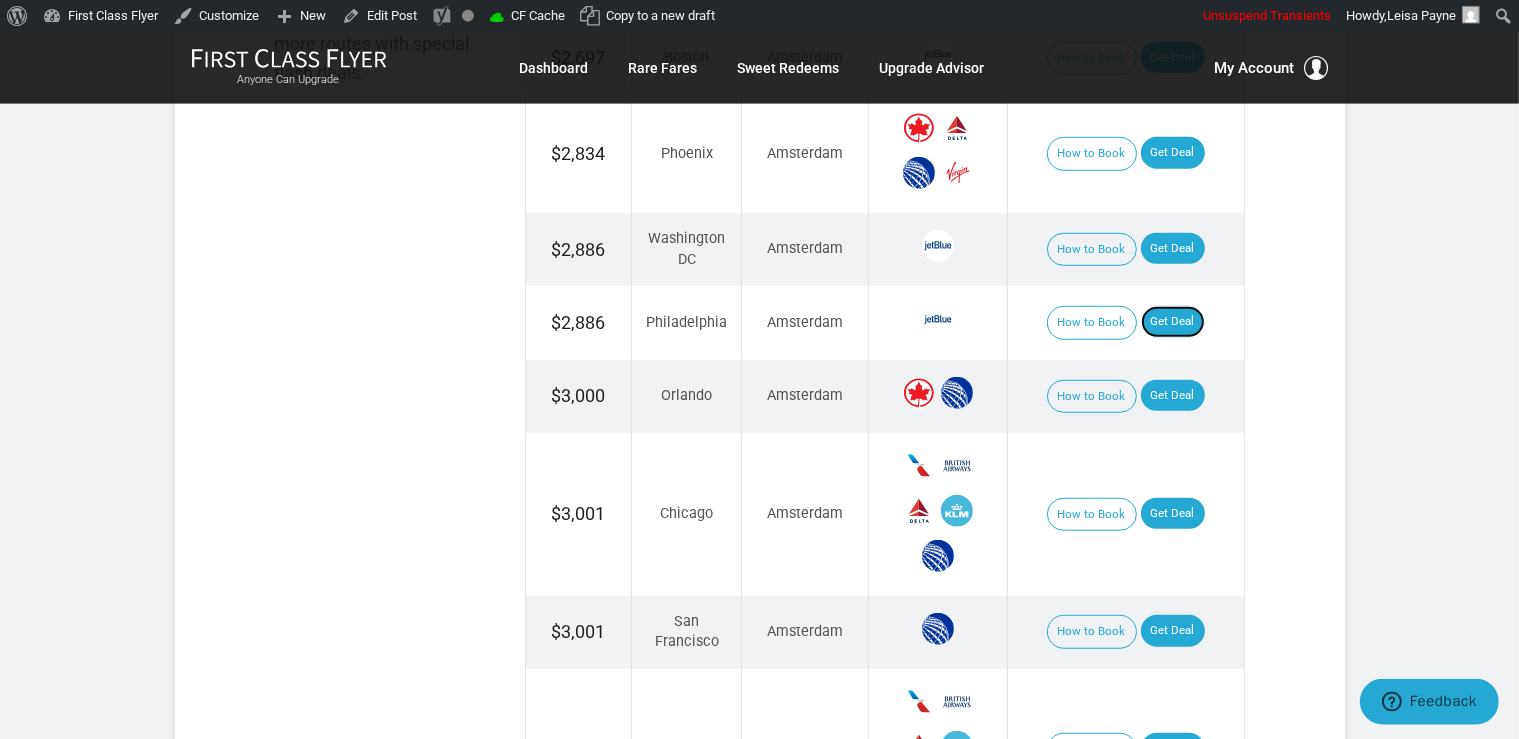 scroll, scrollTop: 1445, scrollLeft: 0, axis: vertical 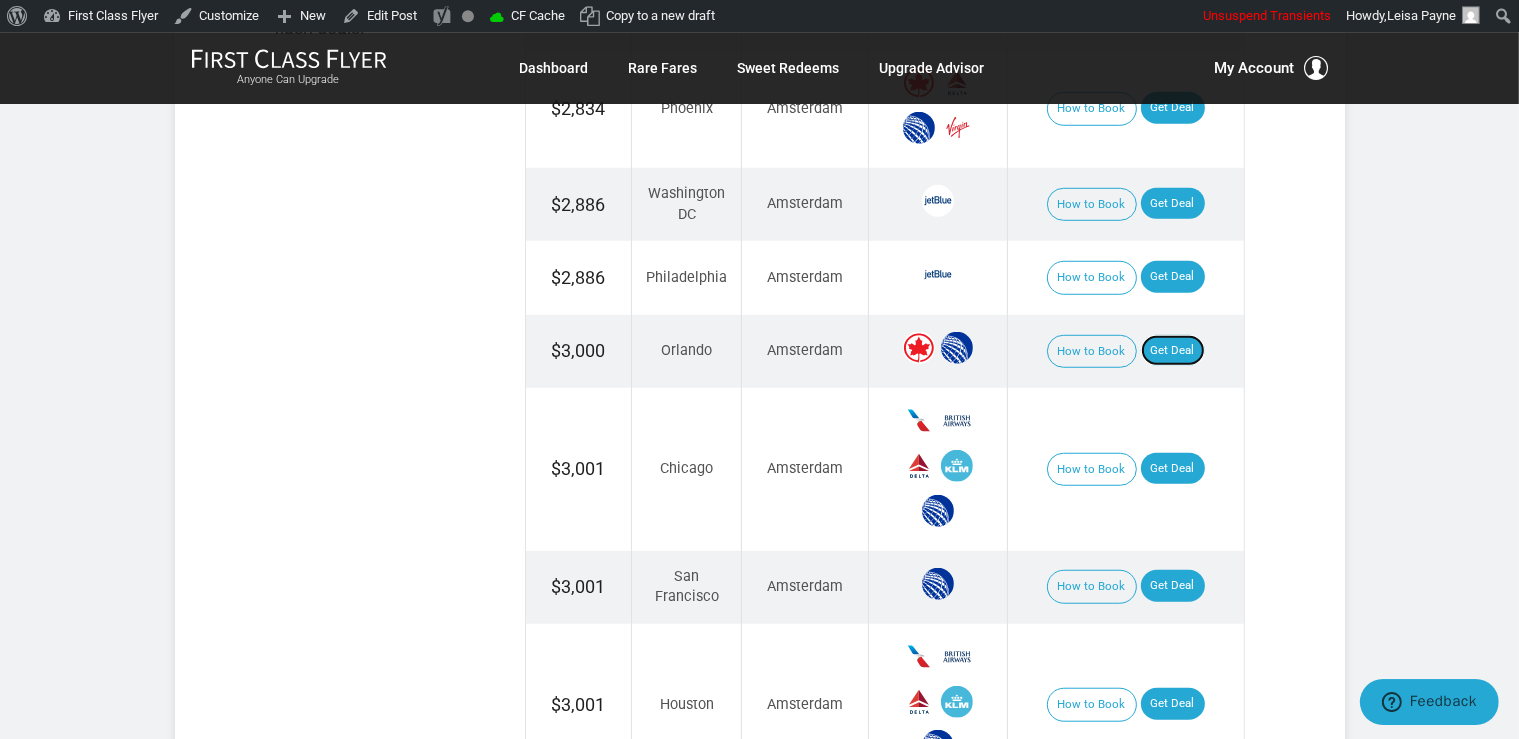 click on "Get Deal" at bounding box center [1173, 351] 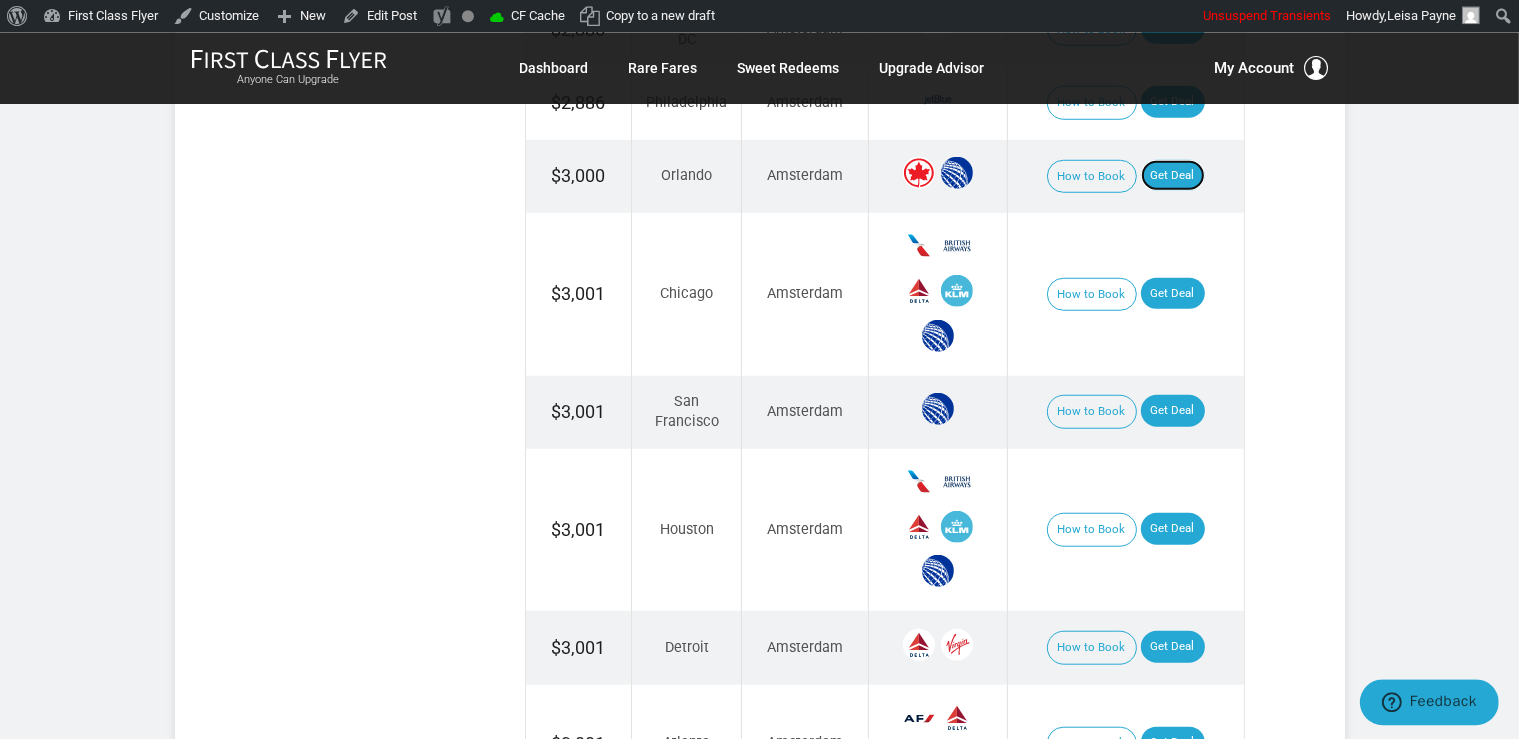 scroll, scrollTop: 1656, scrollLeft: 0, axis: vertical 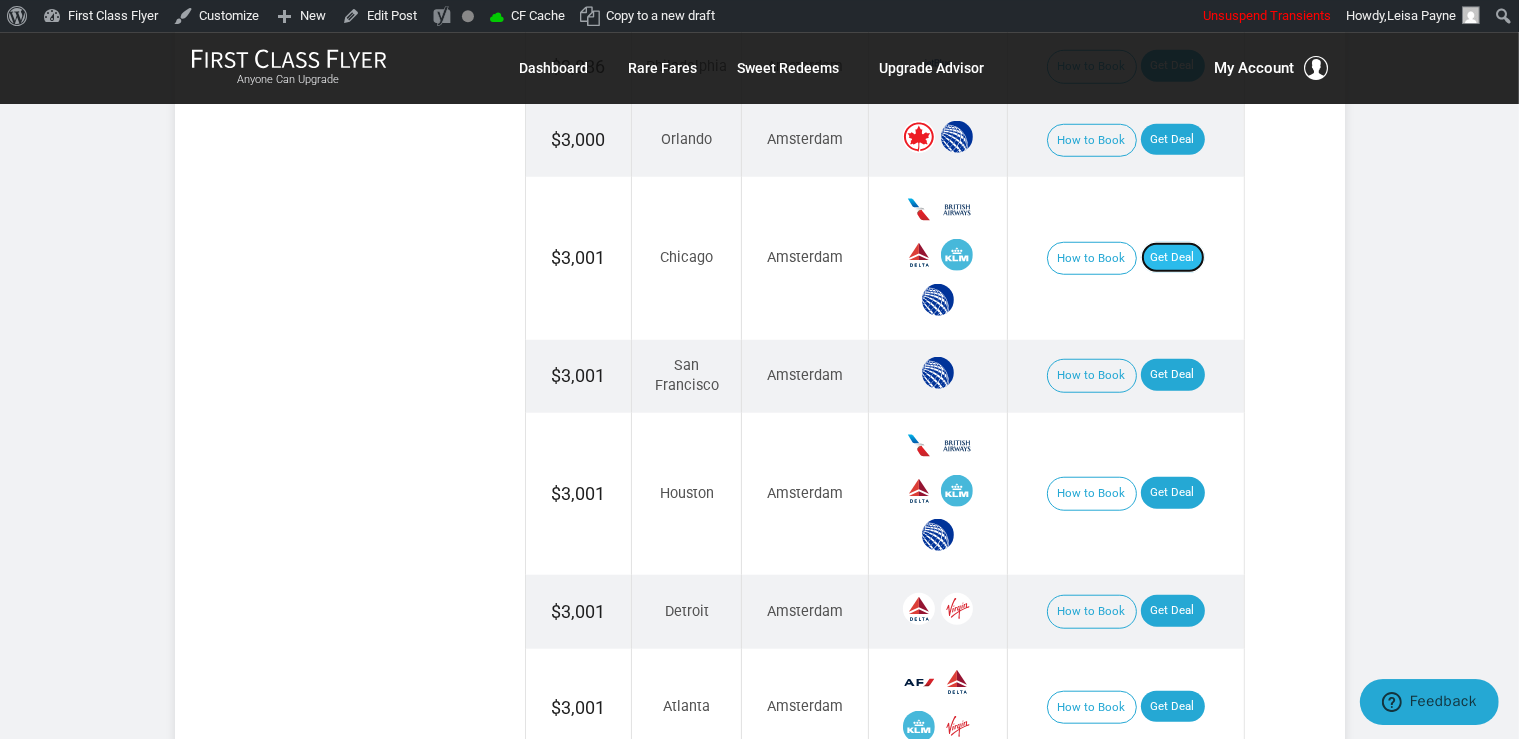 click on "Get Deal" at bounding box center (1173, 258) 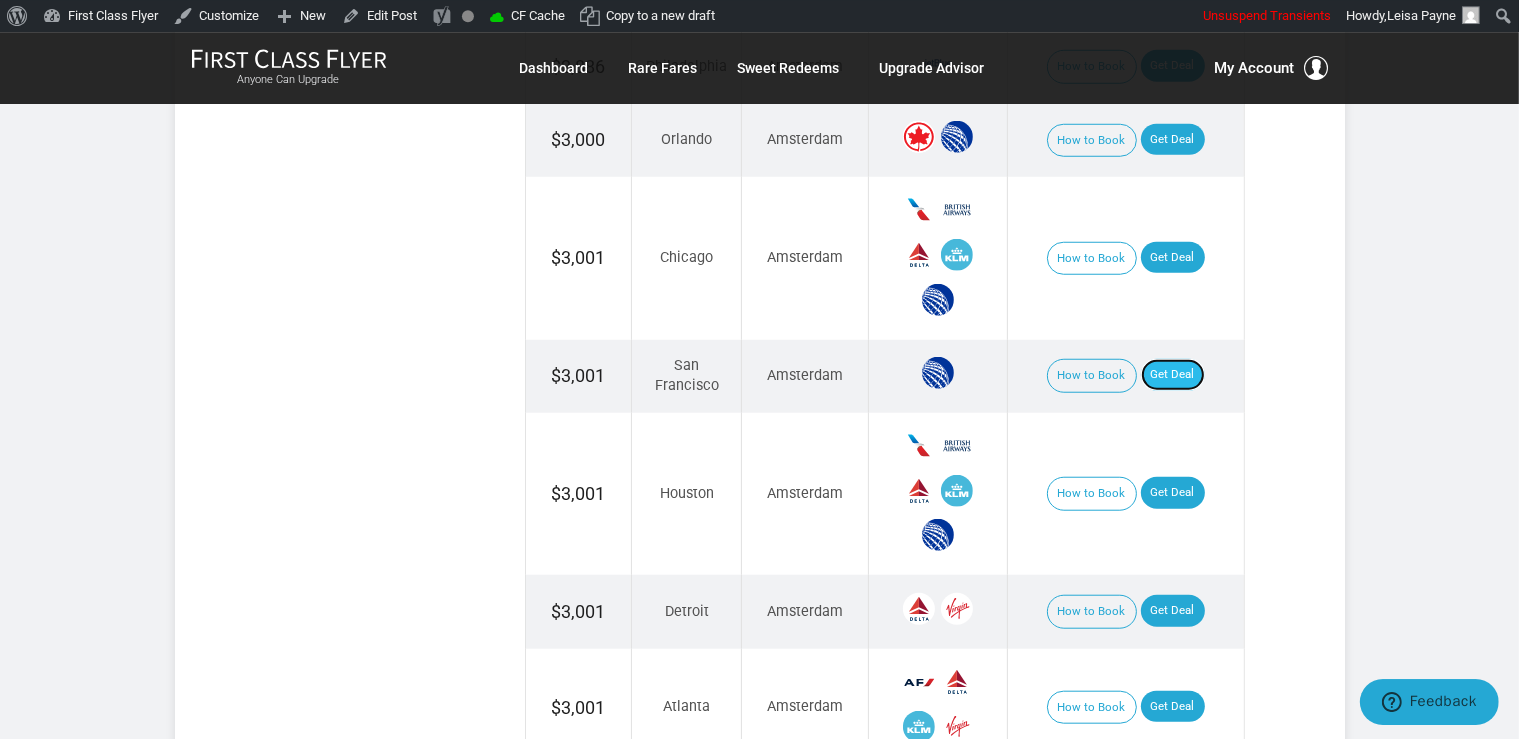 click on "Get Deal" at bounding box center (1173, 375) 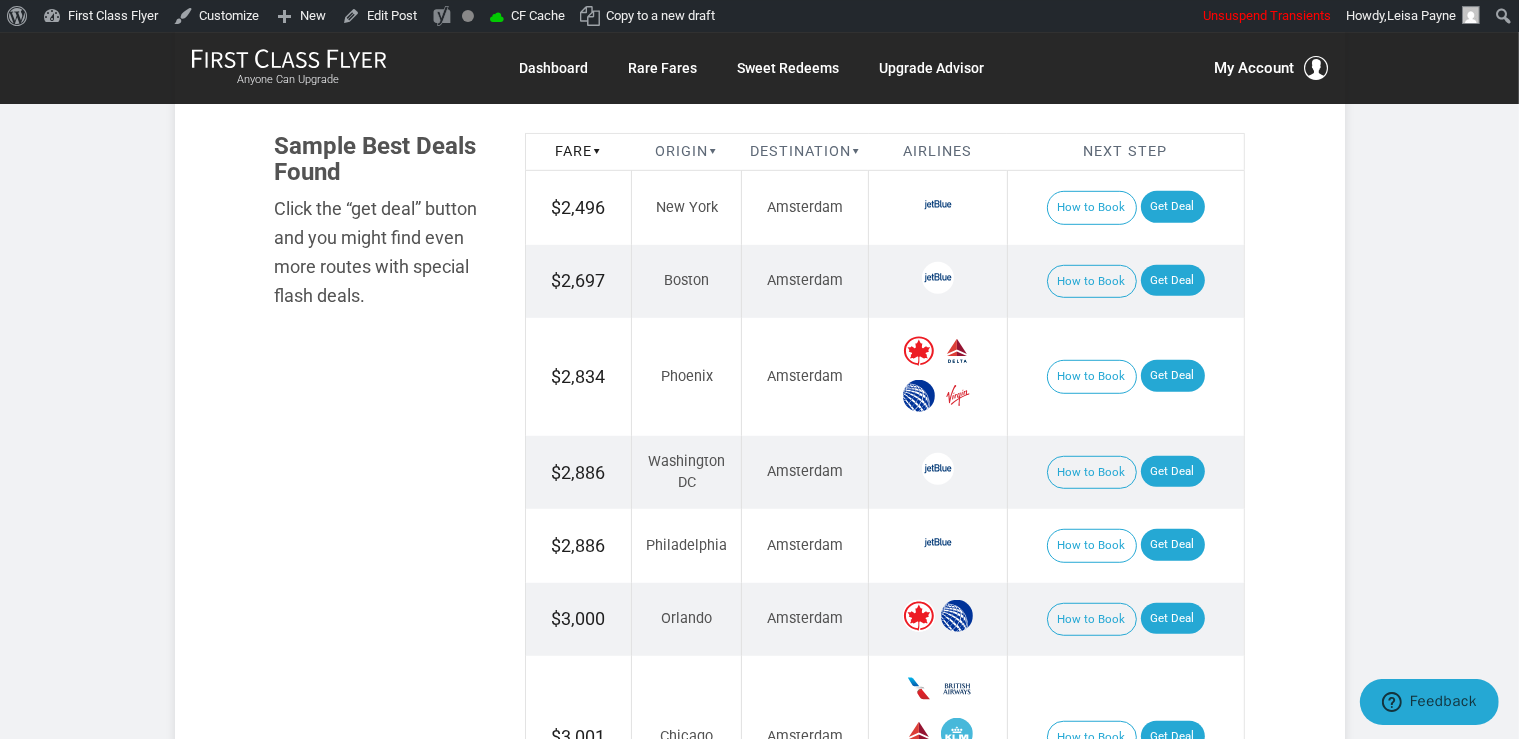 scroll, scrollTop: 1445, scrollLeft: 0, axis: vertical 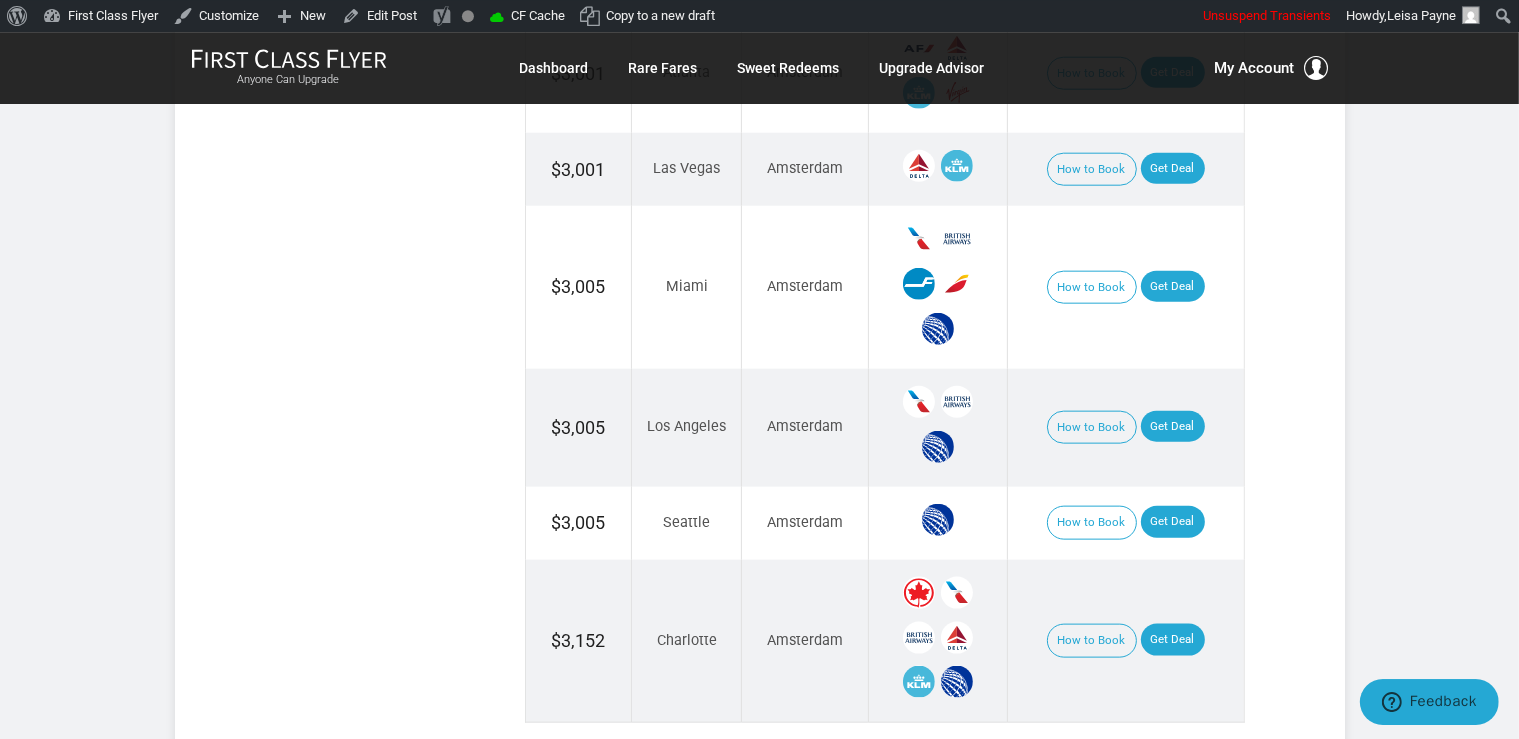 click on "How to Book   Get Deal" at bounding box center (1125, 287) 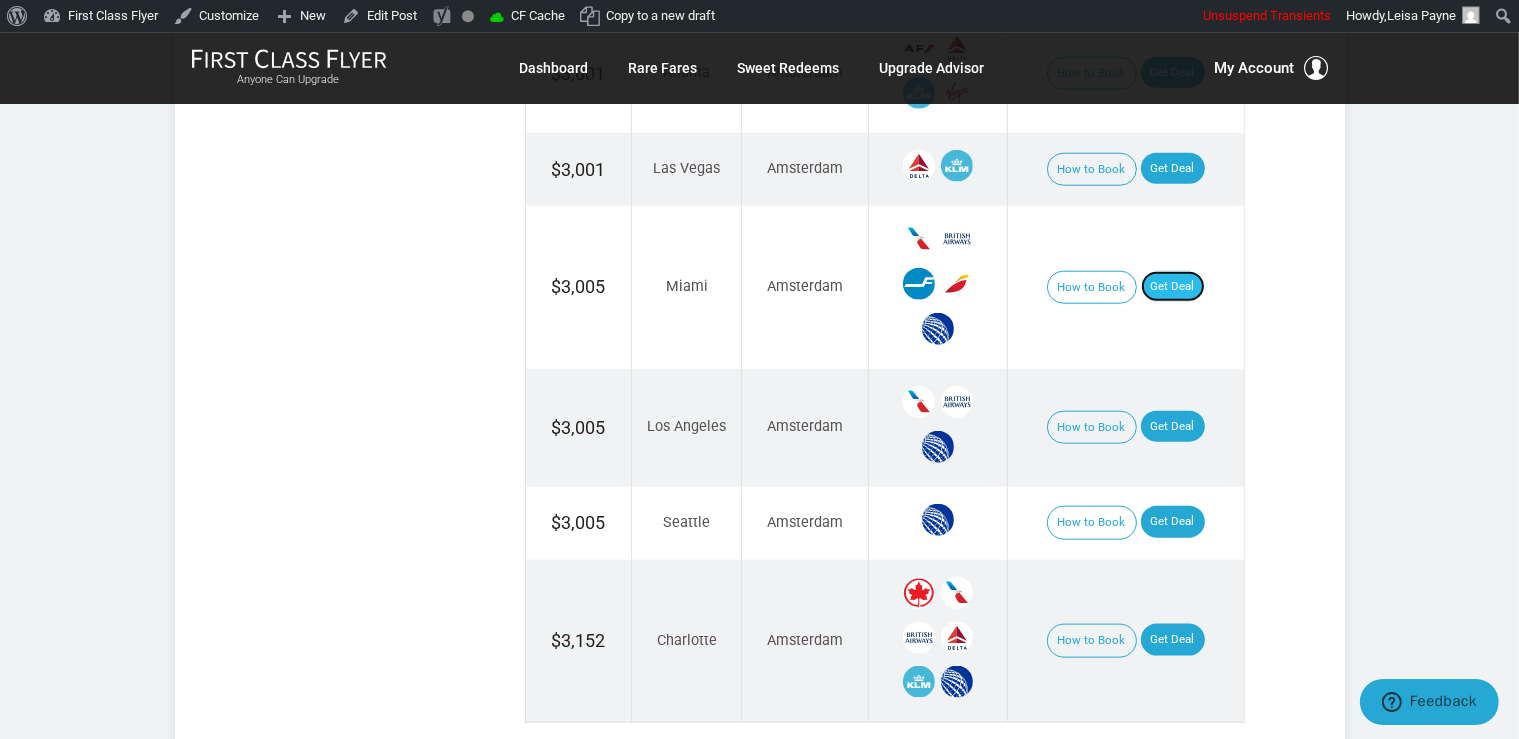 click on "Get Deal" at bounding box center (1173, 287) 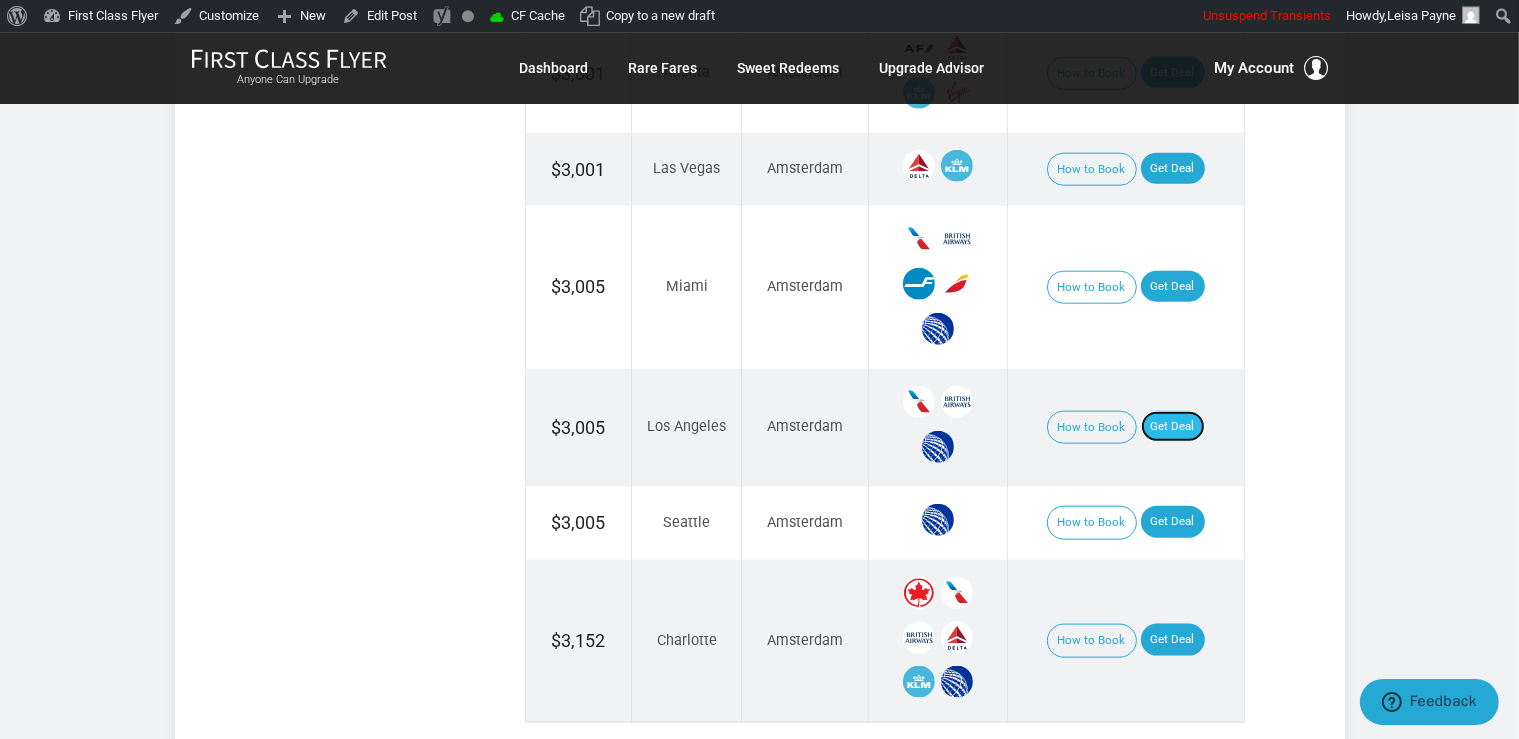 click on "Get Deal" at bounding box center (1173, 427) 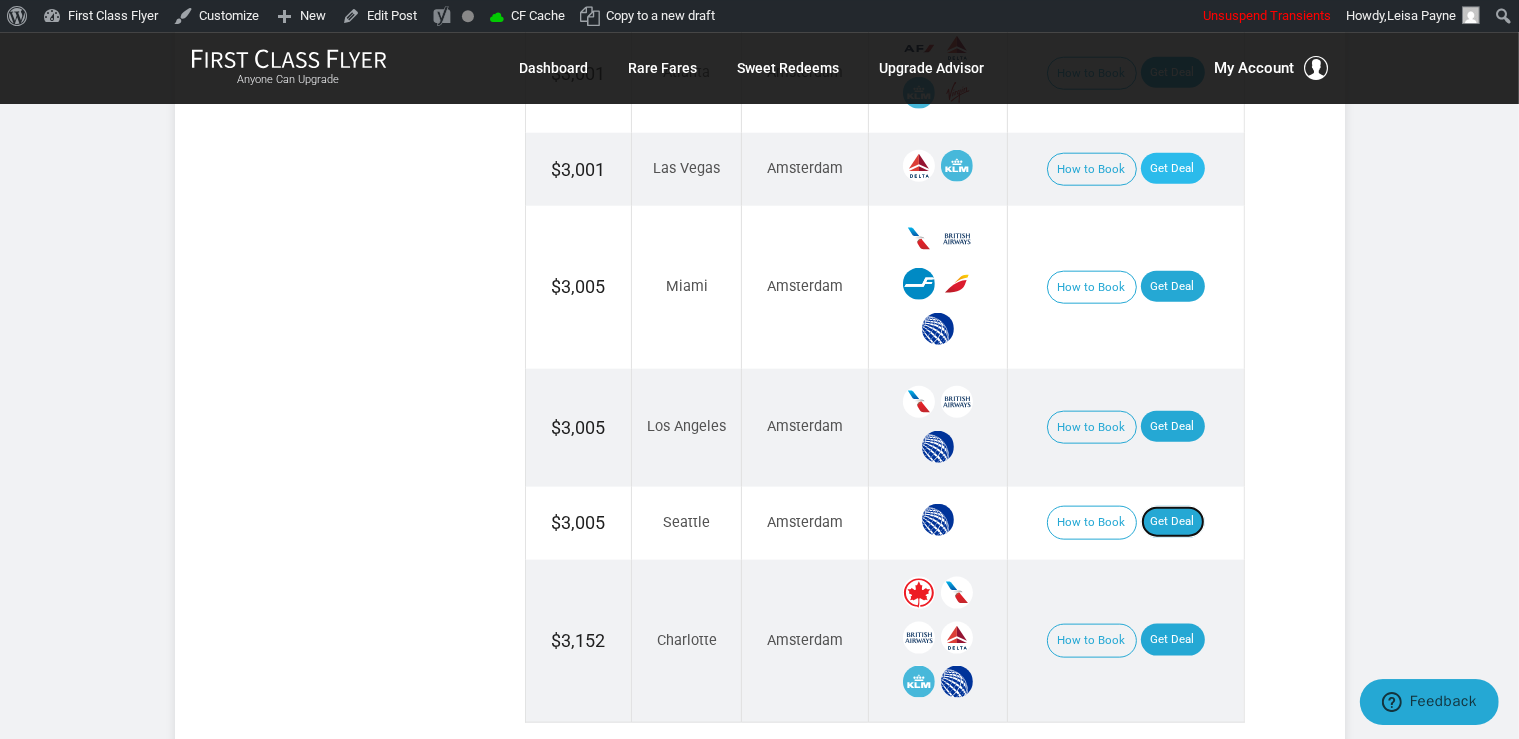 drag, startPoint x: 1179, startPoint y: 491, endPoint x: 1162, endPoint y: 137, distance: 354.40796 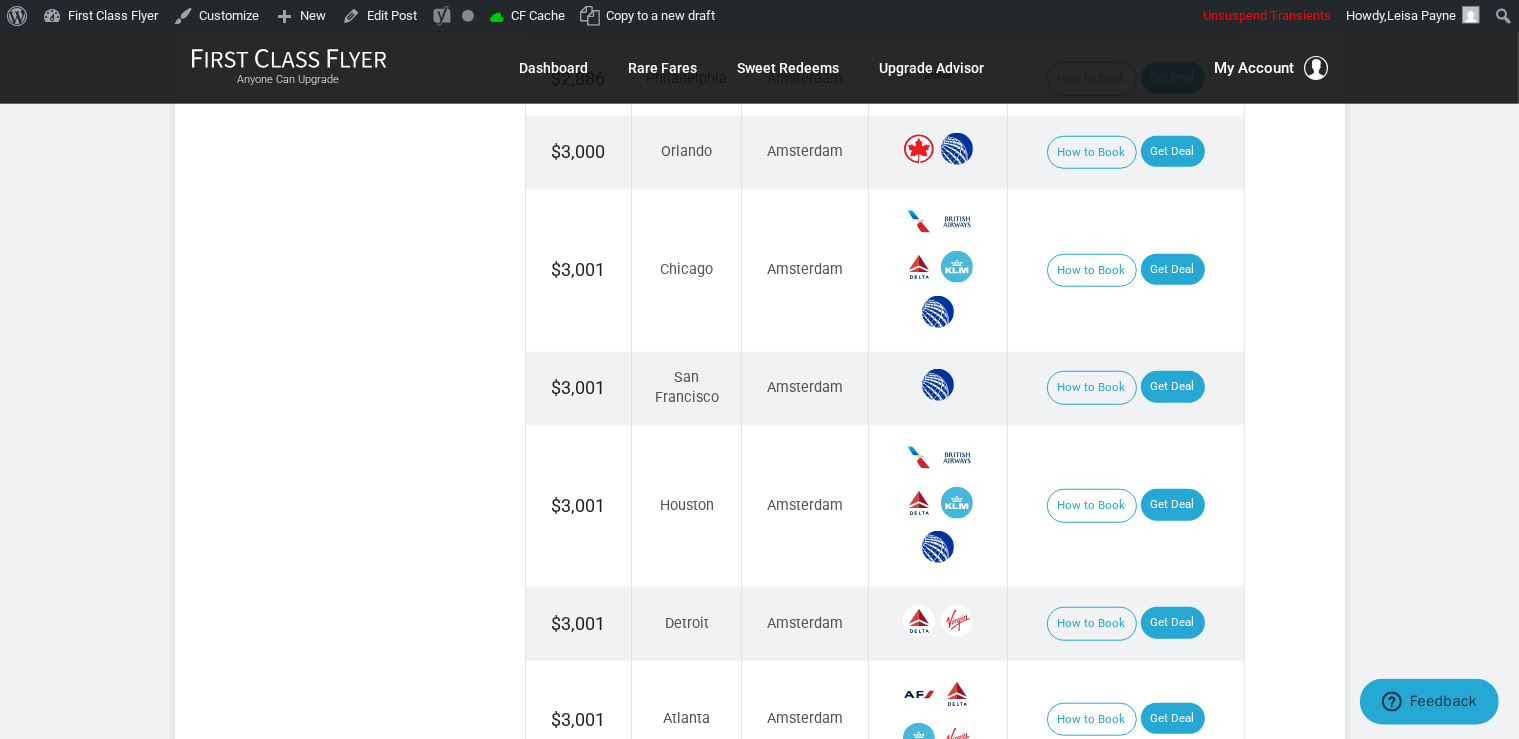 scroll, scrollTop: 1551, scrollLeft: 0, axis: vertical 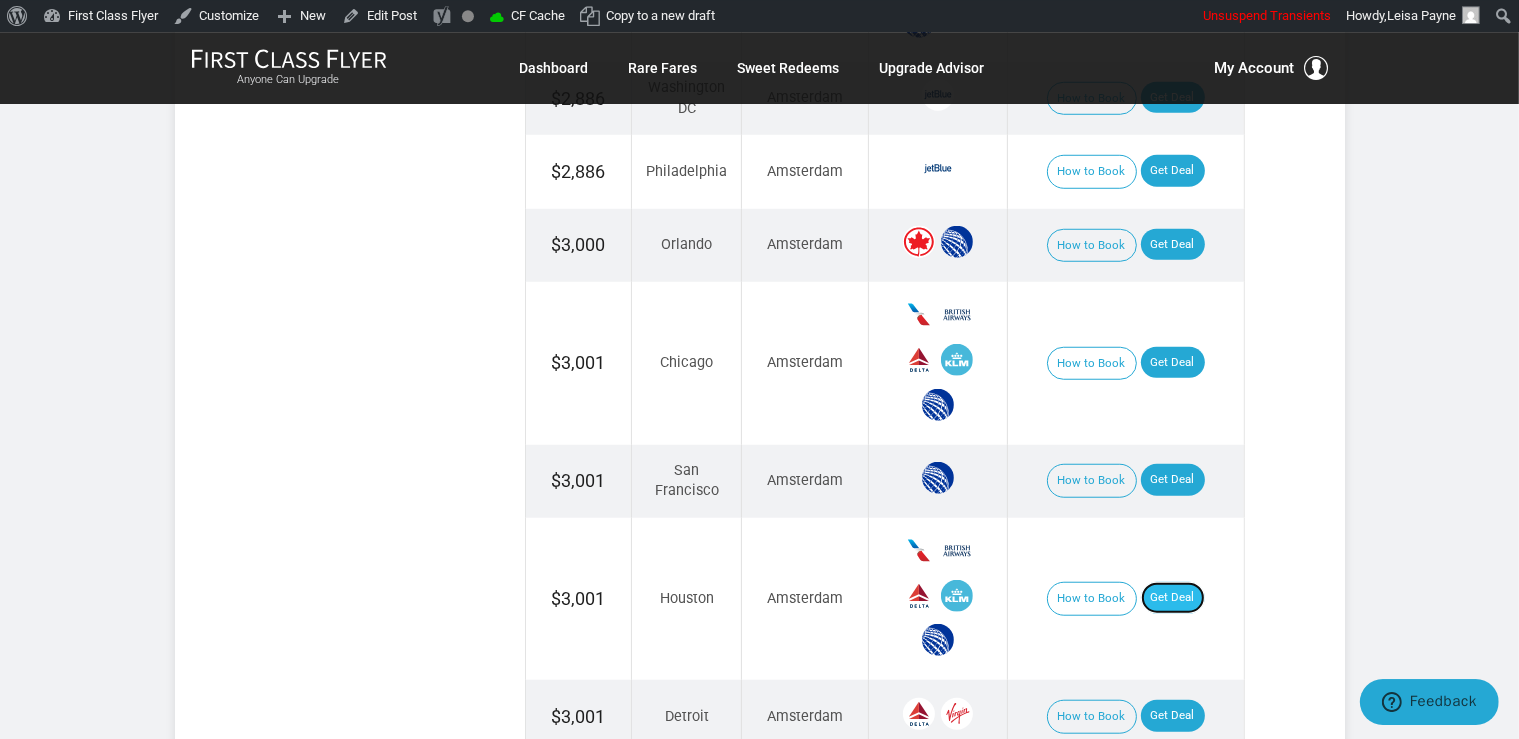 click on "Get Deal" at bounding box center (1173, 598) 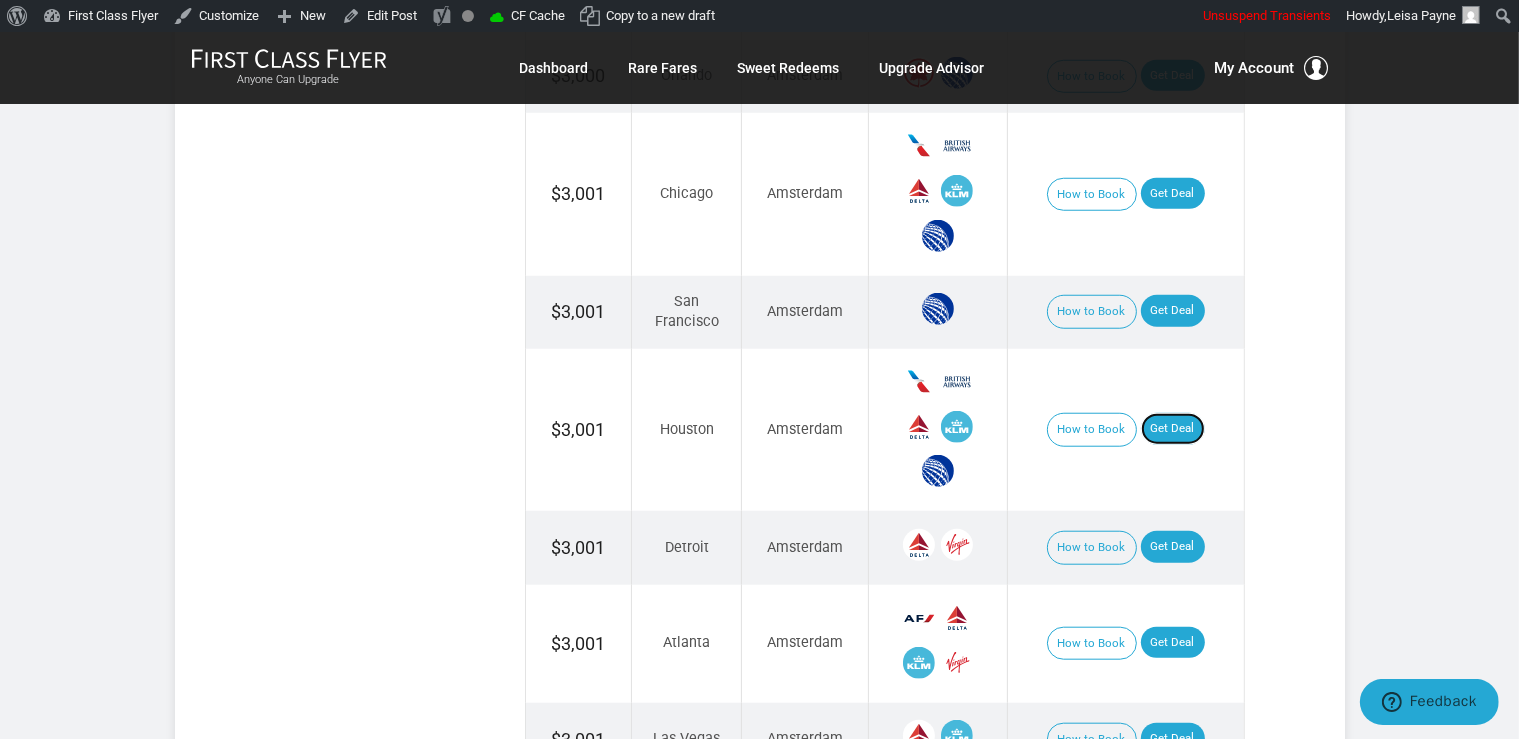 scroll, scrollTop: 1868, scrollLeft: 0, axis: vertical 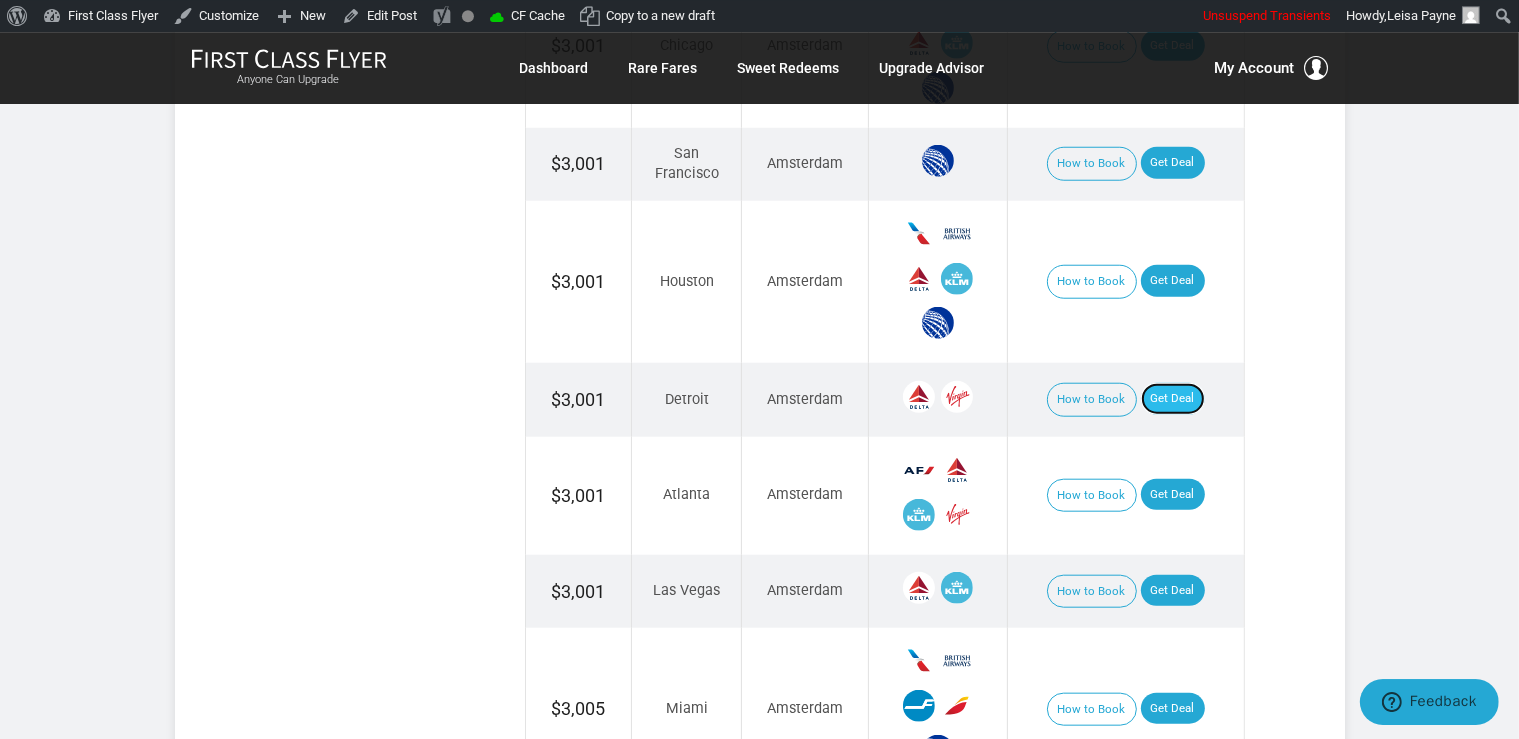 click on "Get Deal" at bounding box center (1173, 399) 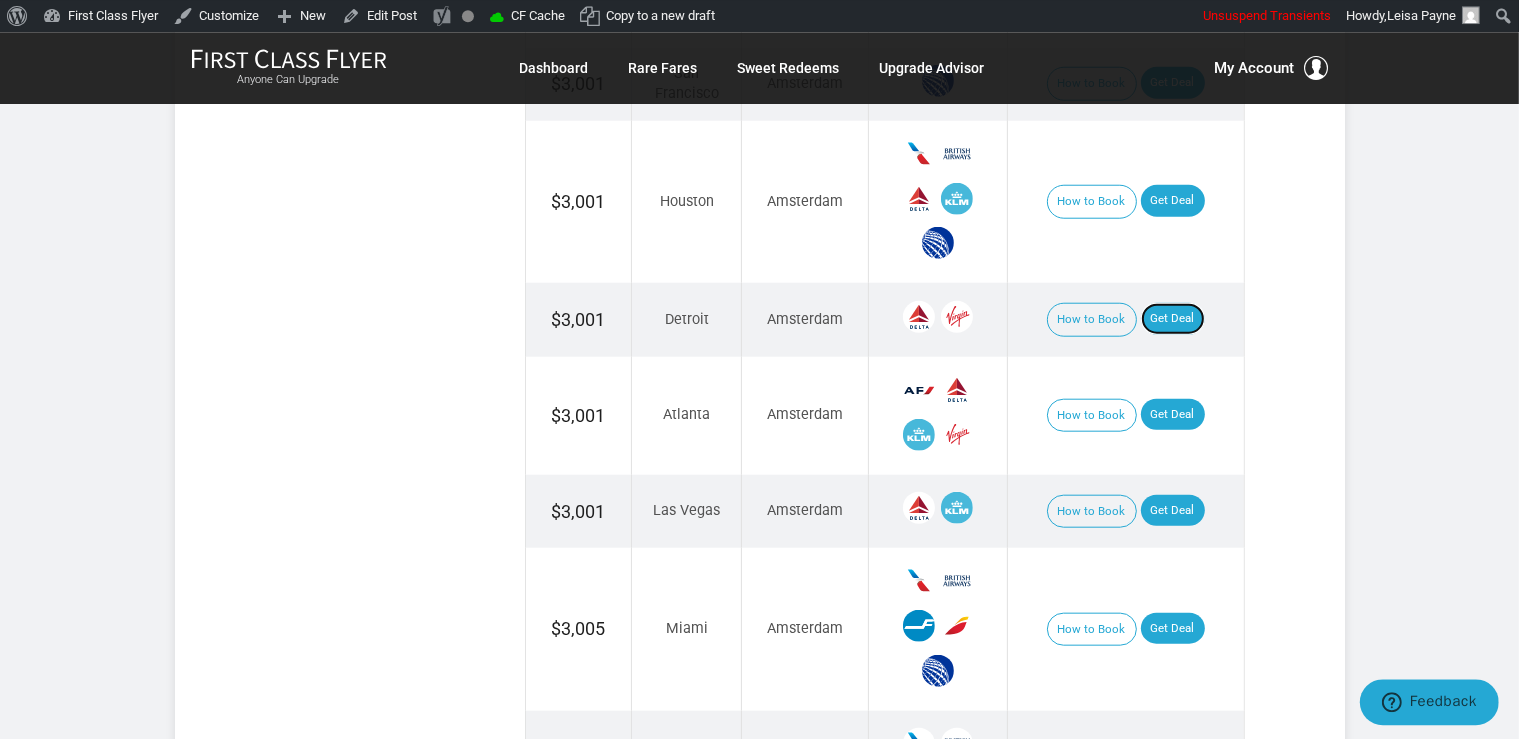 scroll, scrollTop: 1973, scrollLeft: 0, axis: vertical 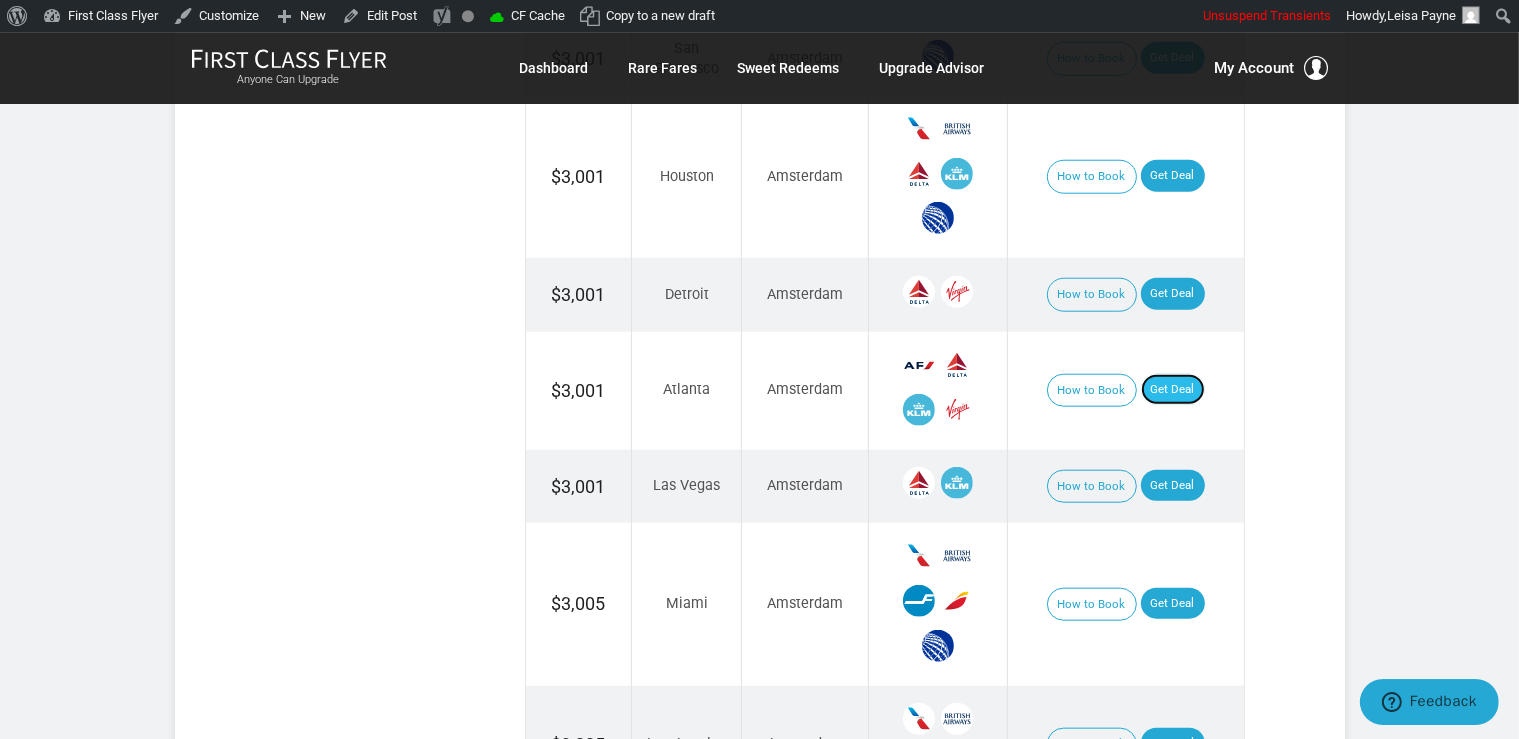 click on "Get Deal" at bounding box center [1173, 390] 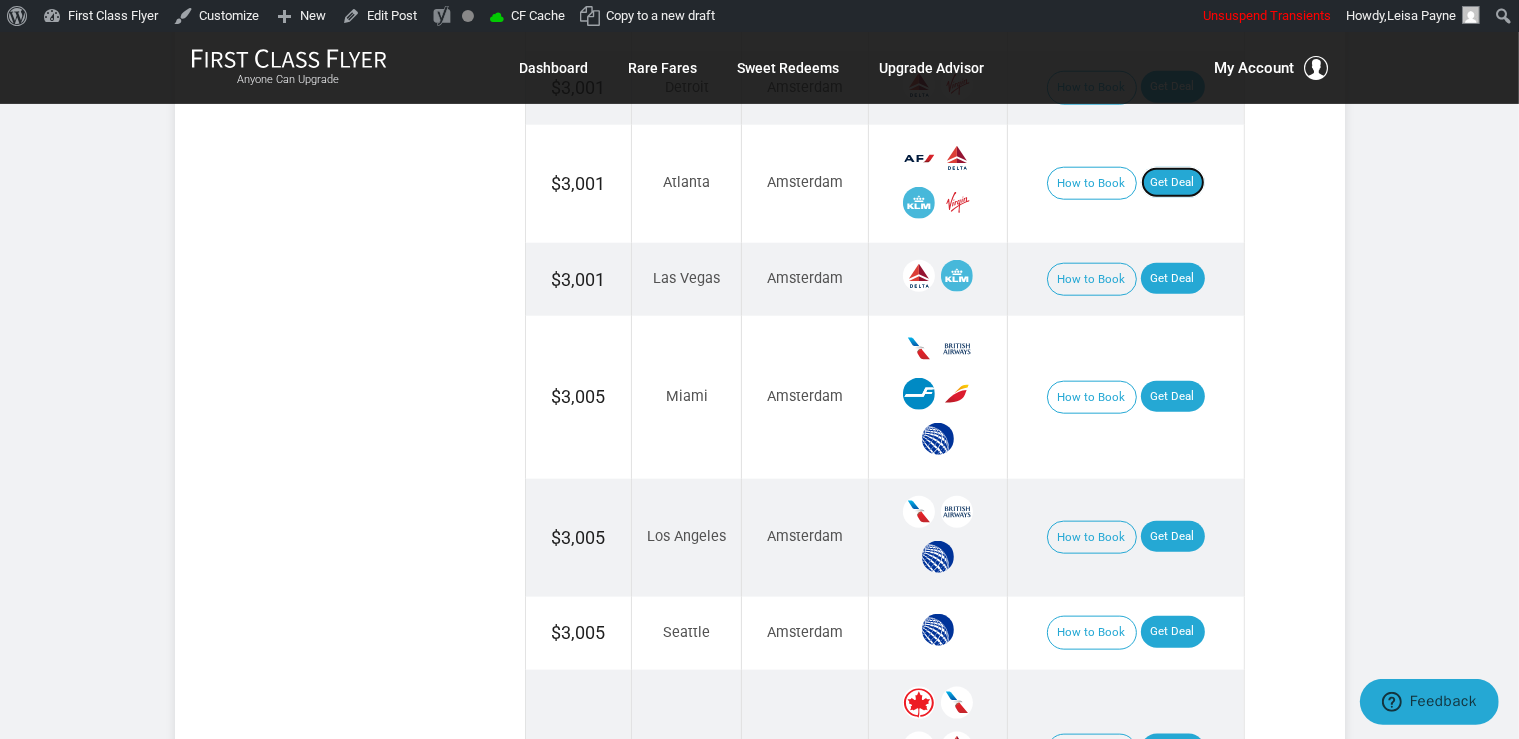 scroll, scrollTop: 2184, scrollLeft: 0, axis: vertical 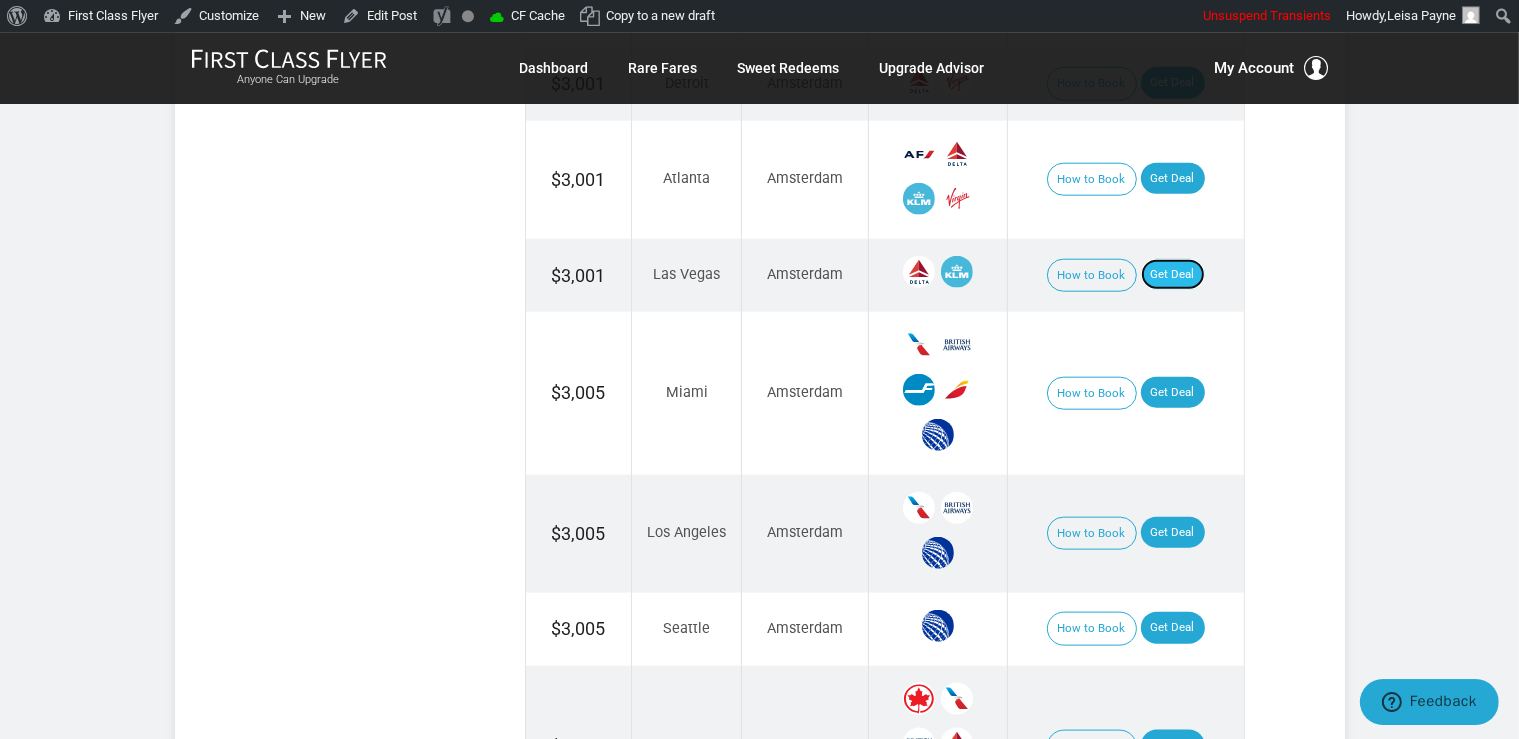 click on "Get Deal" at bounding box center (1173, 275) 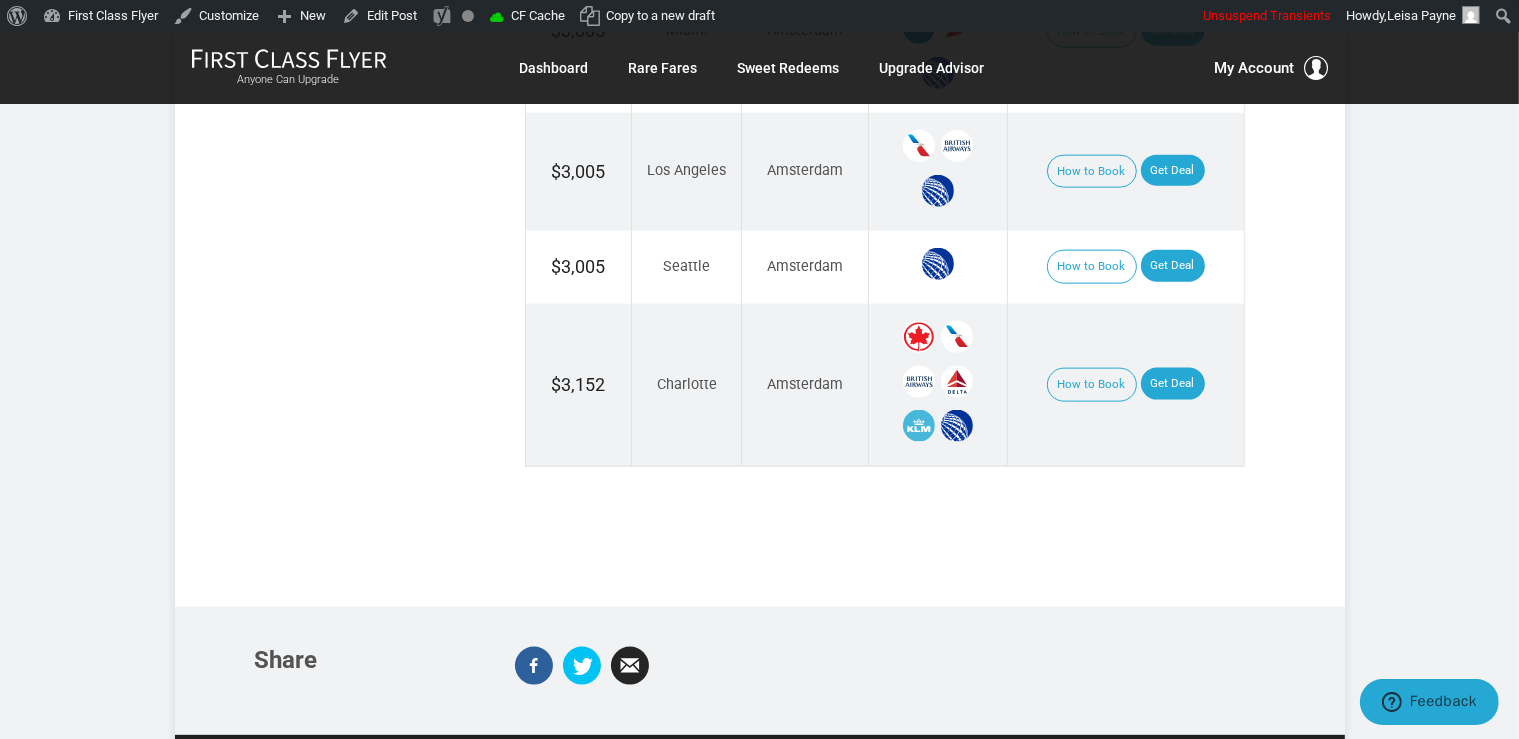 scroll, scrollTop: 2607, scrollLeft: 0, axis: vertical 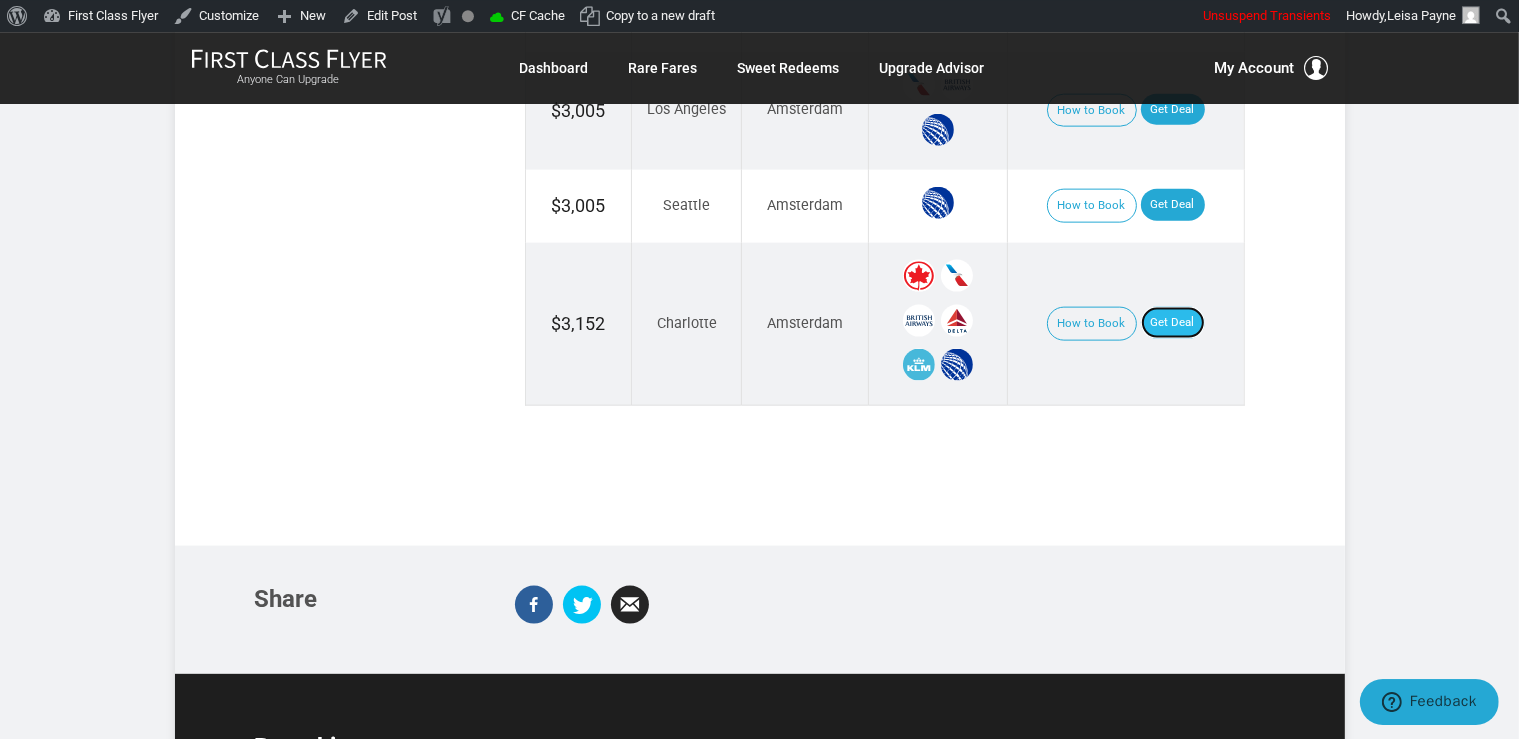 click on "Get Deal" at bounding box center (1173, 323) 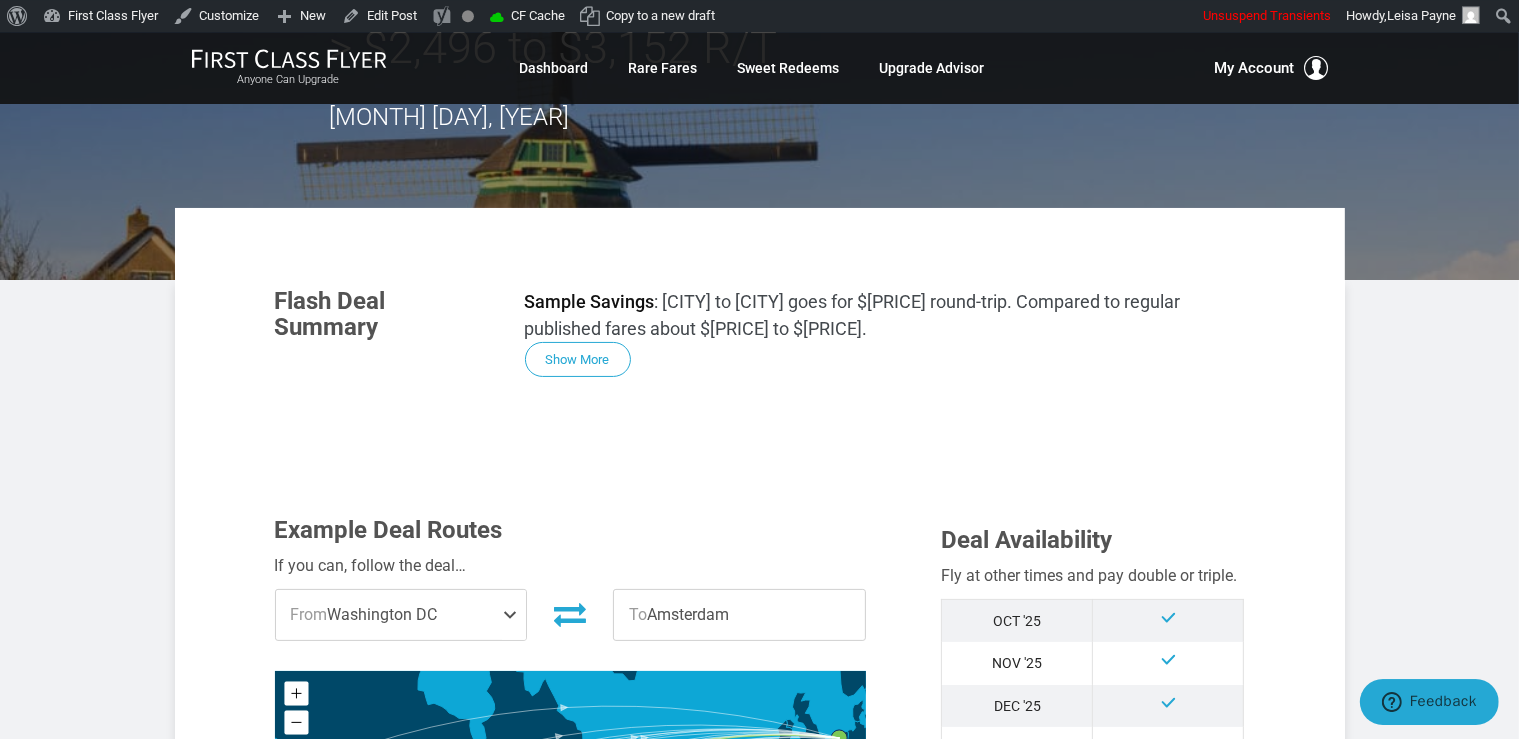 scroll, scrollTop: 0, scrollLeft: 0, axis: both 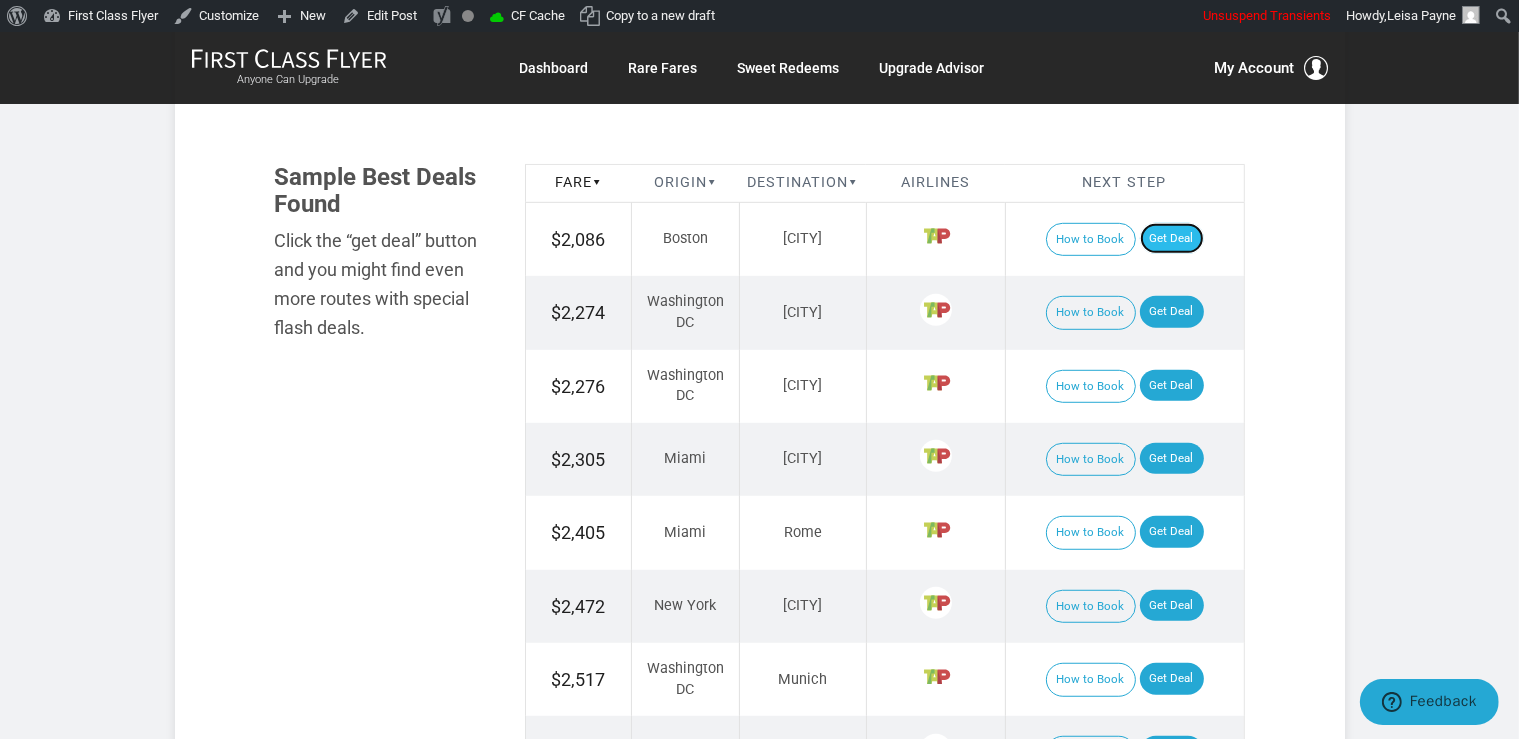 click on "Get Deal" at bounding box center (1172, 239) 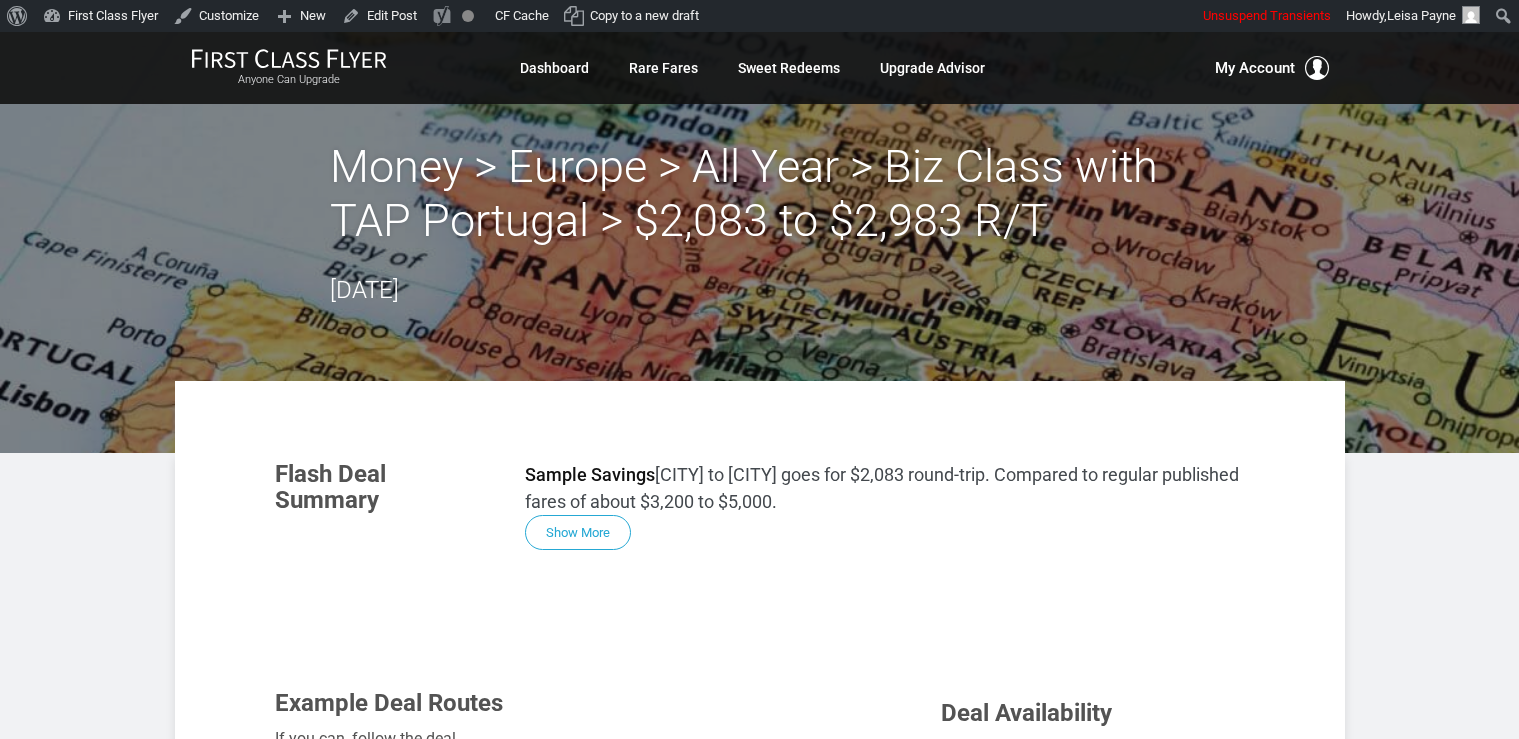 scroll, scrollTop: 0, scrollLeft: 0, axis: both 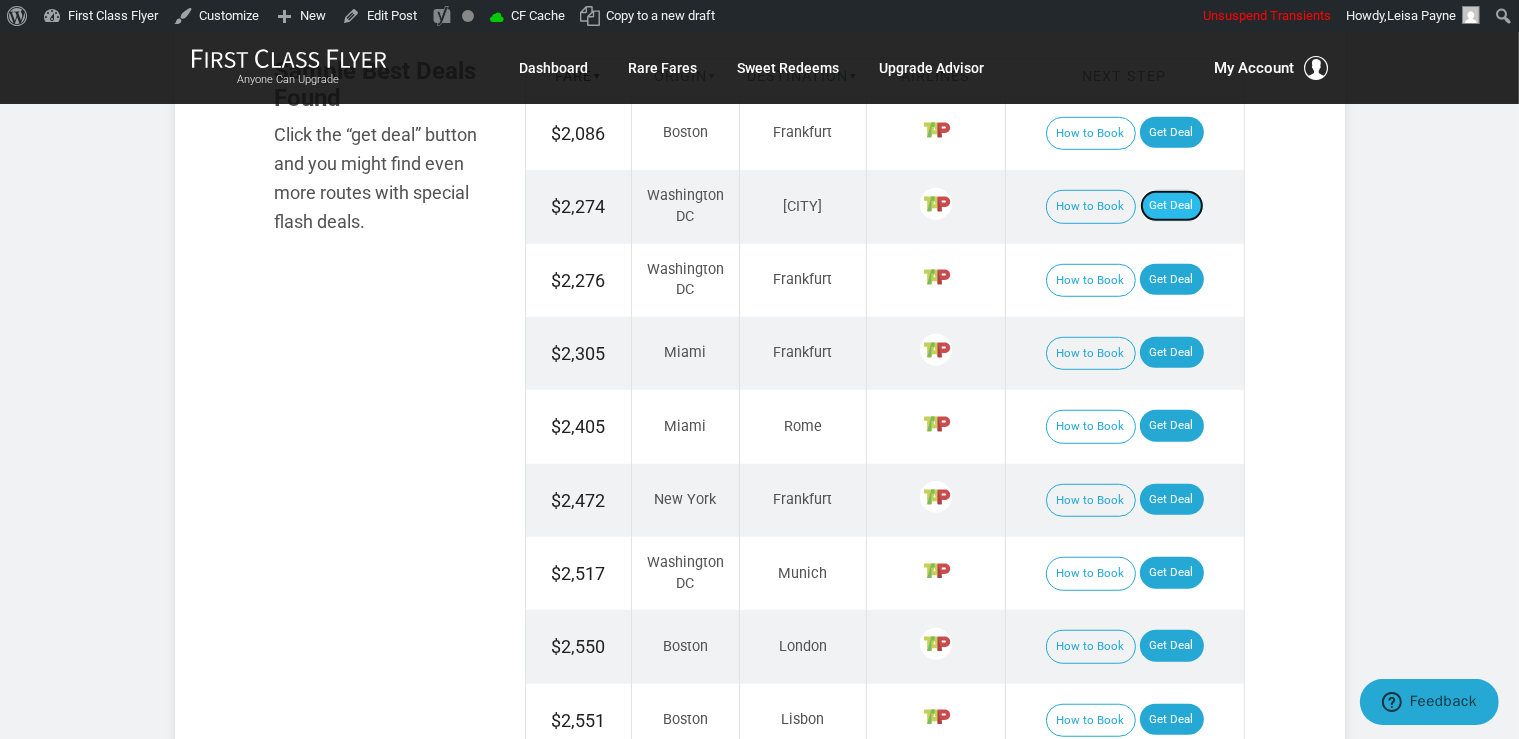 click on "Get Deal" at bounding box center (1172, 206) 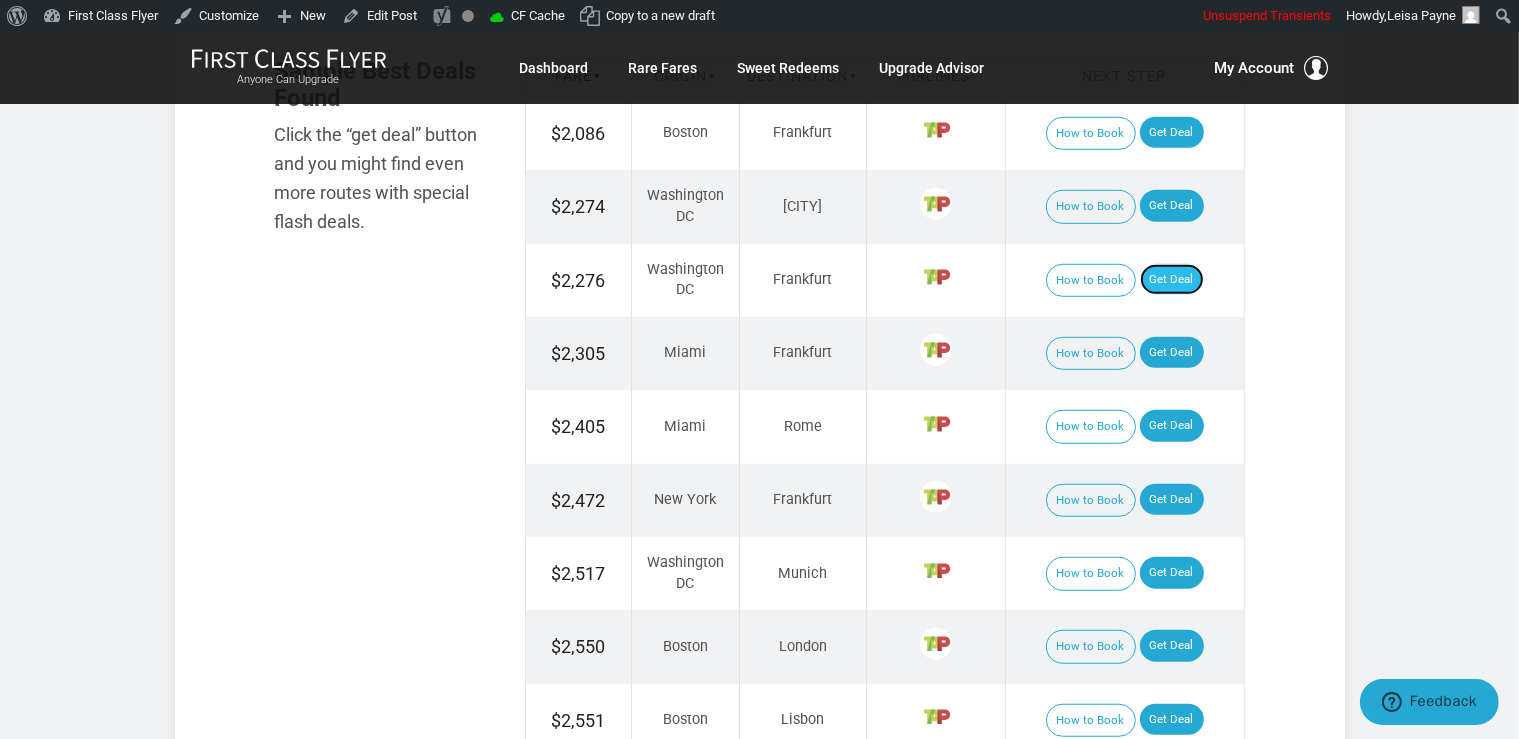 click on "Get Deal" at bounding box center (1172, 280) 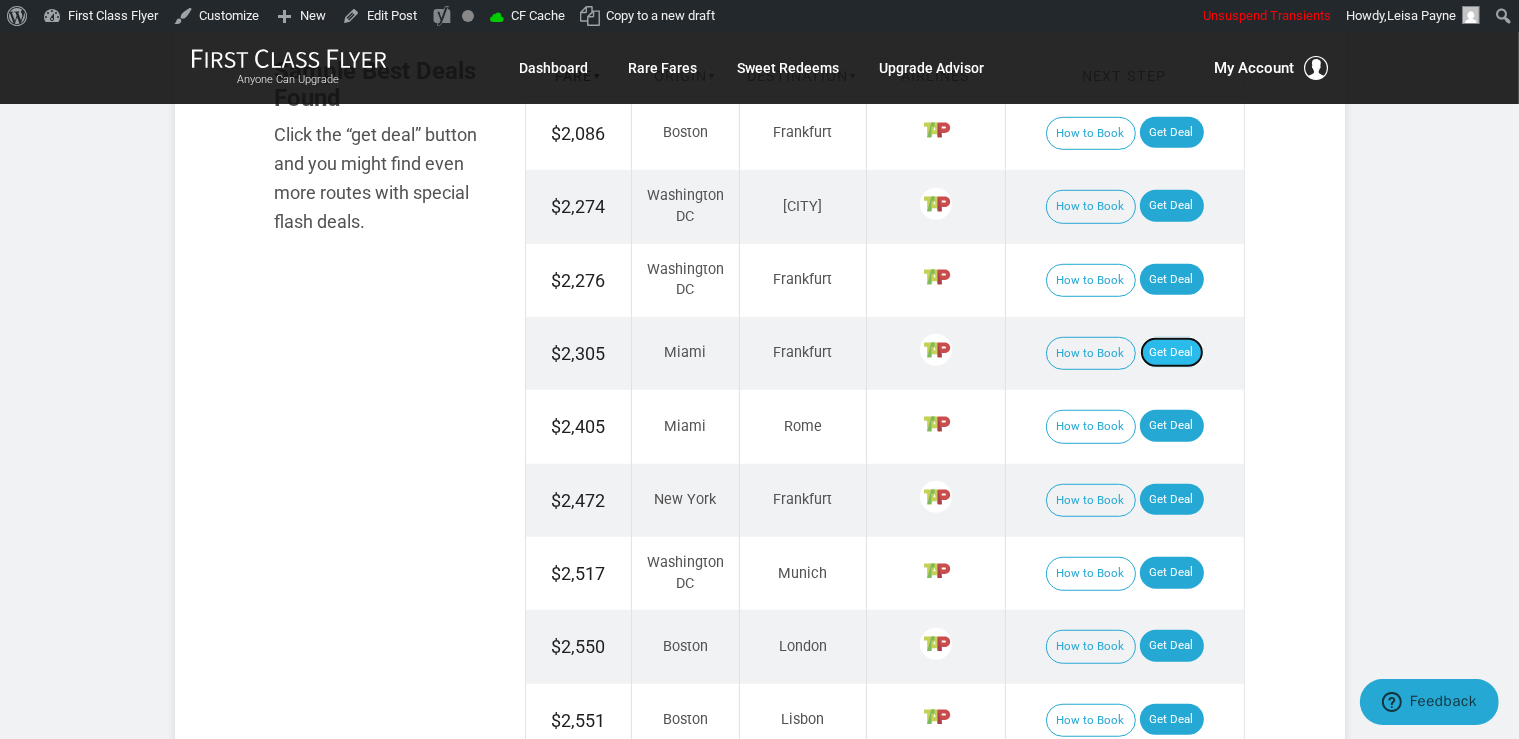 click on "Get Deal" at bounding box center [1172, 353] 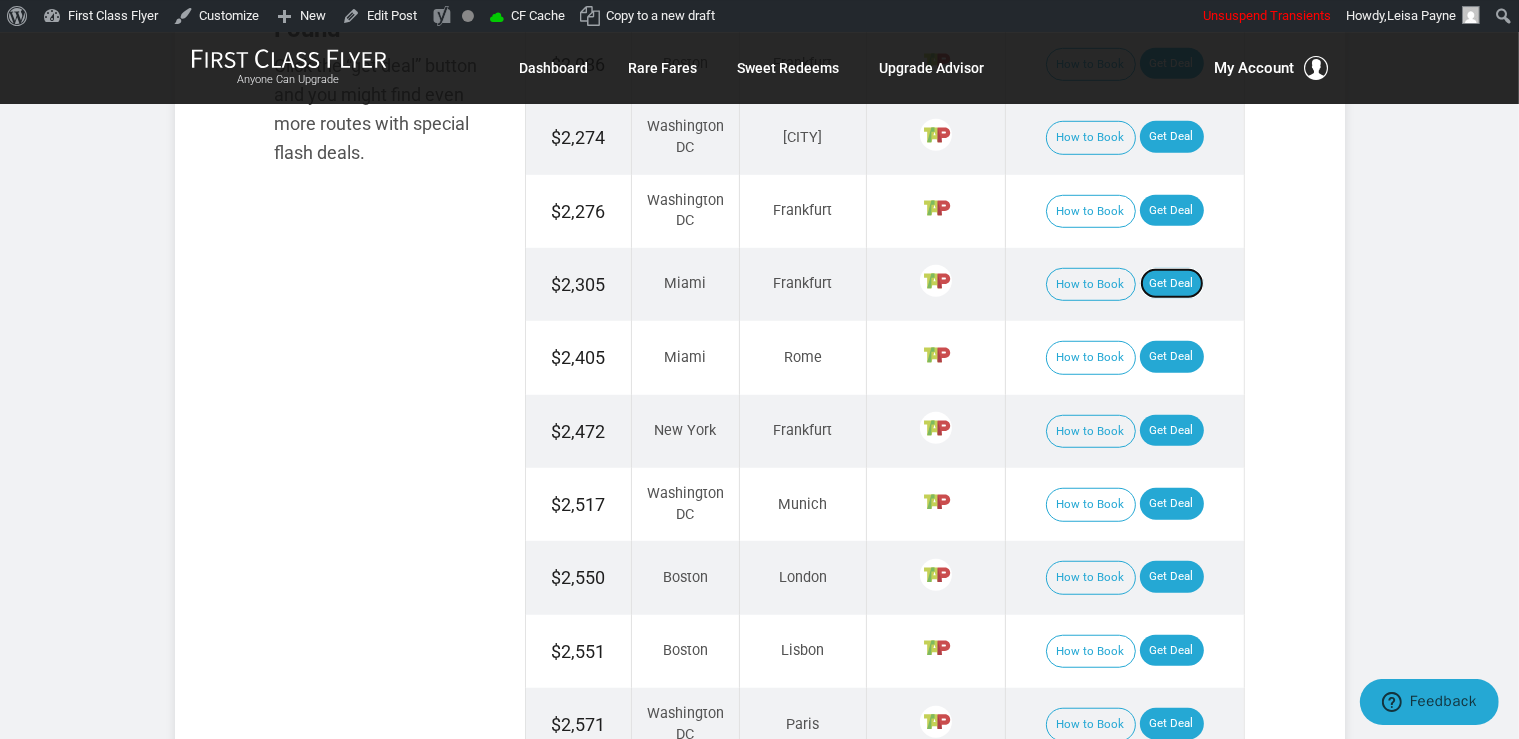 scroll, scrollTop: 1372, scrollLeft: 0, axis: vertical 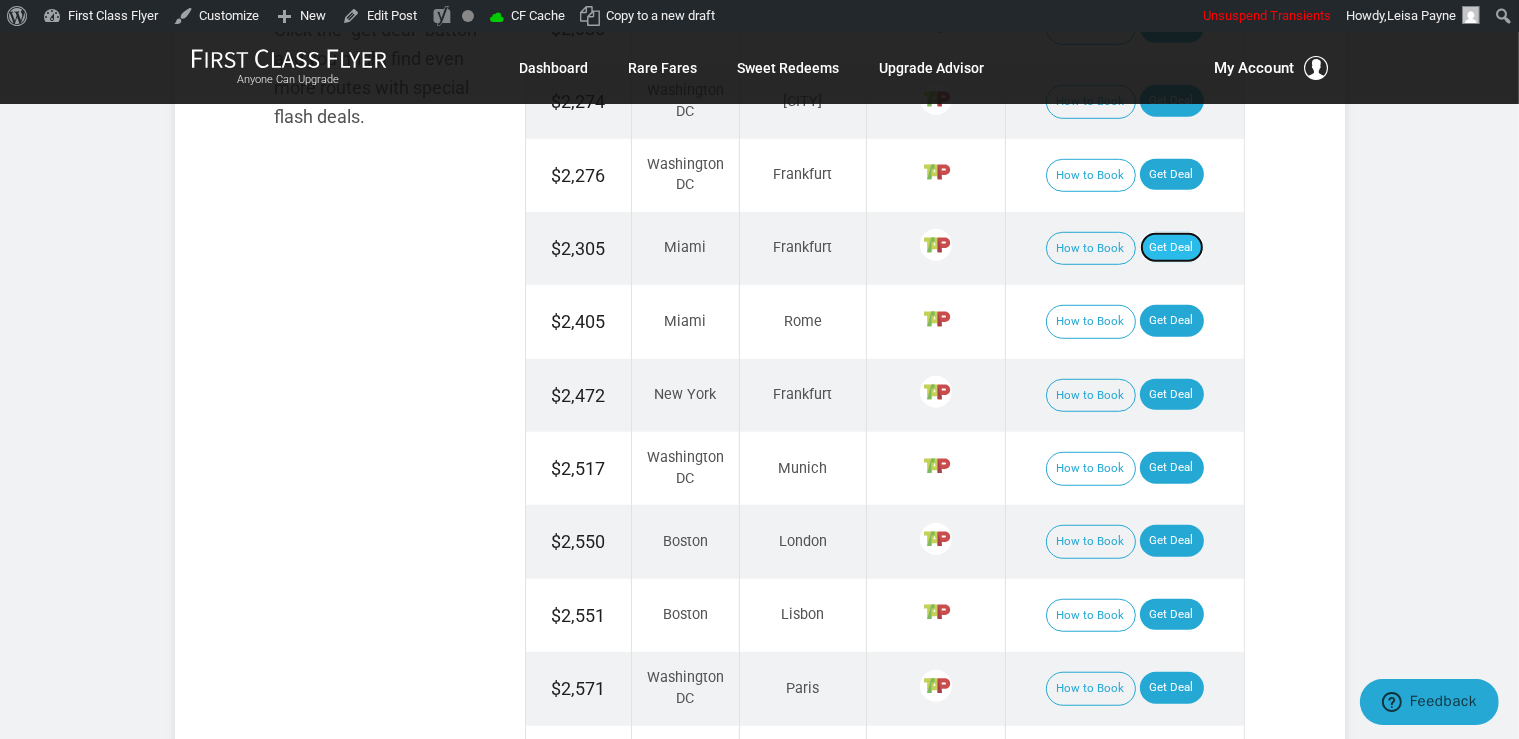 click on "Get Deal" at bounding box center [1172, 248] 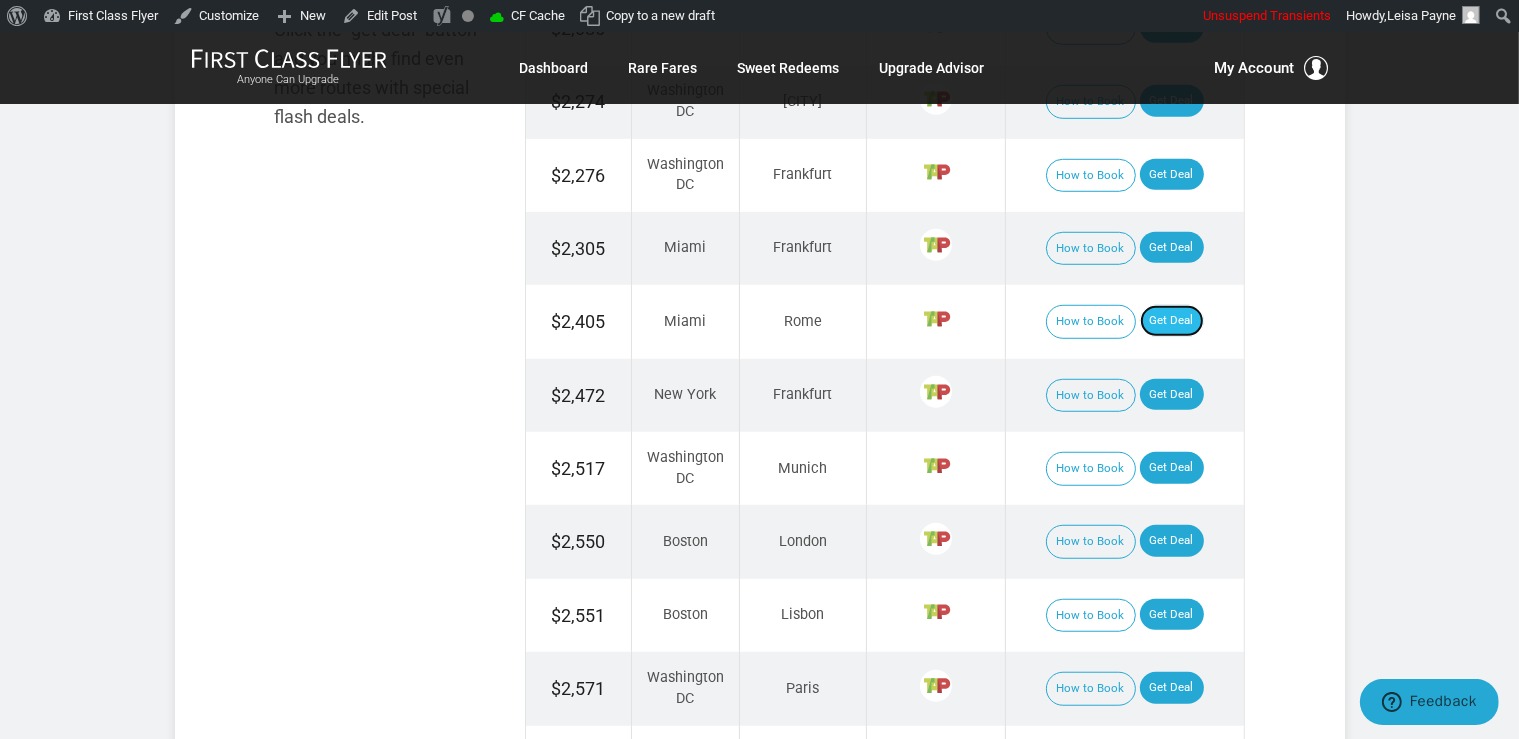 click on "Get Deal" at bounding box center [1172, 321] 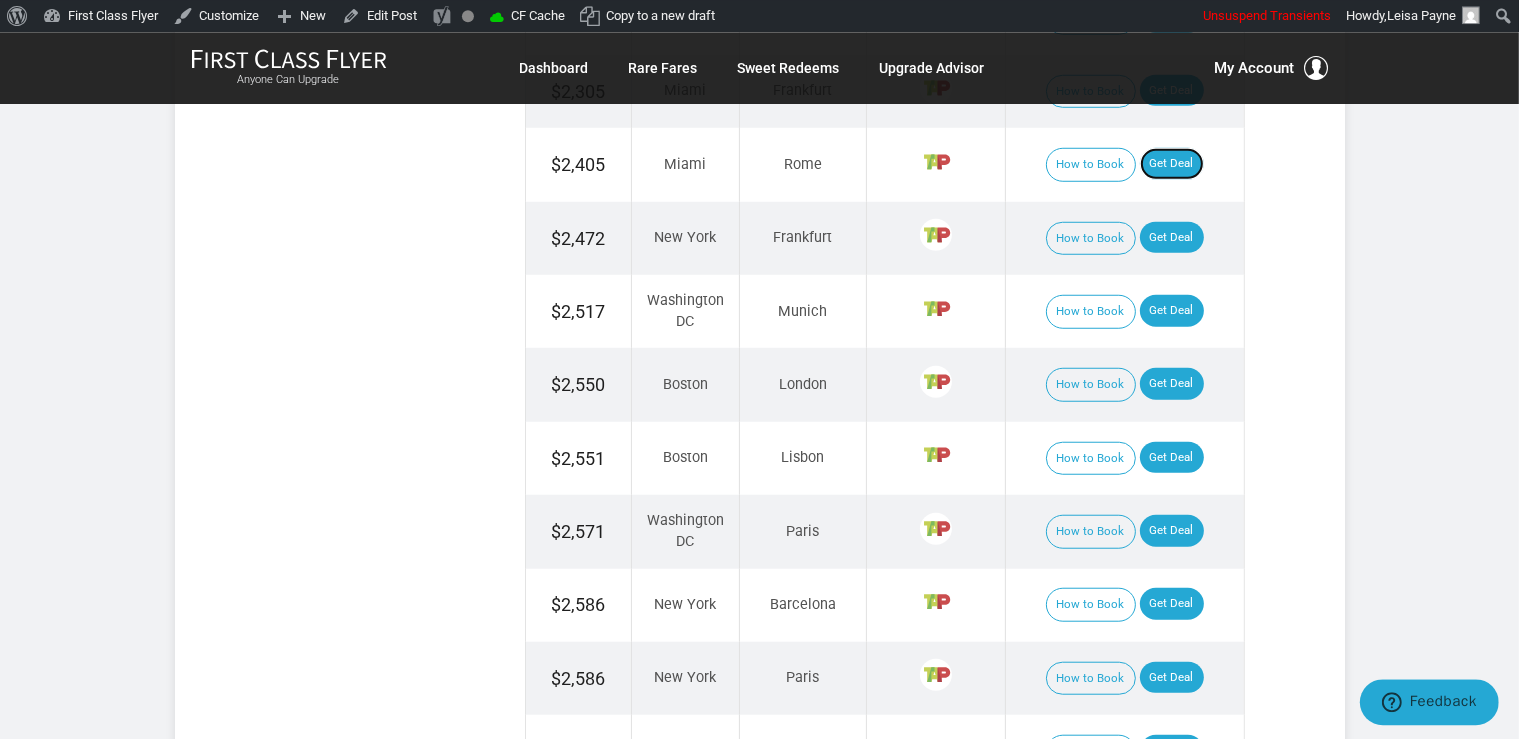 scroll, scrollTop: 1584, scrollLeft: 0, axis: vertical 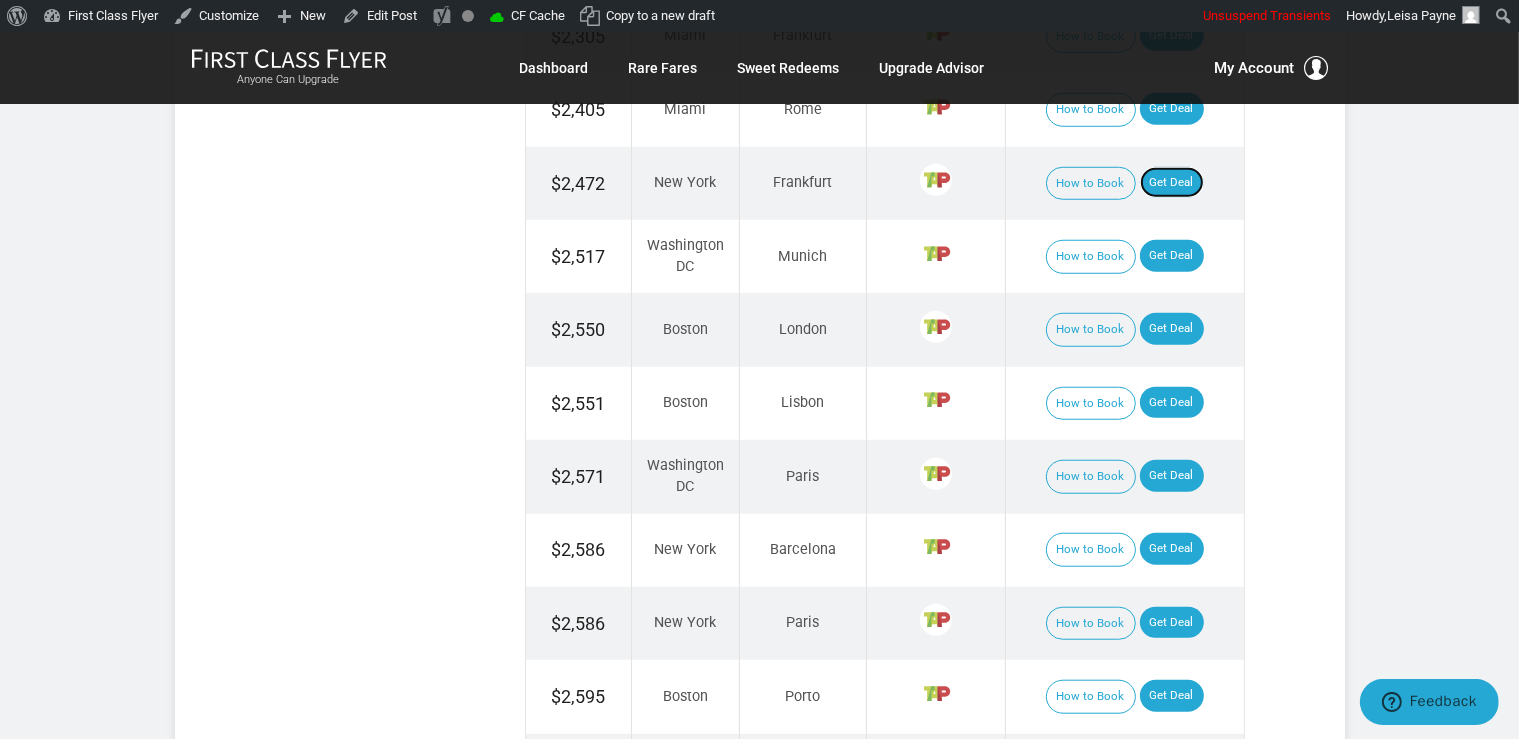 click on "Get Deal" at bounding box center [1172, 183] 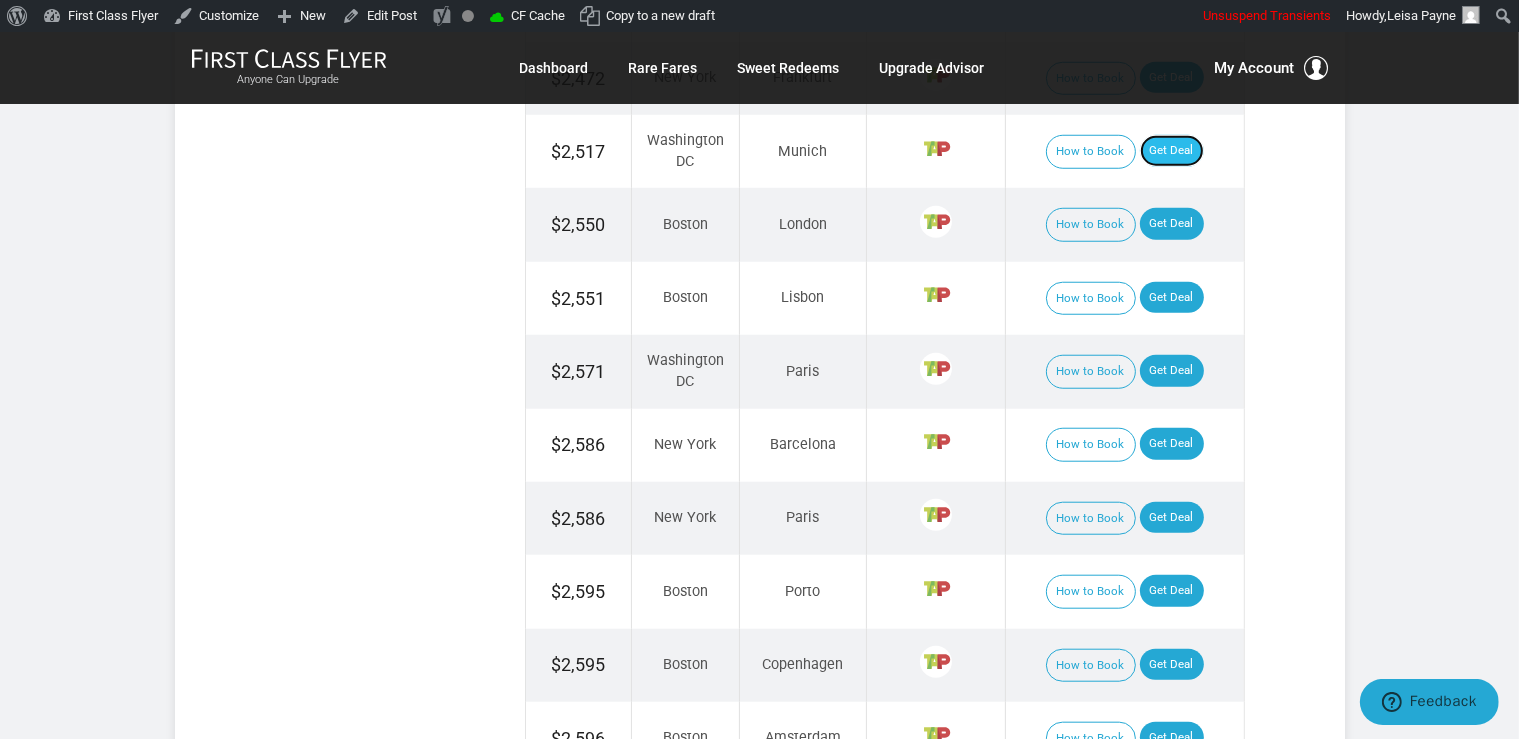 click on "Get Deal" at bounding box center (1172, 151) 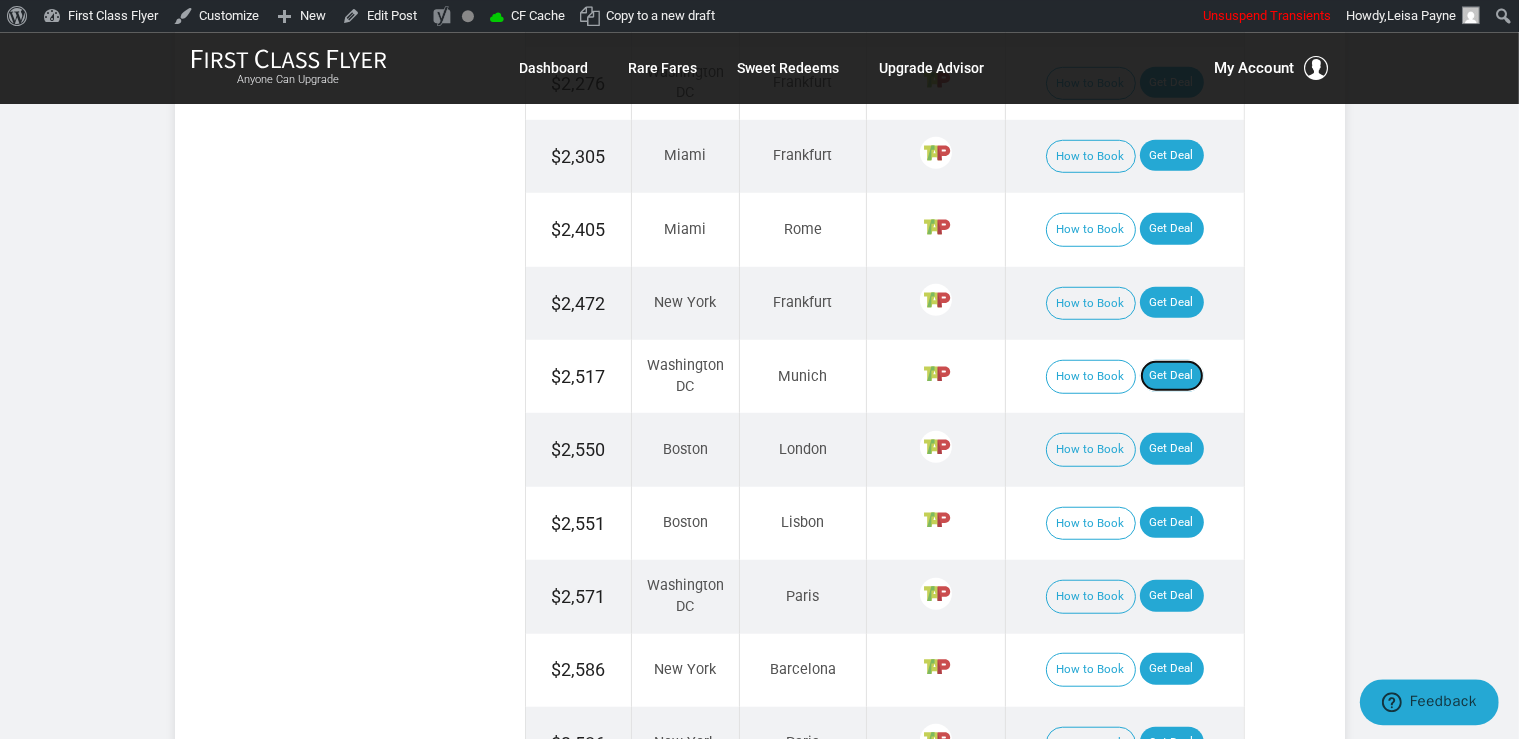 scroll, scrollTop: 1478, scrollLeft: 0, axis: vertical 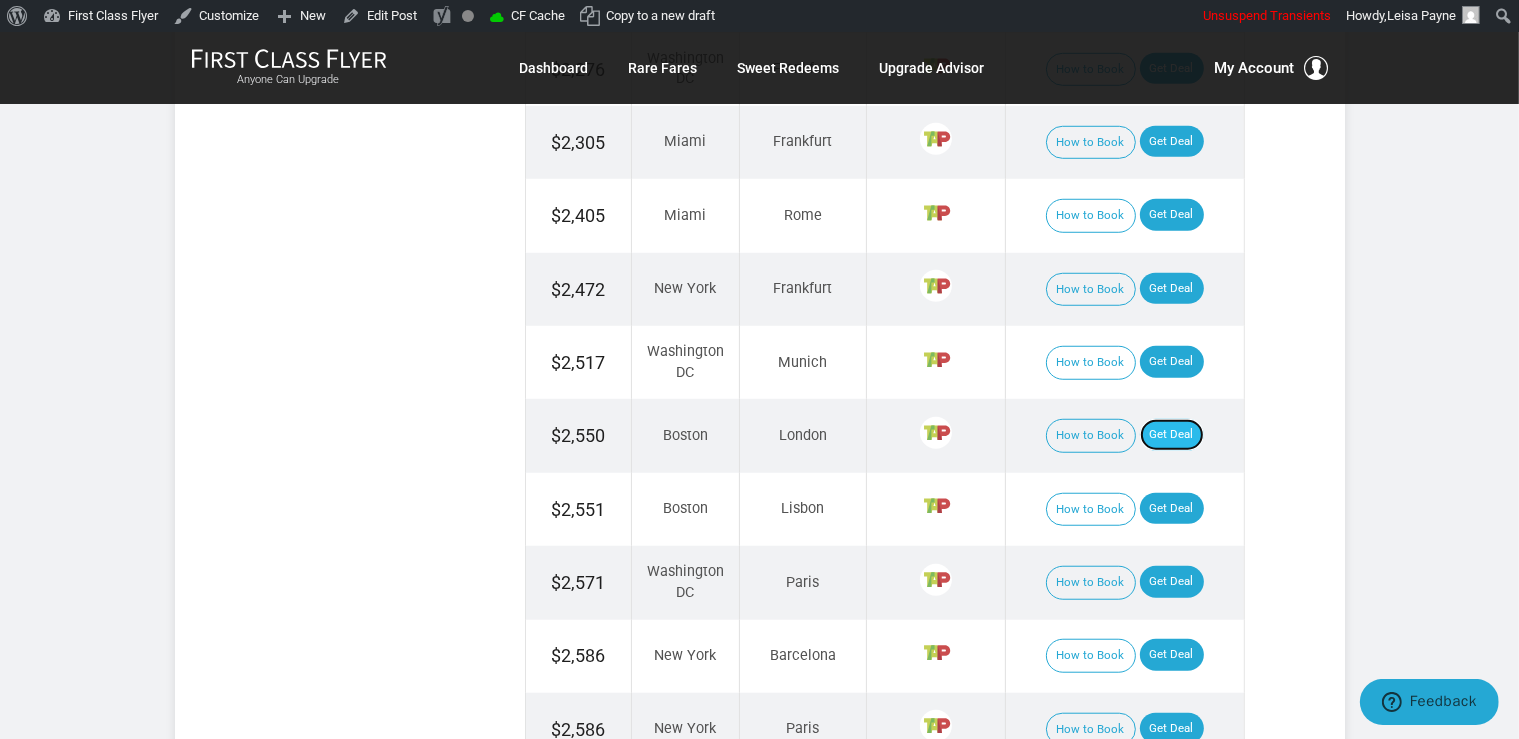 click on "Get Deal" at bounding box center (1172, 435) 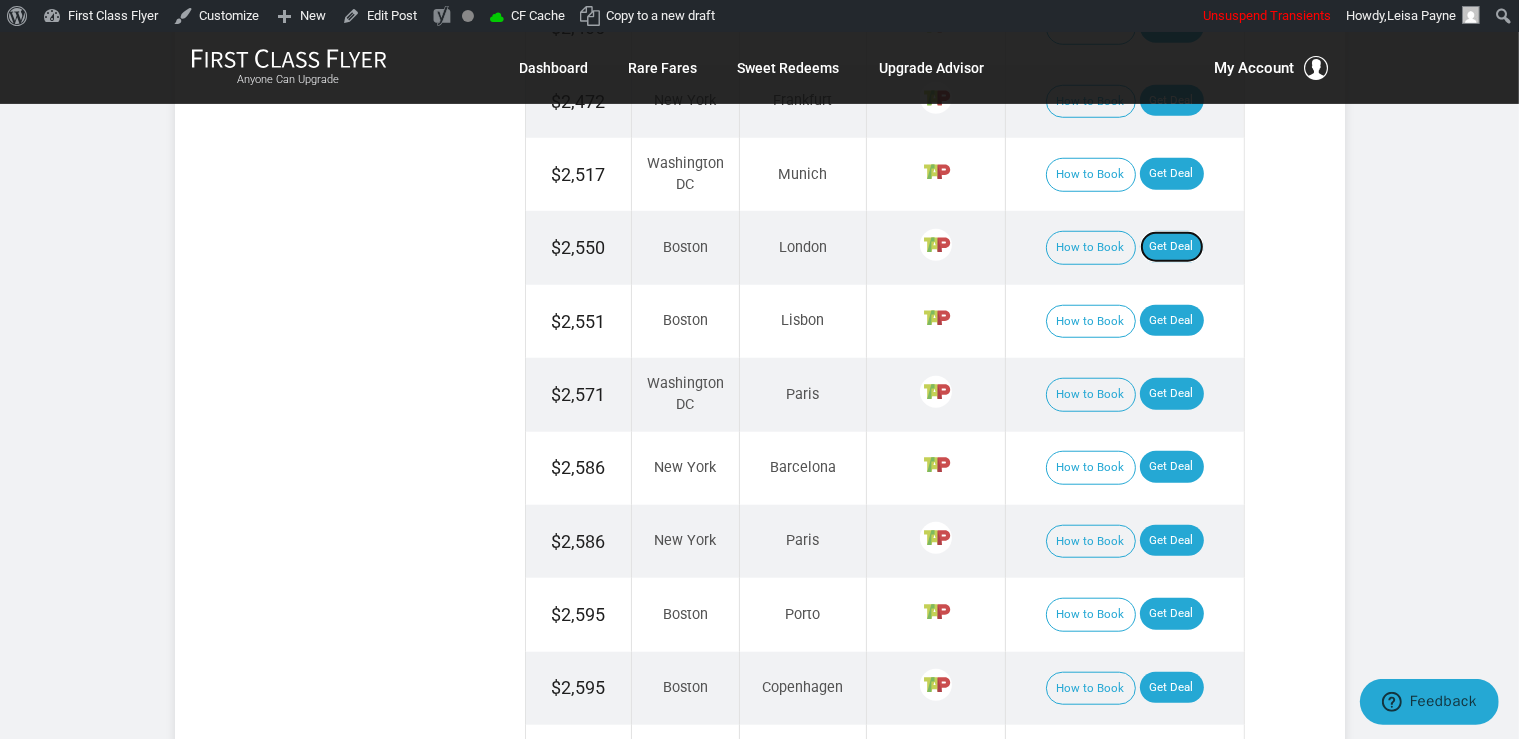 scroll, scrollTop: 1689, scrollLeft: 0, axis: vertical 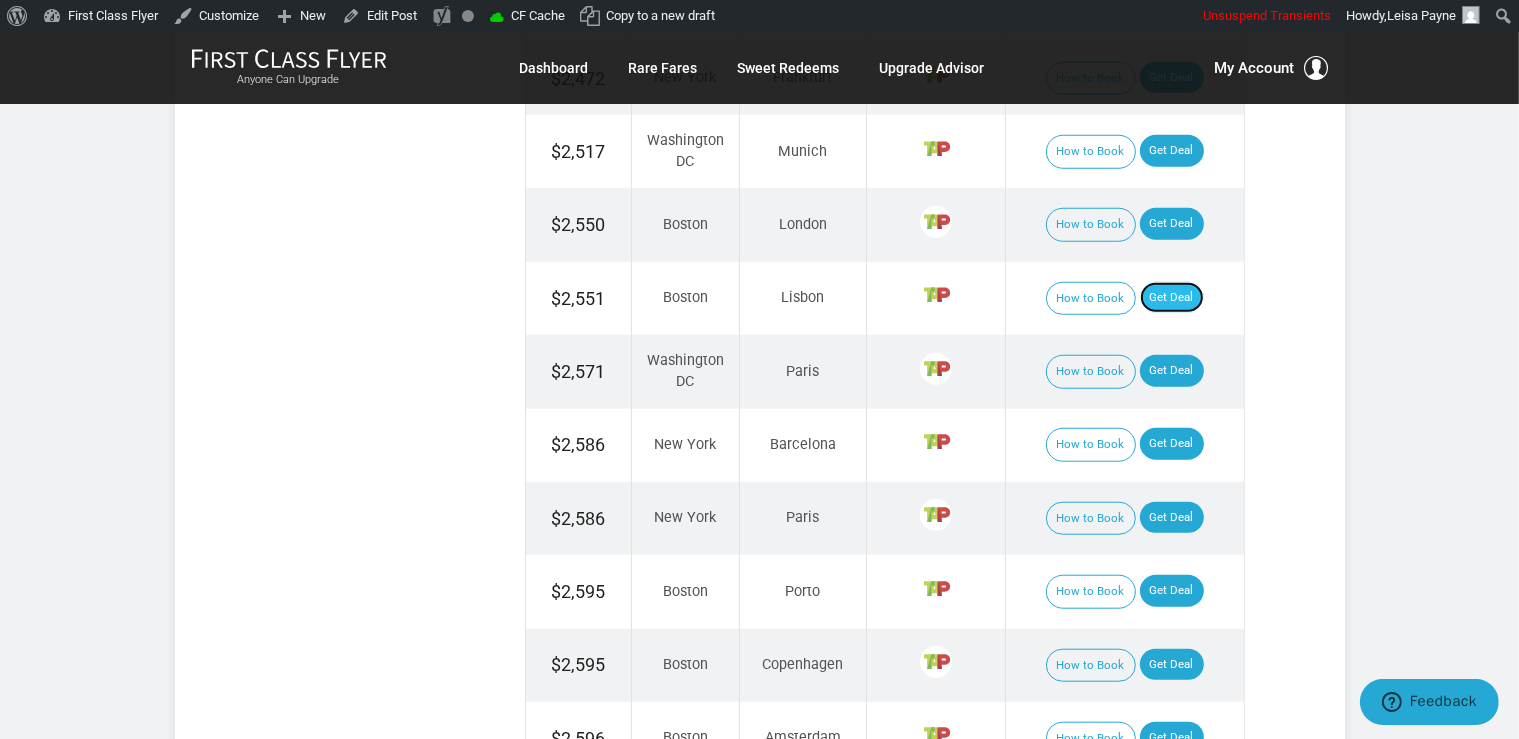 click on "Get Deal" at bounding box center (1172, 298) 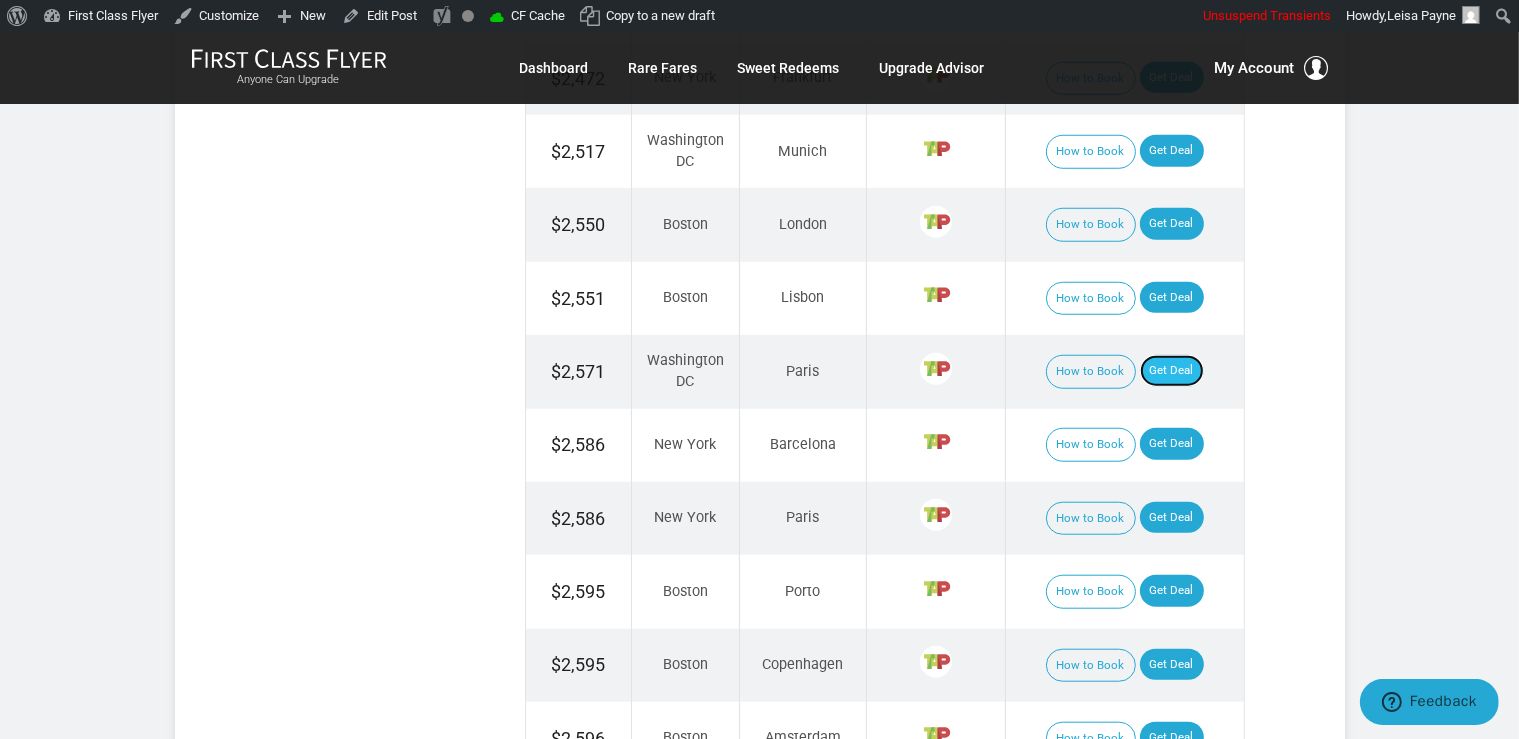 click on "Get Deal" at bounding box center (1172, 371) 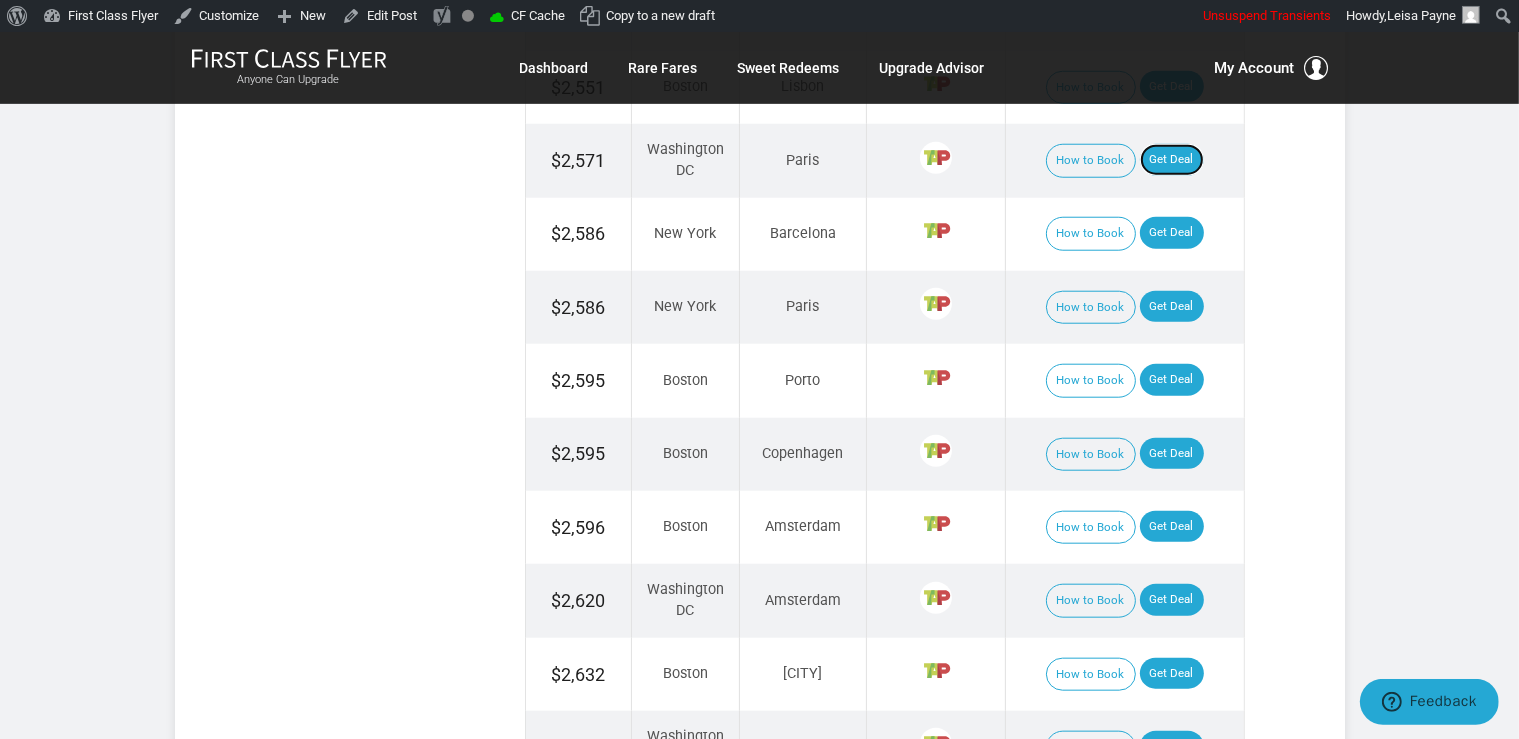 scroll, scrollTop: 1900, scrollLeft: 0, axis: vertical 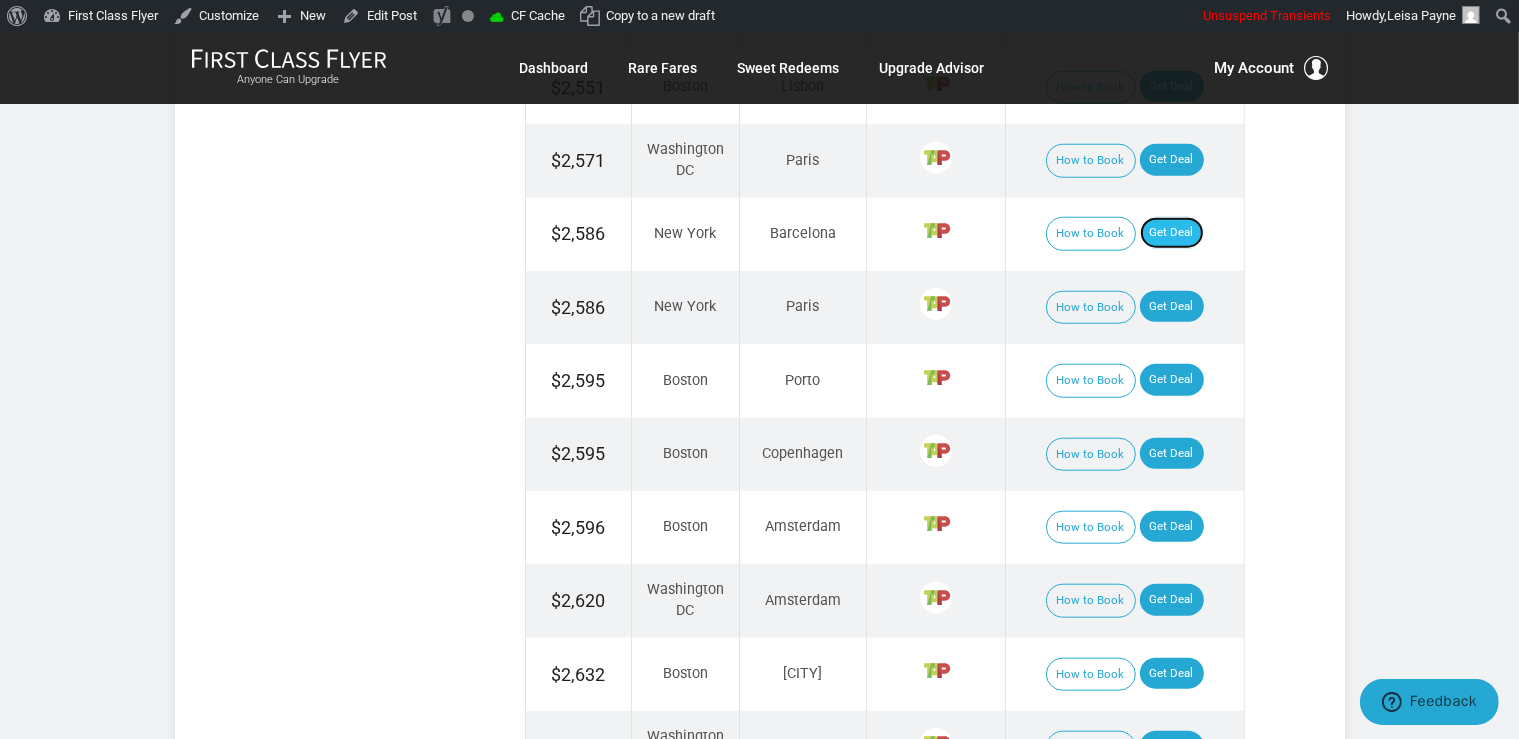 click on "Get Deal" at bounding box center [1172, 233] 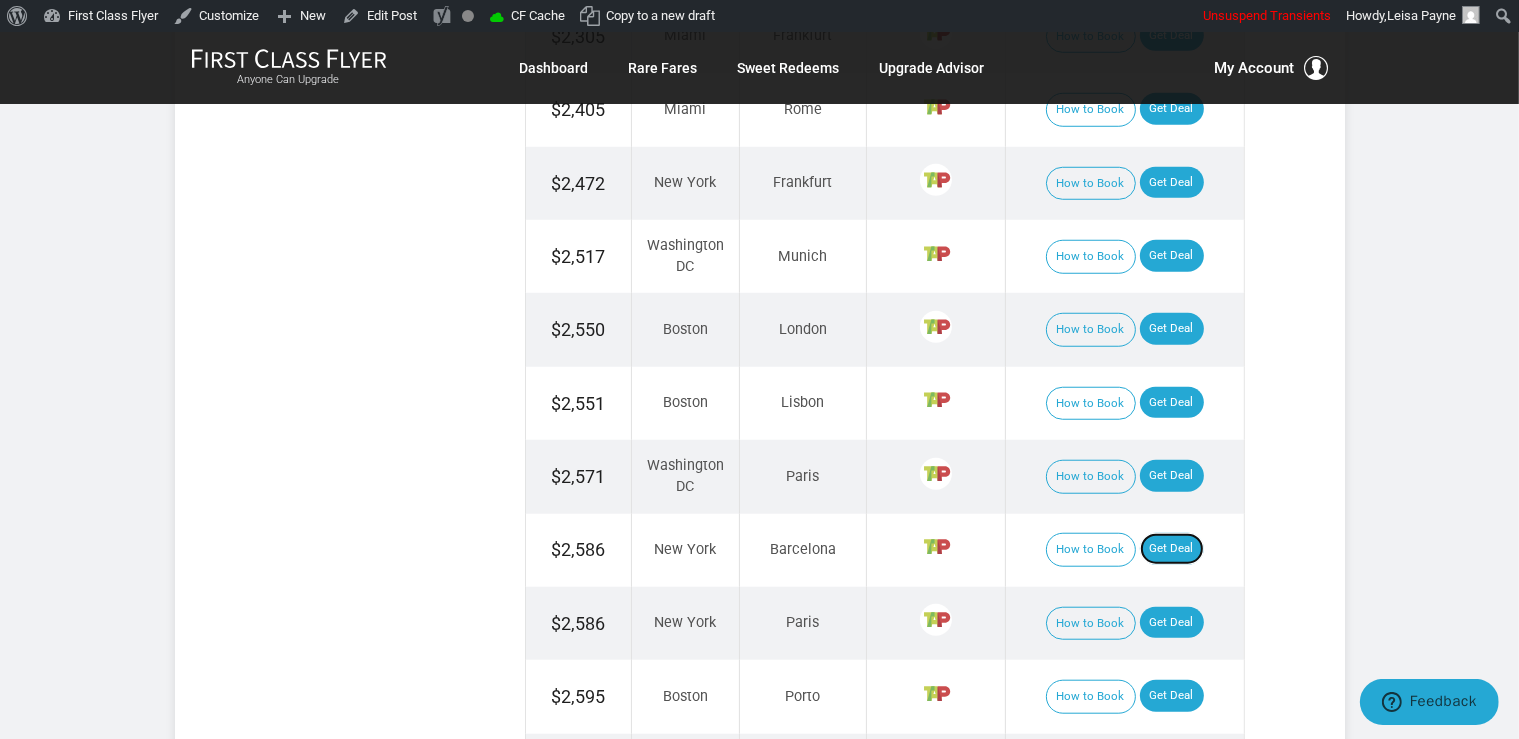 scroll, scrollTop: 1689, scrollLeft: 0, axis: vertical 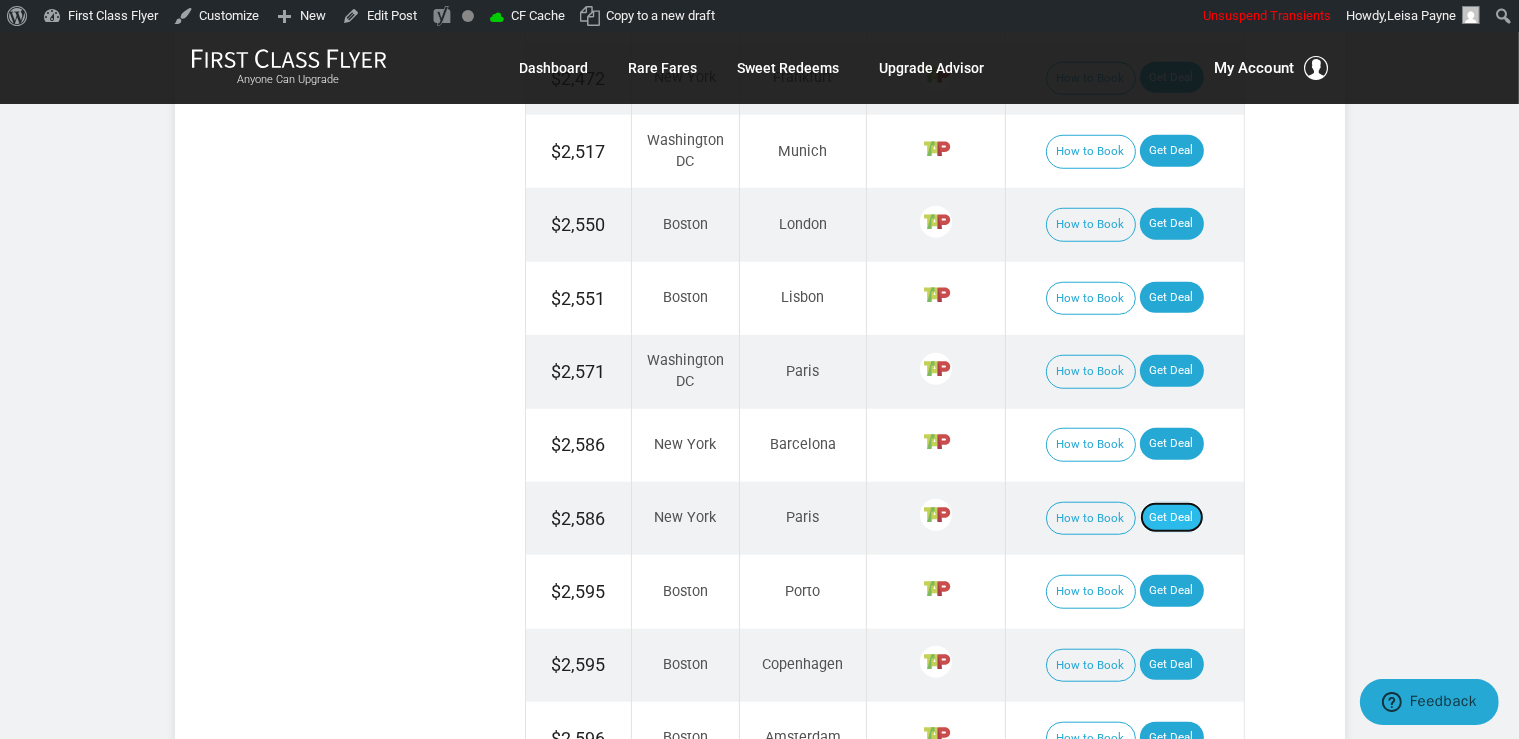 click on "Get Deal" at bounding box center (1172, 518) 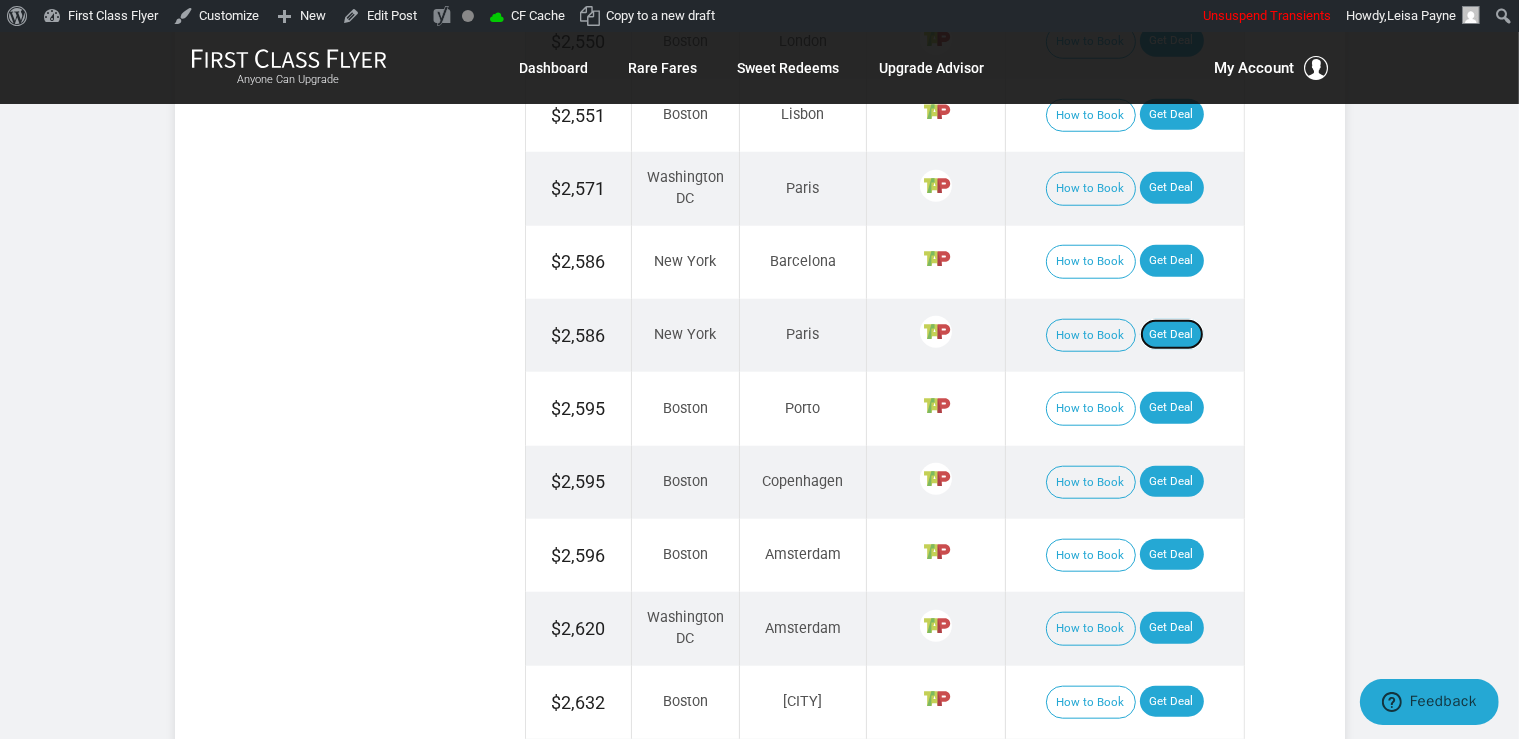 scroll, scrollTop: 1900, scrollLeft: 0, axis: vertical 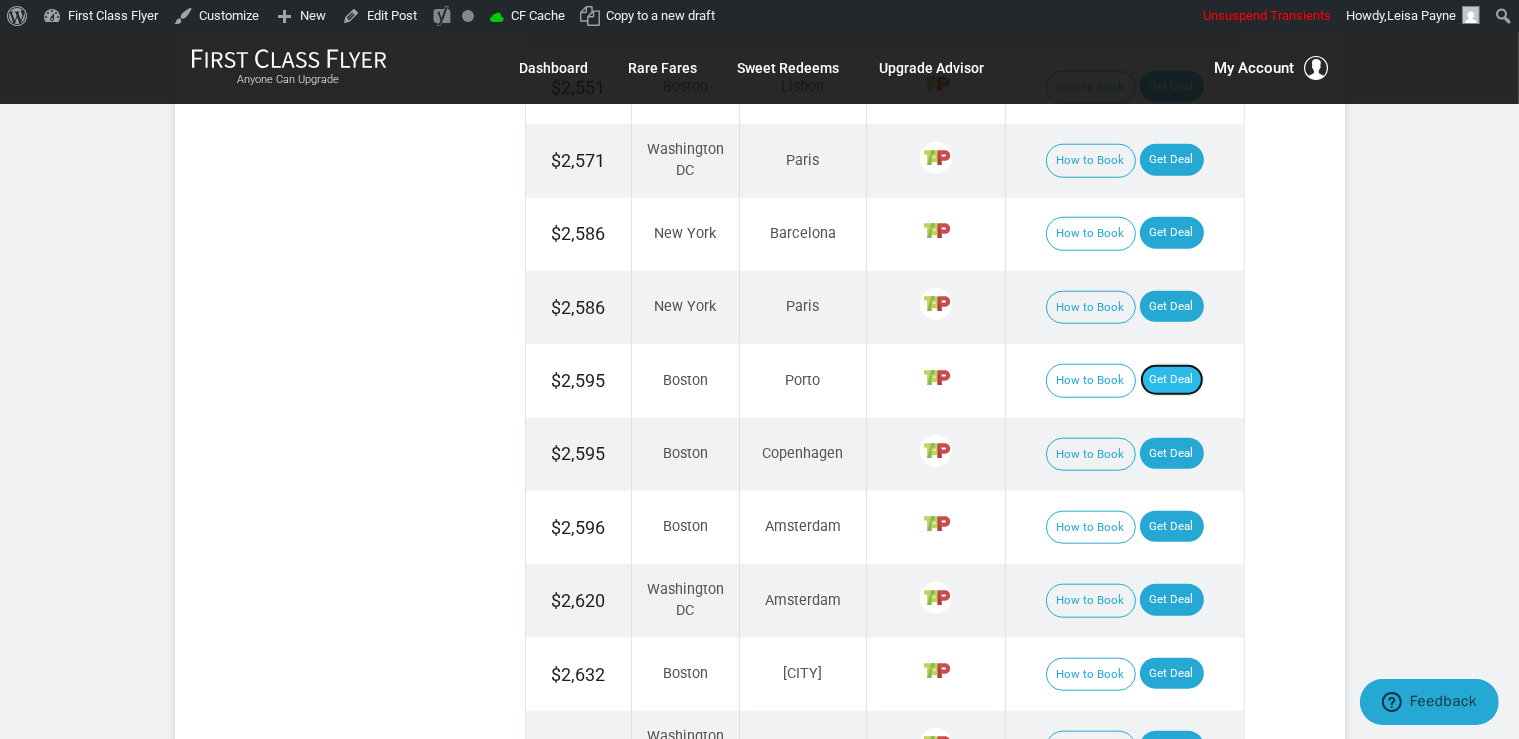click on "Get Deal" at bounding box center (1172, 380) 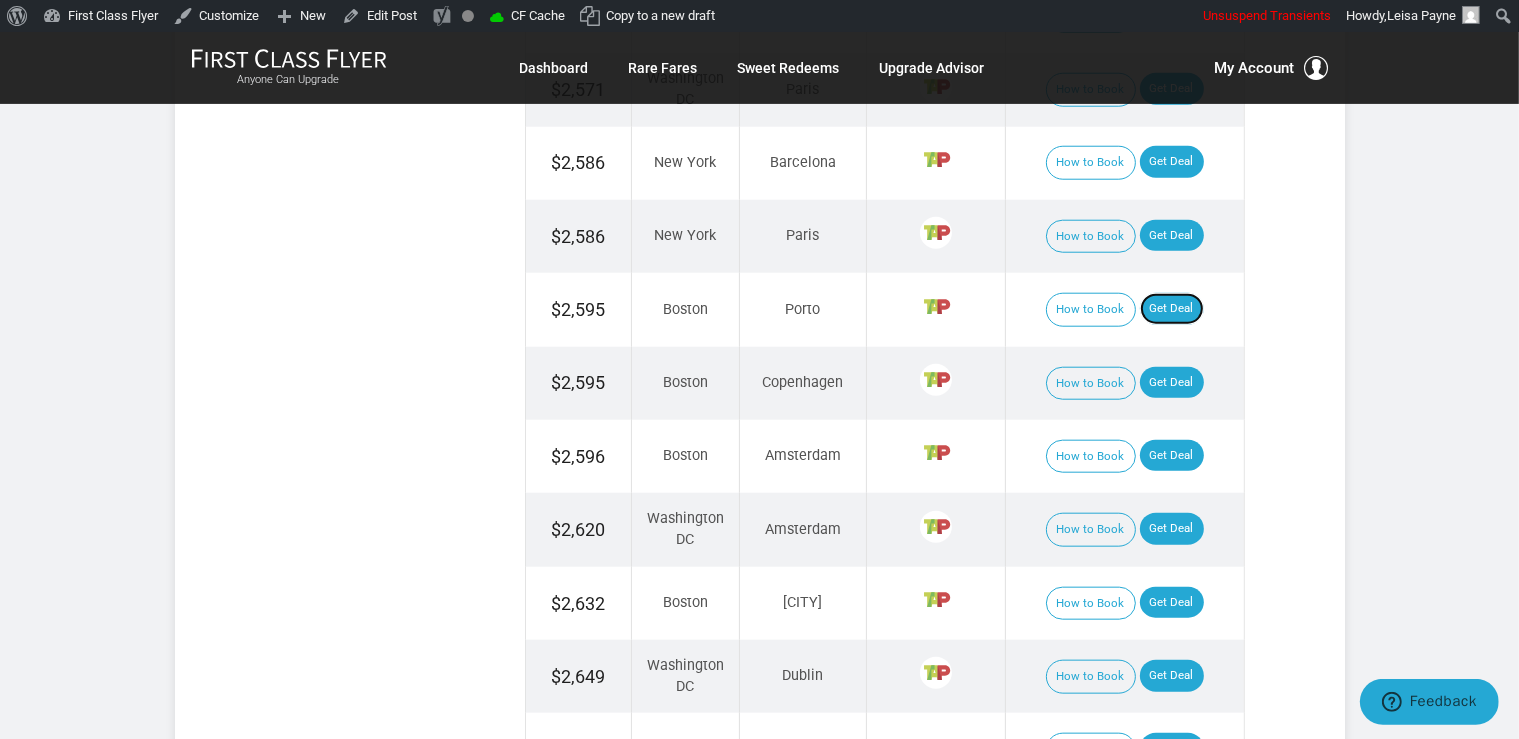 scroll, scrollTop: 2006, scrollLeft: 0, axis: vertical 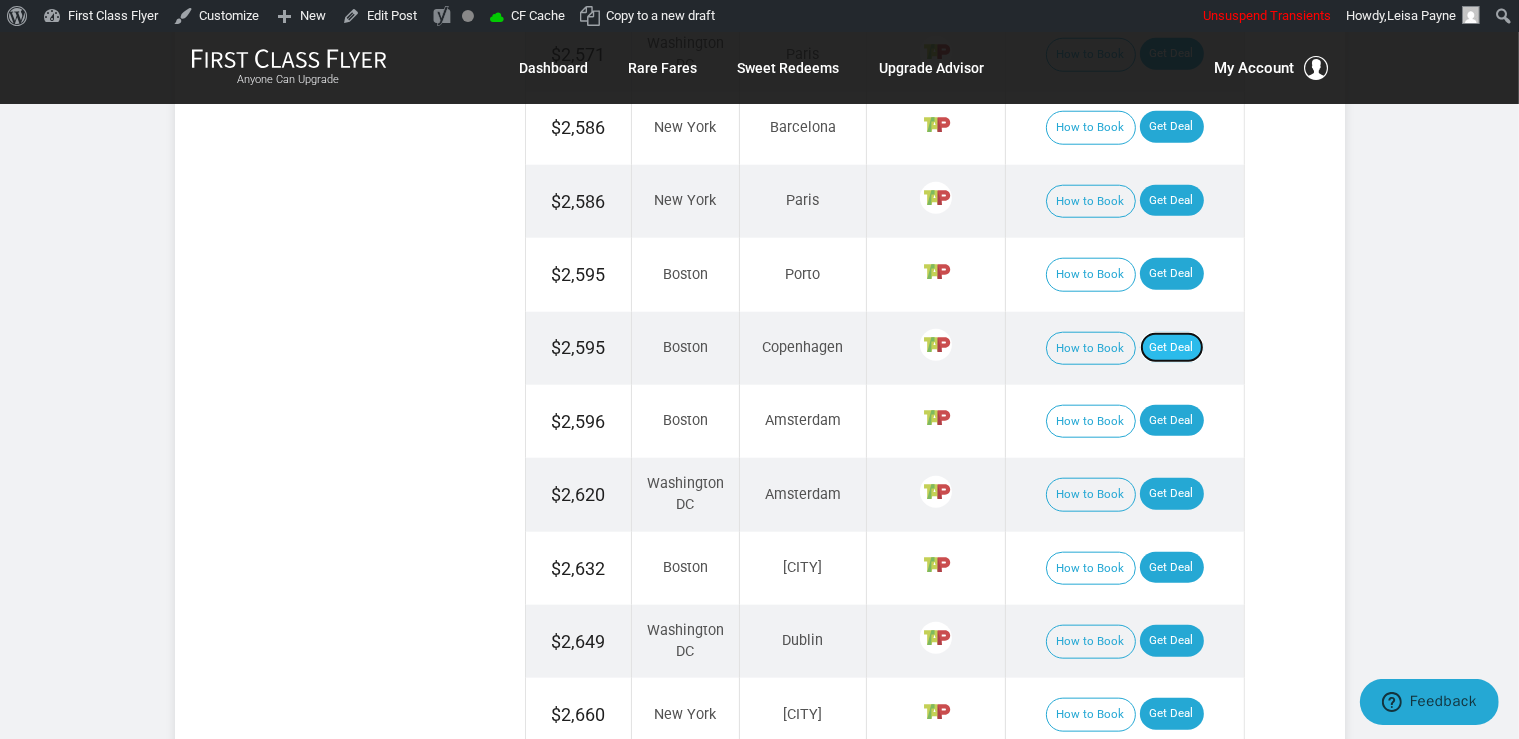 click on "Get Deal" at bounding box center [1172, 348] 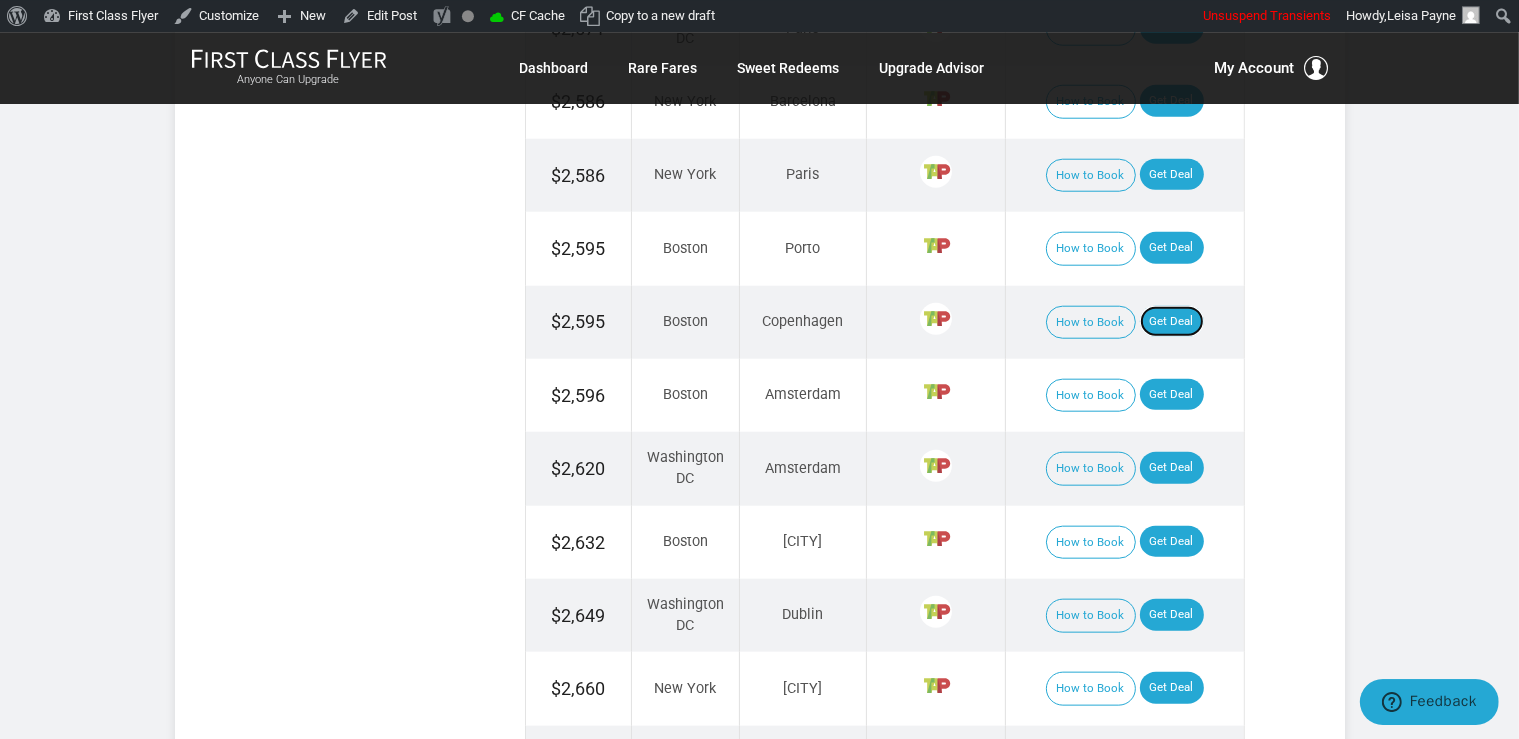 scroll, scrollTop: 2112, scrollLeft: 0, axis: vertical 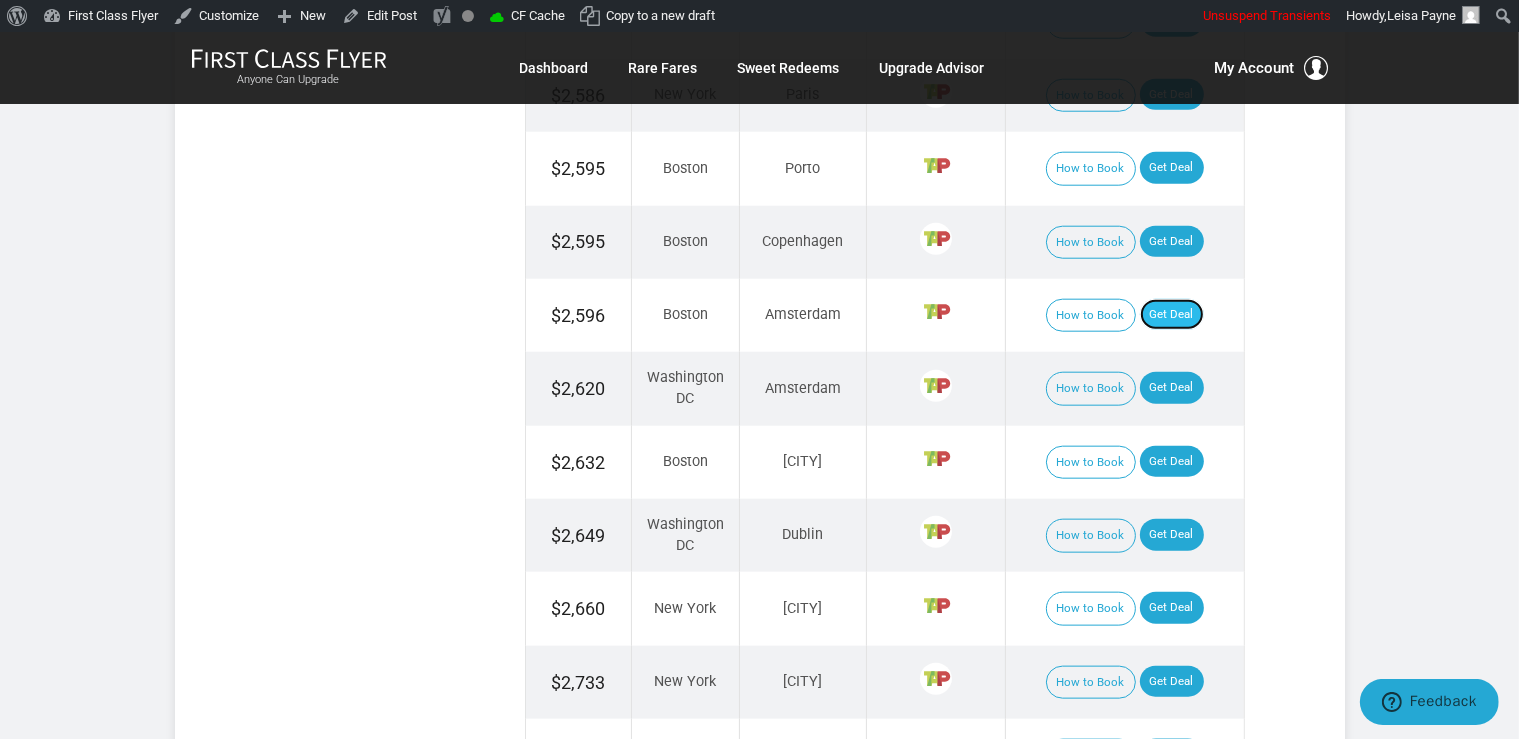 click on "Get Deal" at bounding box center [1172, 315] 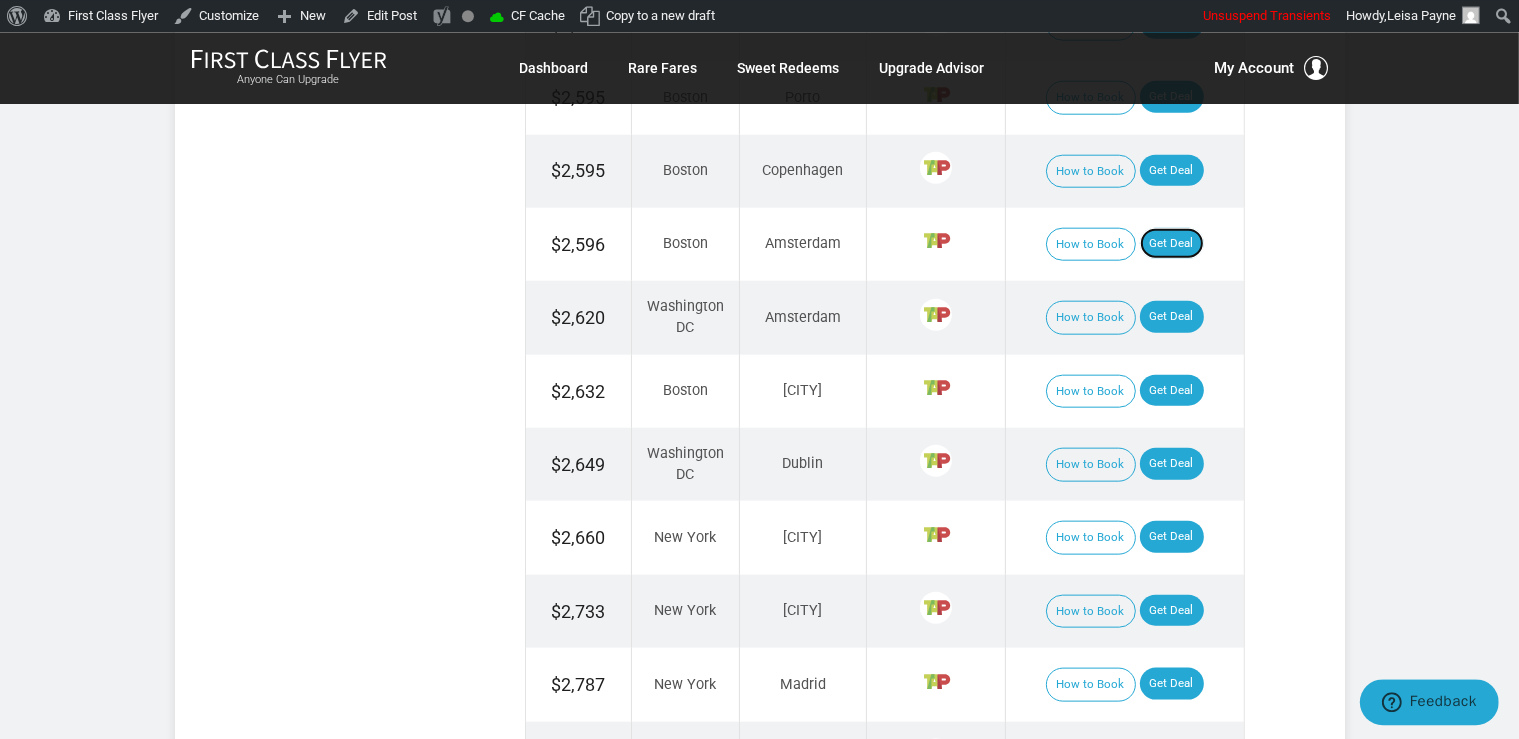 scroll, scrollTop: 2217, scrollLeft: 0, axis: vertical 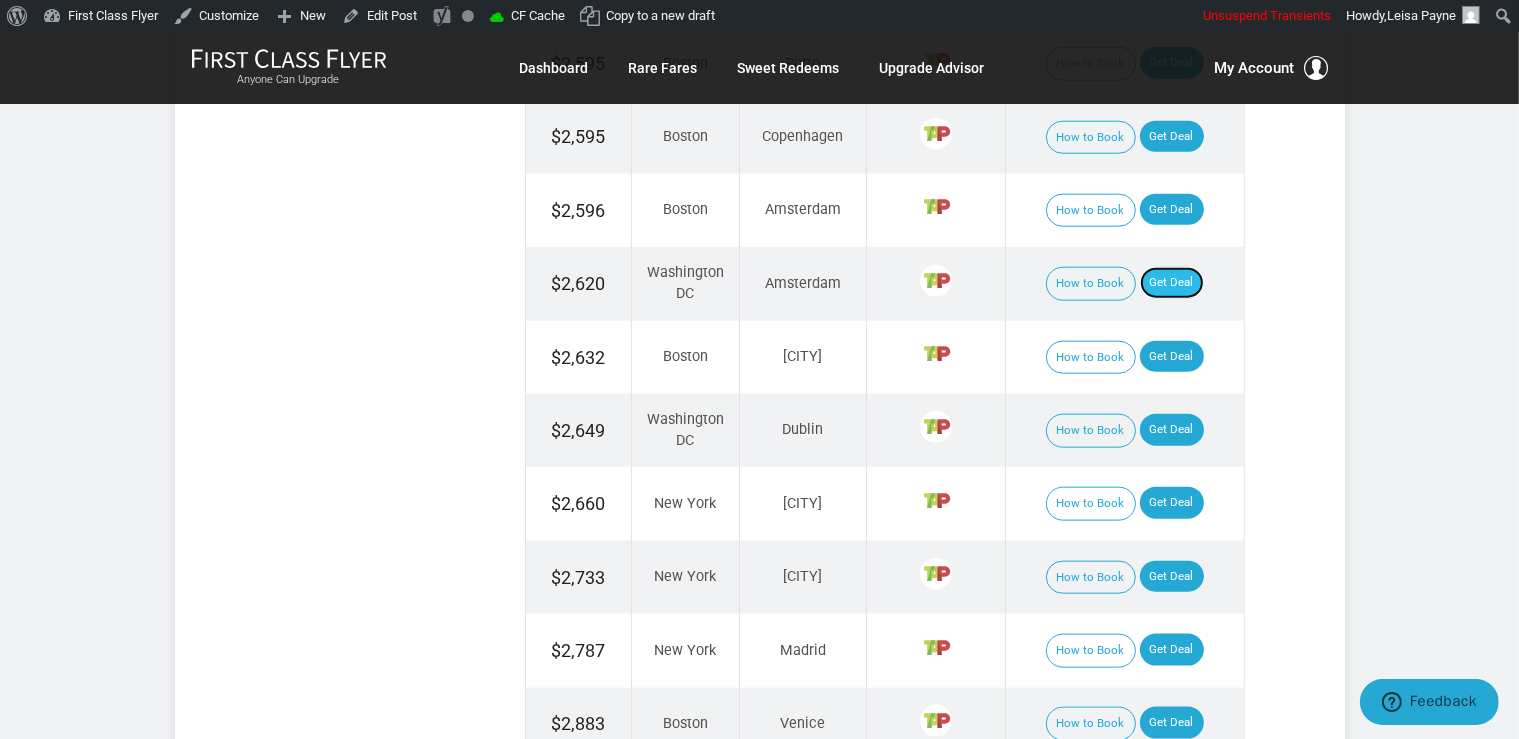 click on "Get Deal" at bounding box center (1172, 283) 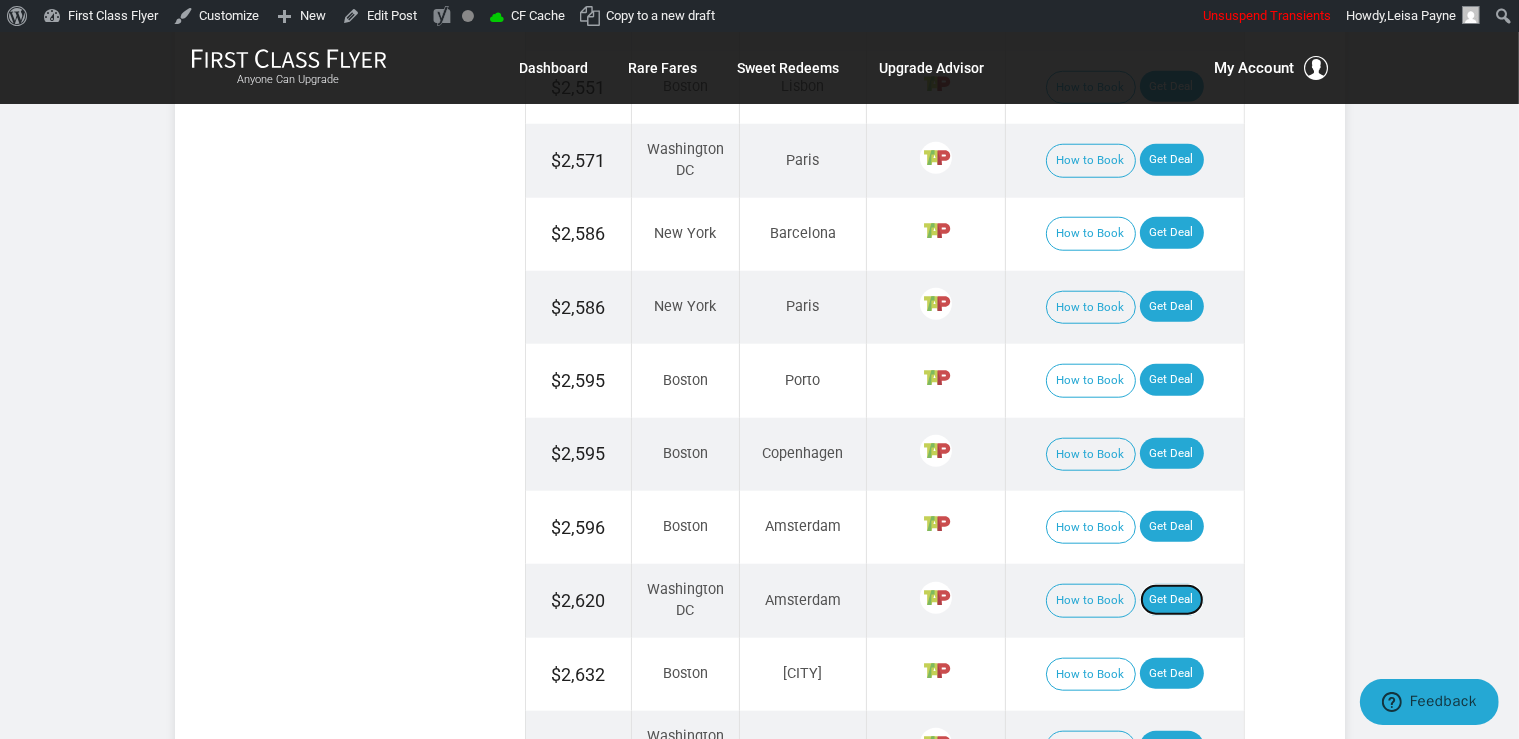 scroll, scrollTop: 2112, scrollLeft: 0, axis: vertical 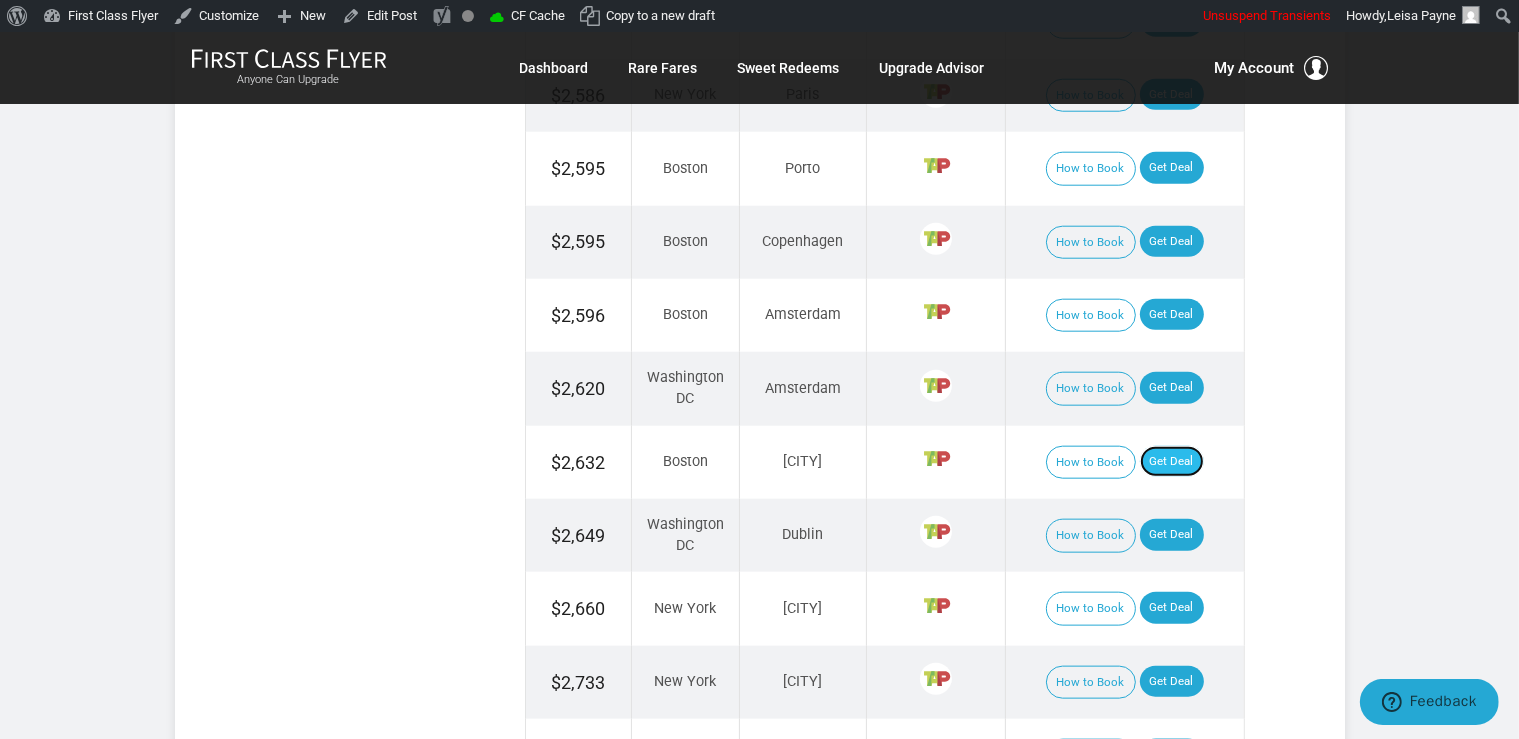 click on "Get Deal" at bounding box center [1172, 462] 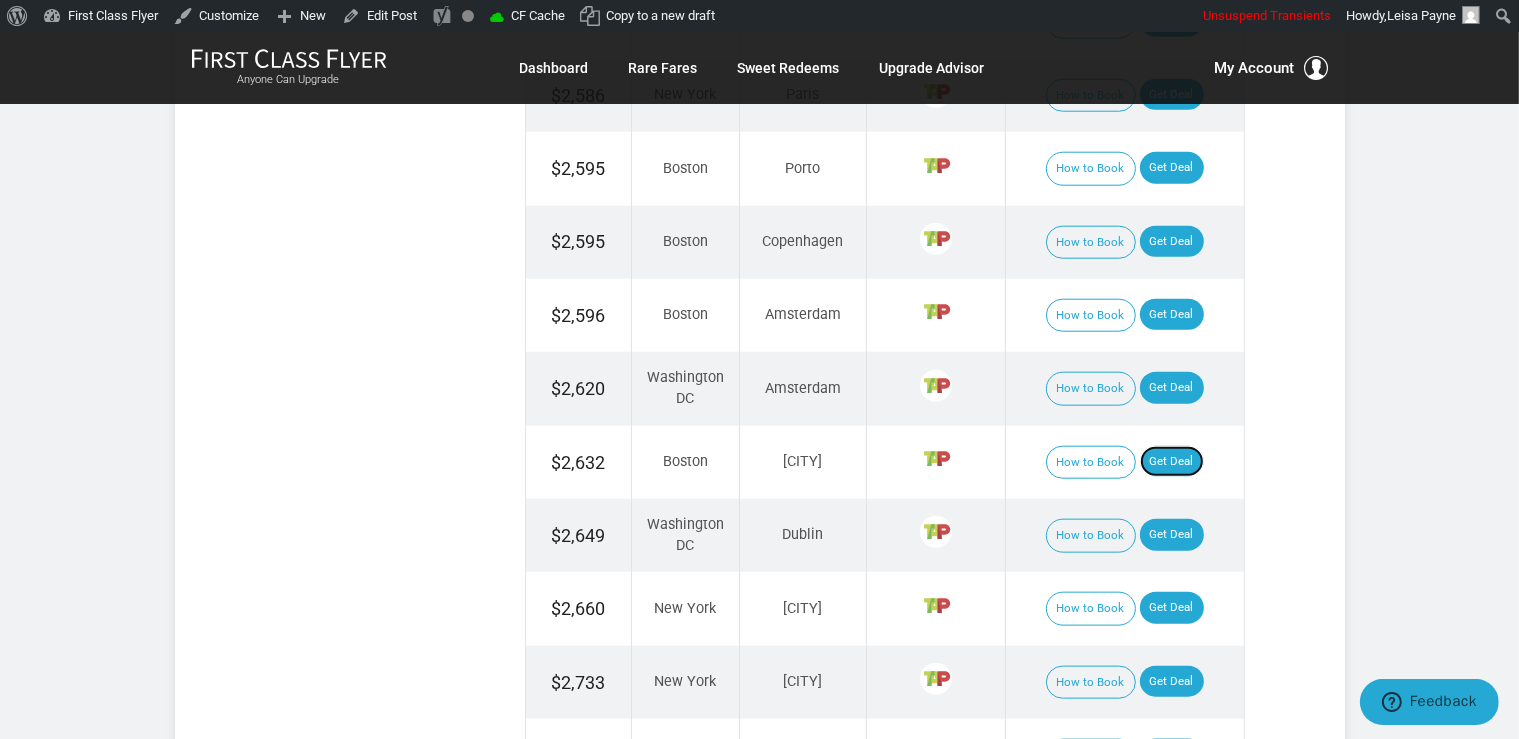 scroll, scrollTop: 2323, scrollLeft: 0, axis: vertical 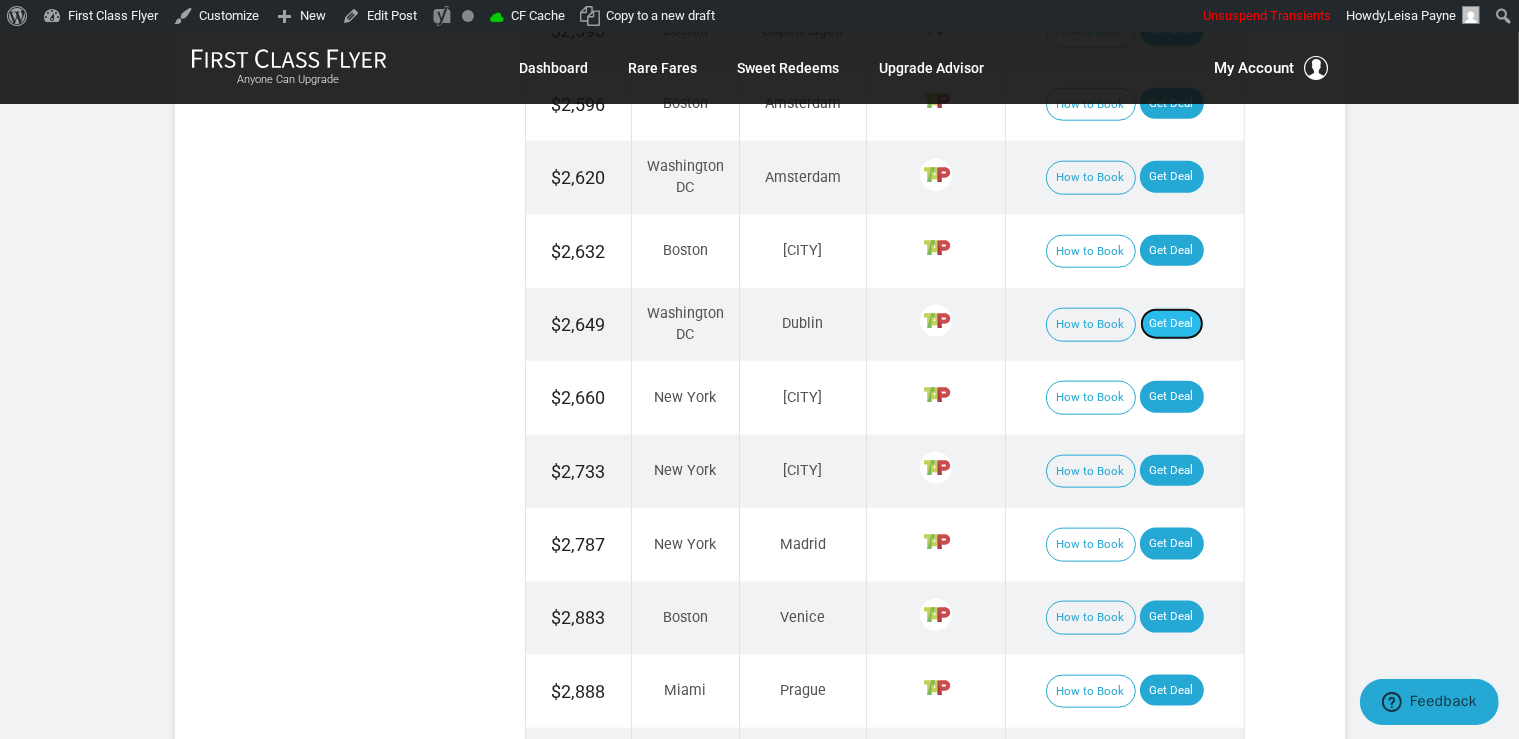 click on "Get Deal" at bounding box center [1172, 324] 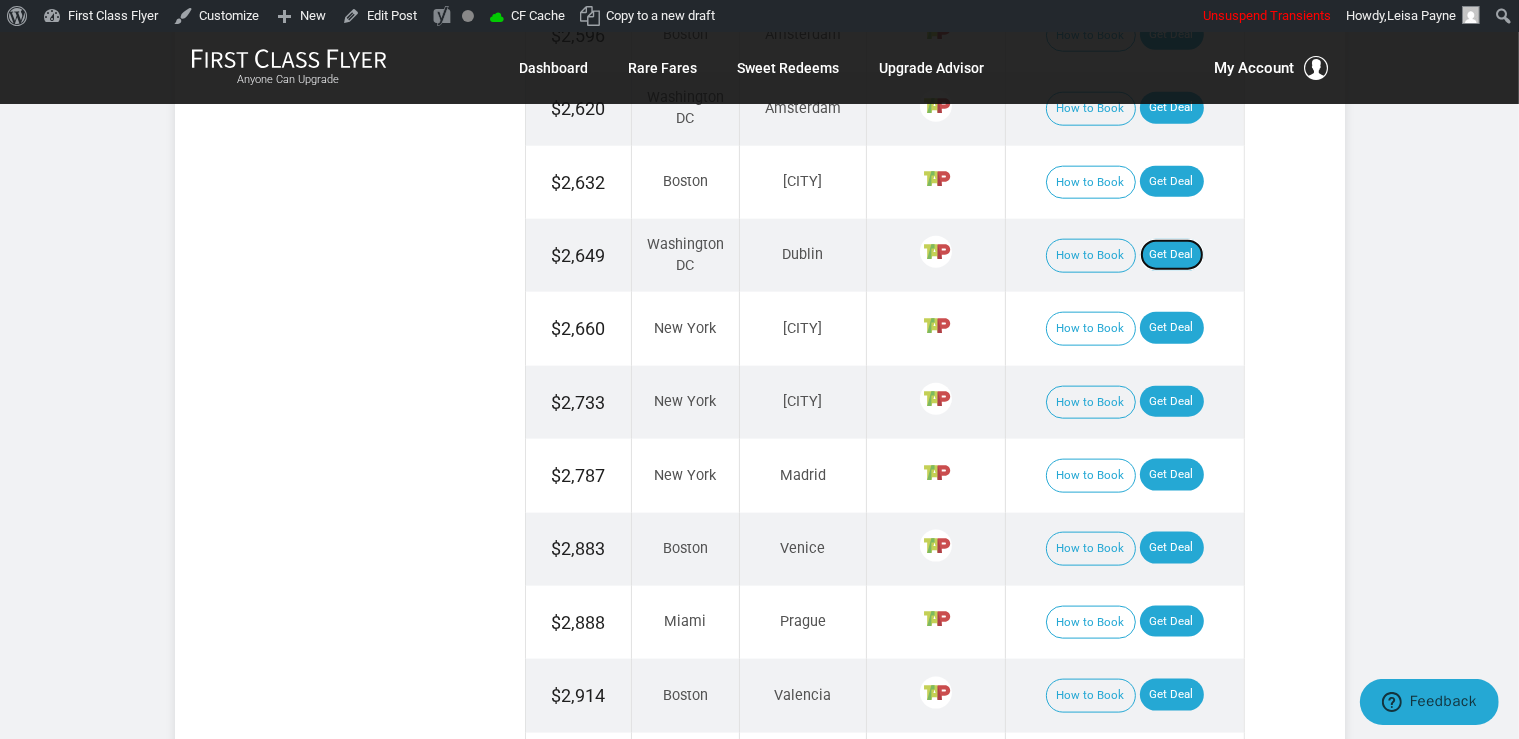 scroll, scrollTop: 2428, scrollLeft: 0, axis: vertical 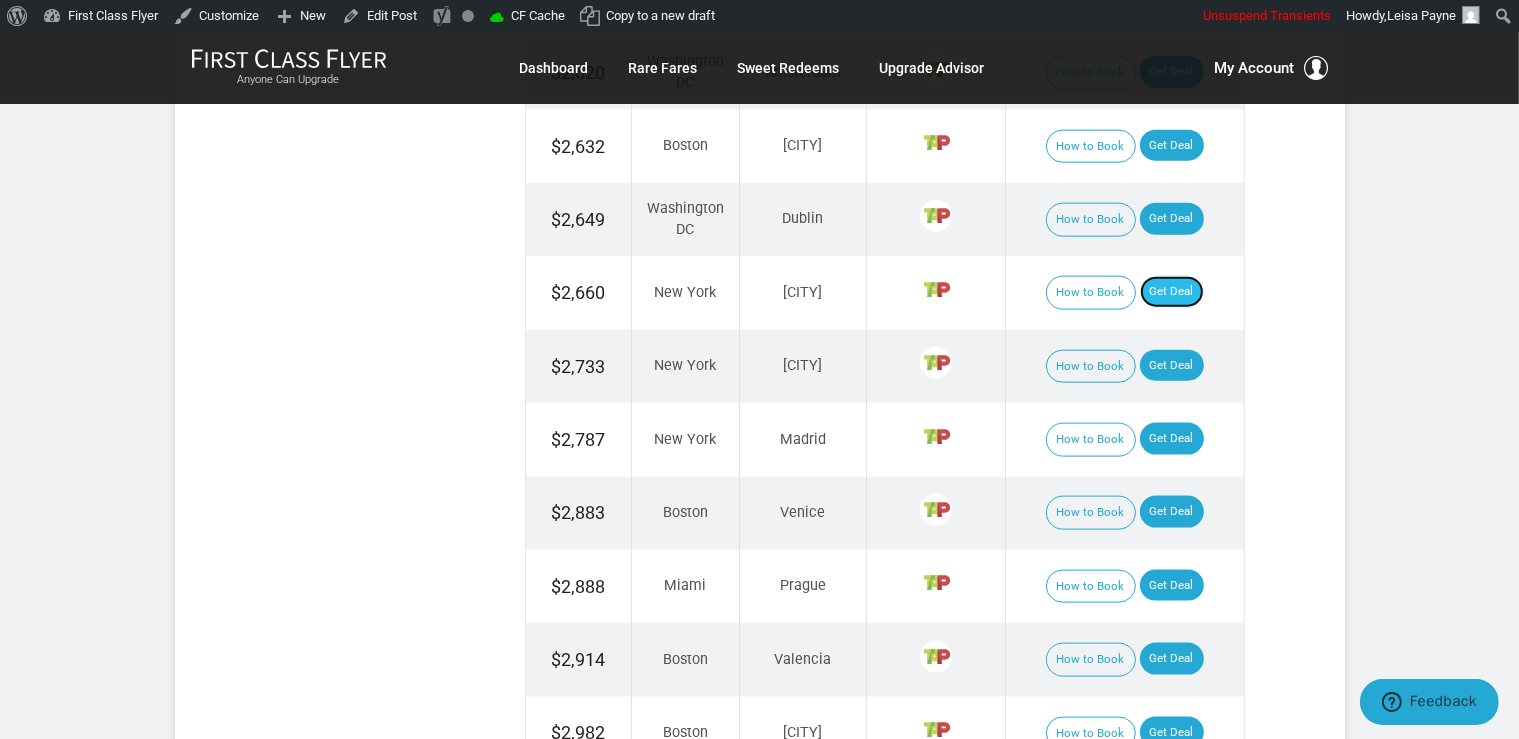 click on "Get Deal" at bounding box center [1172, 292] 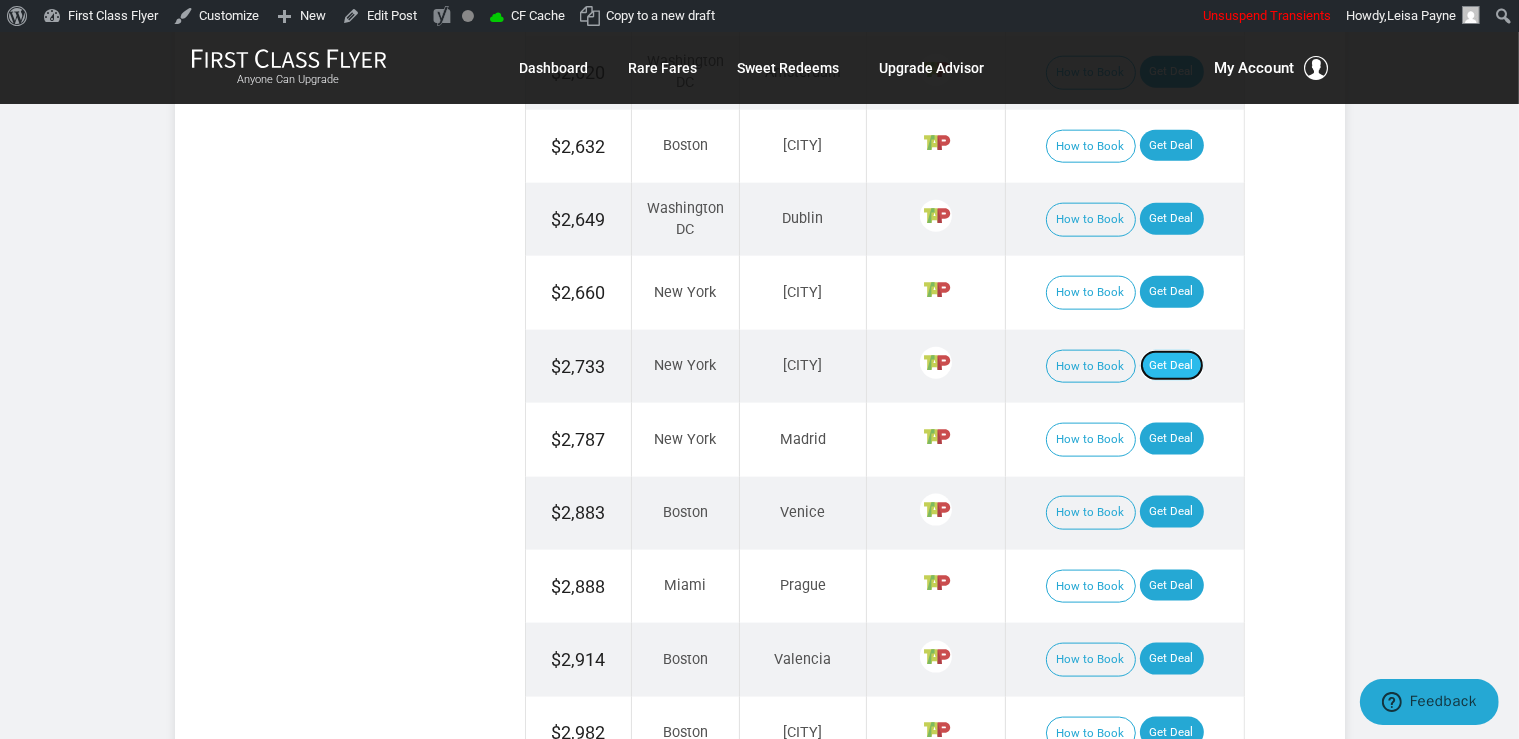 click on "Get Deal" at bounding box center [1172, 366] 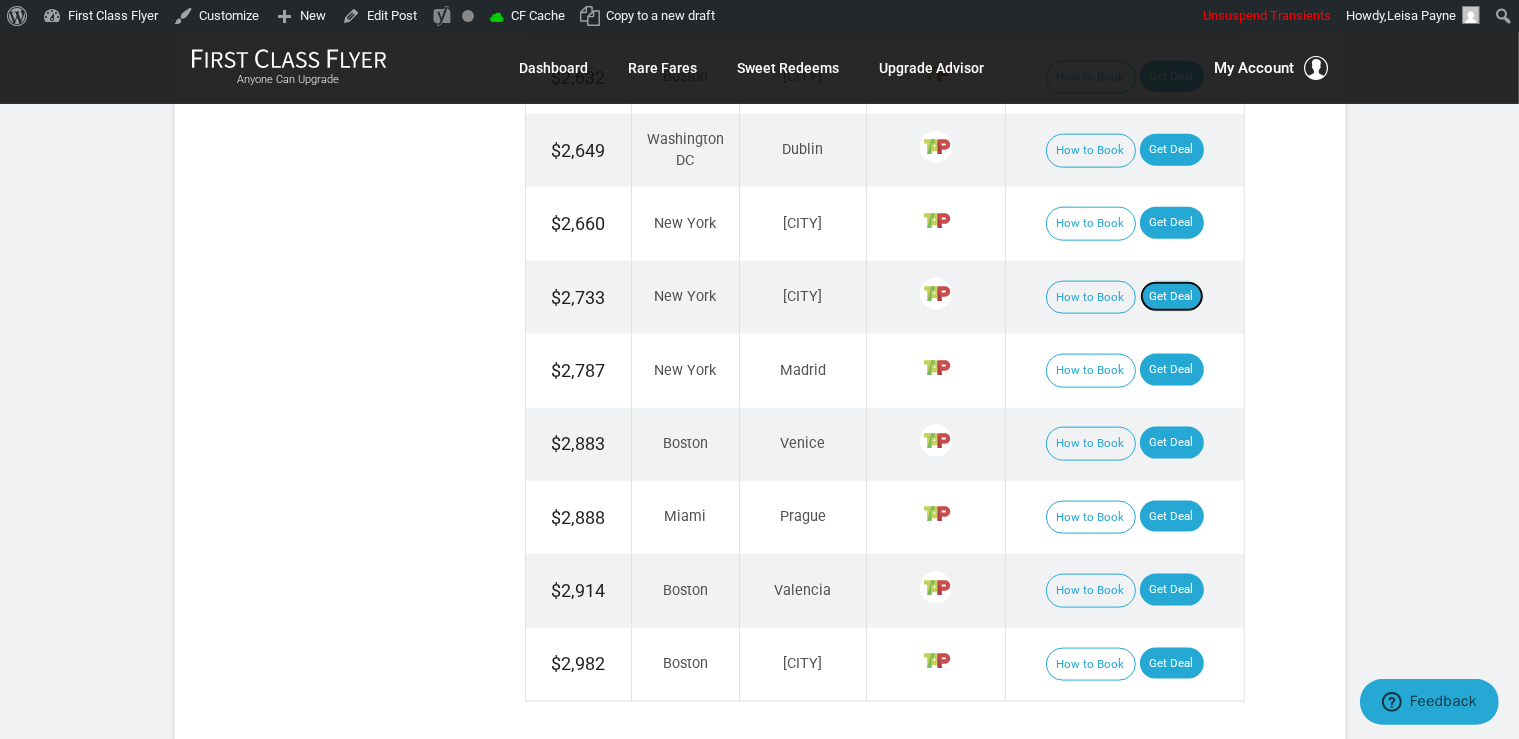 scroll, scrollTop: 2534, scrollLeft: 0, axis: vertical 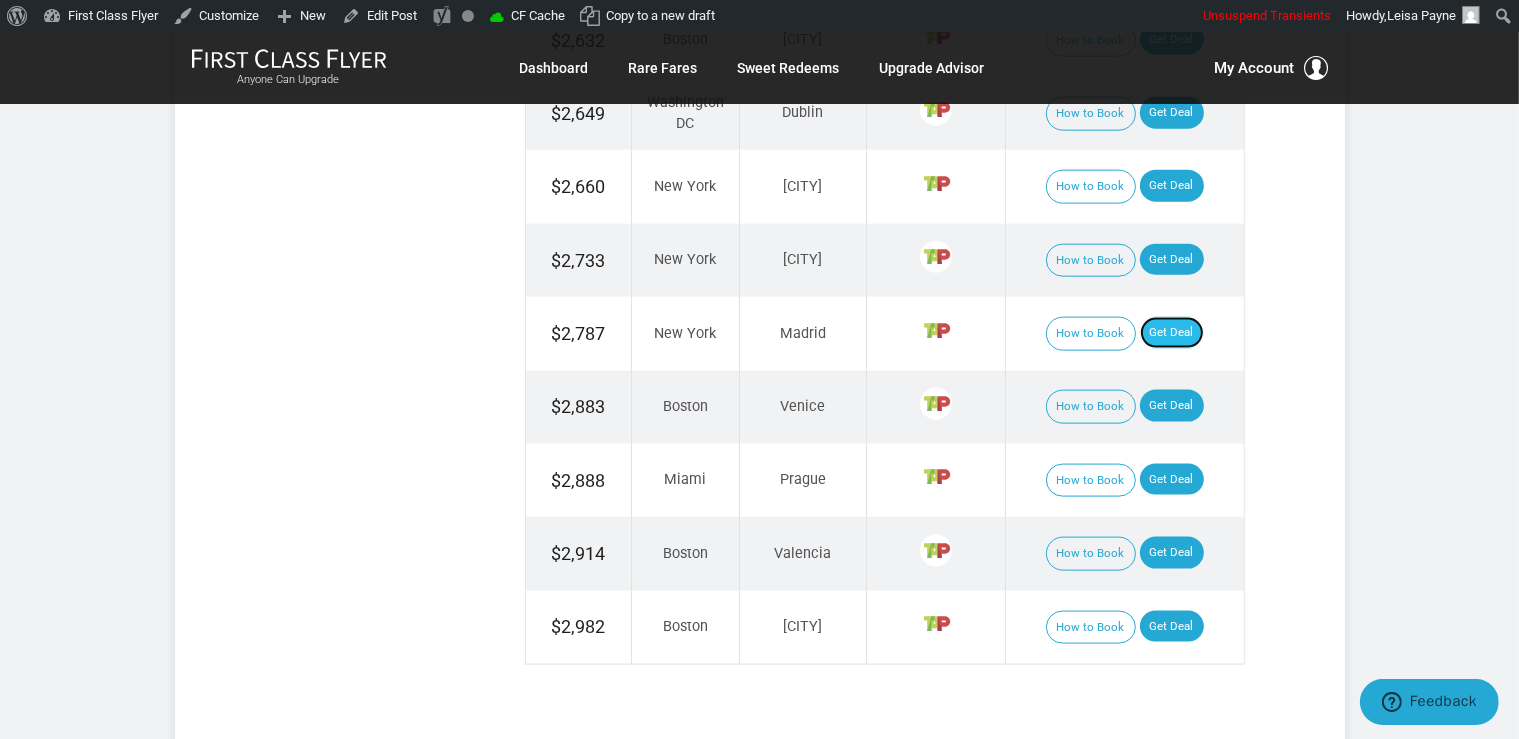 click on "Get Deal" at bounding box center (1172, 333) 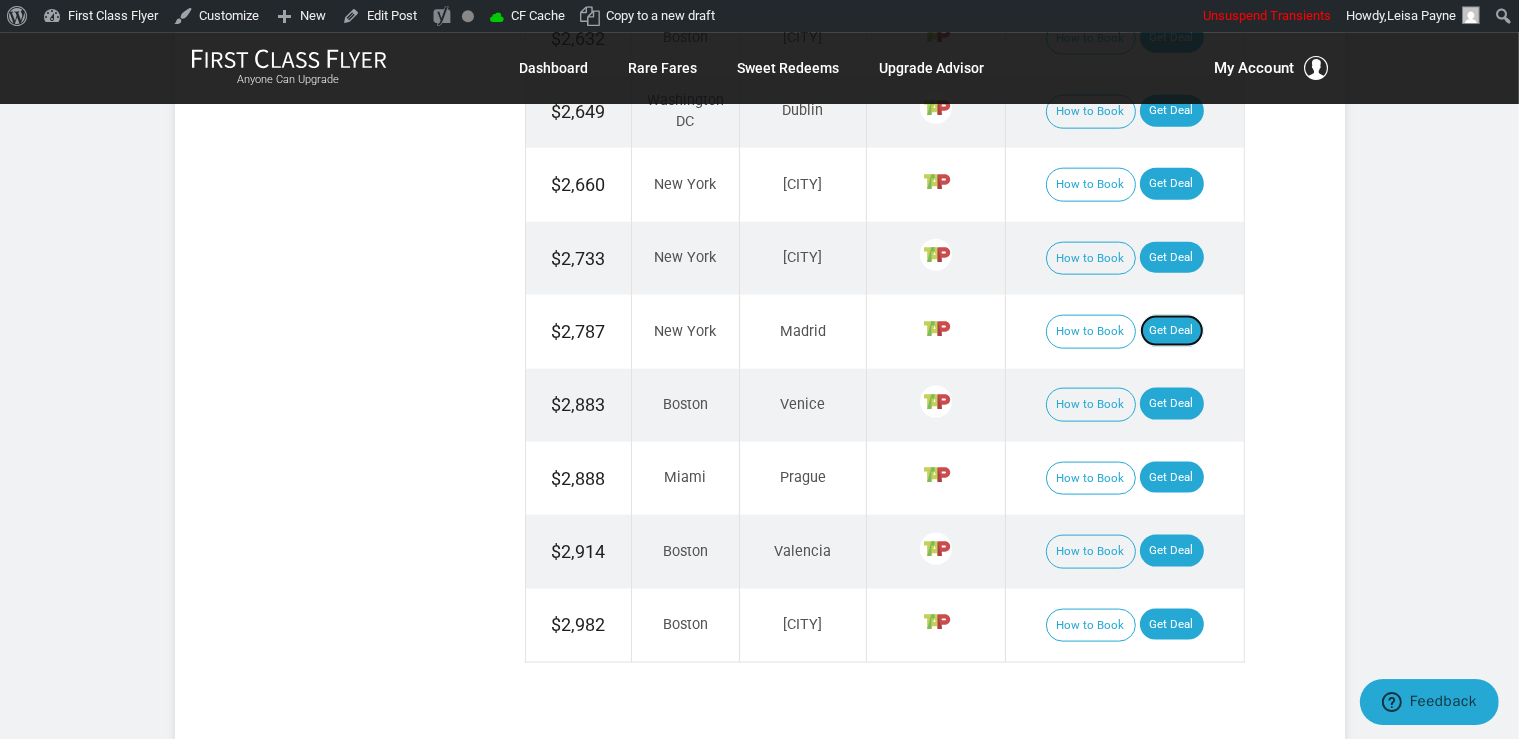 scroll, scrollTop: 2640, scrollLeft: 0, axis: vertical 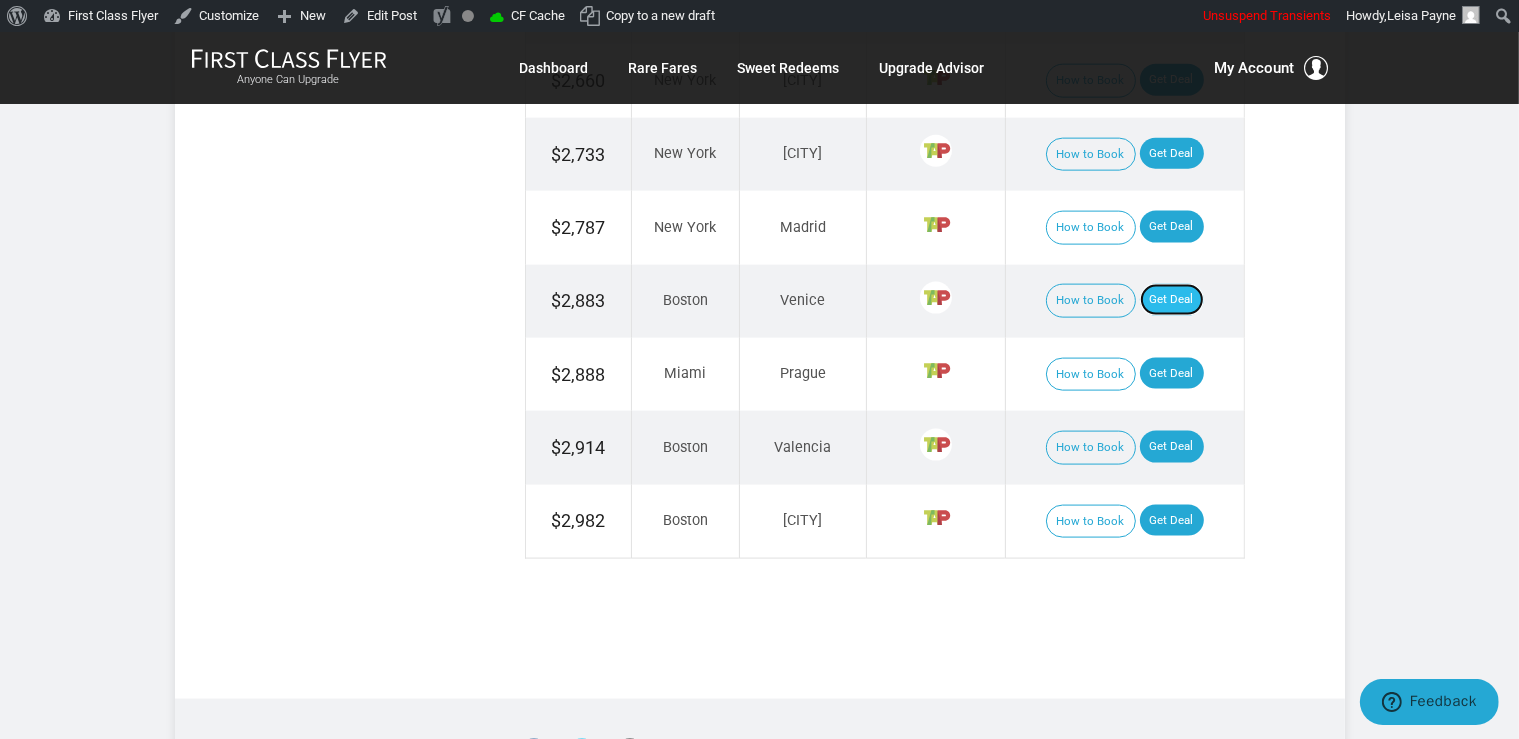 click on "Get Deal" at bounding box center (1172, 300) 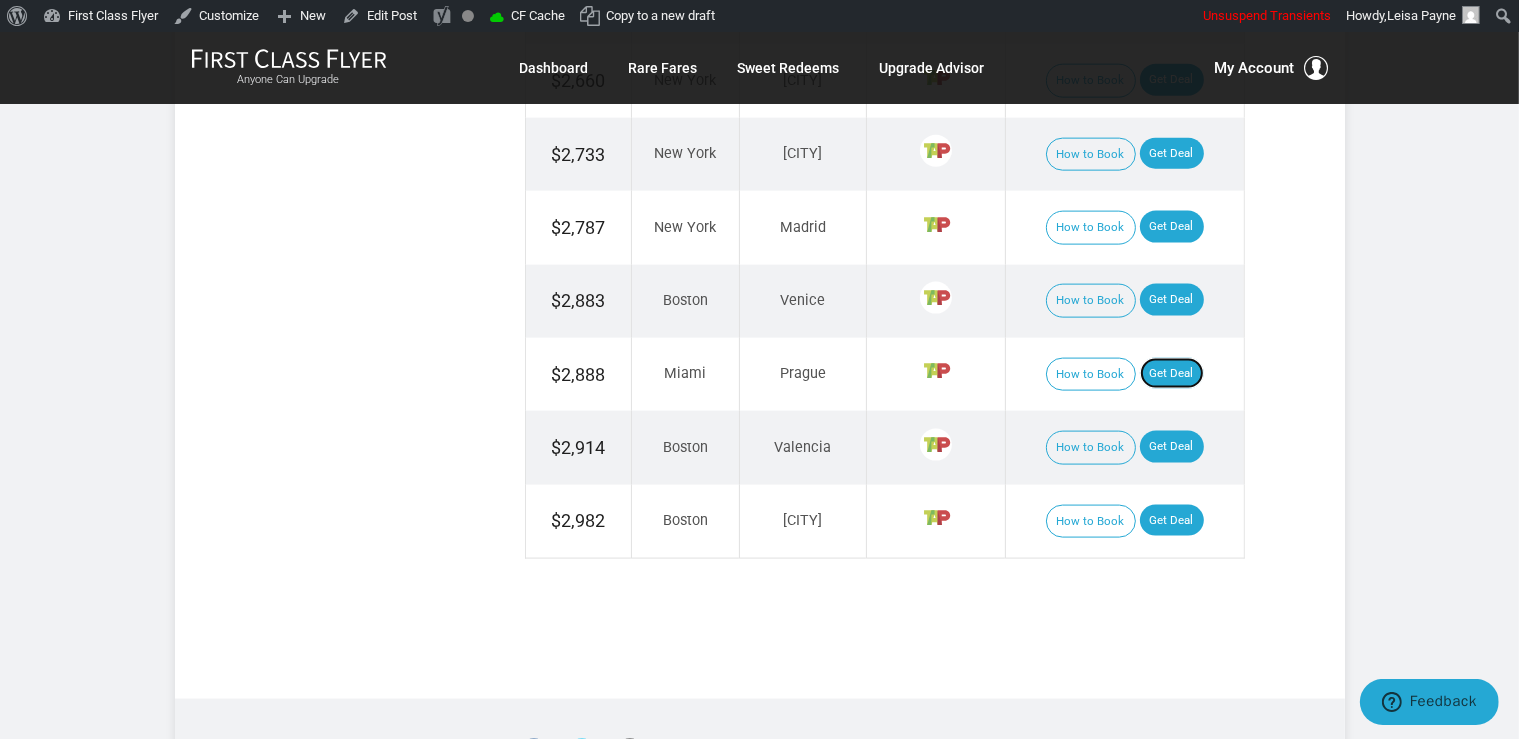 click on "Get Deal" at bounding box center (1172, 374) 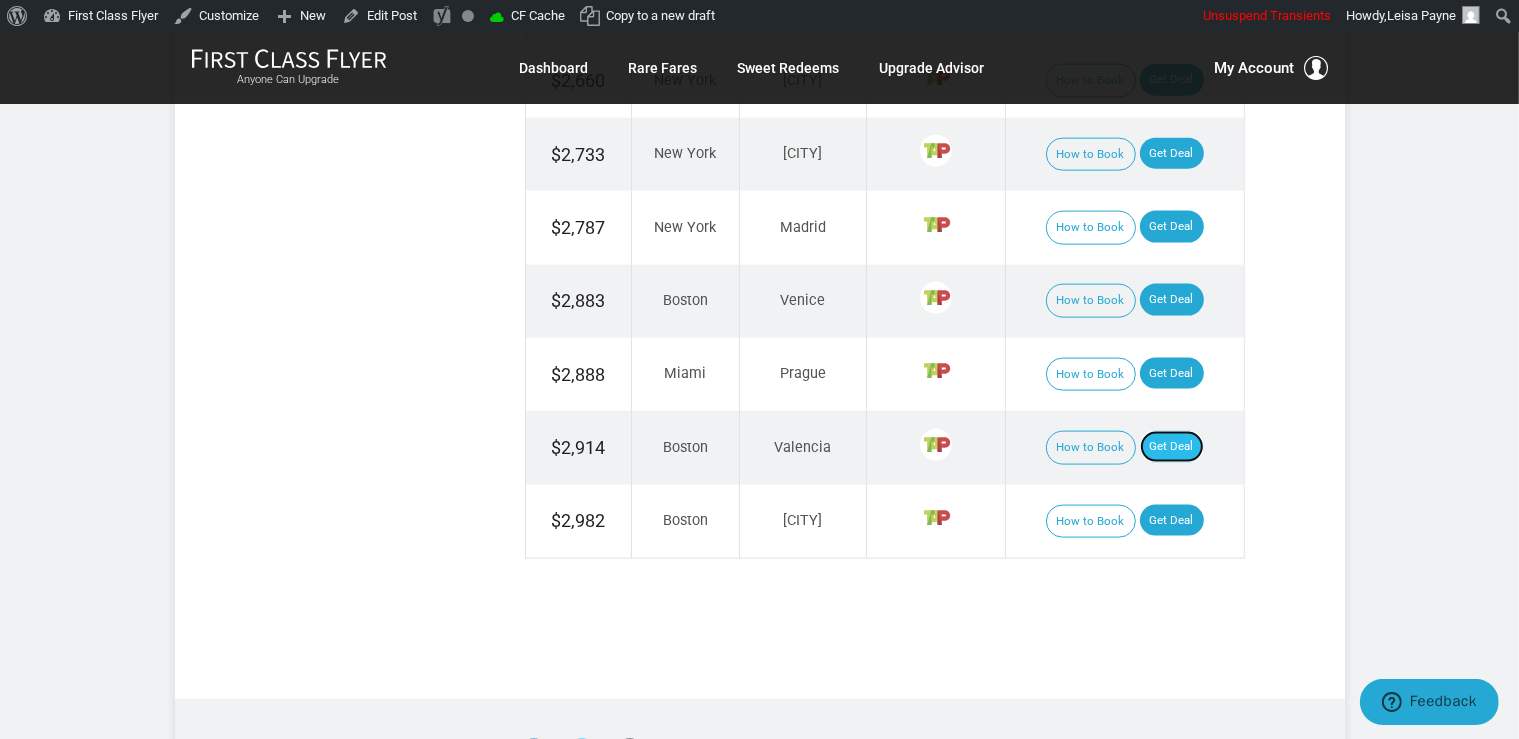 click on "Get Deal" at bounding box center [1172, 447] 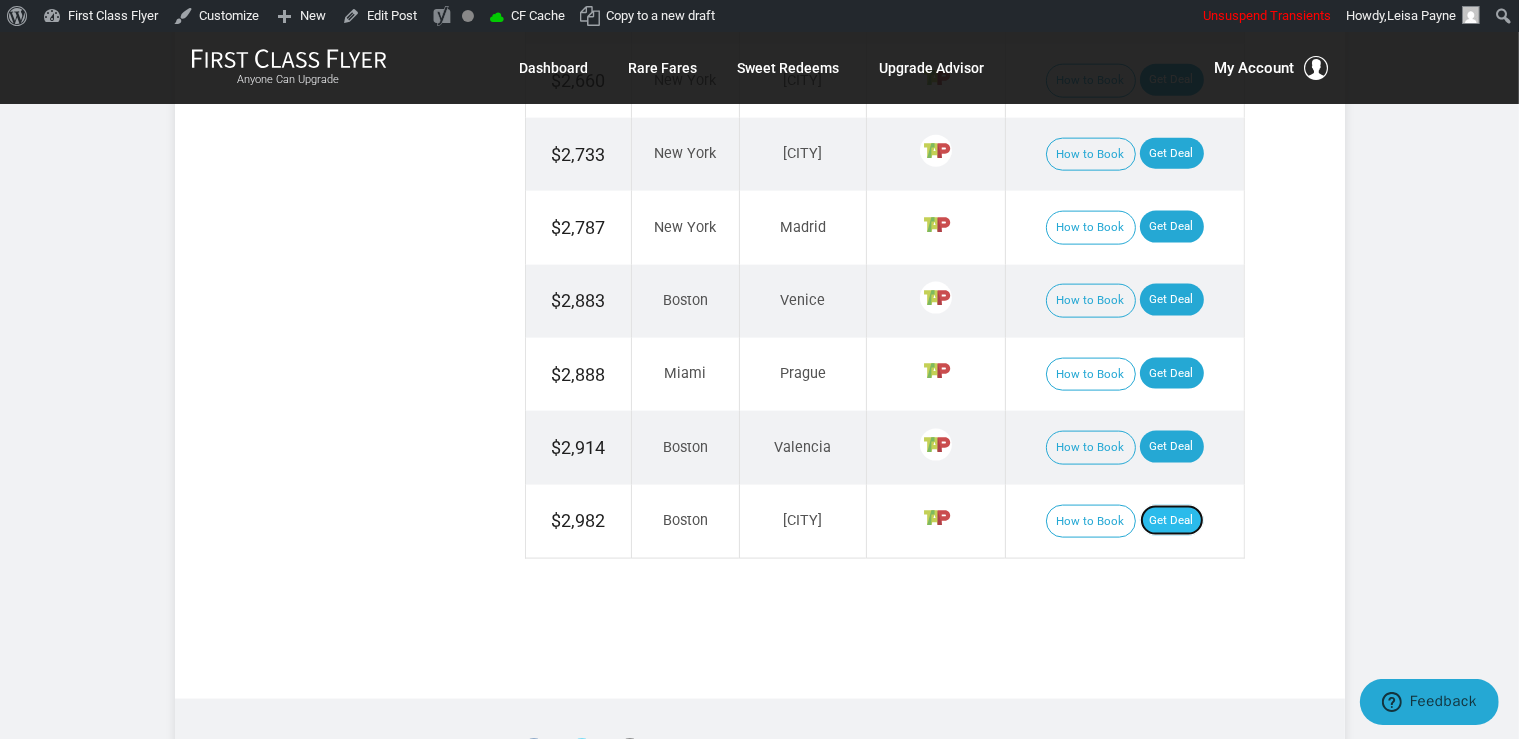 click on "Get Deal" at bounding box center (1172, 521) 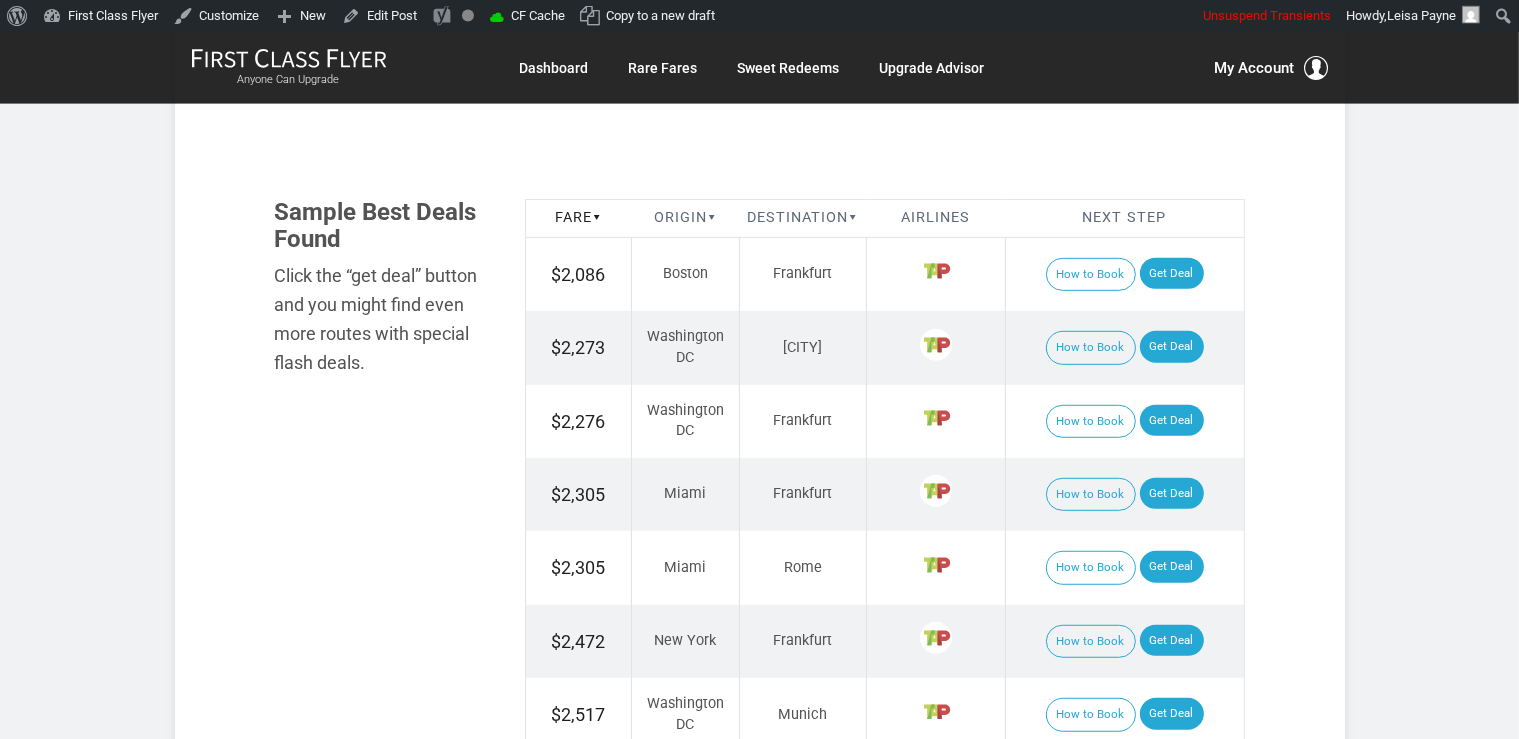 scroll, scrollTop: 1161, scrollLeft: 0, axis: vertical 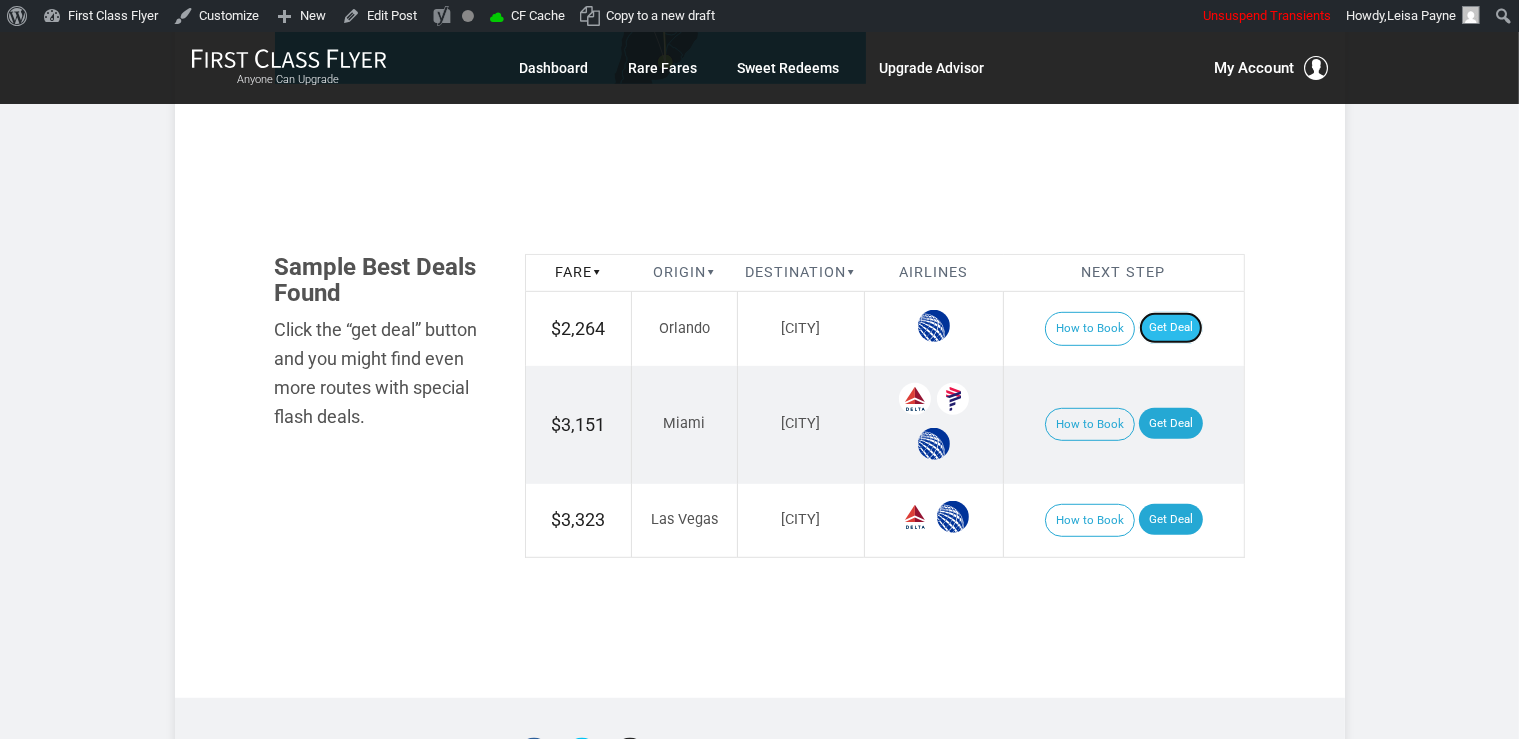 click on "Get Deal" at bounding box center [1171, 328] 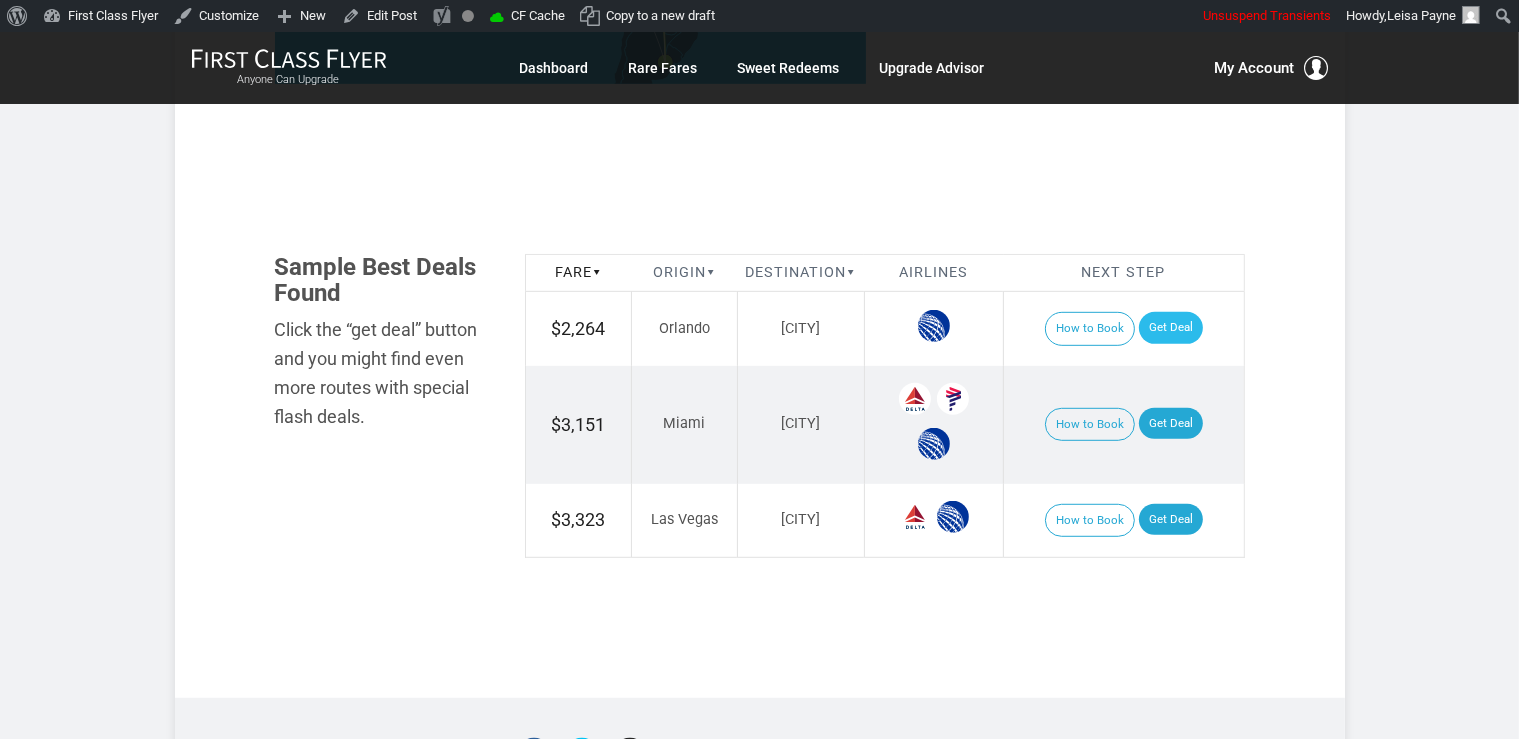 scroll, scrollTop: 0, scrollLeft: 0, axis: both 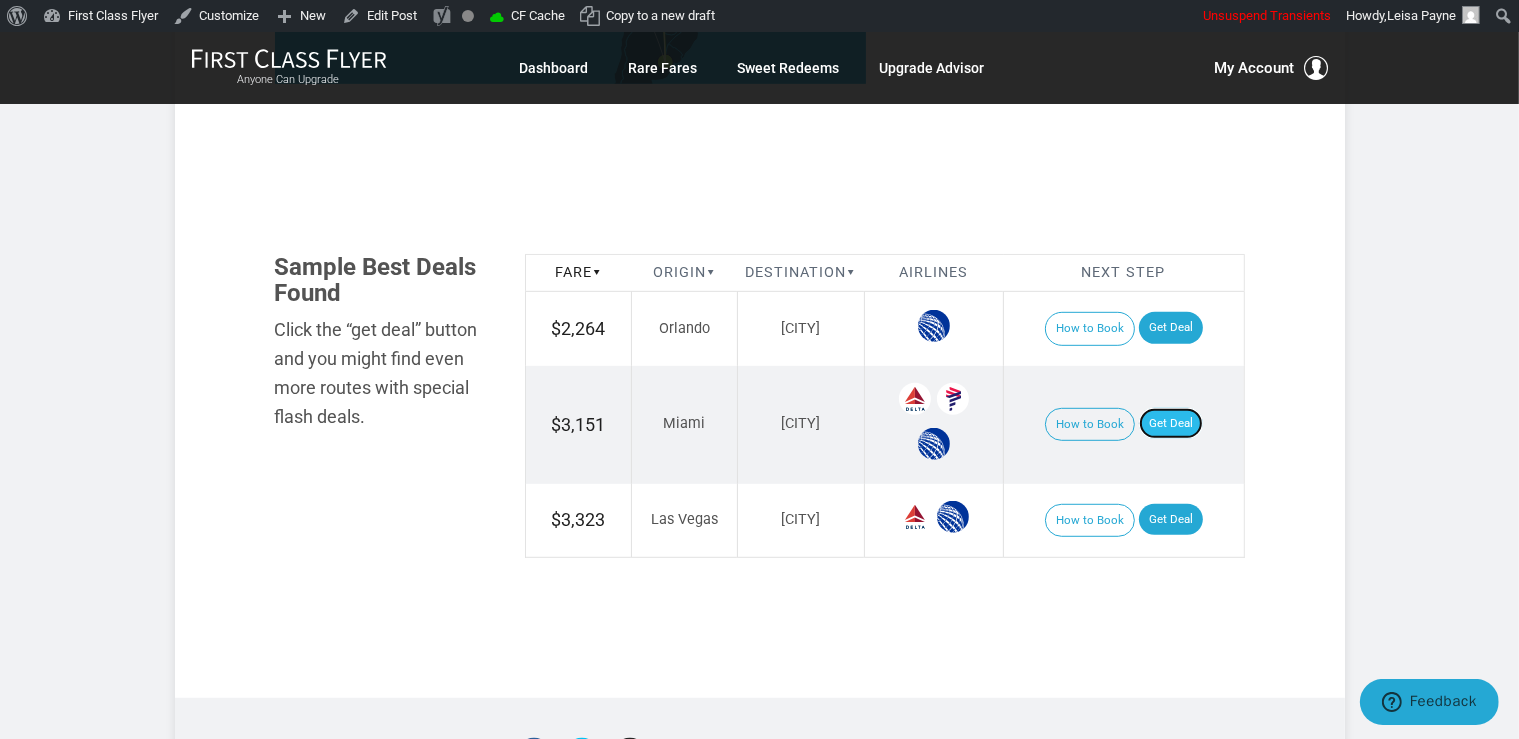 click on "Get Deal" at bounding box center (1171, 424) 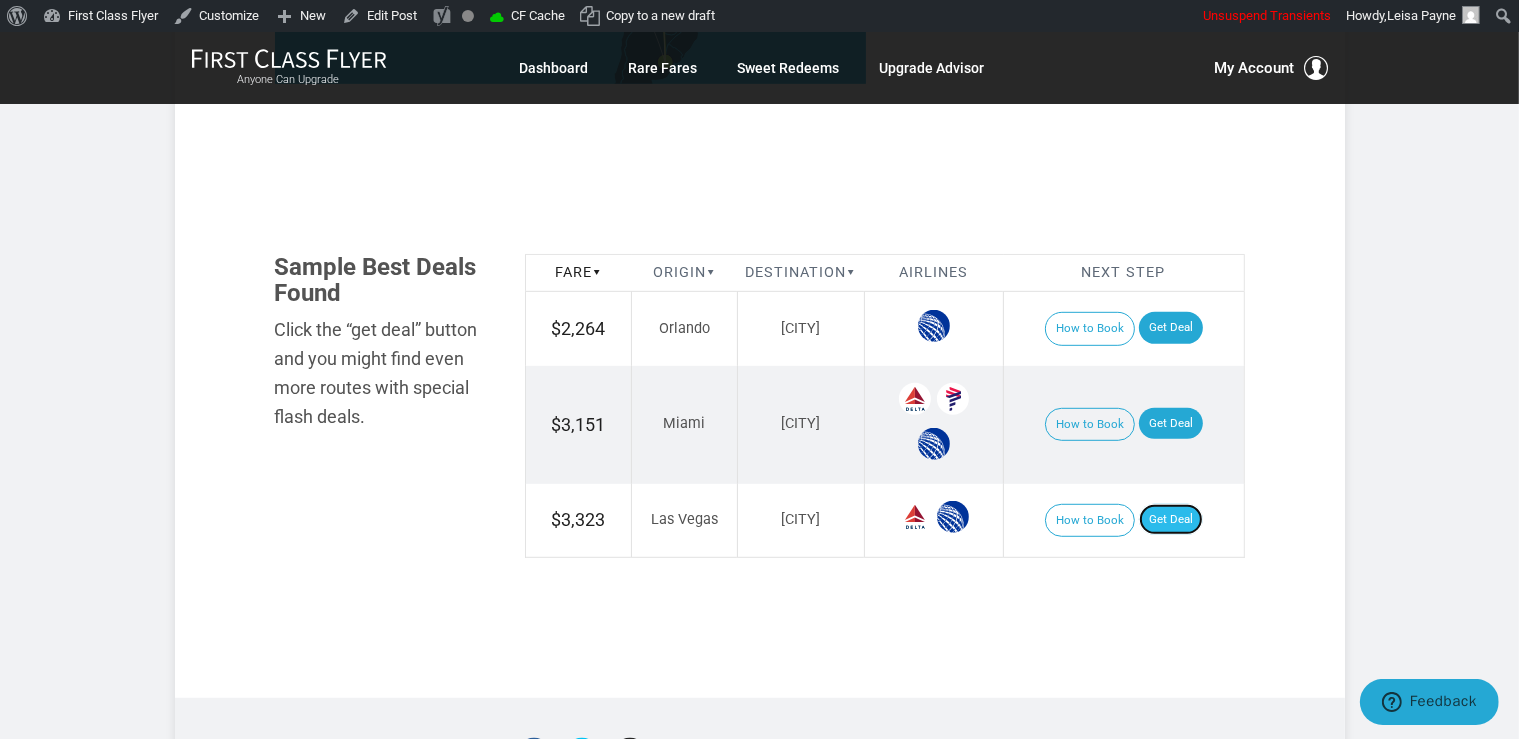 click on "Get Deal" at bounding box center (1171, 520) 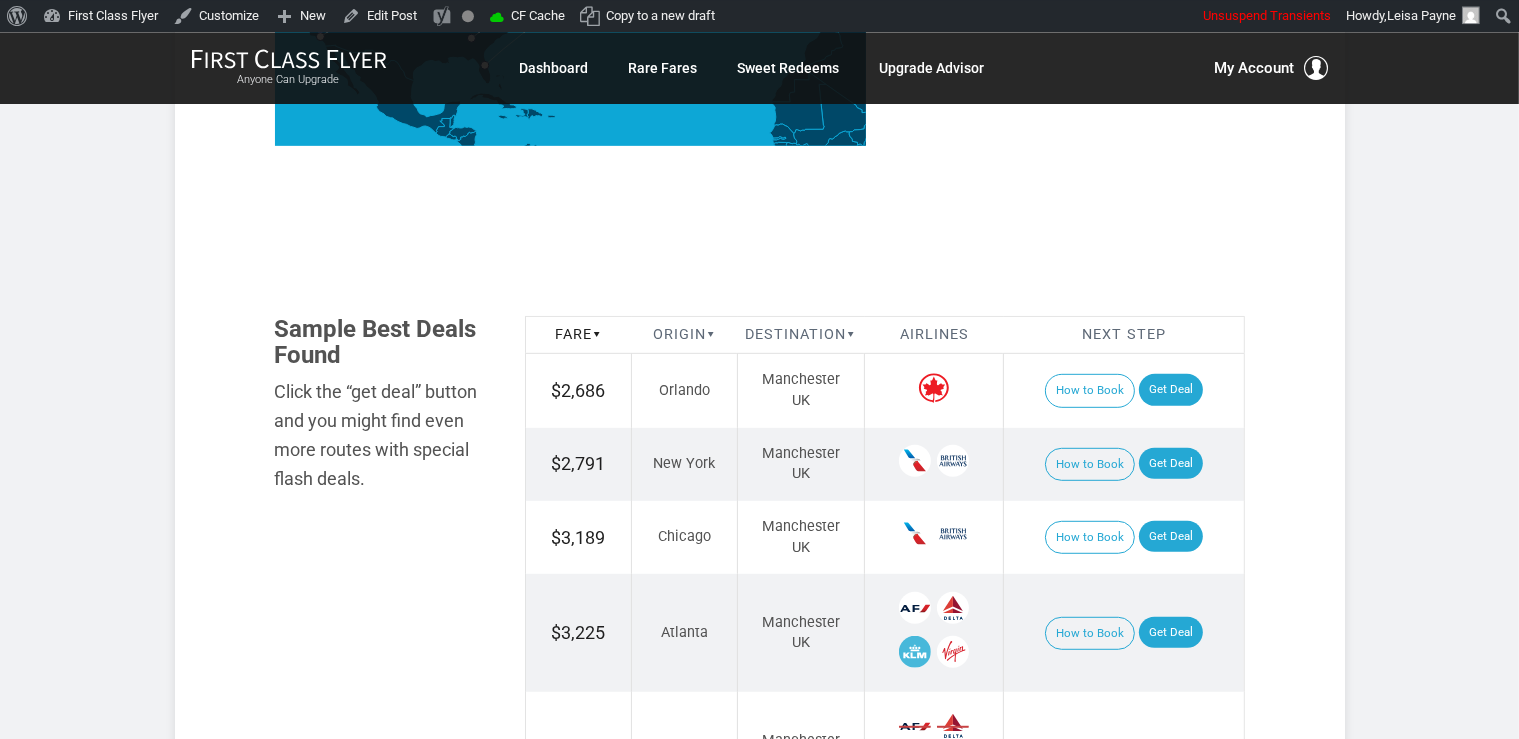 scroll, scrollTop: 1161, scrollLeft: 0, axis: vertical 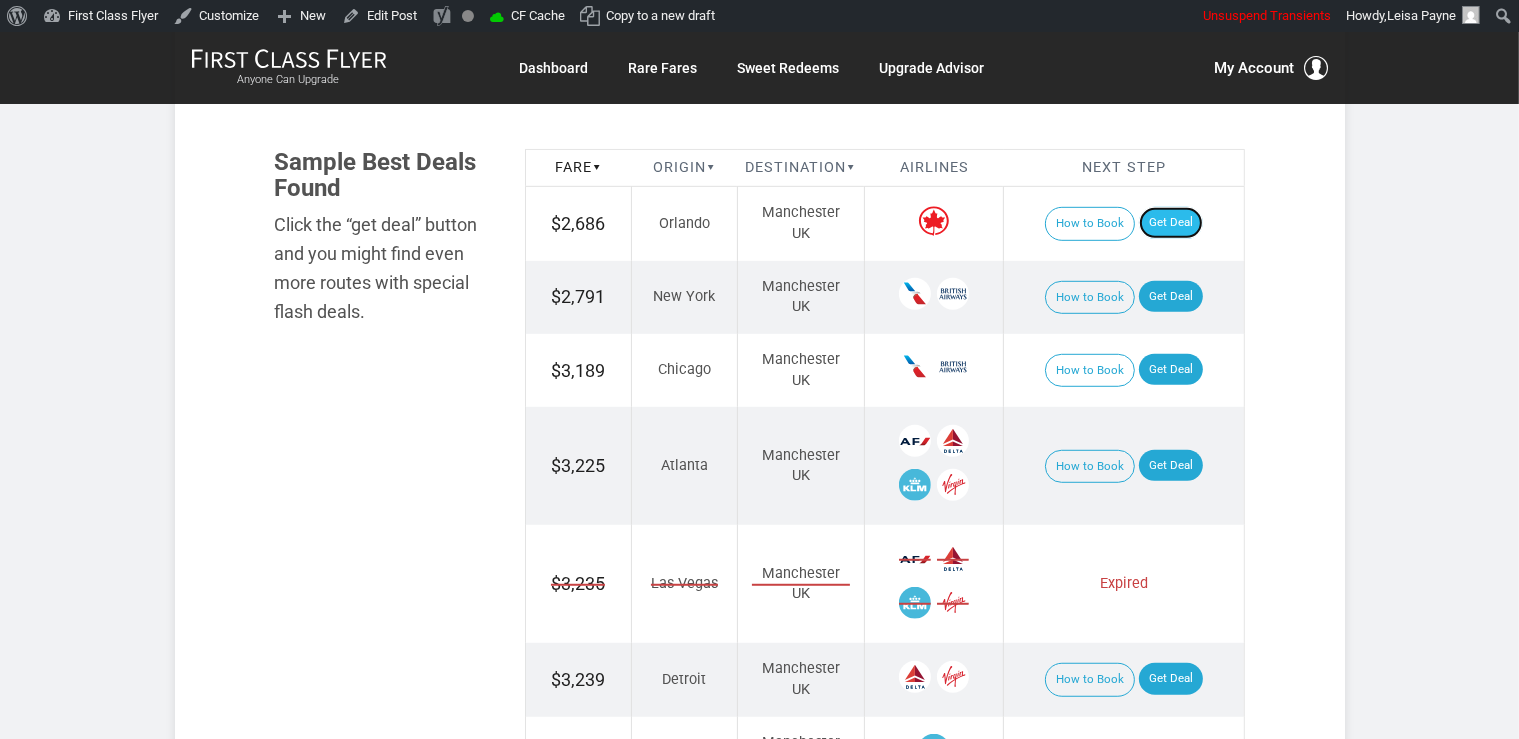 click on "Get Deal" at bounding box center [1171, 223] 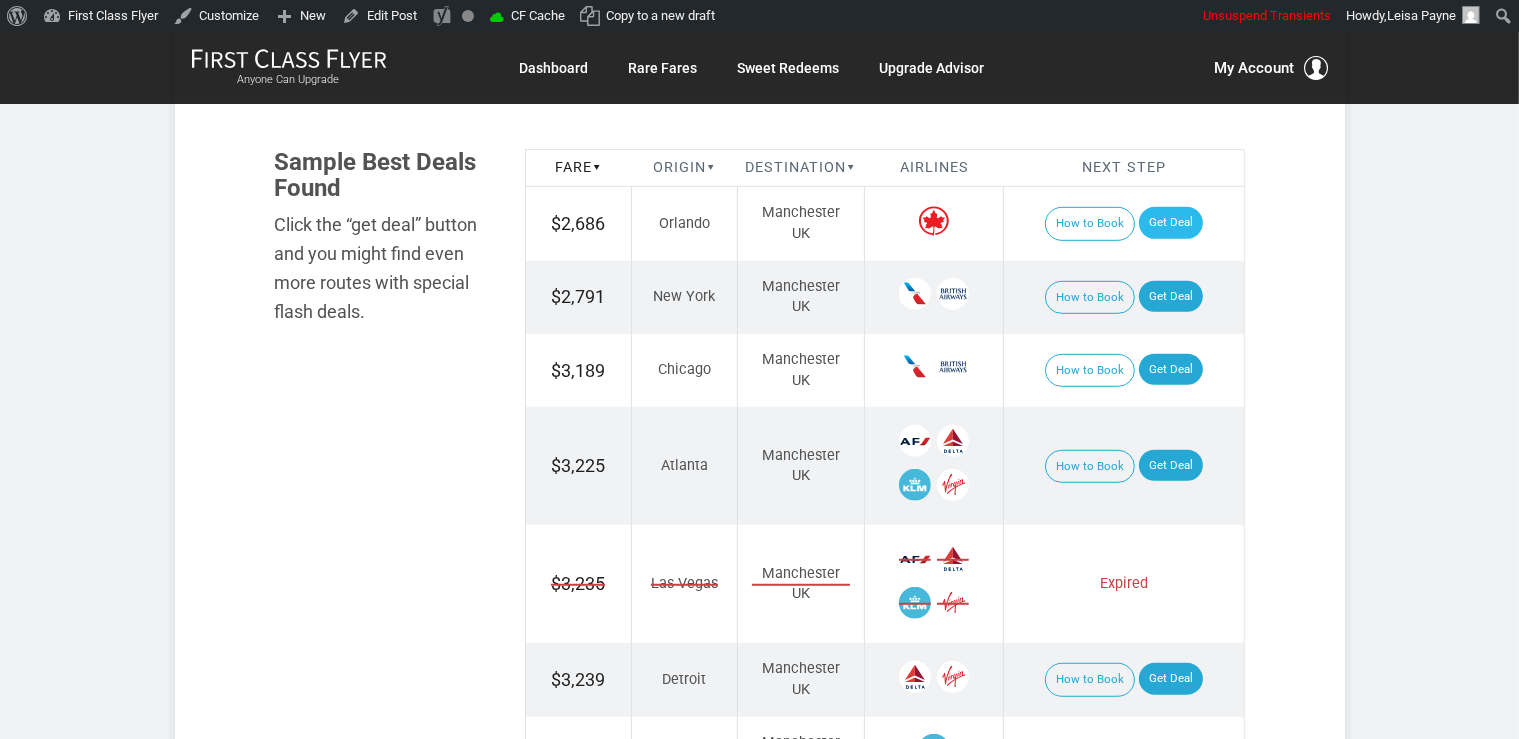 scroll, scrollTop: 0, scrollLeft: 0, axis: both 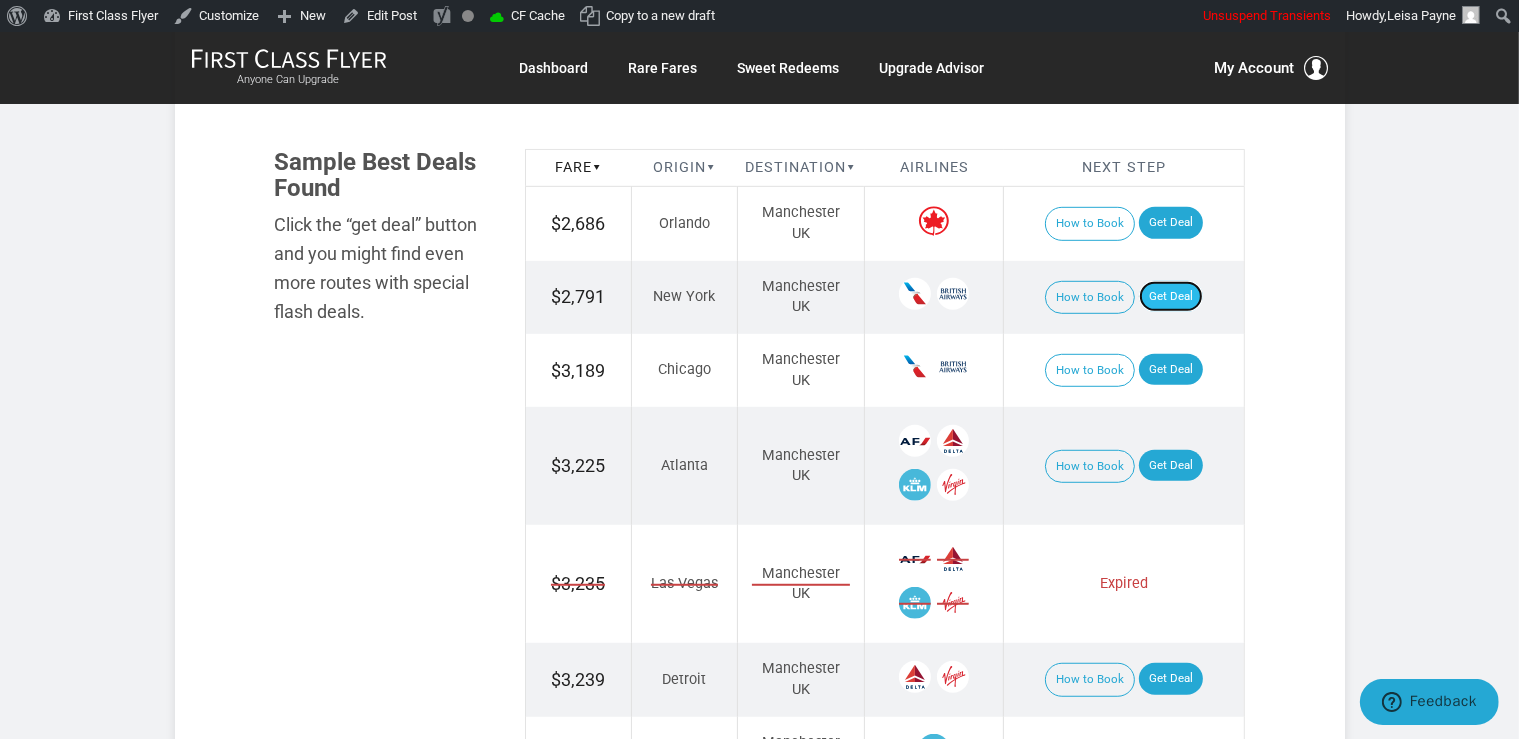 click on "Get Deal" at bounding box center [1171, 297] 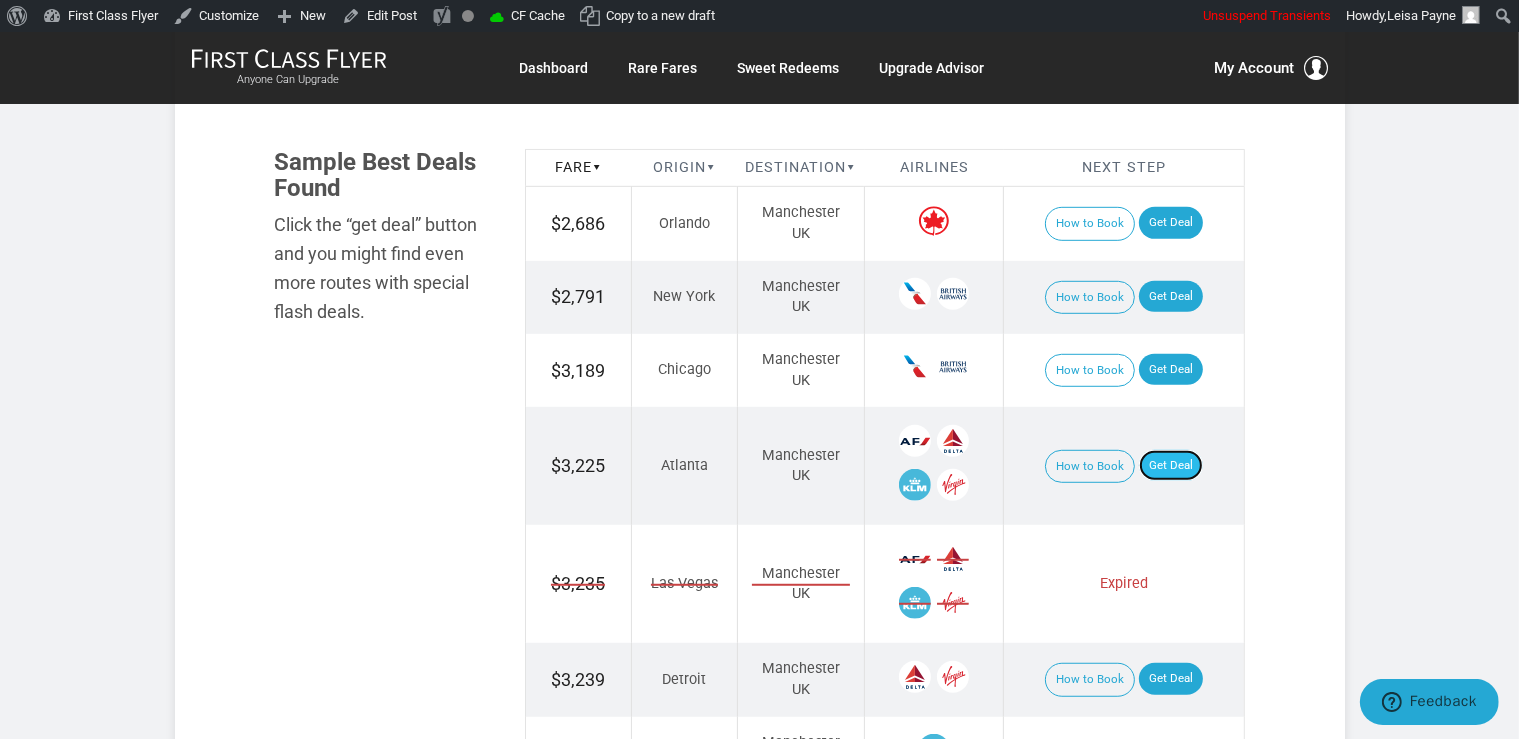 click on "Get Deal" at bounding box center [1171, 466] 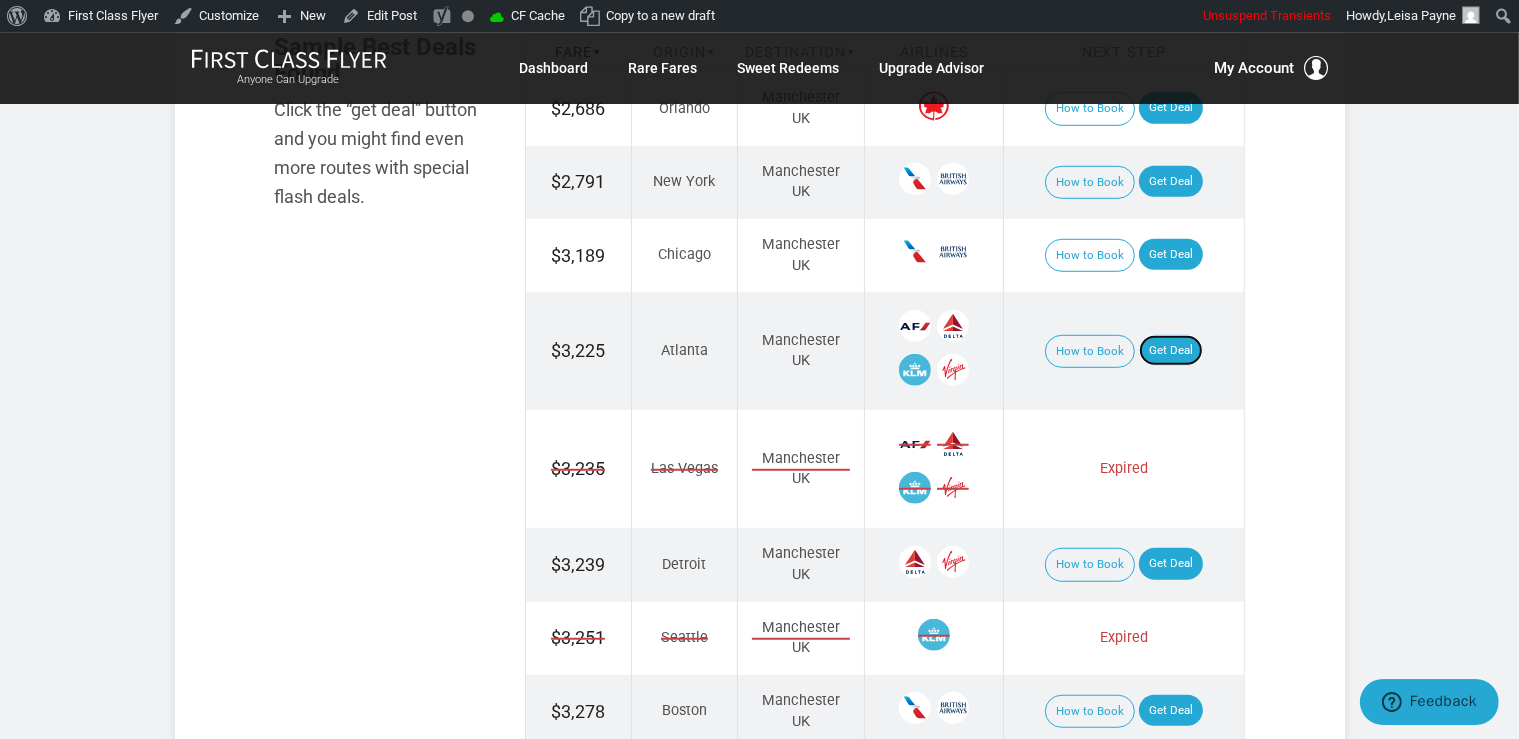 scroll, scrollTop: 1267, scrollLeft: 0, axis: vertical 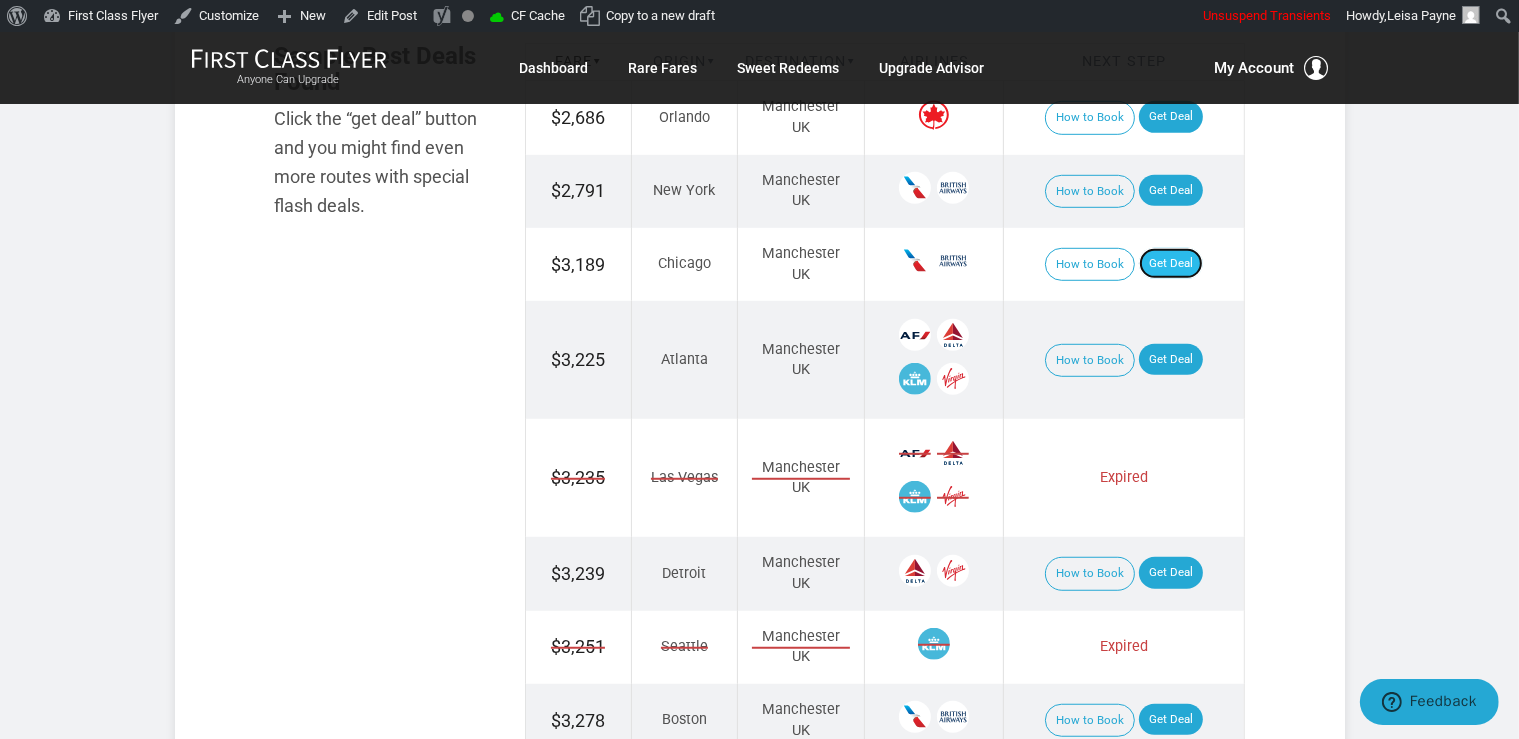 click on "Get Deal" at bounding box center [1171, 264] 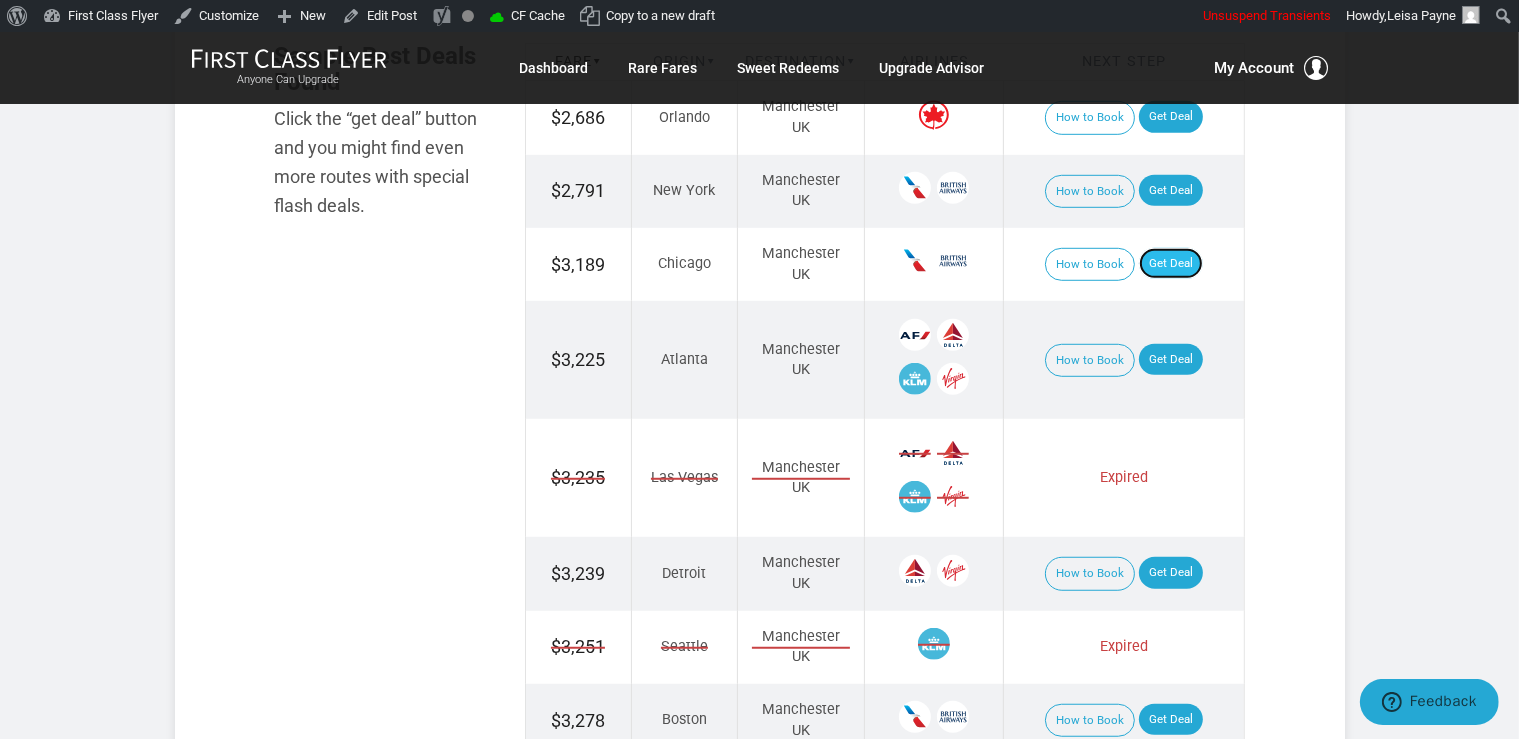 click on "Get Deal" at bounding box center (1171, 264) 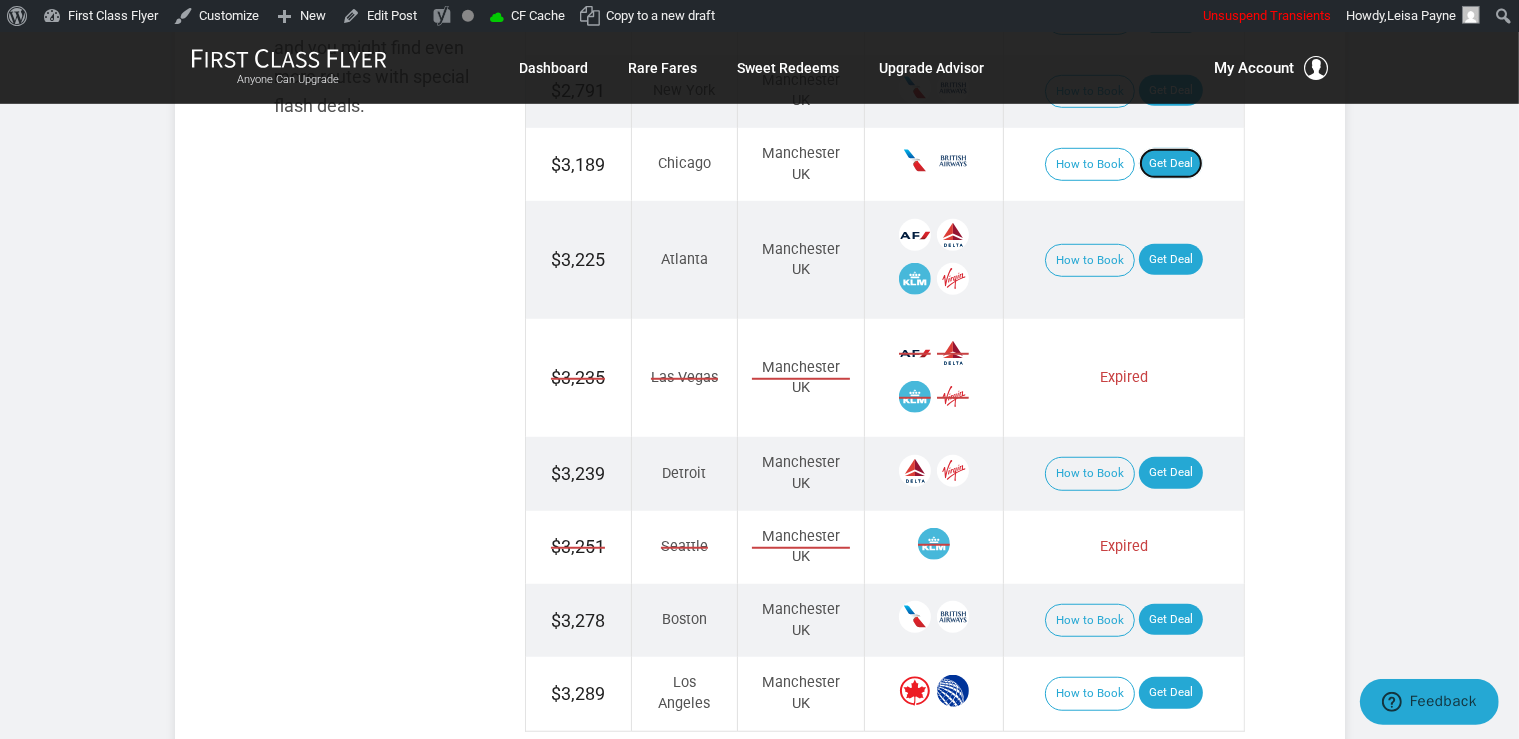scroll, scrollTop: 1478, scrollLeft: 0, axis: vertical 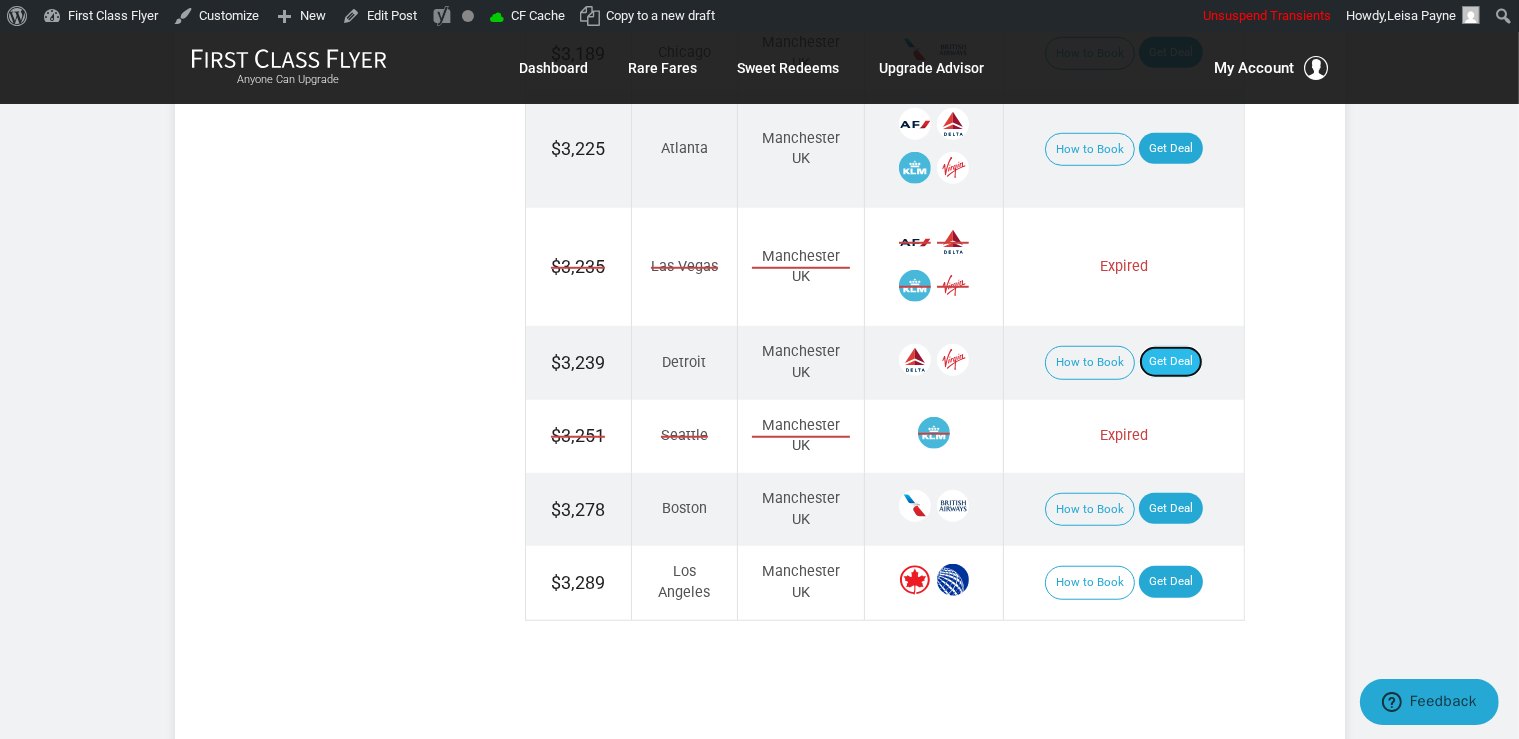 click on "Get Deal" at bounding box center [1171, 362] 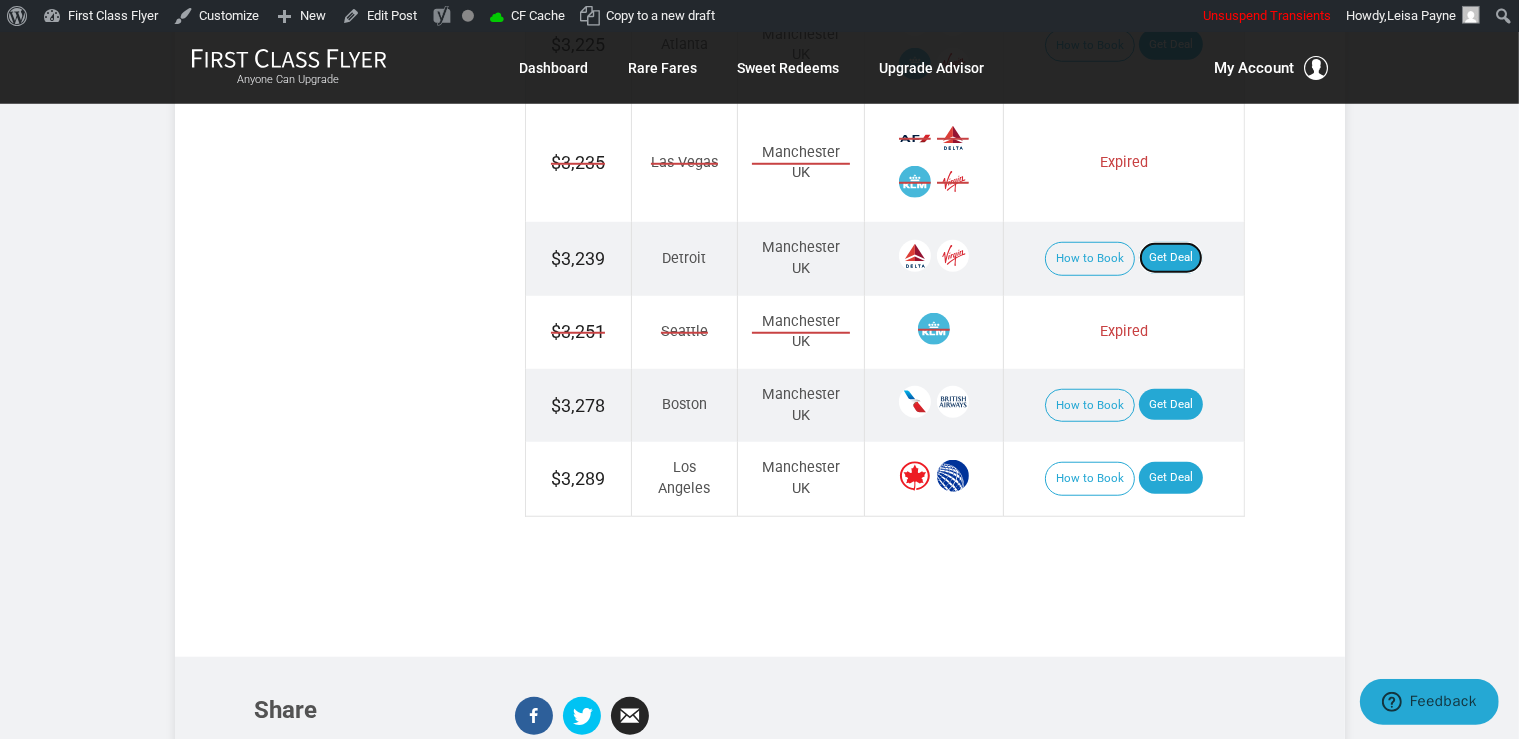 scroll, scrollTop: 1584, scrollLeft: 0, axis: vertical 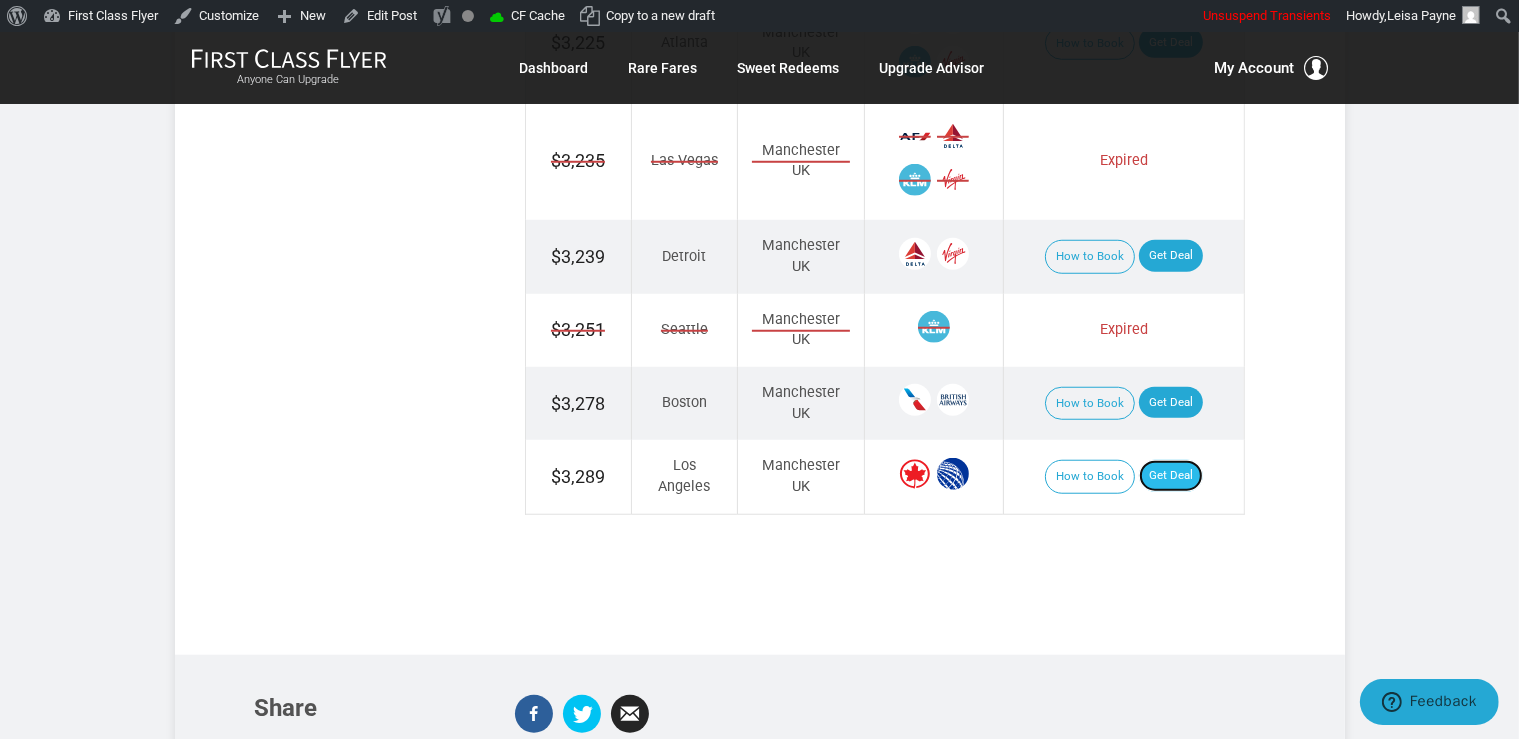 click on "Get Deal" at bounding box center [1171, 476] 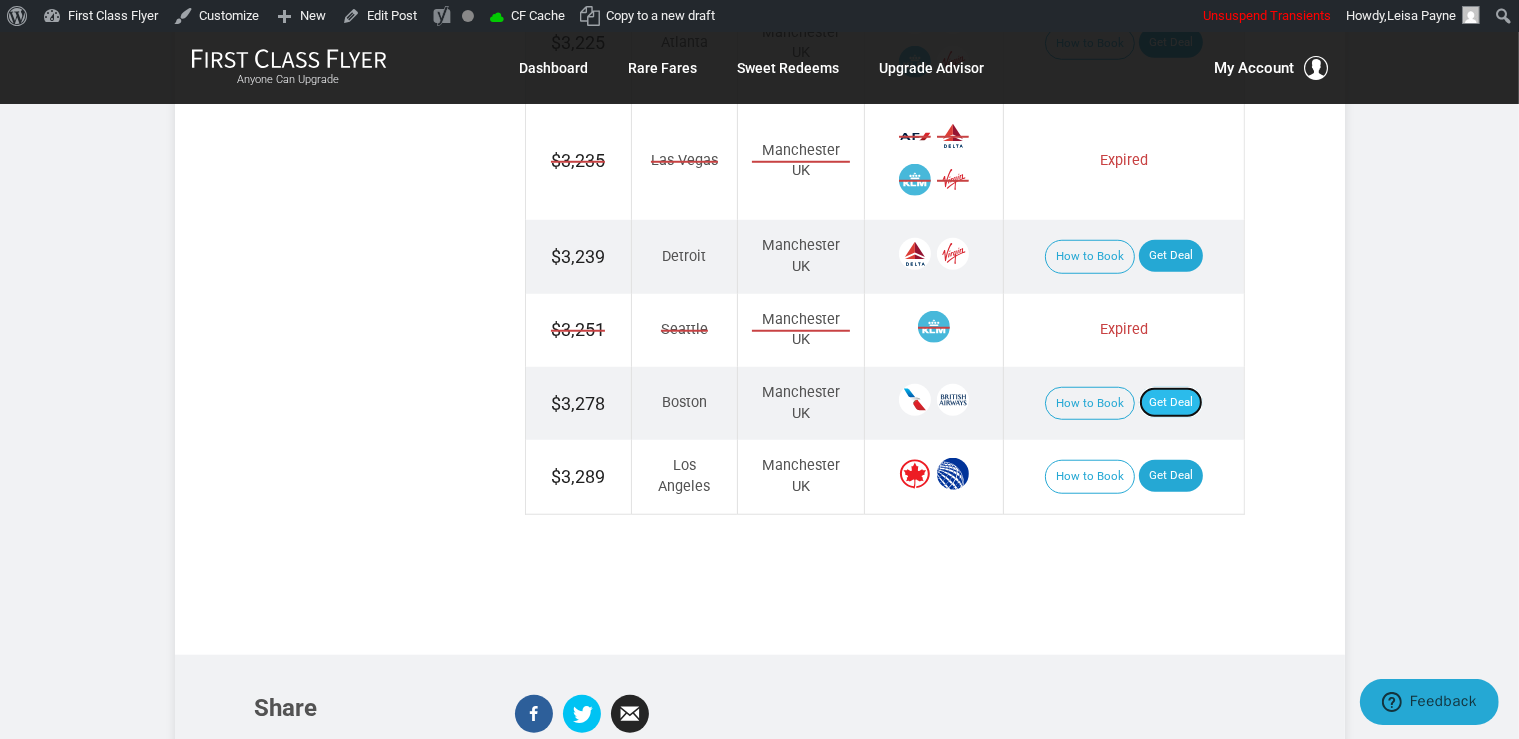 click on "Get Deal" at bounding box center (1171, 403) 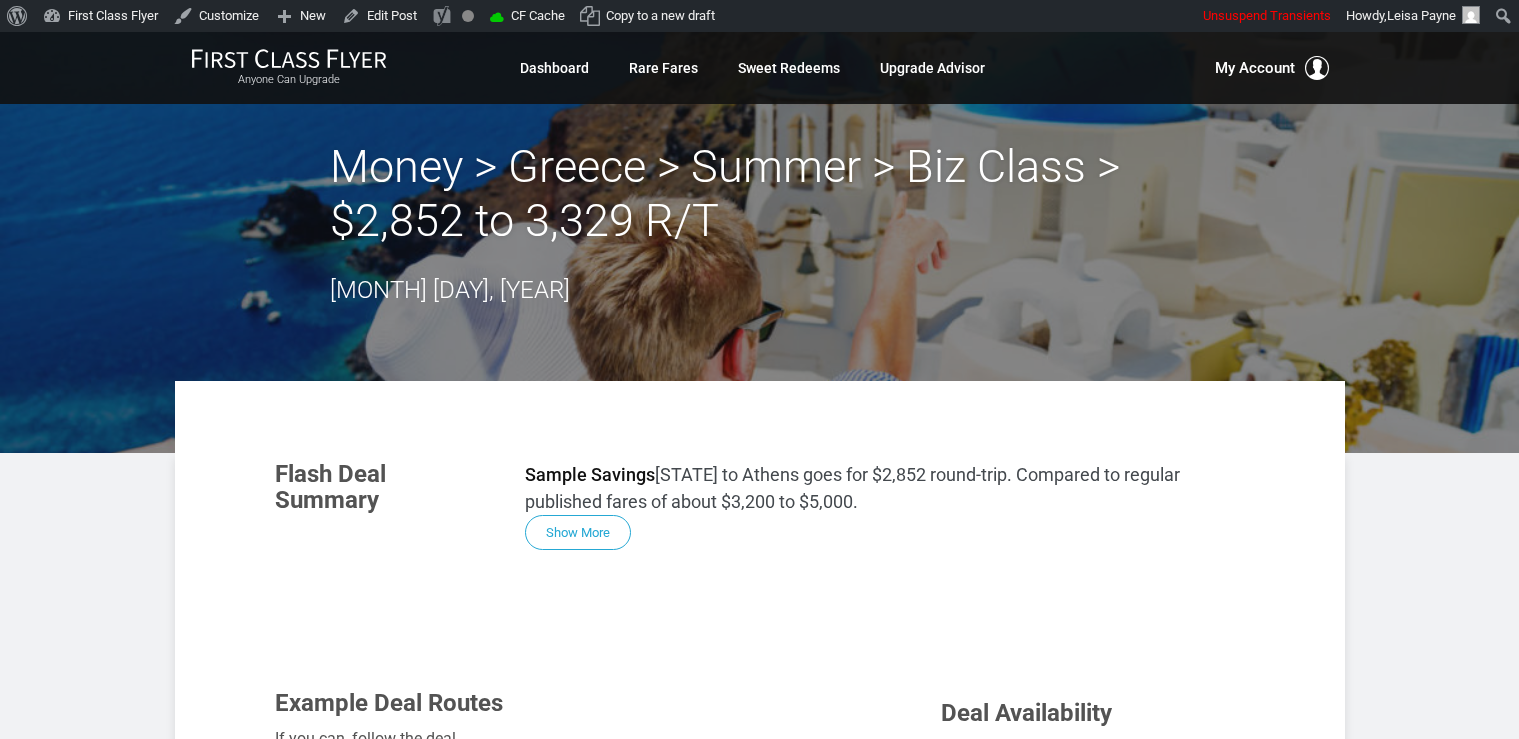 scroll, scrollTop: 0, scrollLeft: 0, axis: both 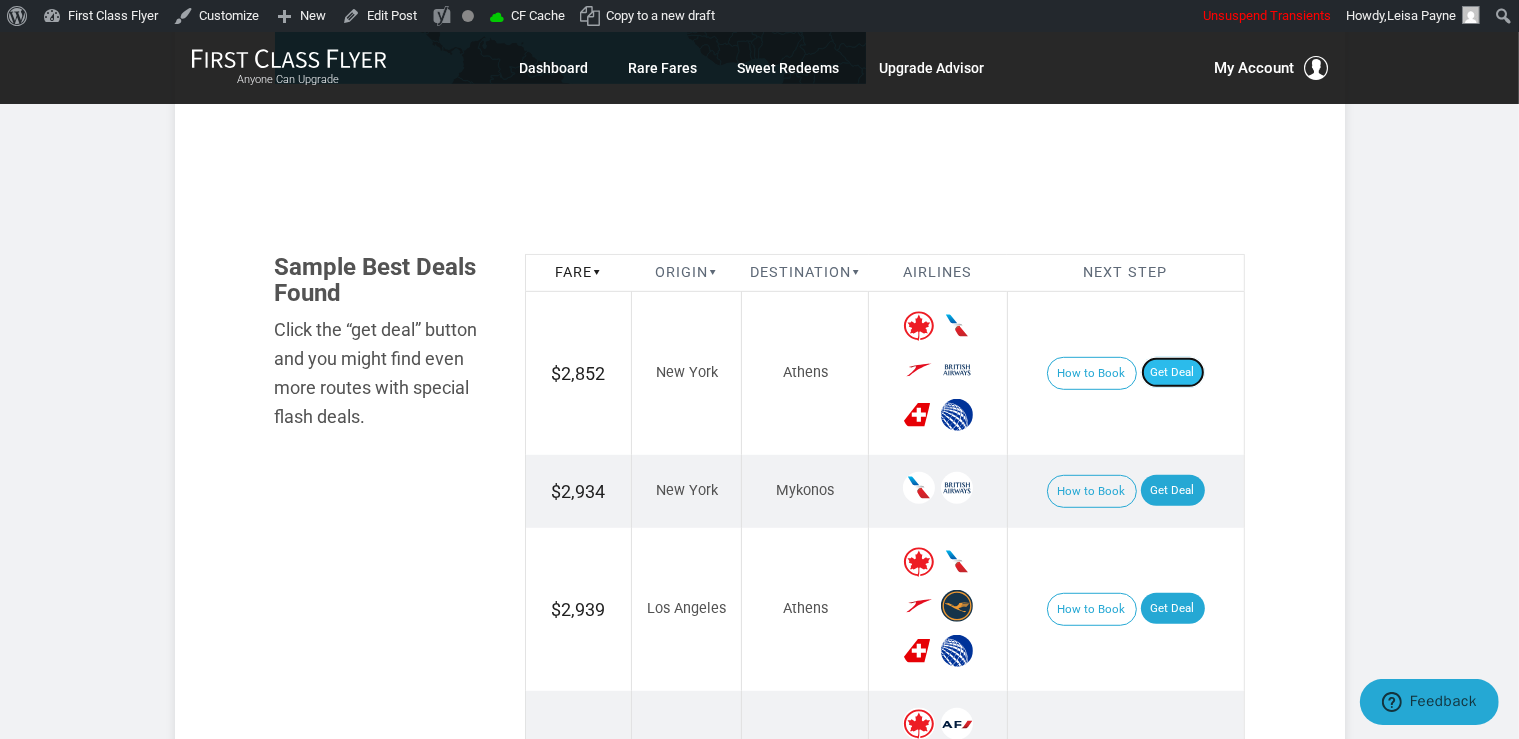 click on "Get Deal" at bounding box center [1173, 373] 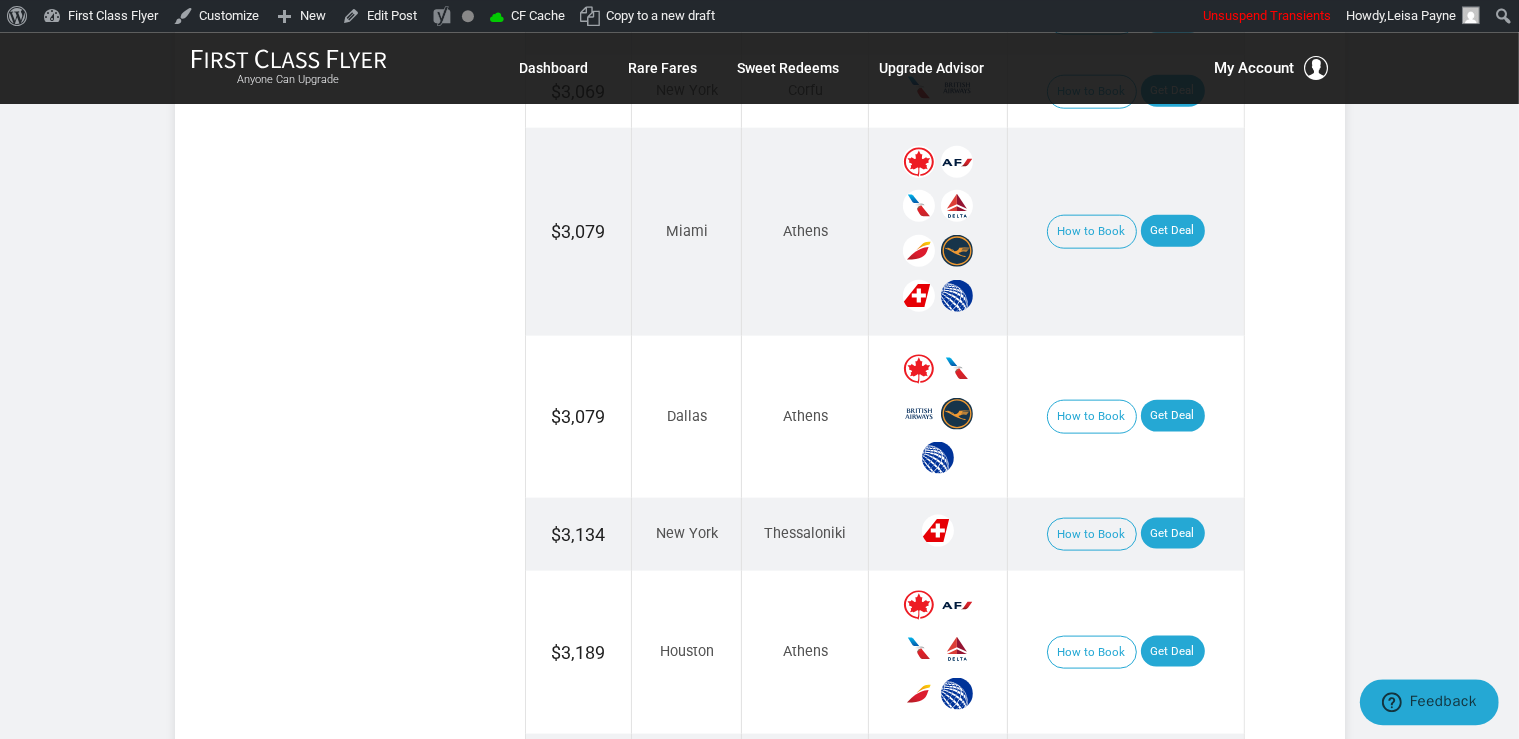 scroll, scrollTop: 2534, scrollLeft: 0, axis: vertical 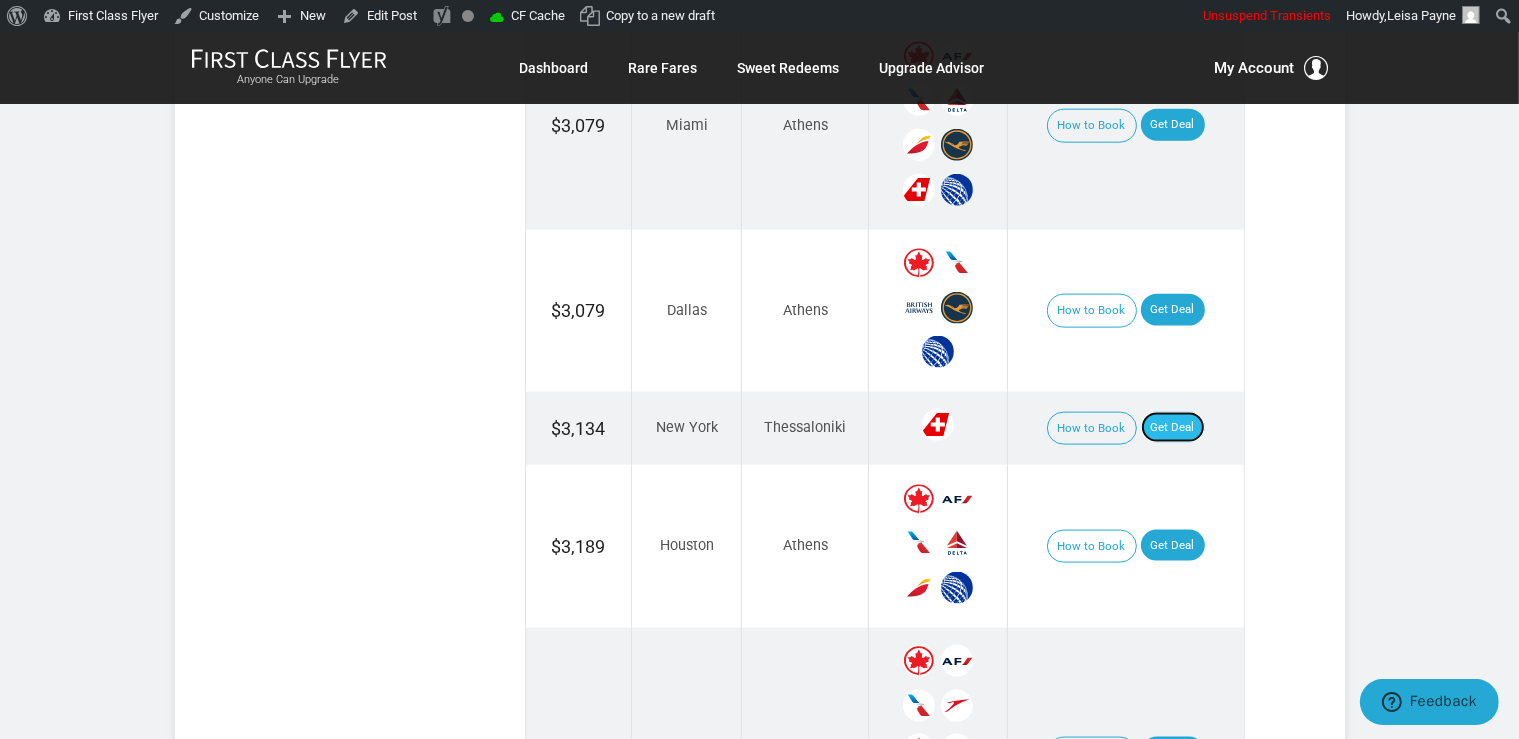 click on "Get Deal" at bounding box center (1173, 428) 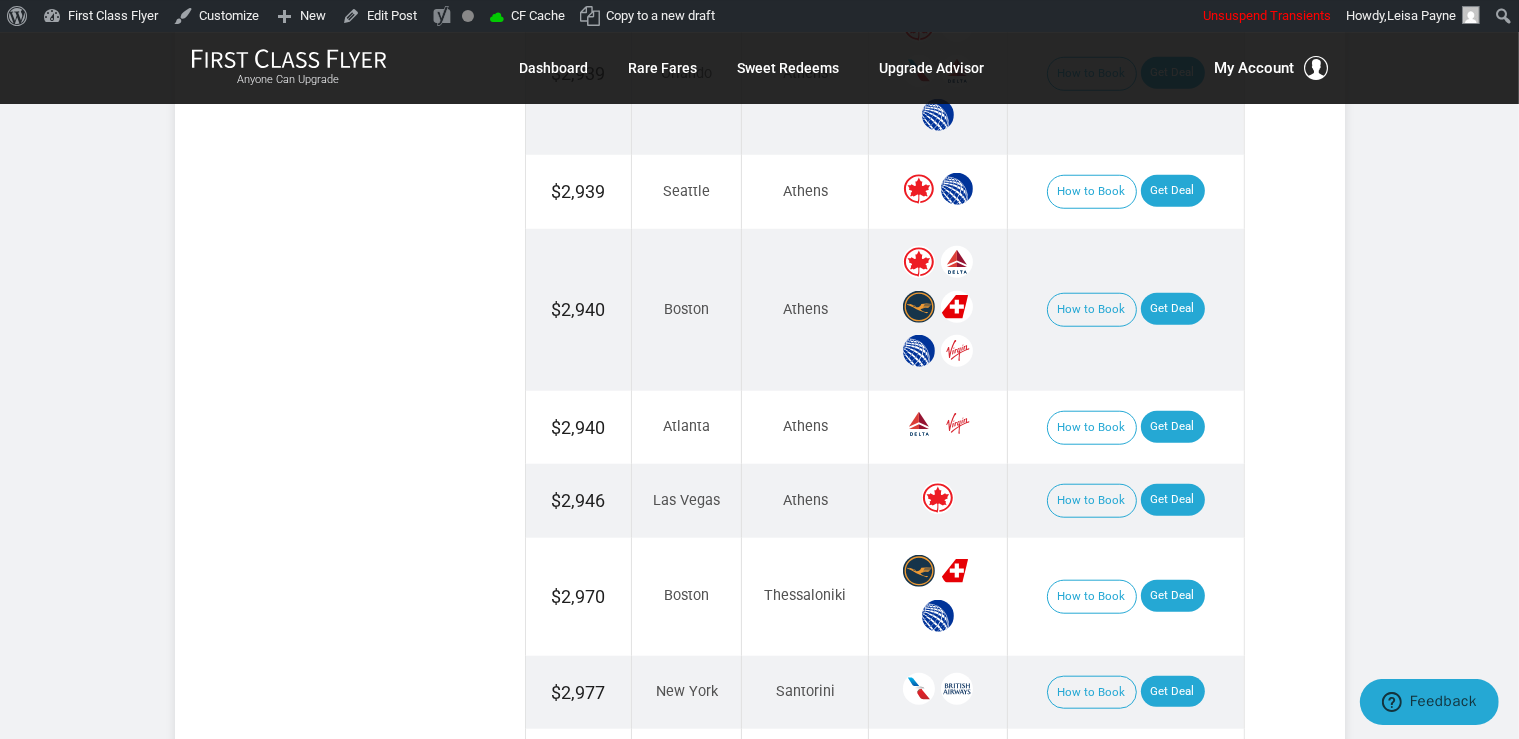 scroll, scrollTop: 1795, scrollLeft: 0, axis: vertical 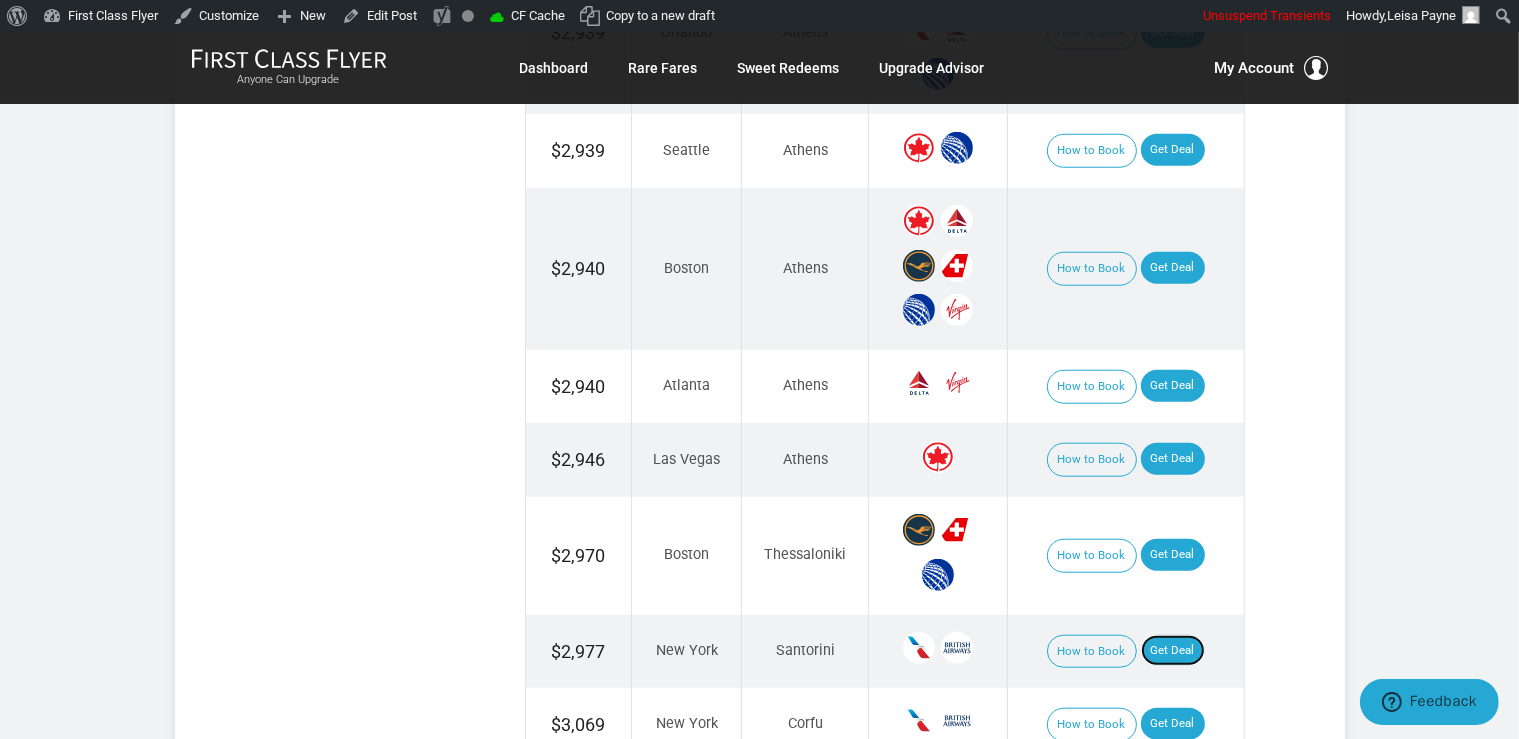 click on "Get Deal" at bounding box center [1173, 651] 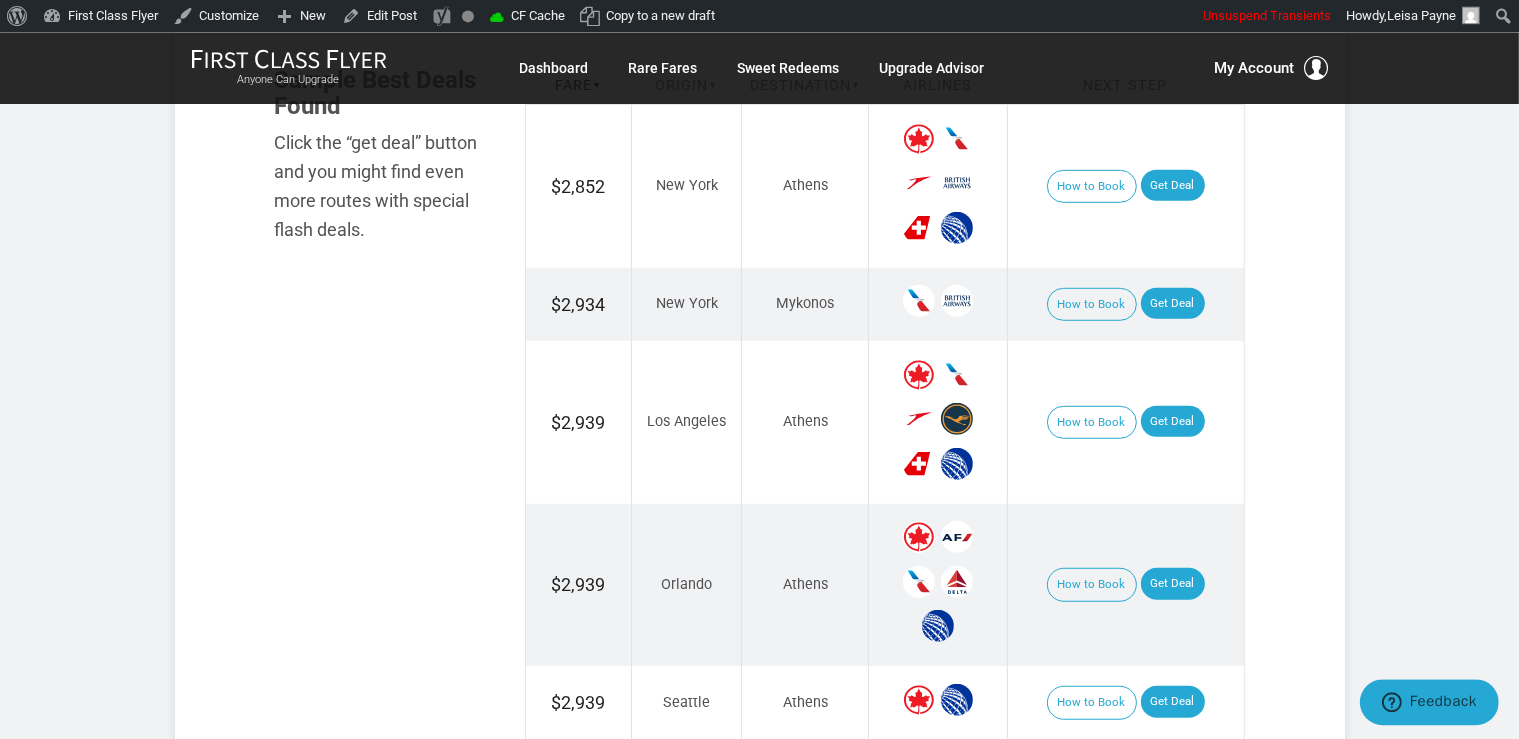 scroll, scrollTop: 1372, scrollLeft: 0, axis: vertical 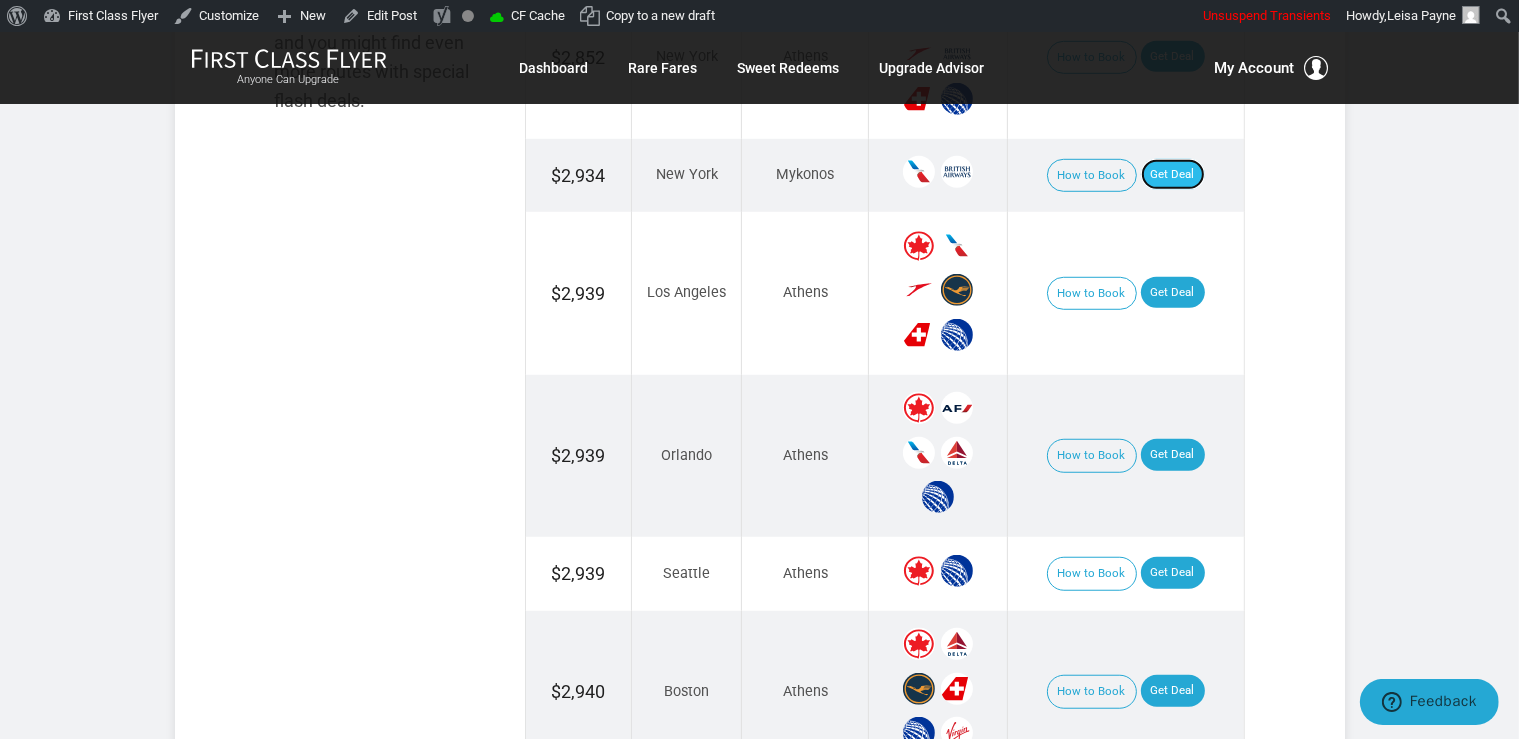 click on "Get Deal" at bounding box center [1173, 175] 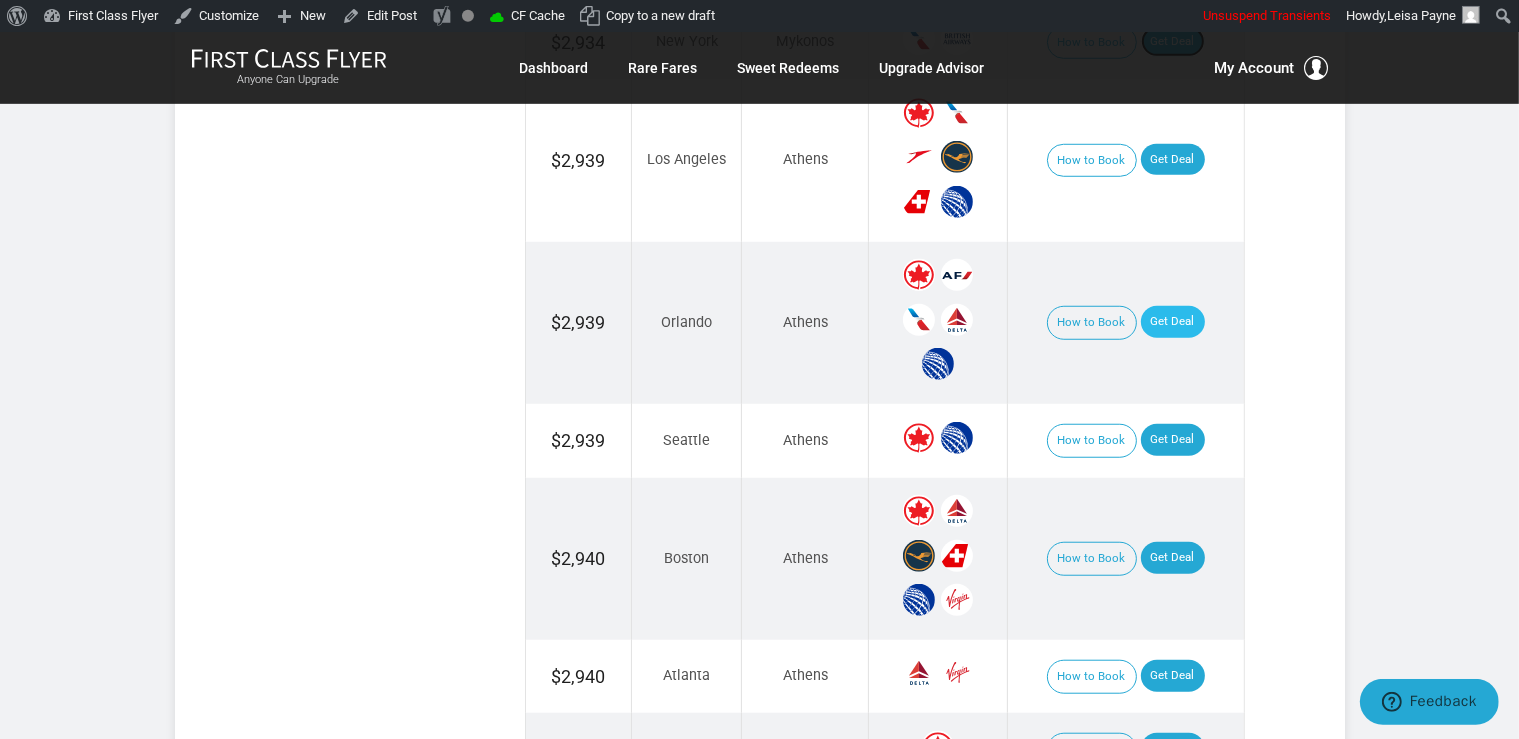 scroll, scrollTop: 1584, scrollLeft: 0, axis: vertical 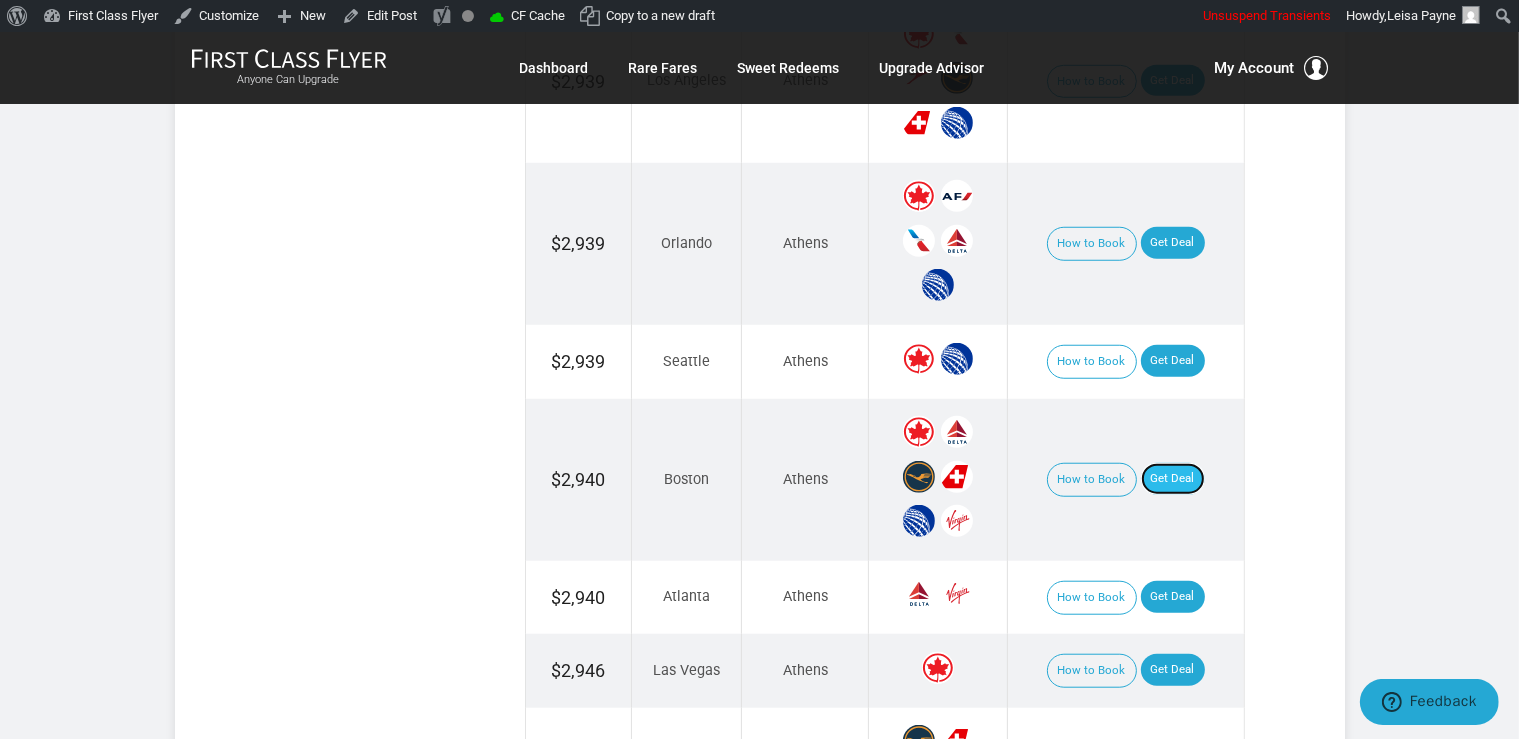 click on "Get Deal" at bounding box center (1173, 479) 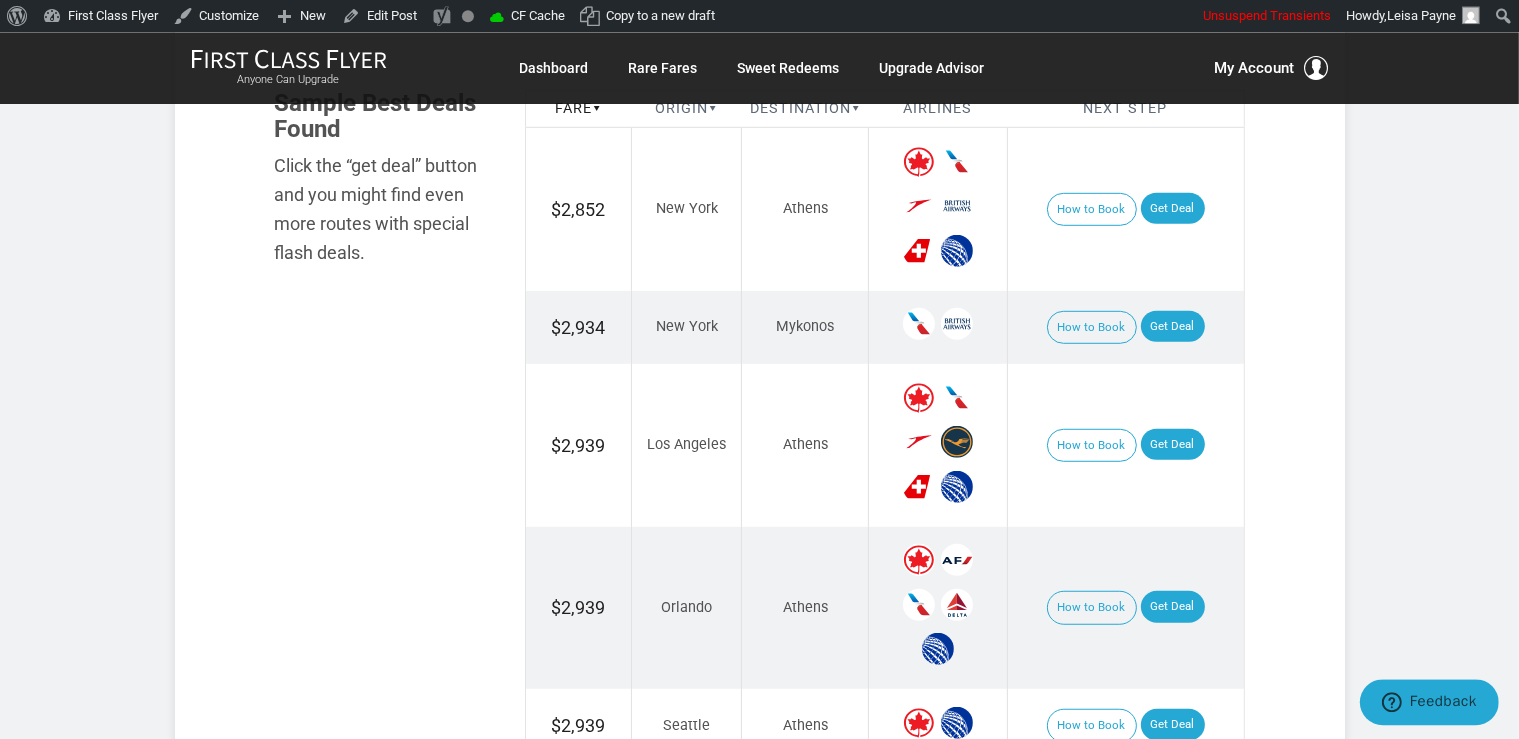 scroll, scrollTop: 1161, scrollLeft: 0, axis: vertical 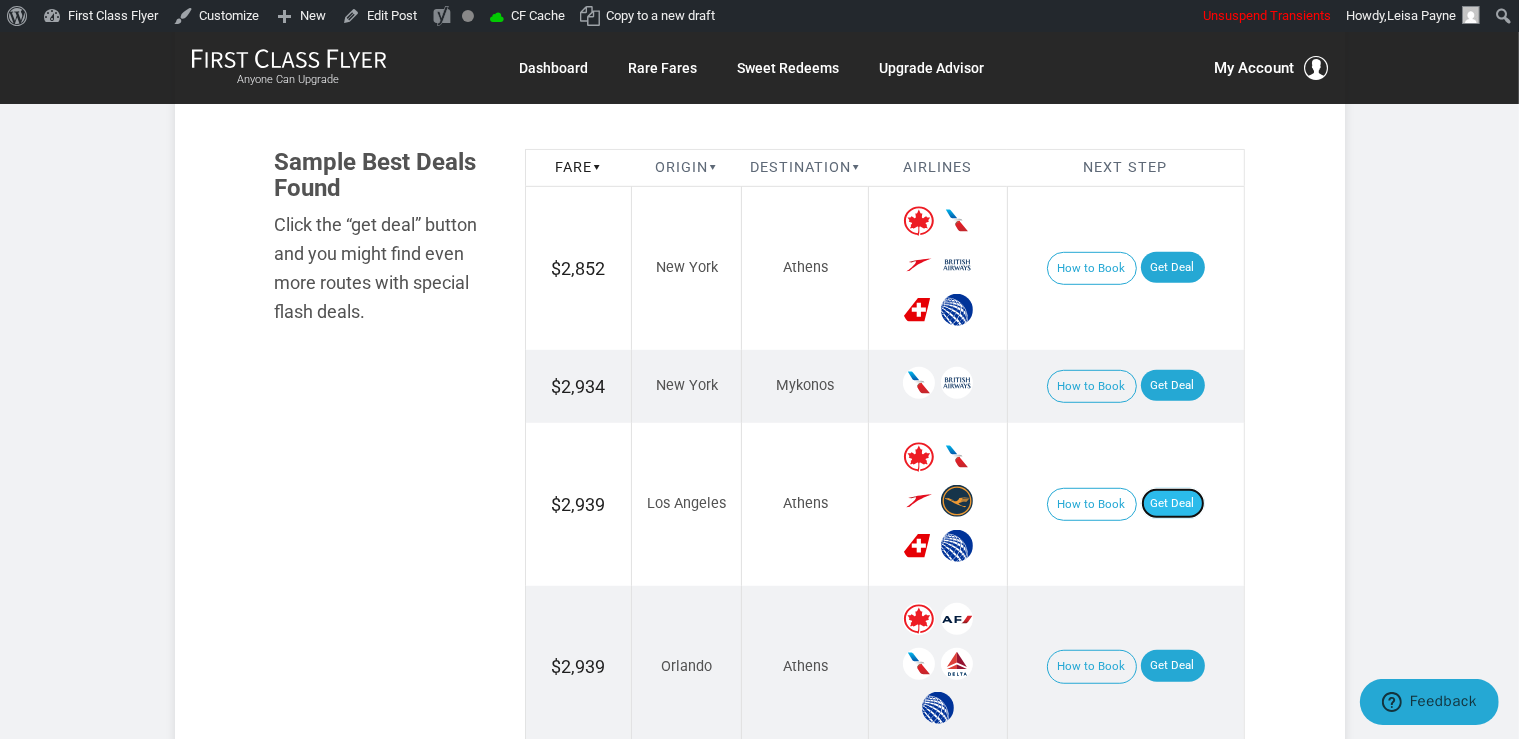 click on "Get Deal" at bounding box center (1173, 504) 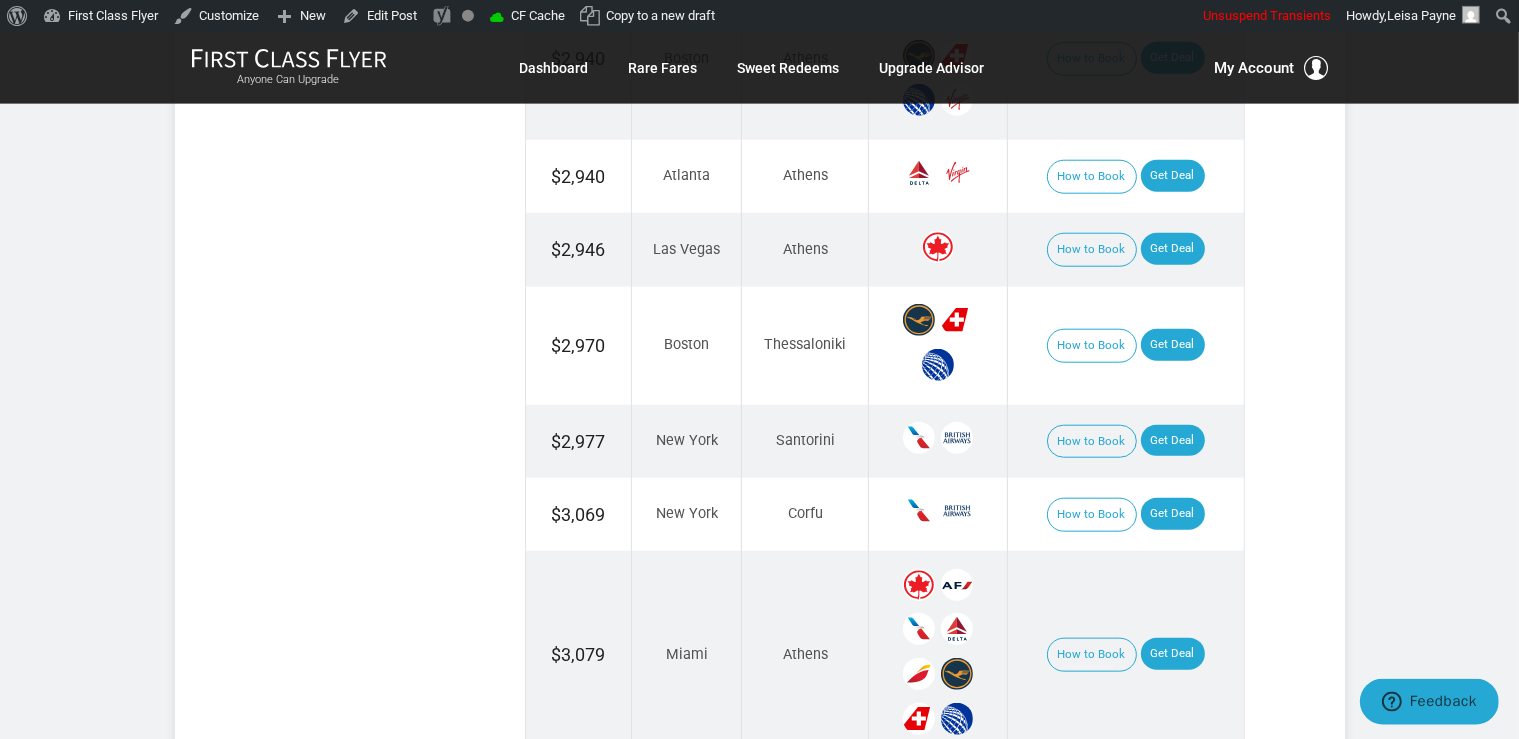 scroll, scrollTop: 2006, scrollLeft: 0, axis: vertical 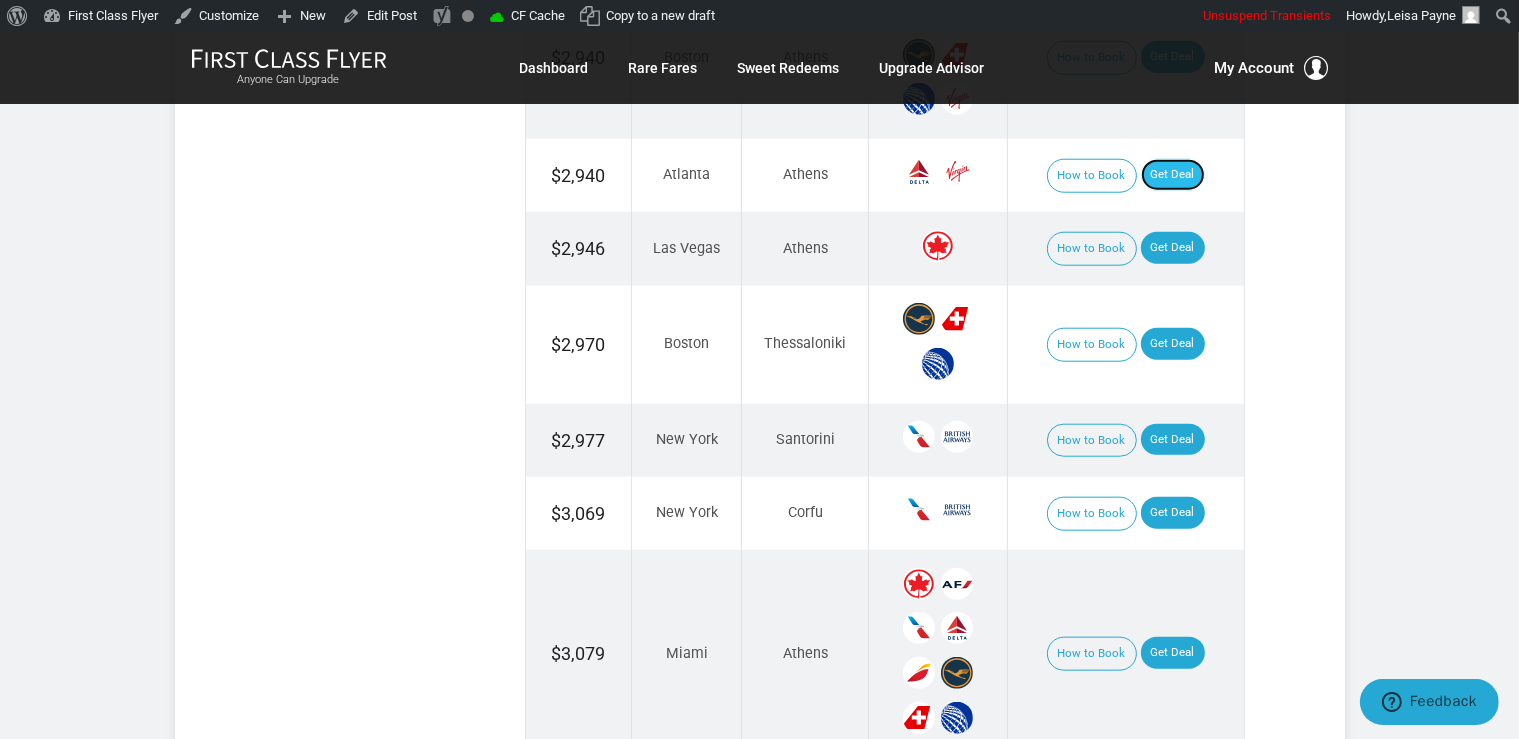 click on "Get Deal" at bounding box center [1173, 175] 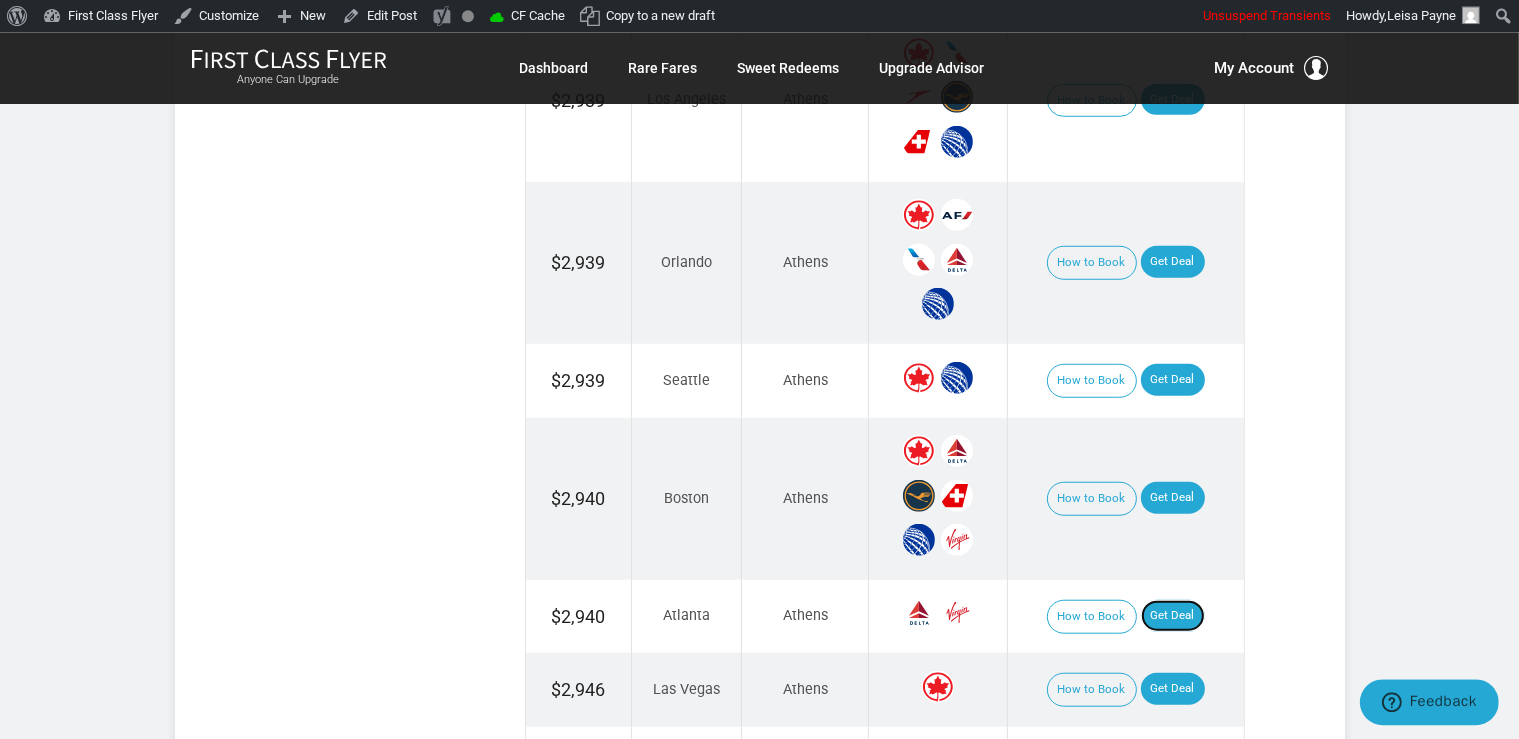 scroll, scrollTop: 1478, scrollLeft: 0, axis: vertical 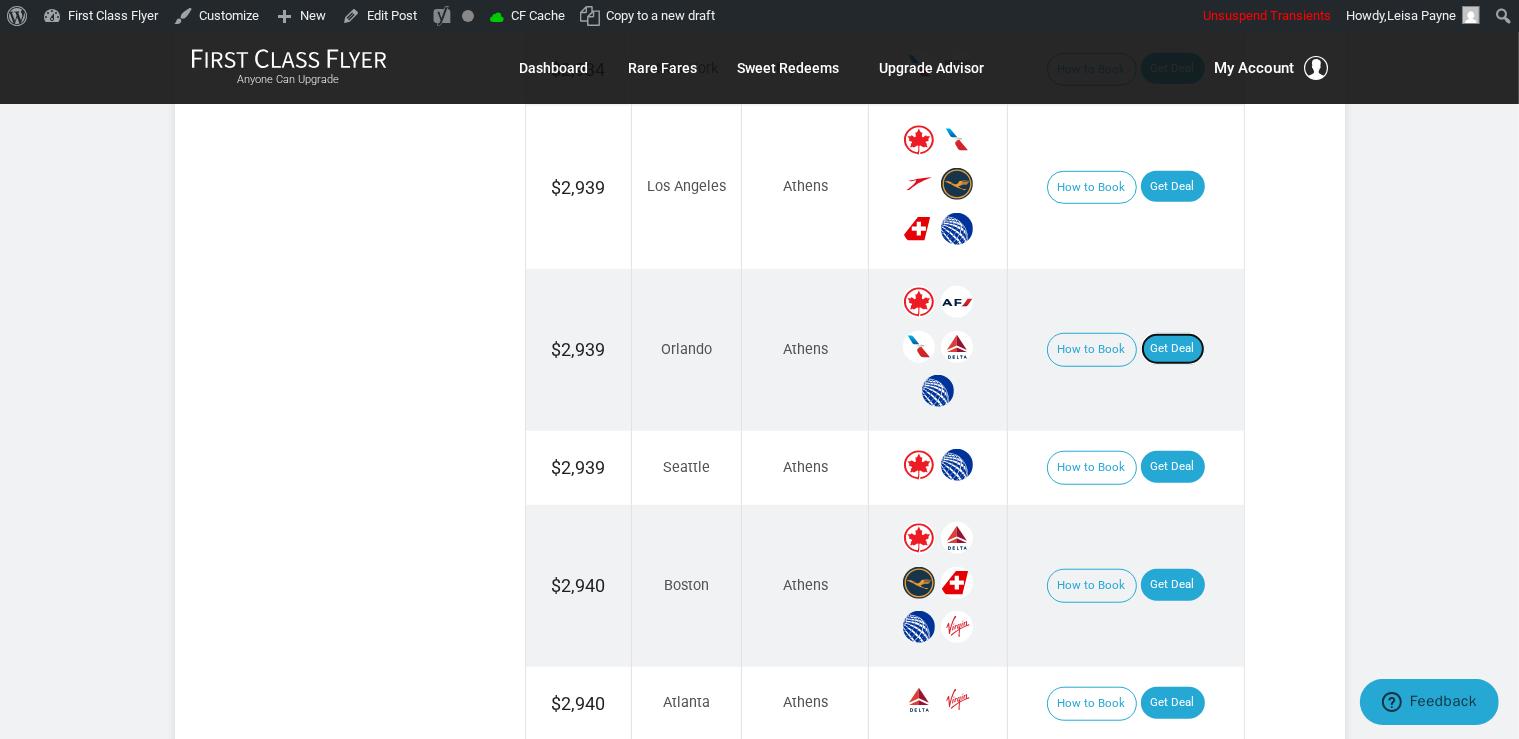 click on "Get Deal" at bounding box center (1173, 349) 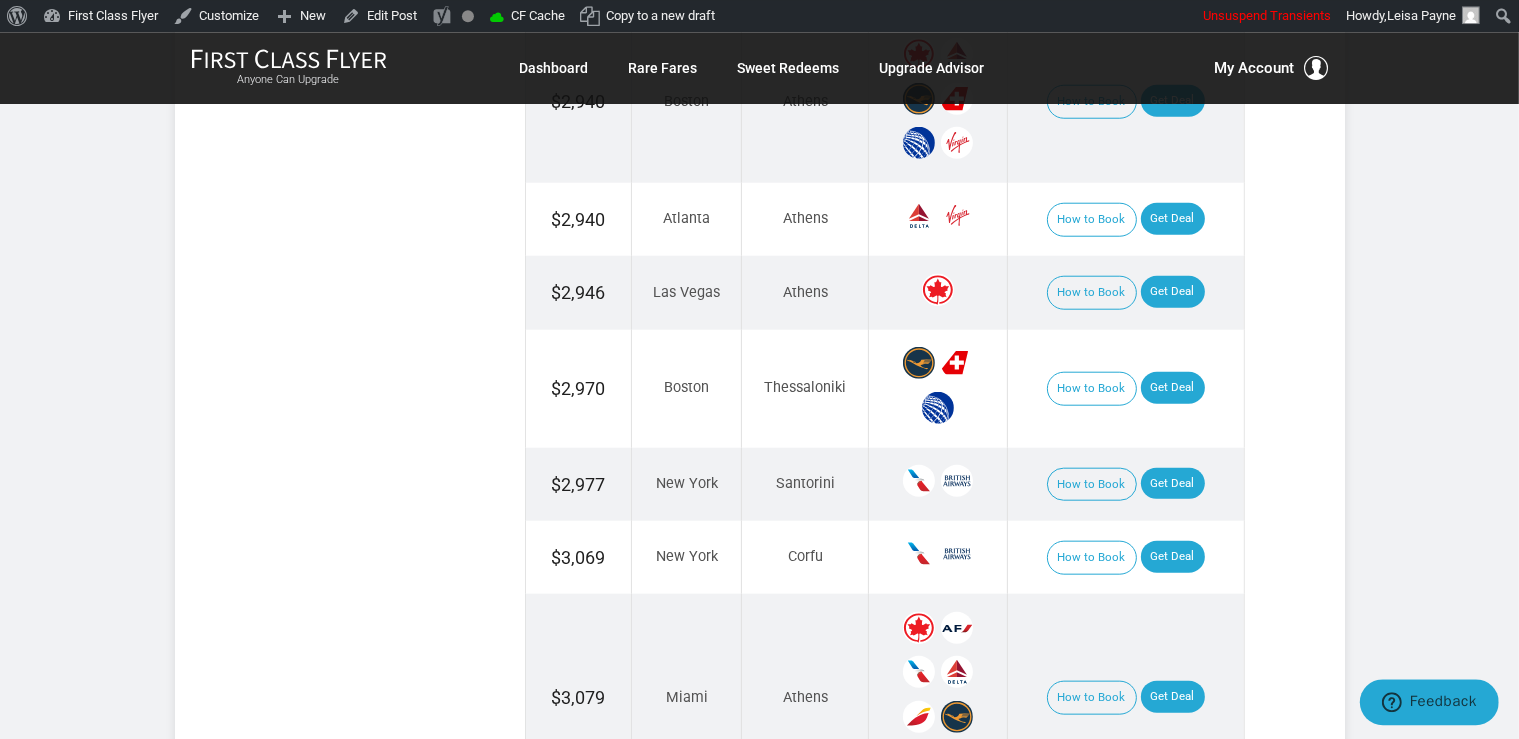 scroll, scrollTop: 2006, scrollLeft: 0, axis: vertical 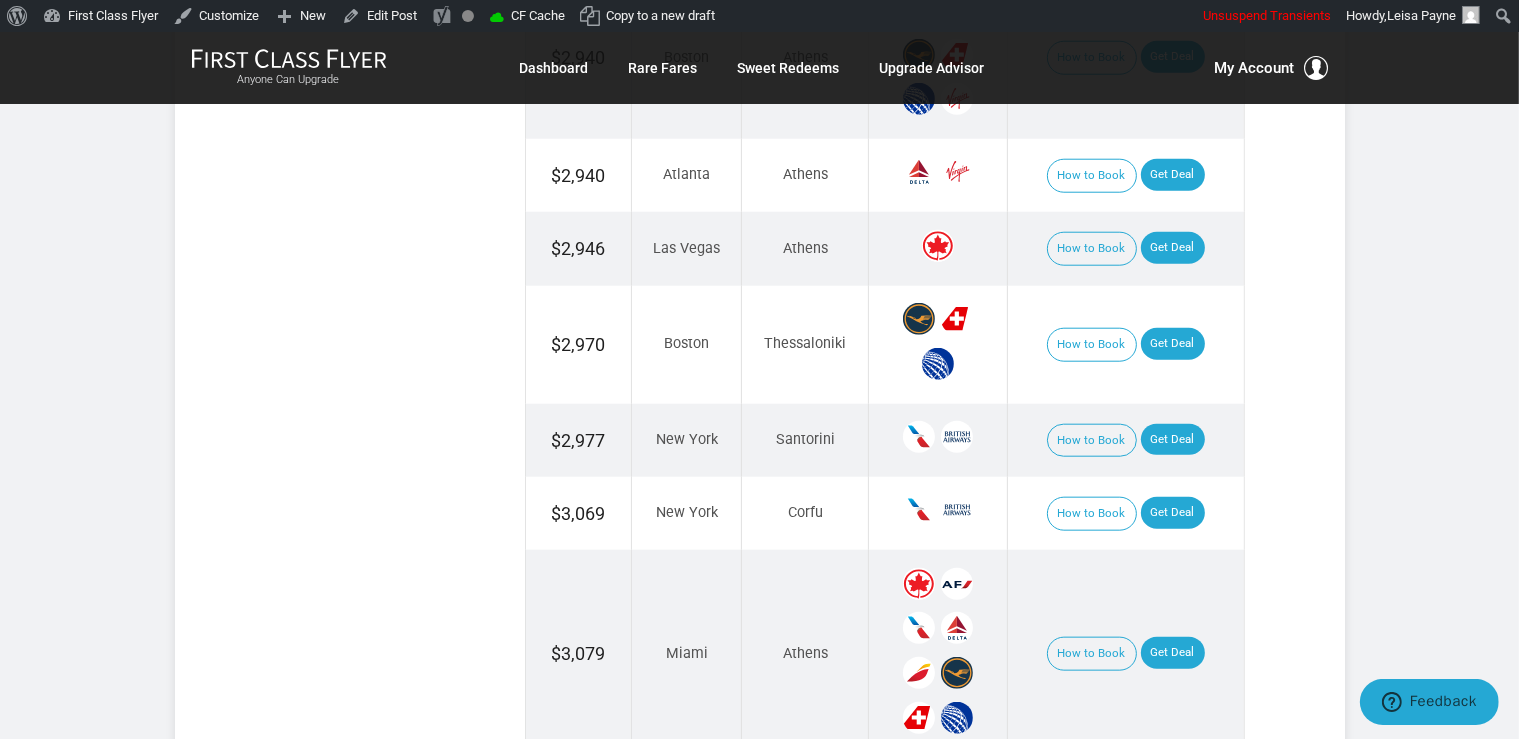 click on "How to Book   Get Deal" at bounding box center [1125, 248] 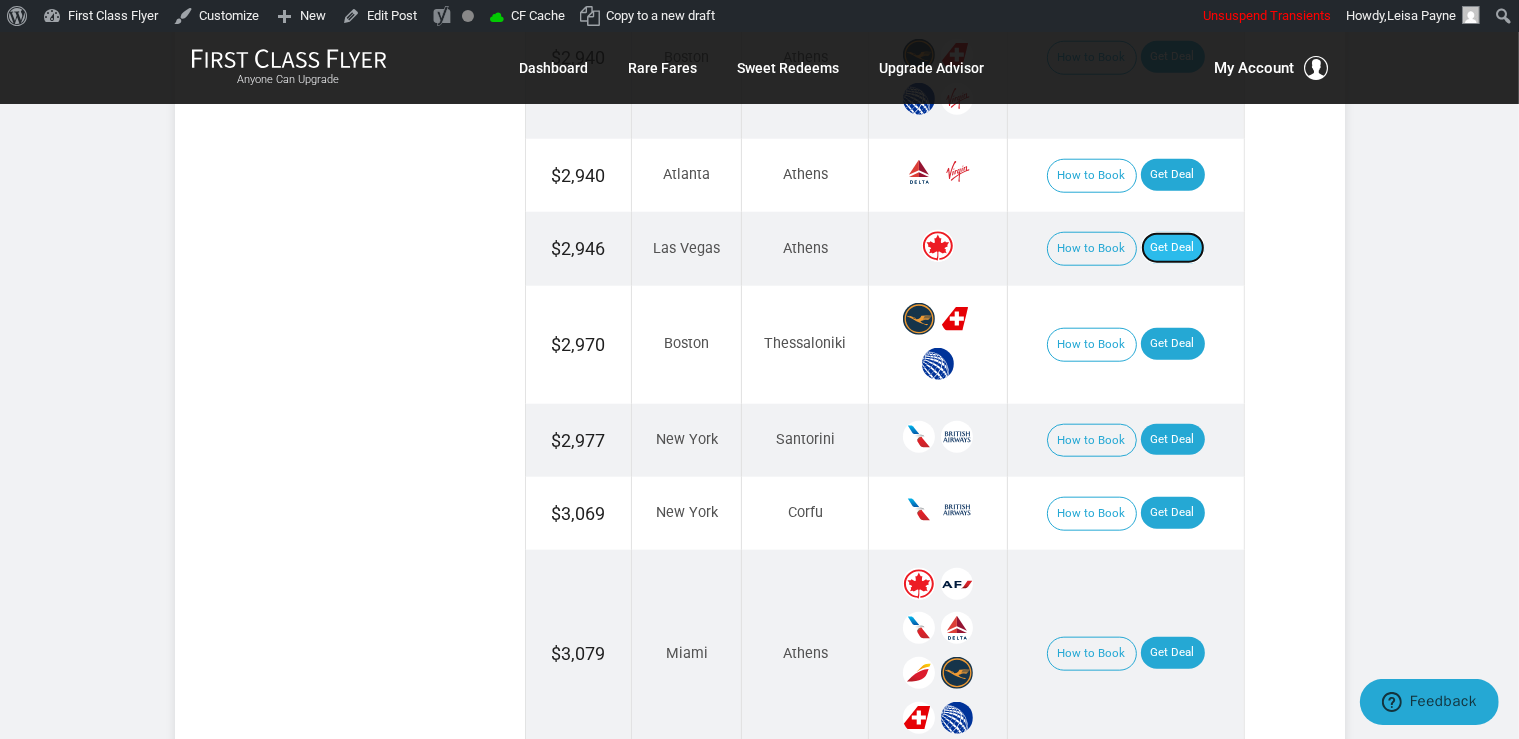 click on "Get Deal" at bounding box center (1173, 248) 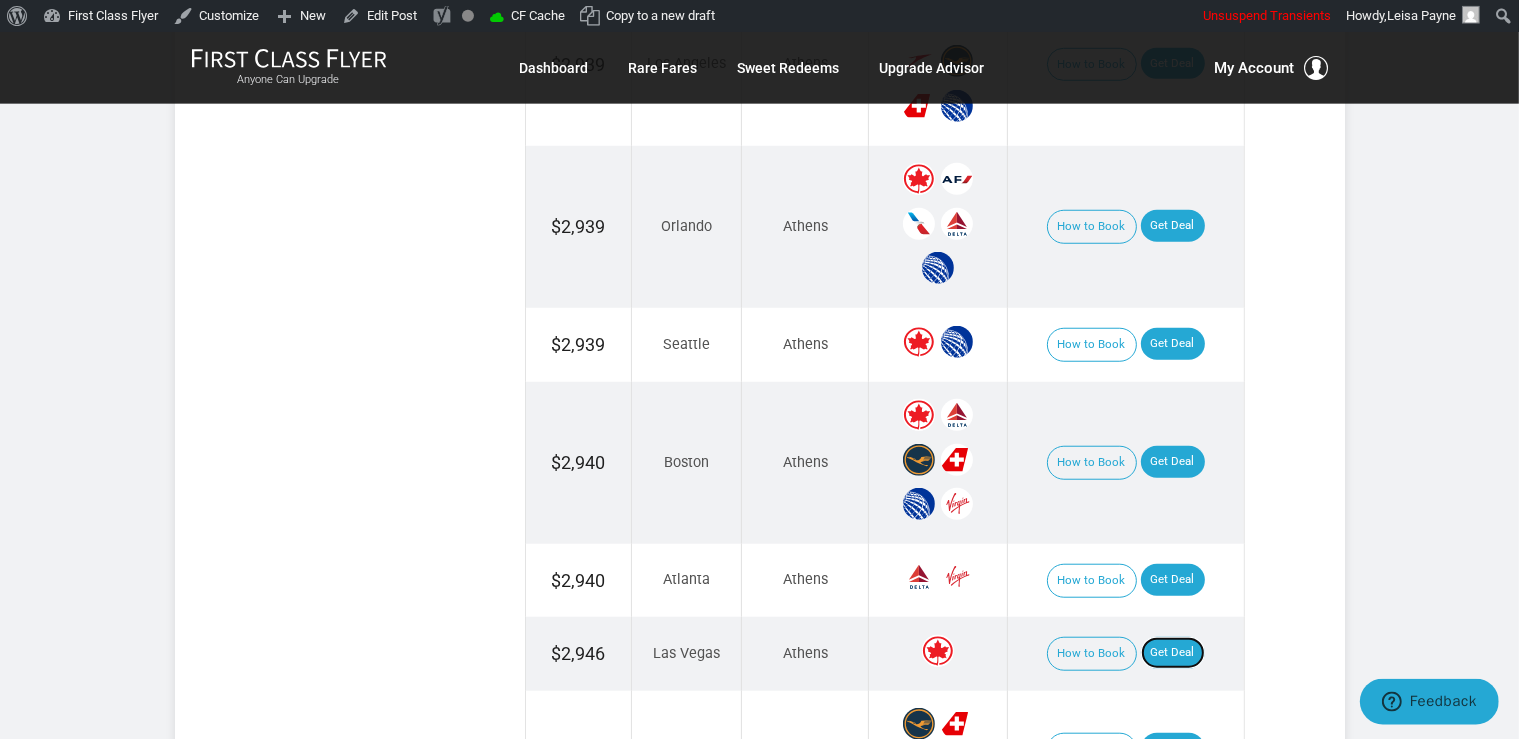 scroll, scrollTop: 1584, scrollLeft: 0, axis: vertical 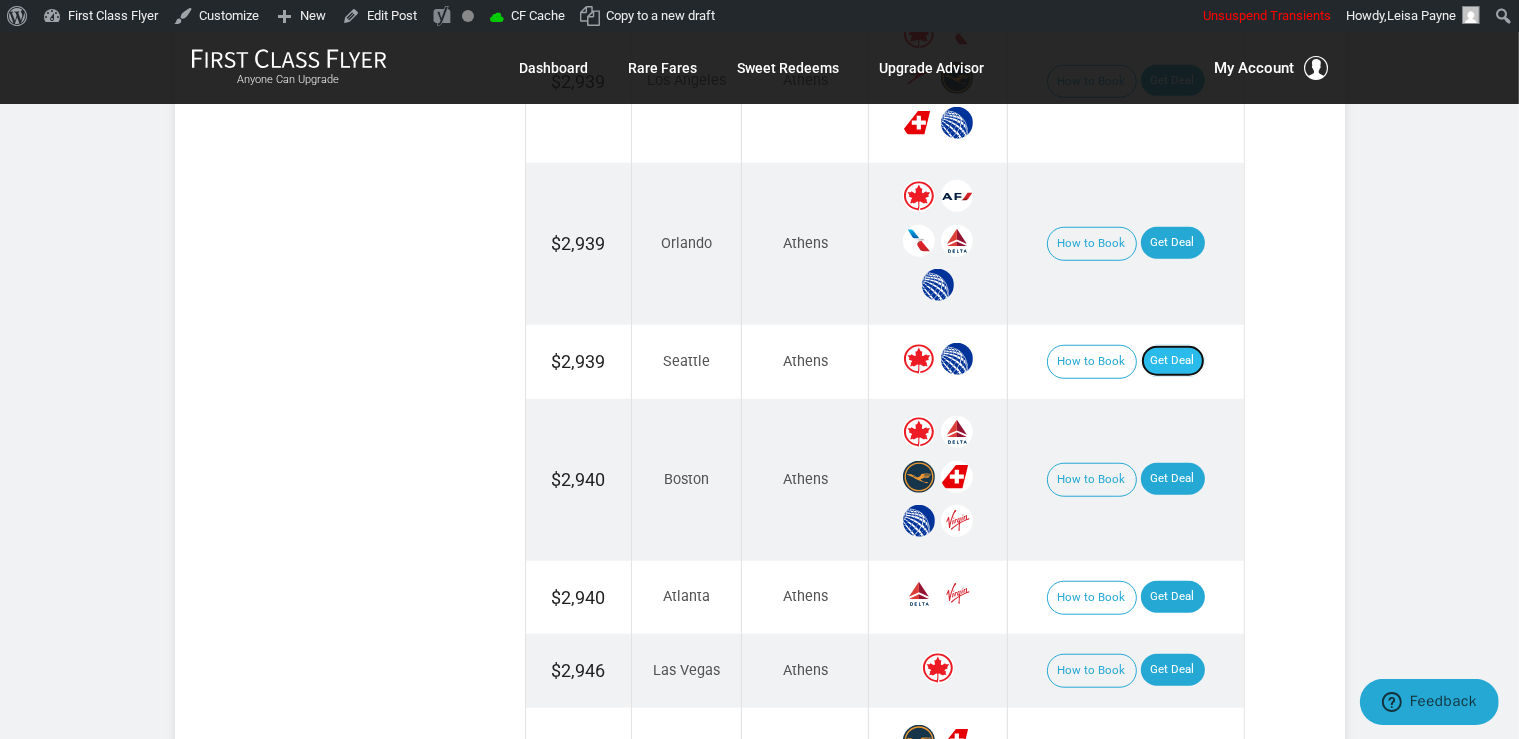 click on "Get Deal" at bounding box center [1173, 361] 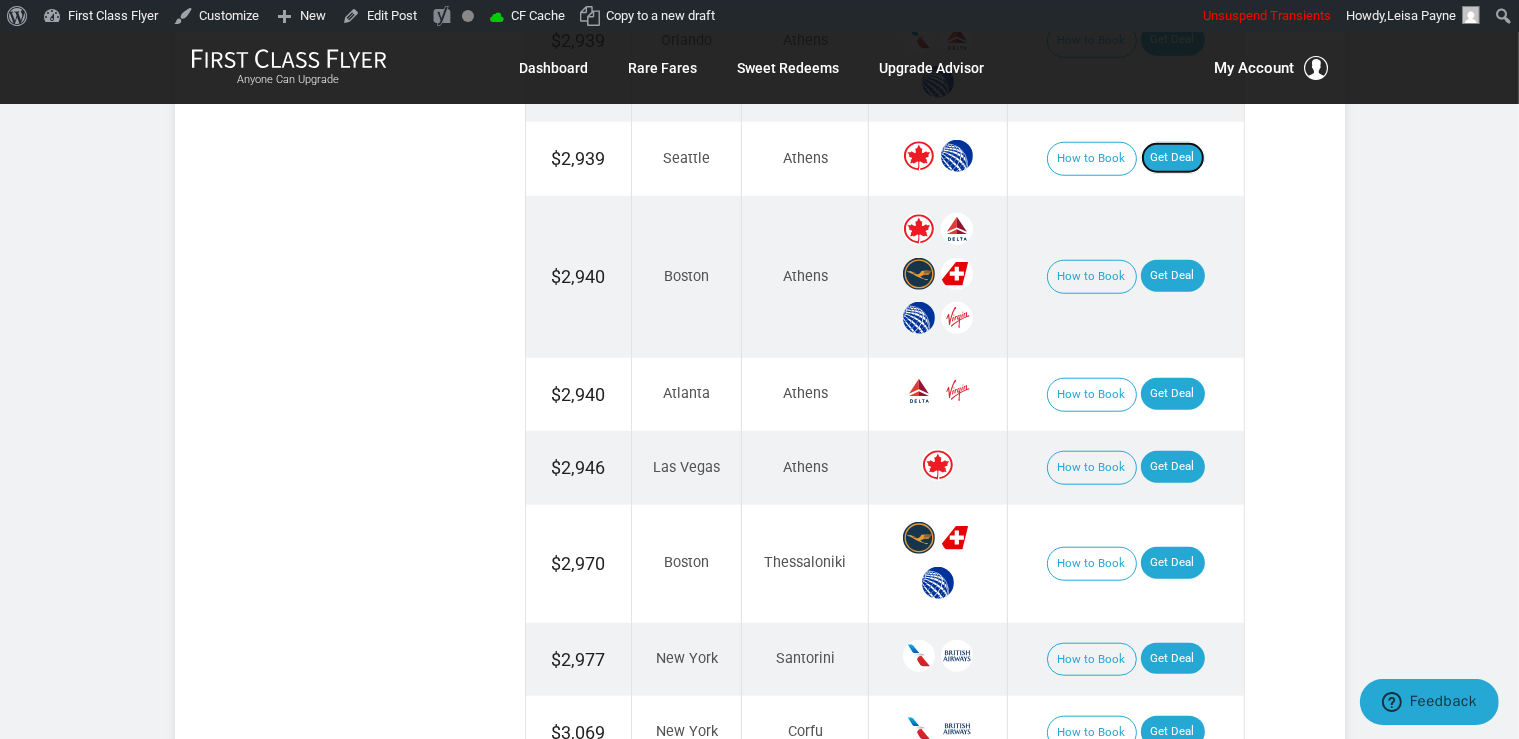 scroll, scrollTop: 1900, scrollLeft: 0, axis: vertical 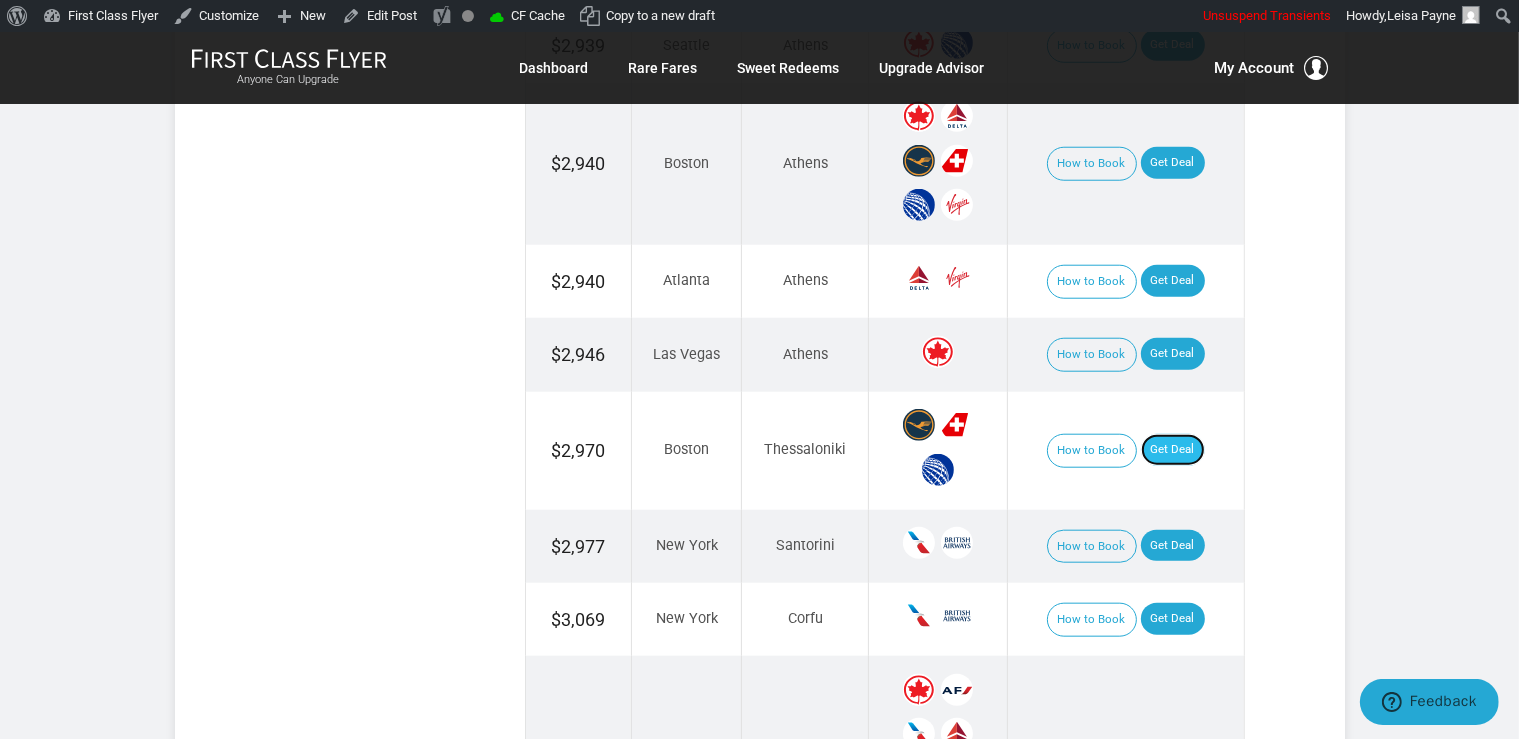 click on "Get Deal" at bounding box center (1173, 450) 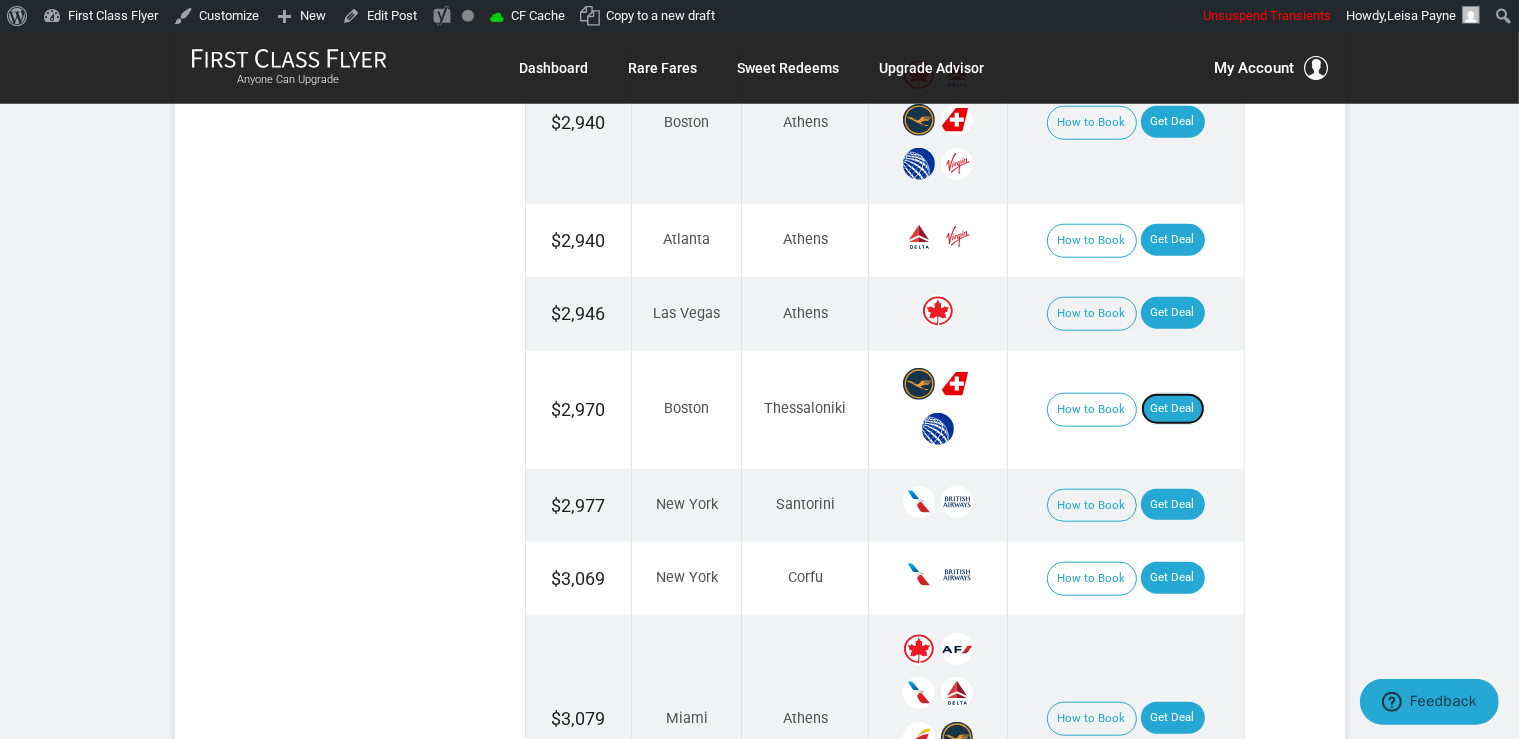 scroll, scrollTop: 2112, scrollLeft: 0, axis: vertical 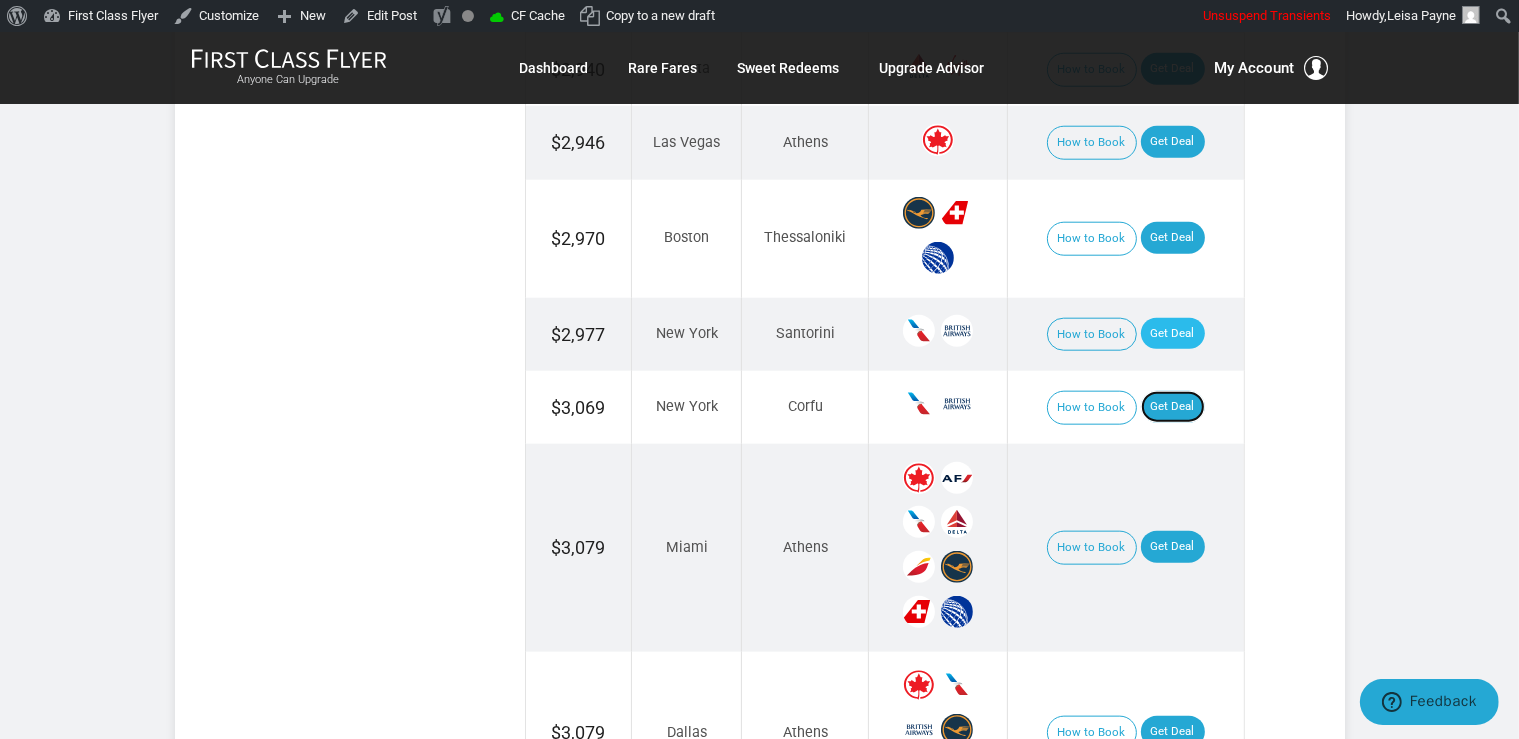 click on "Get Deal" at bounding box center (1173, 407) 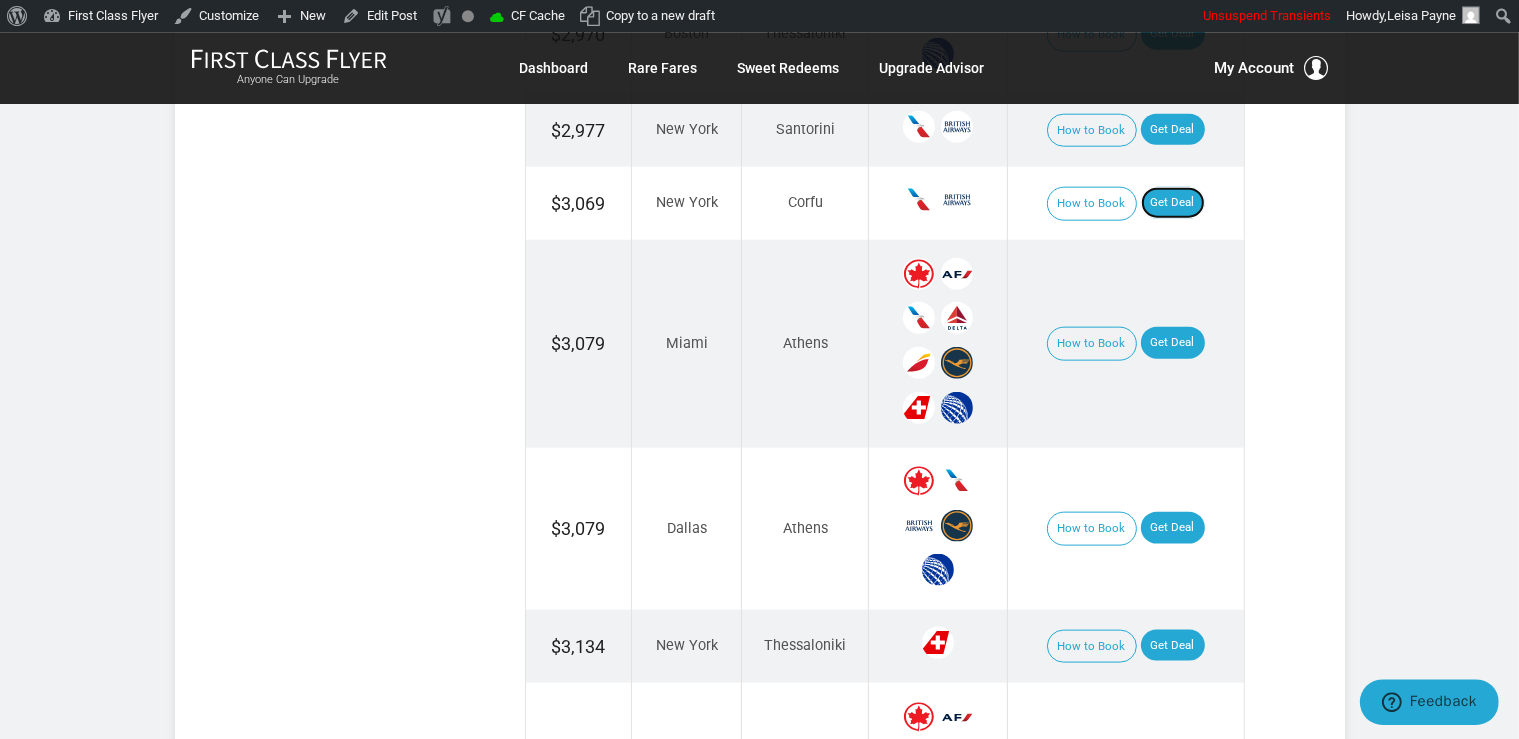 scroll, scrollTop: 2323, scrollLeft: 0, axis: vertical 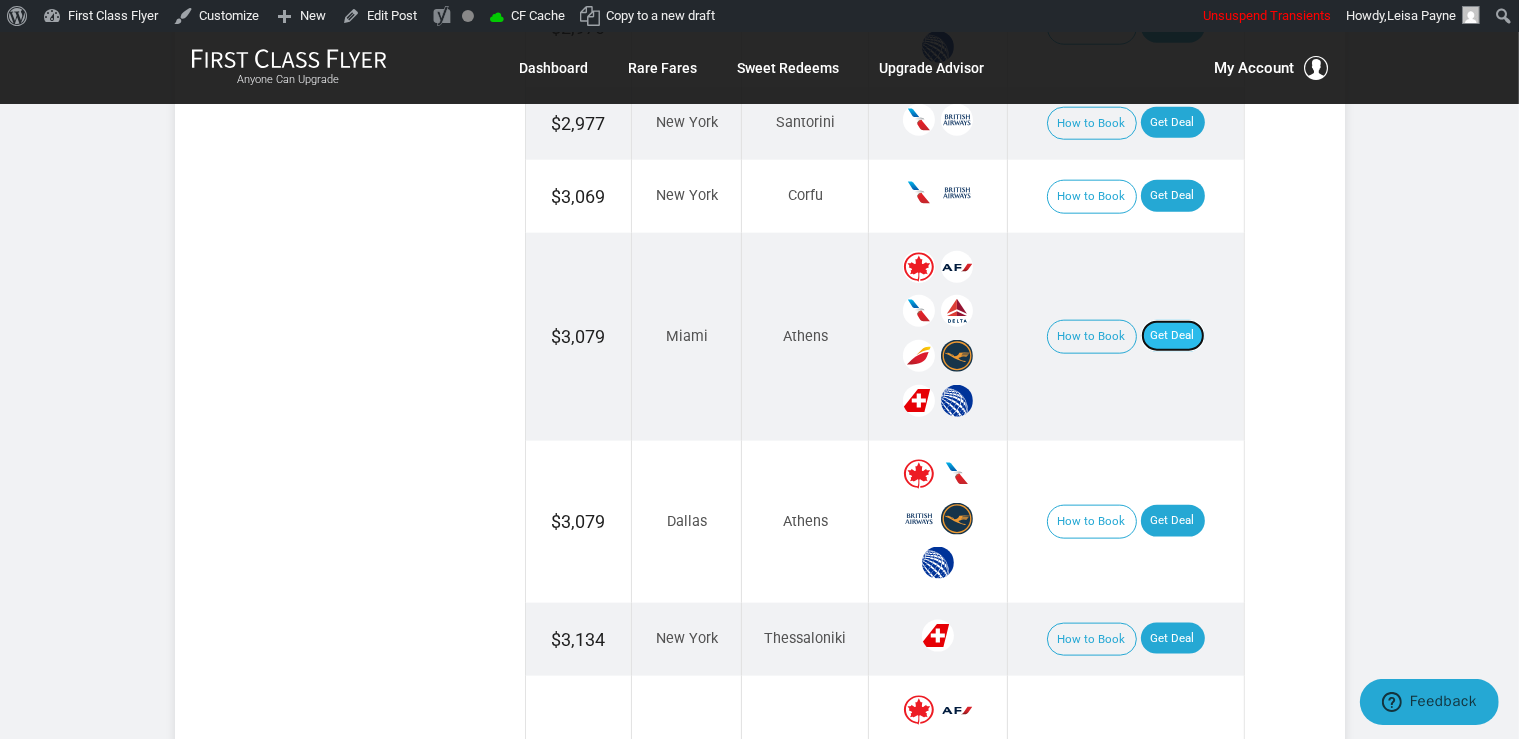 click on "Get Deal" at bounding box center [1173, 336] 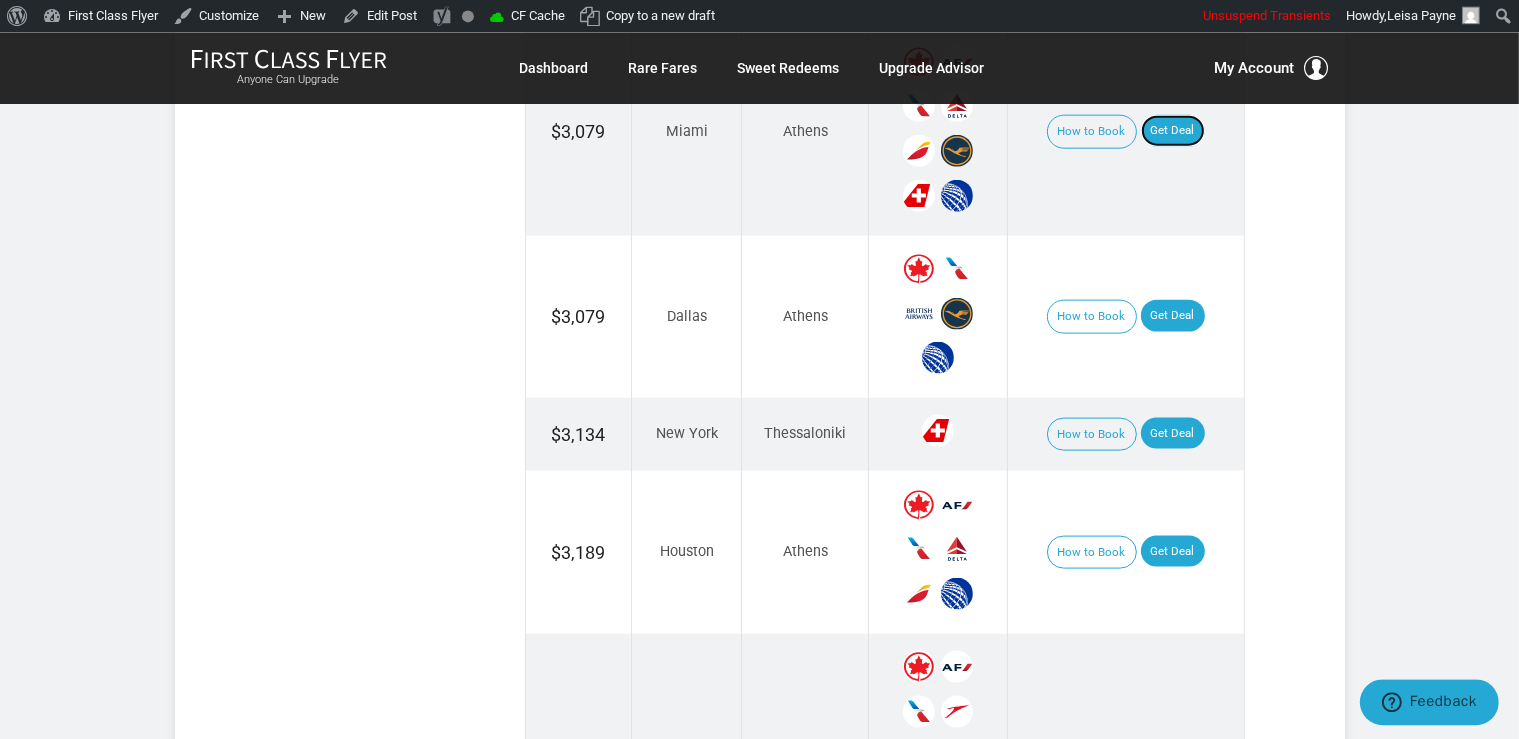 scroll, scrollTop: 2534, scrollLeft: 0, axis: vertical 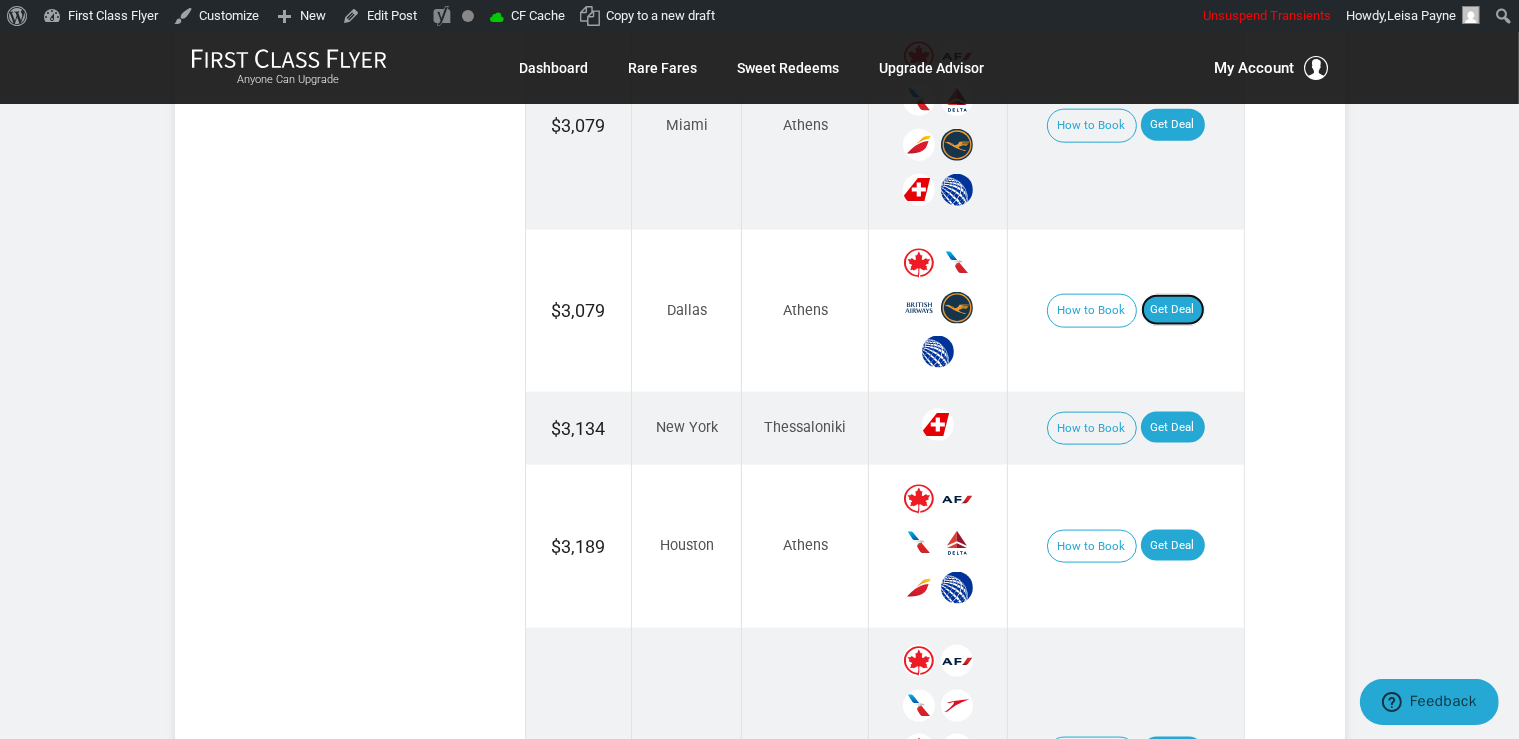 click on "Get Deal" at bounding box center (1173, 310) 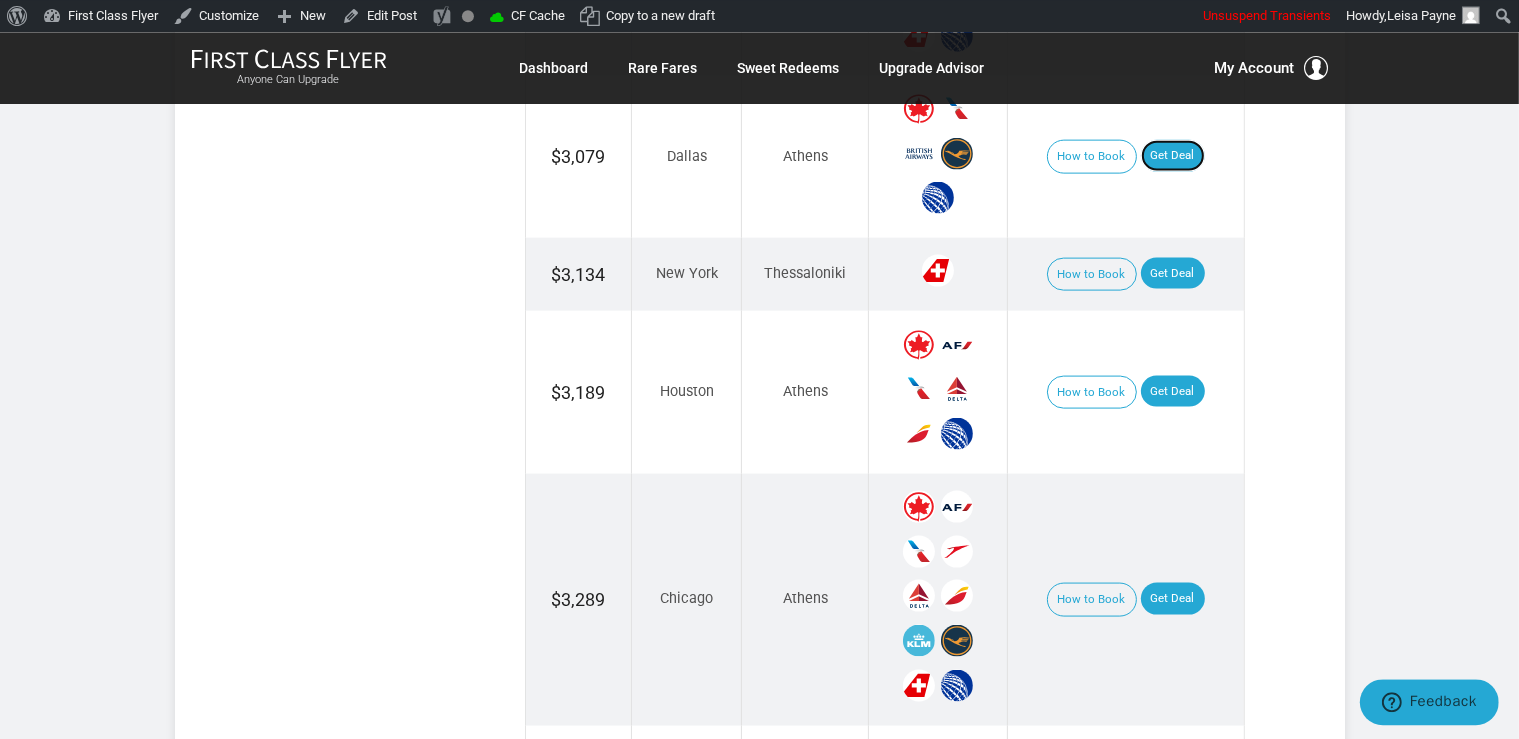scroll, scrollTop: 2851, scrollLeft: 0, axis: vertical 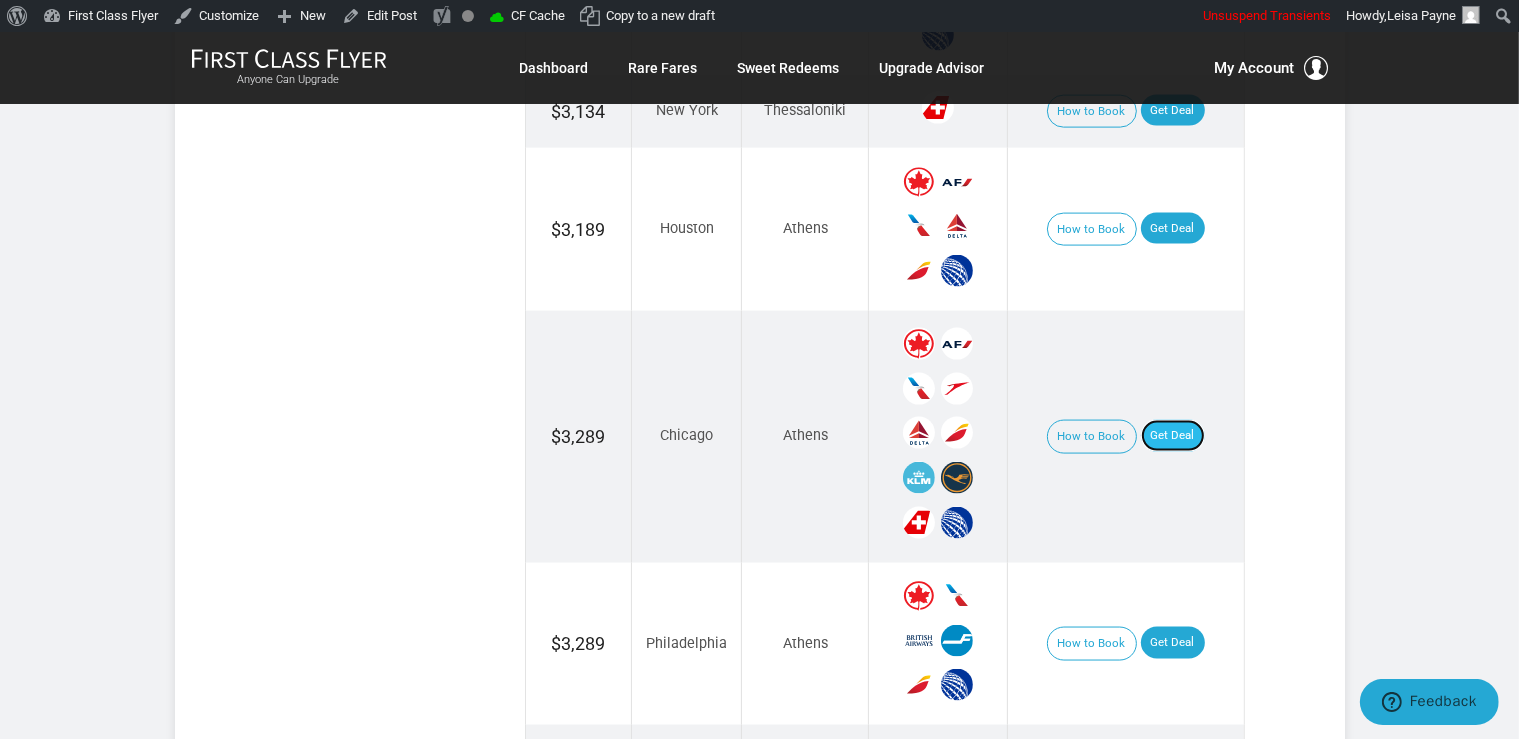 click on "Get Deal" at bounding box center [1173, 436] 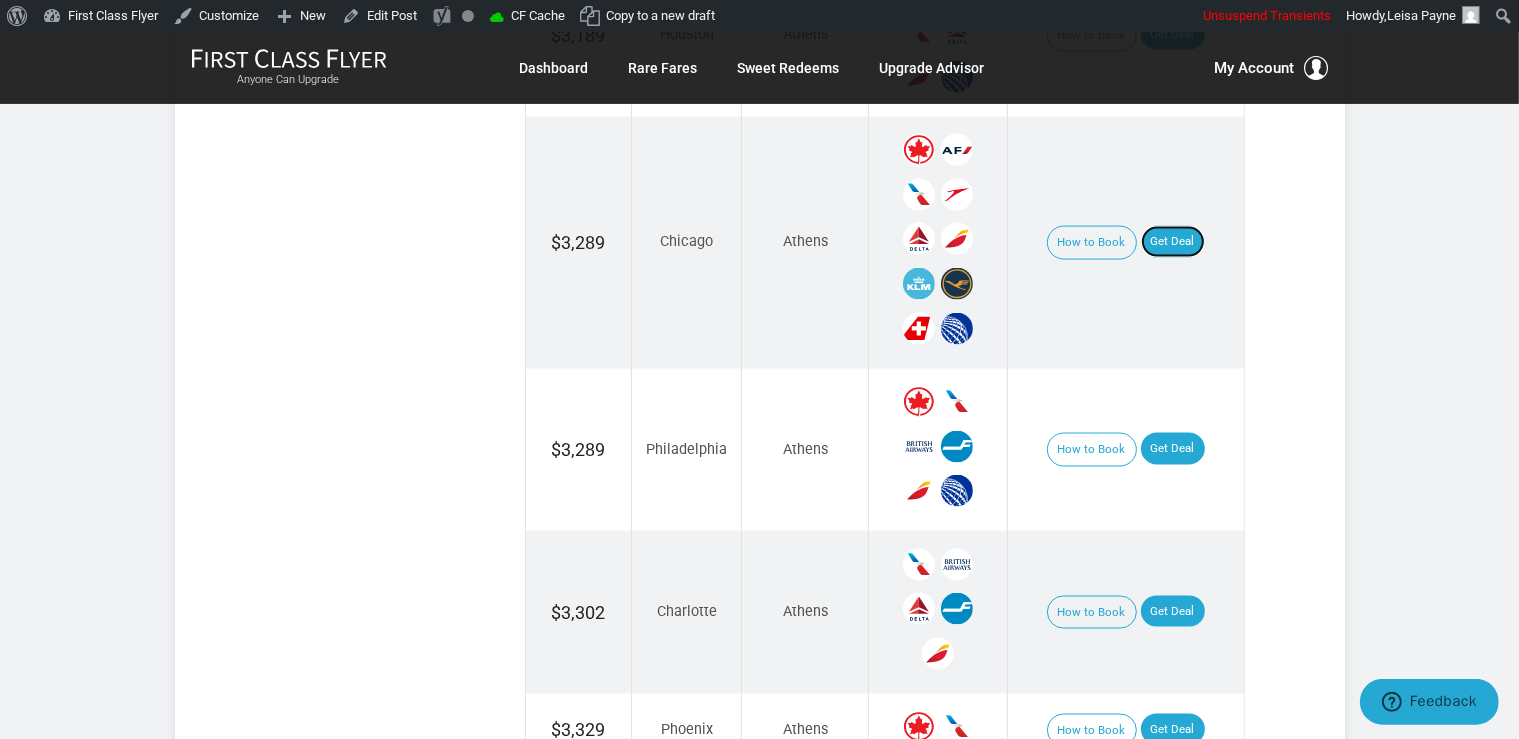 scroll, scrollTop: 2851, scrollLeft: 0, axis: vertical 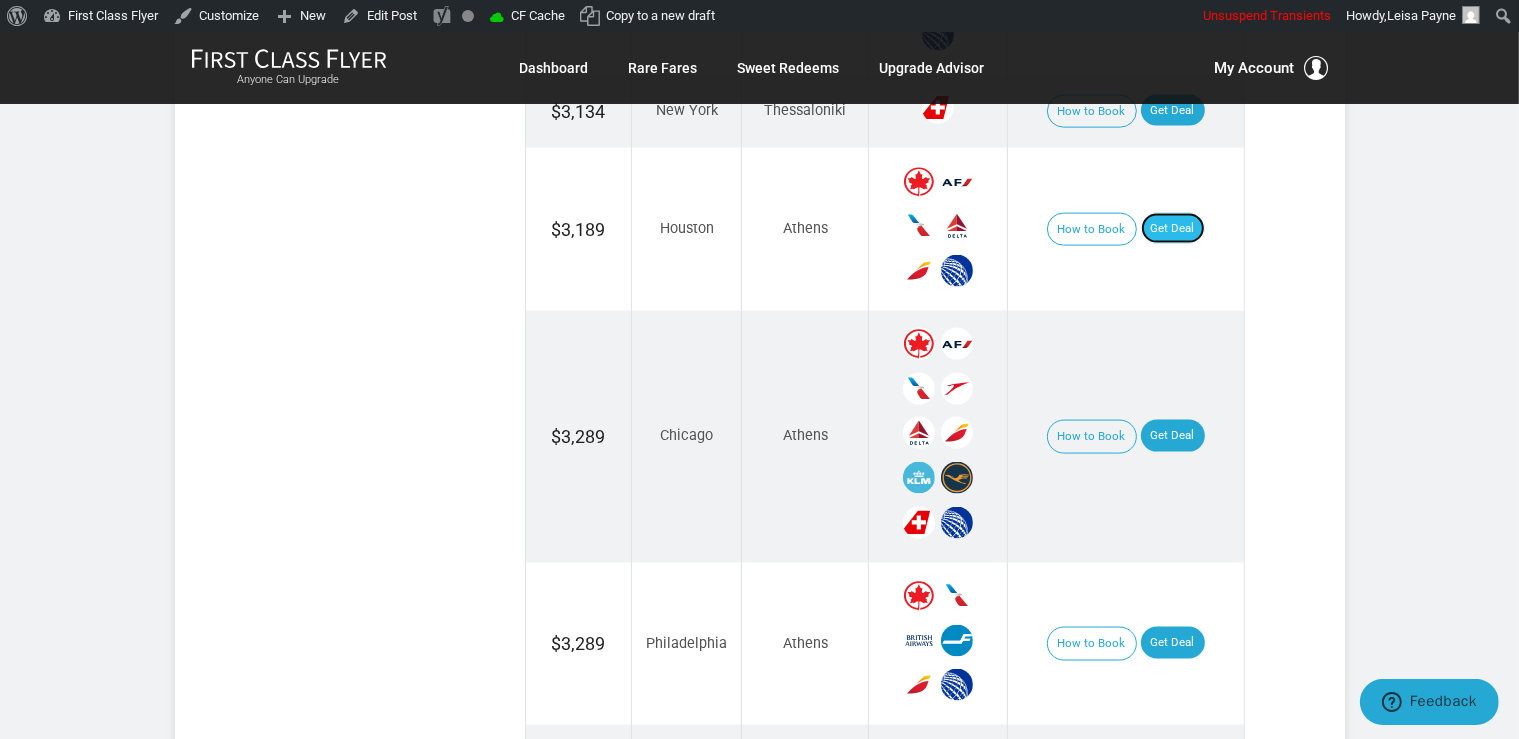 click on "Get Deal" at bounding box center (1173, 229) 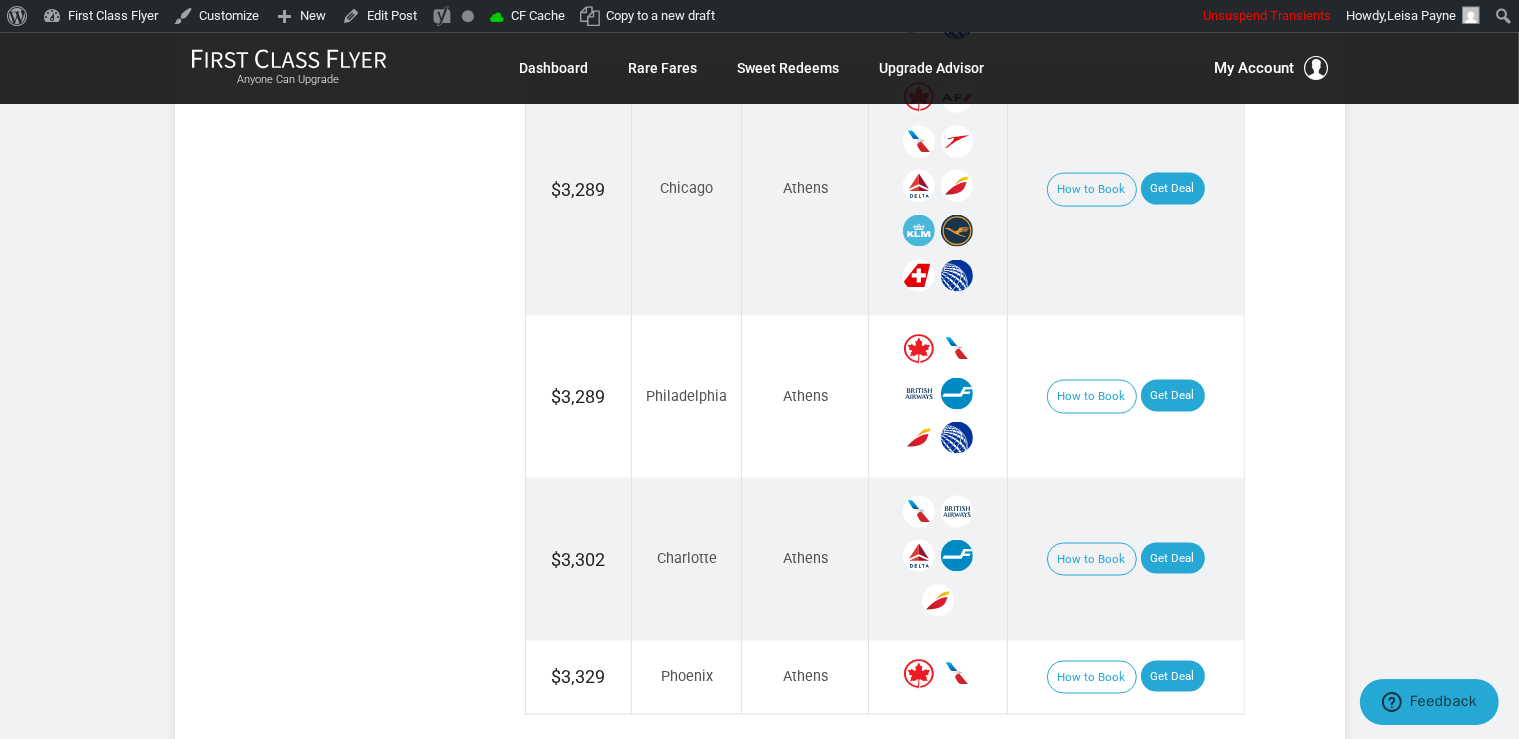scroll, scrollTop: 3168, scrollLeft: 0, axis: vertical 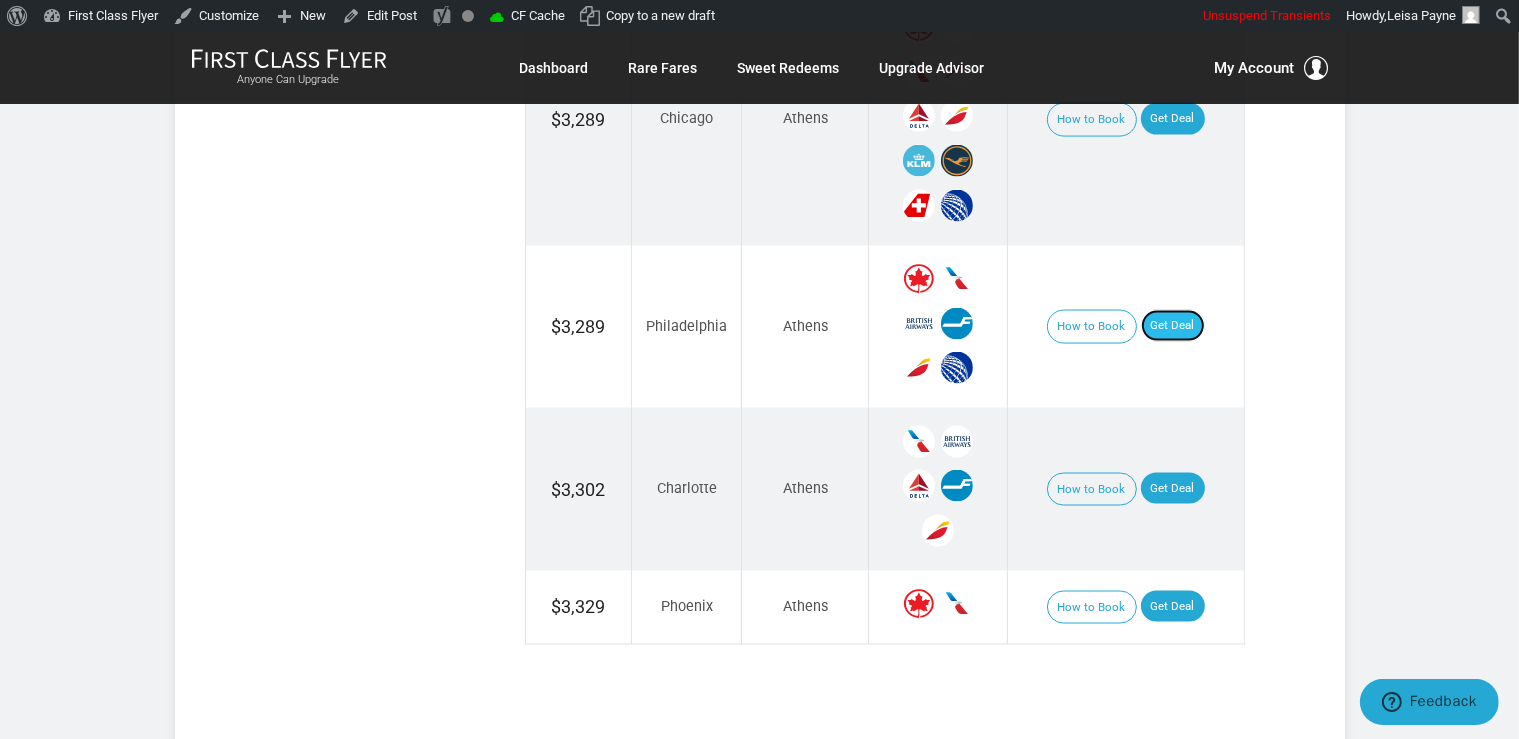 click on "Get Deal" at bounding box center (1173, 326) 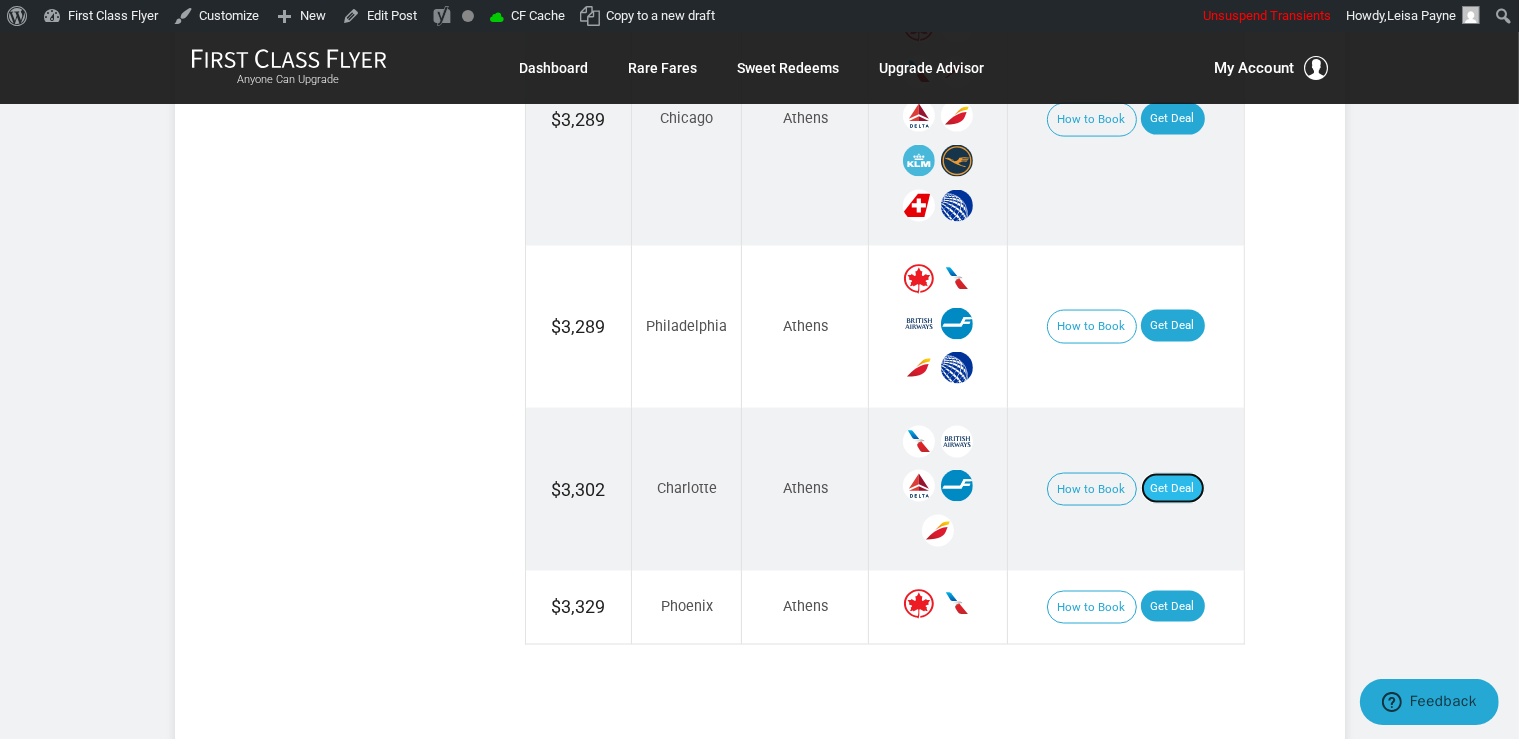 click on "Get Deal" at bounding box center [1173, 489] 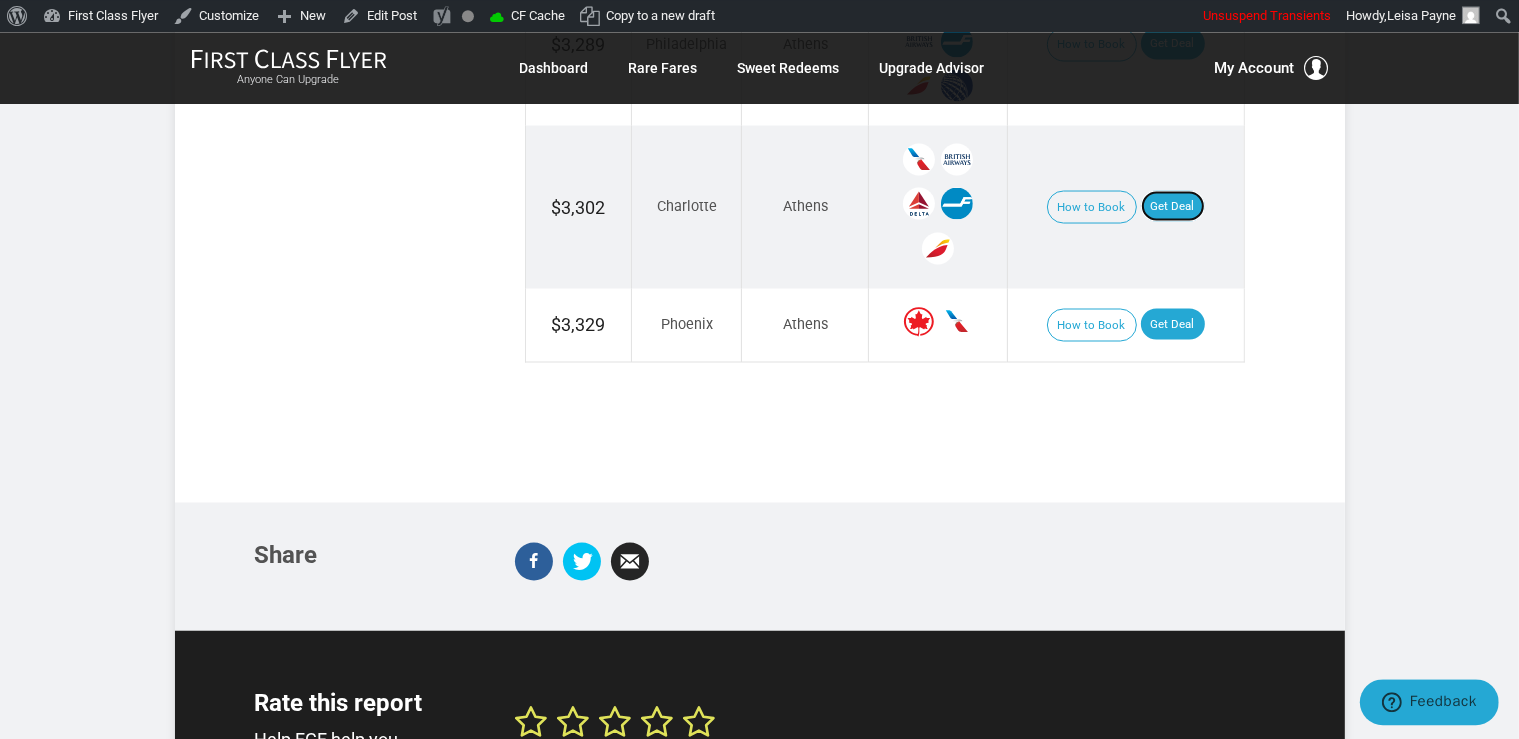 scroll, scrollTop: 3484, scrollLeft: 0, axis: vertical 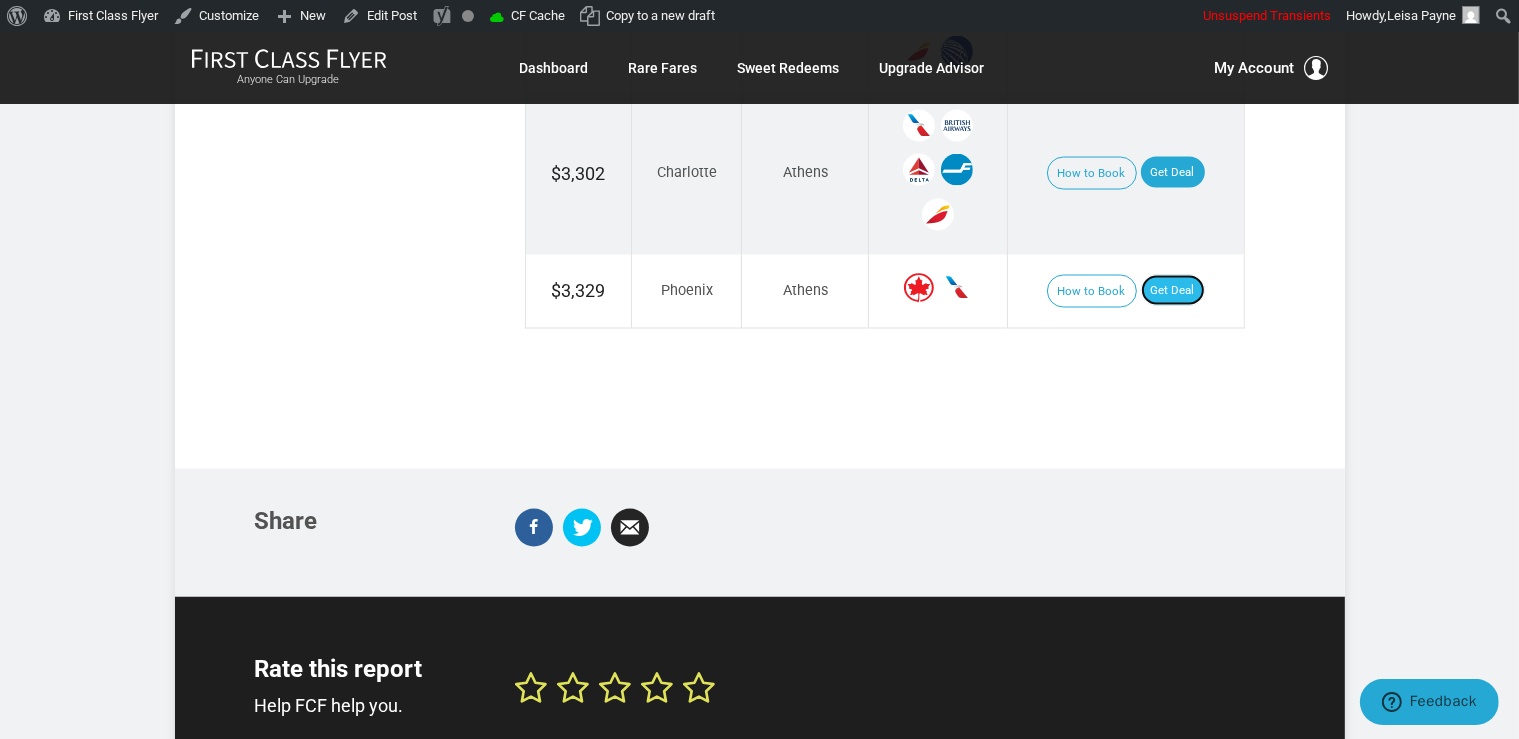 click on "Get Deal" at bounding box center [1173, 291] 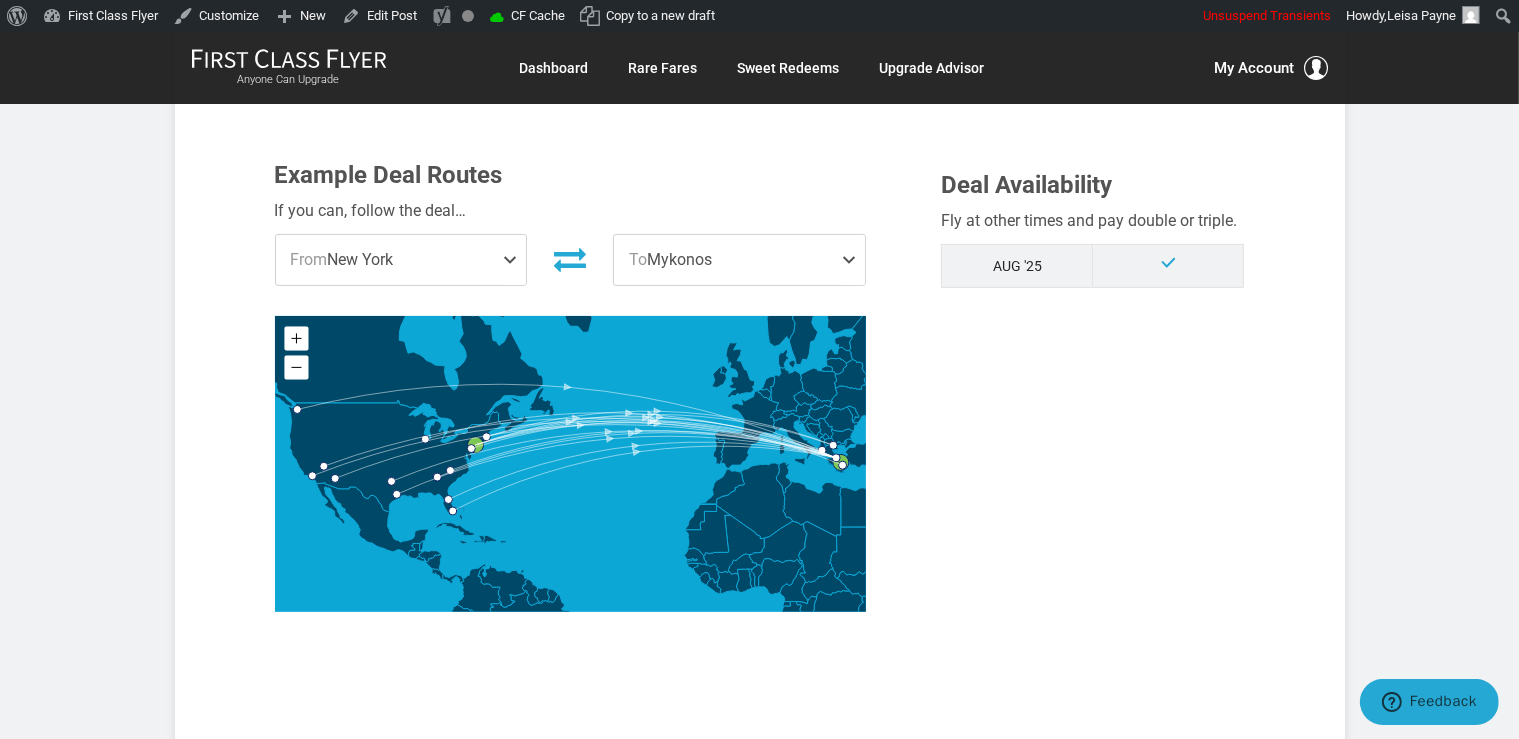 scroll, scrollTop: 950, scrollLeft: 0, axis: vertical 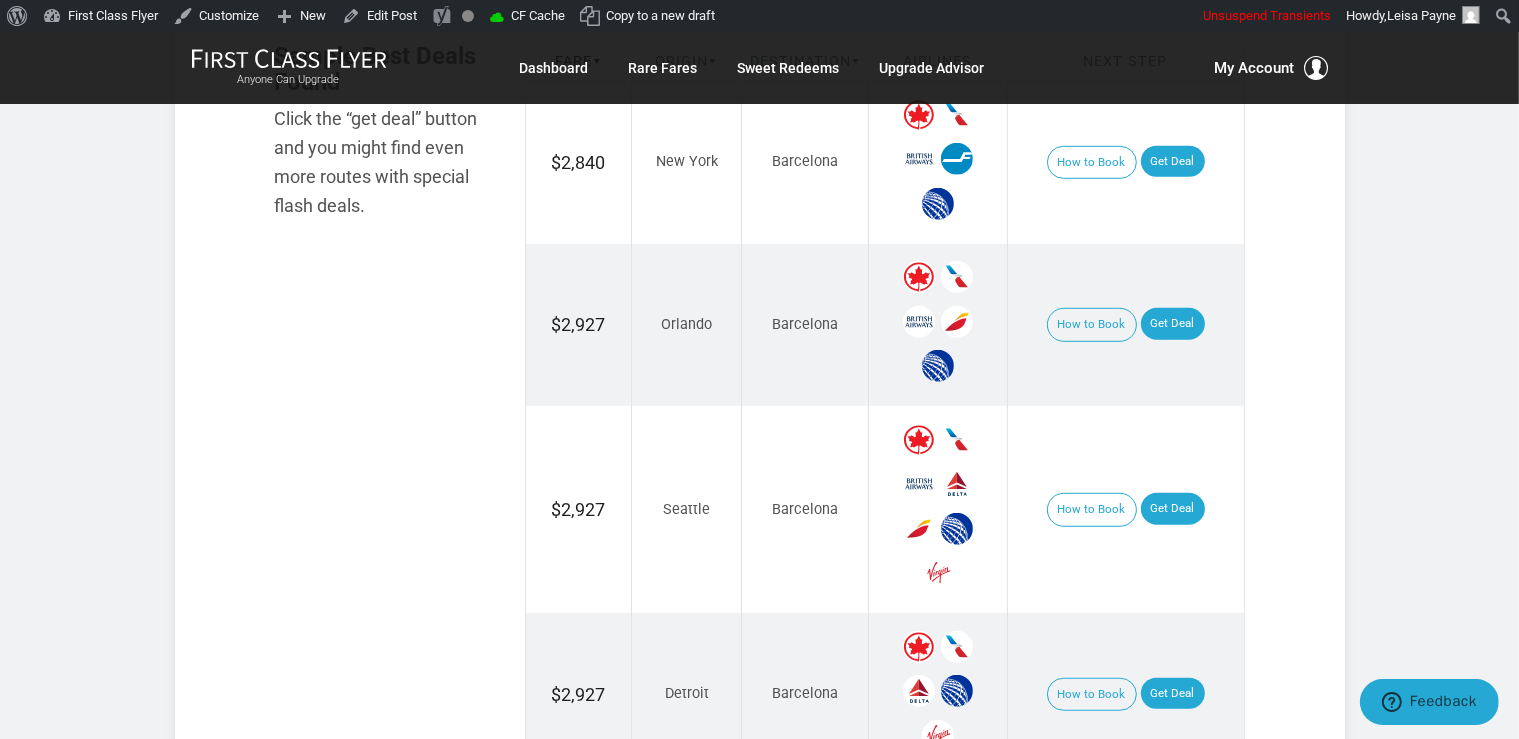 click on "How to Book   Get Deal" at bounding box center [1125, 162] 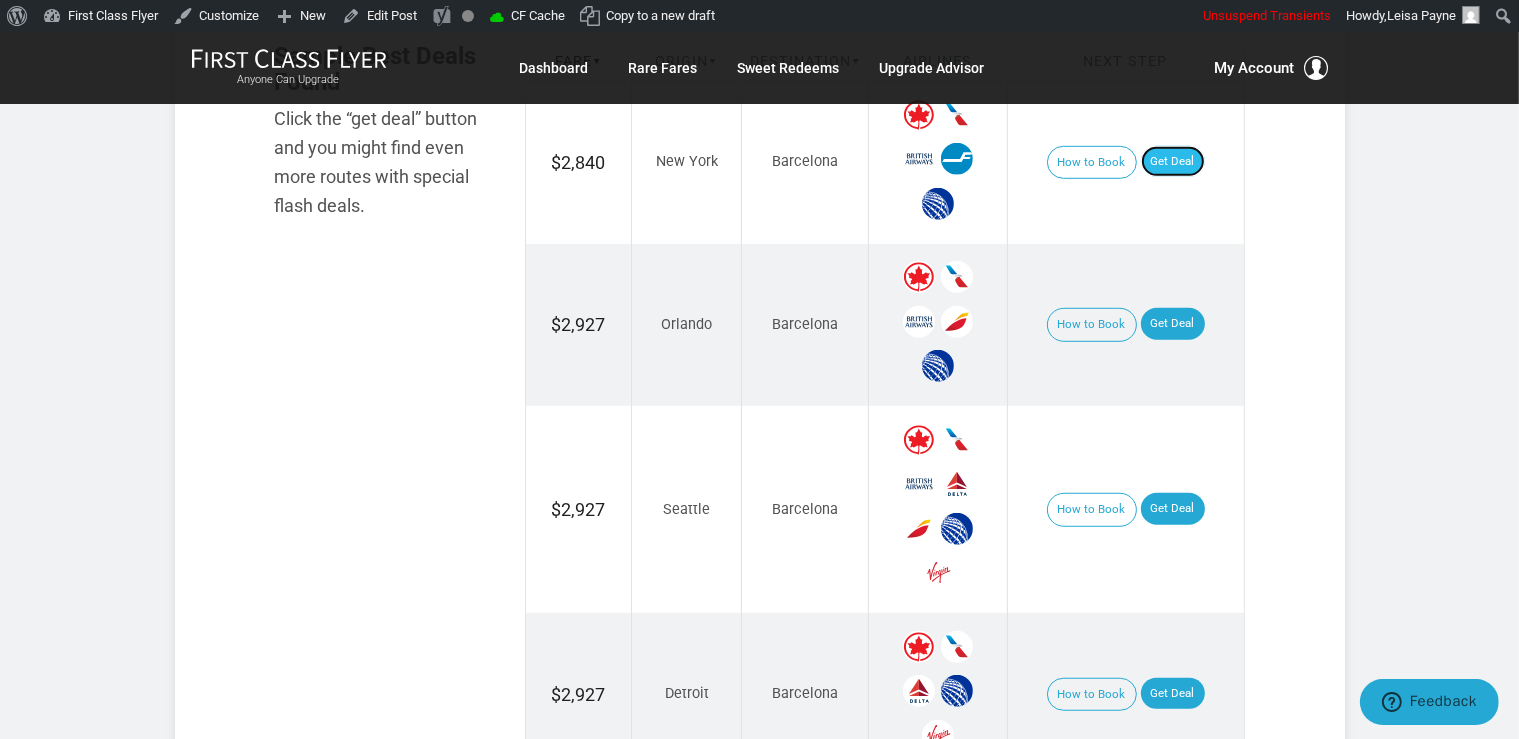 click on "Get Deal" at bounding box center (1173, 162) 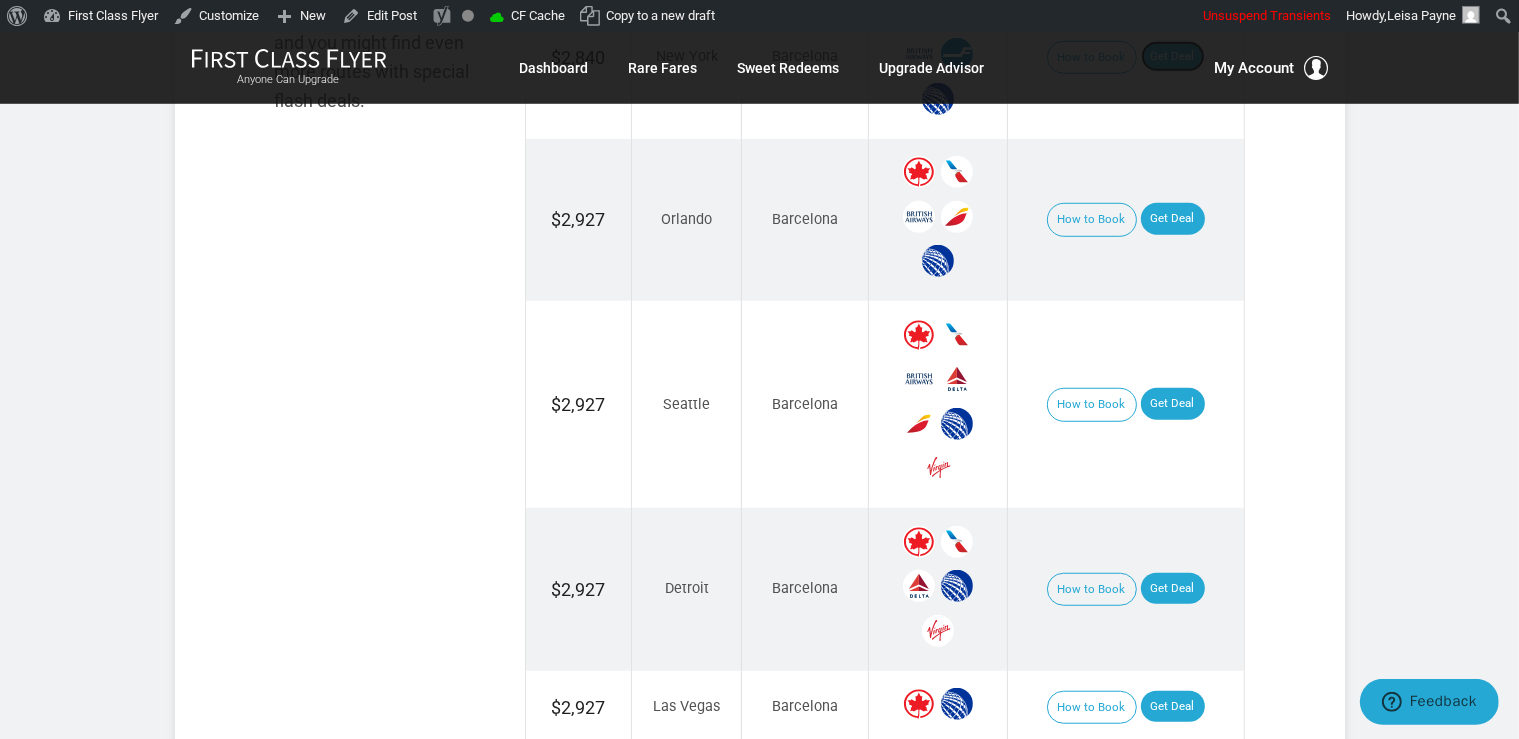 scroll, scrollTop: 1372, scrollLeft: 0, axis: vertical 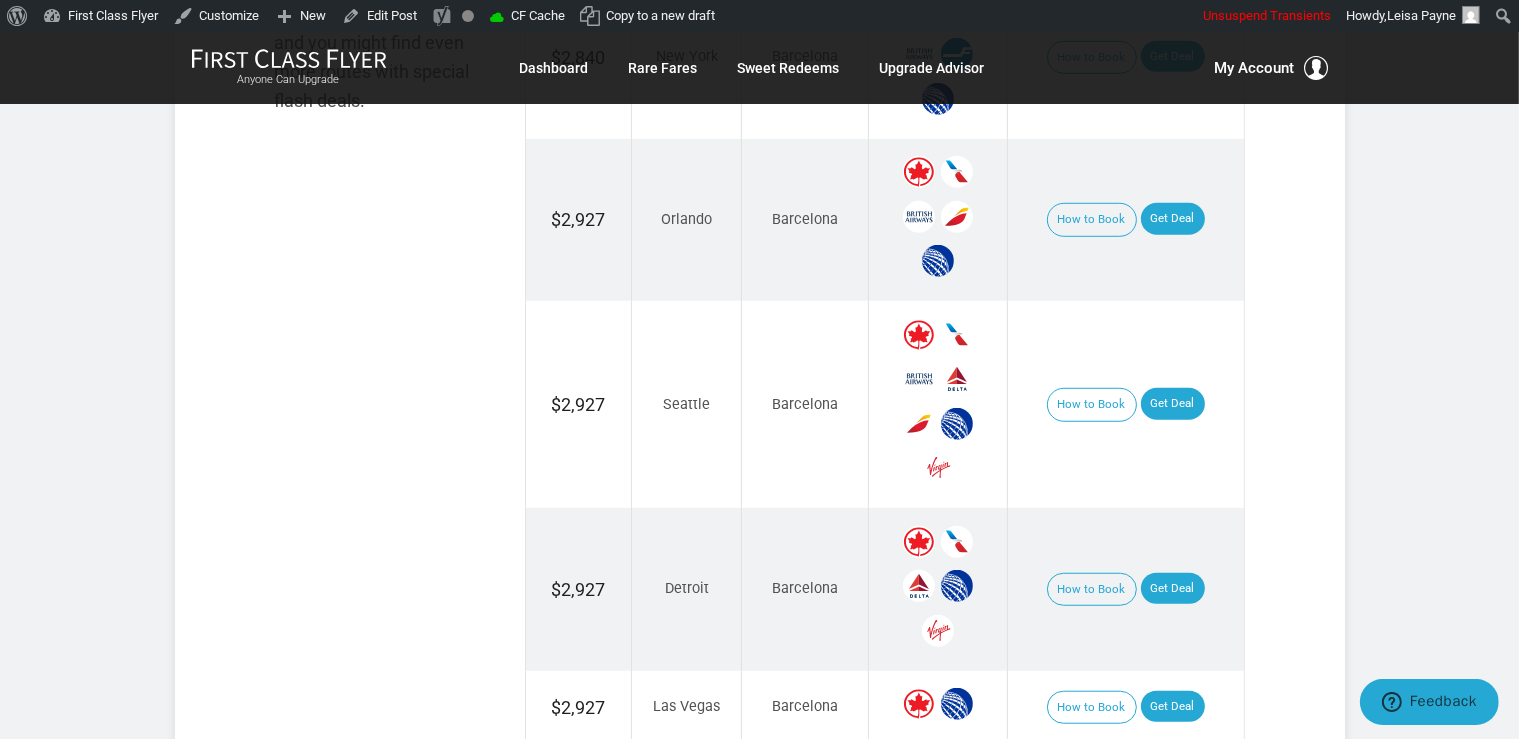 click on "How to Book   Get Deal" at bounding box center [1125, 220] 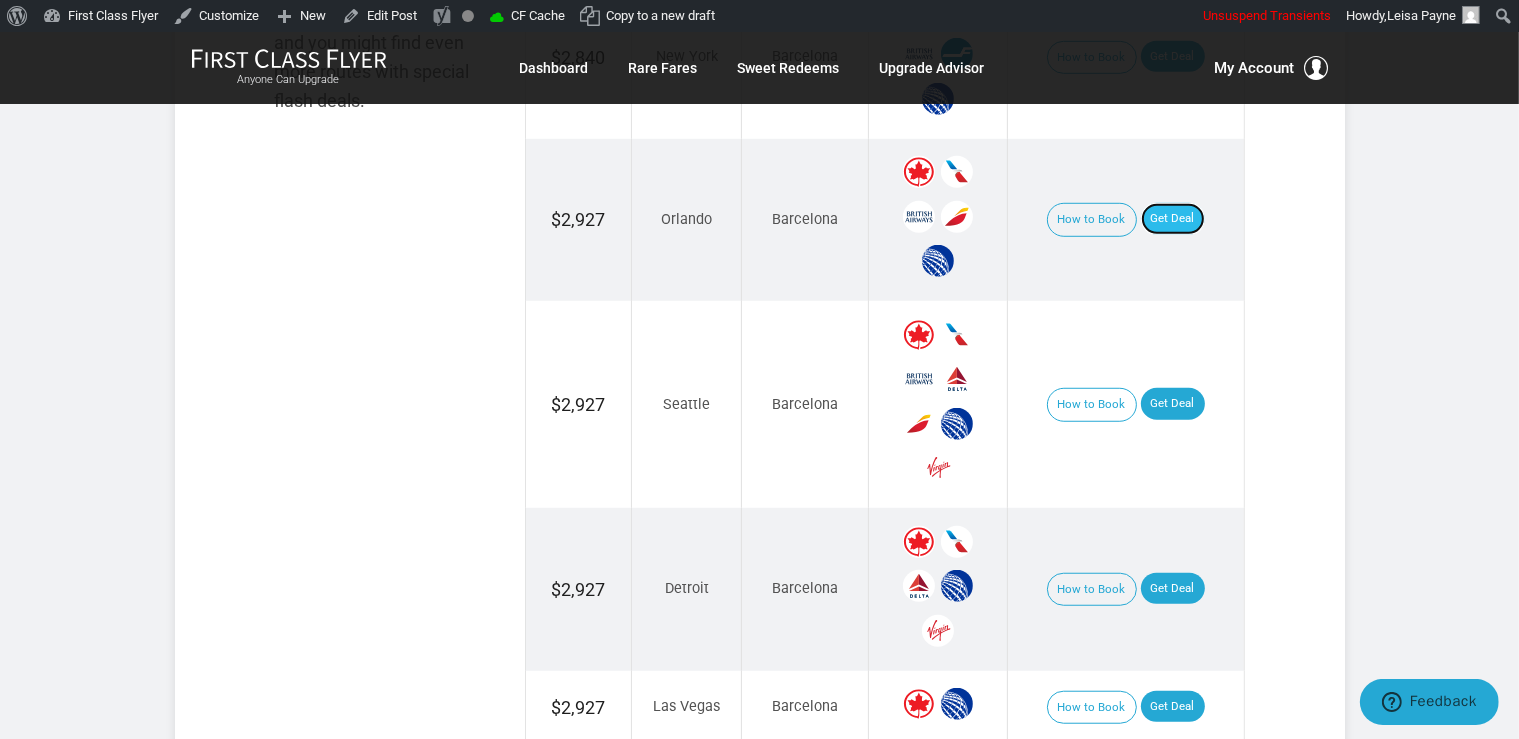 click on "Get Deal" at bounding box center (1173, 219) 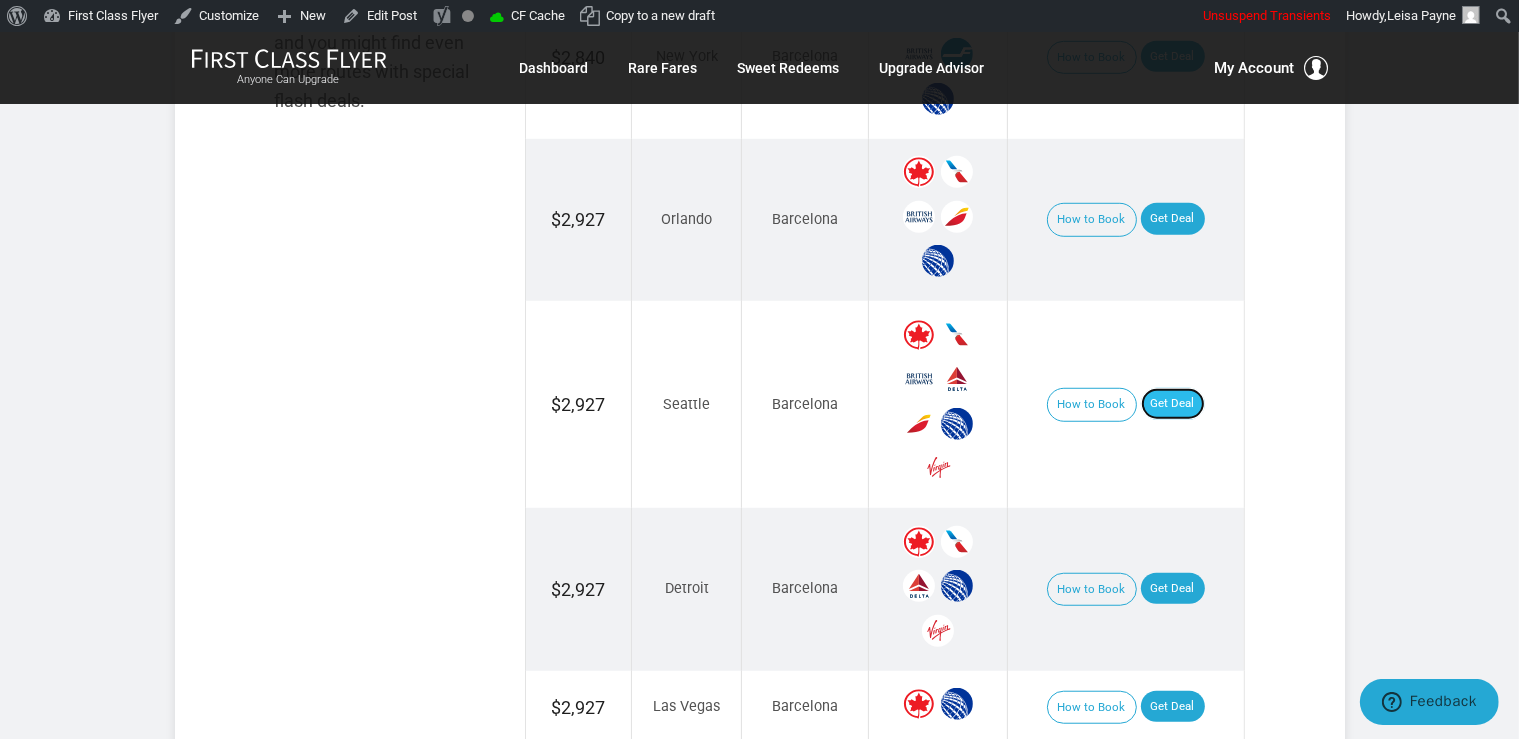 click on "Get Deal" at bounding box center (1173, 404) 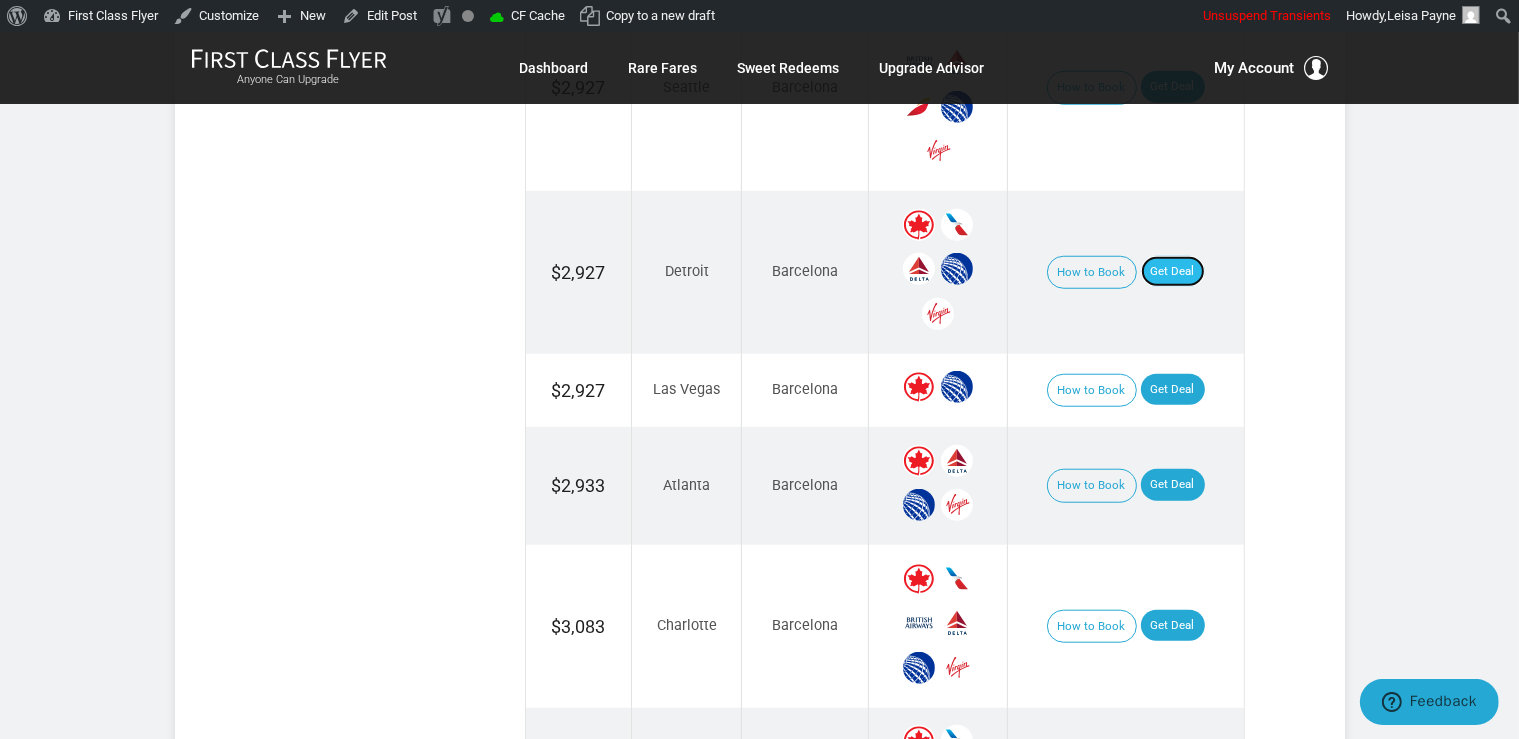 click on "Get Deal" at bounding box center [1173, 272] 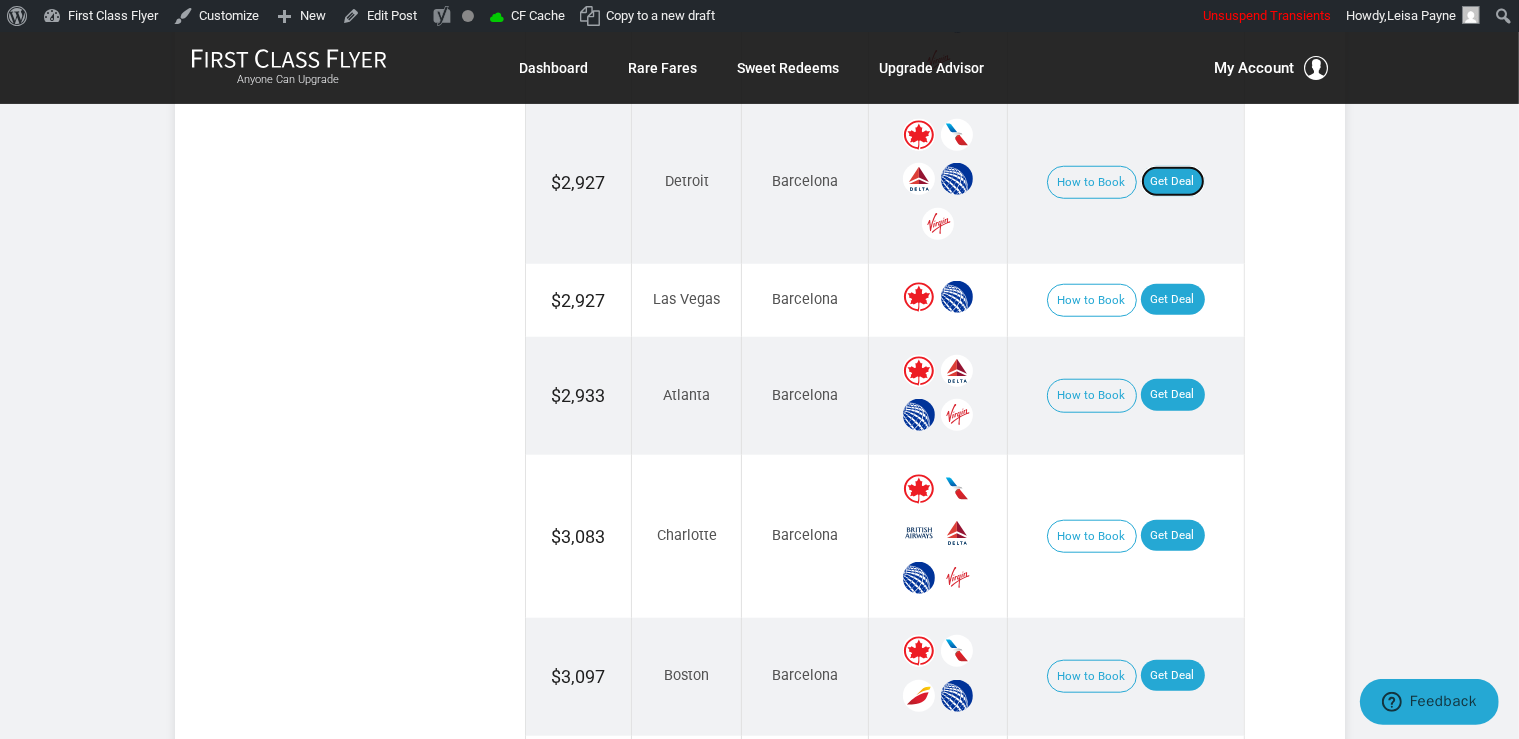 scroll, scrollTop: 1795, scrollLeft: 0, axis: vertical 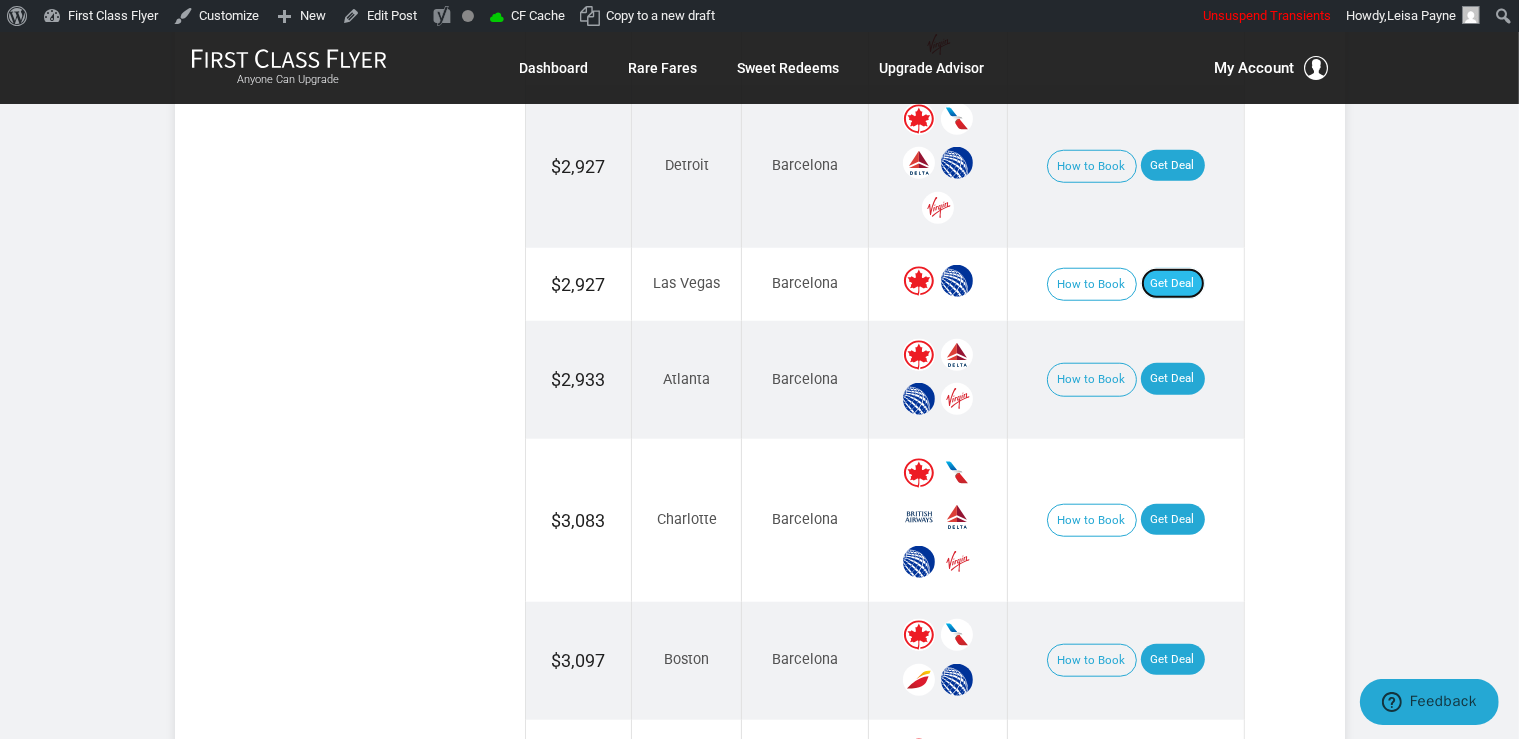 click on "Get Deal" at bounding box center [1173, 284] 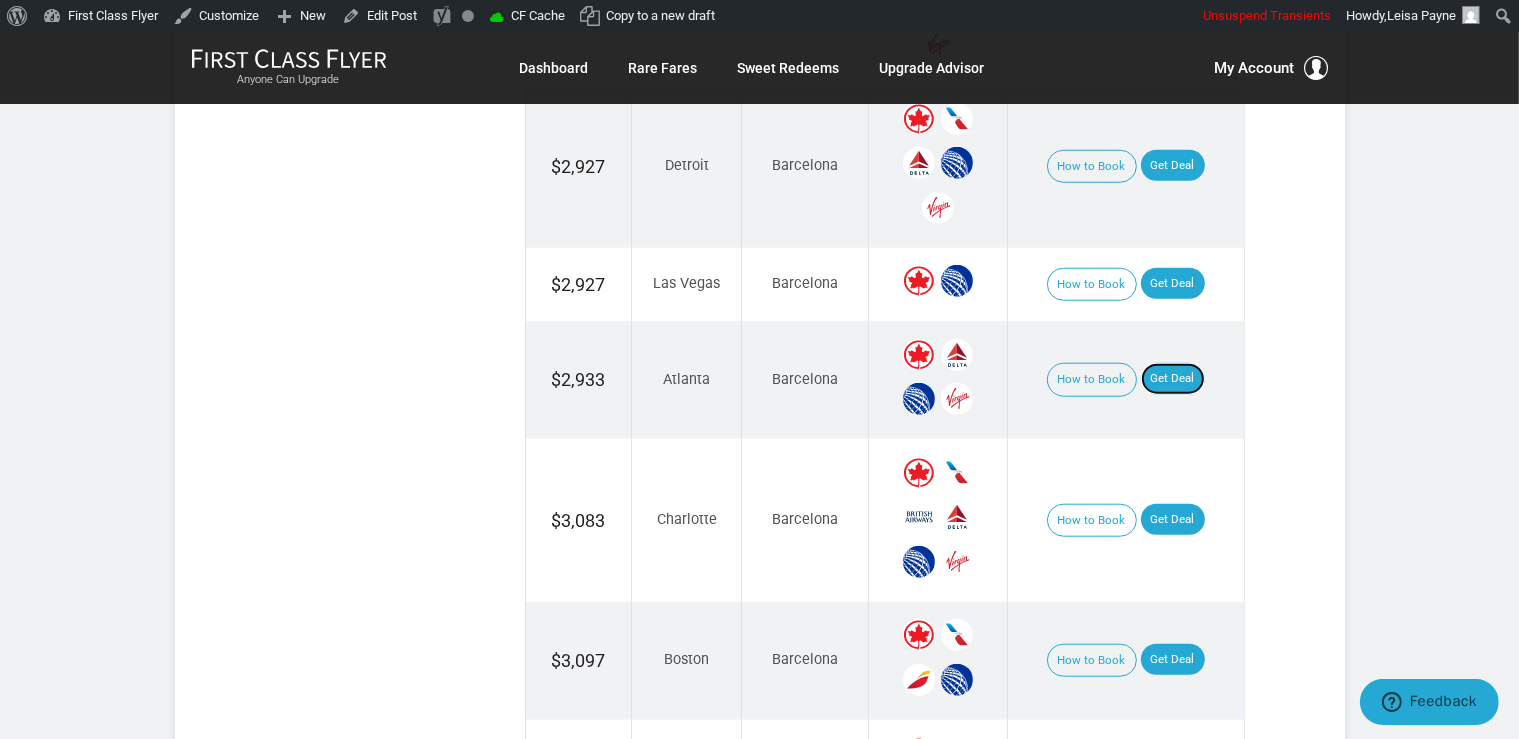 click on "Get Deal" at bounding box center (1173, 379) 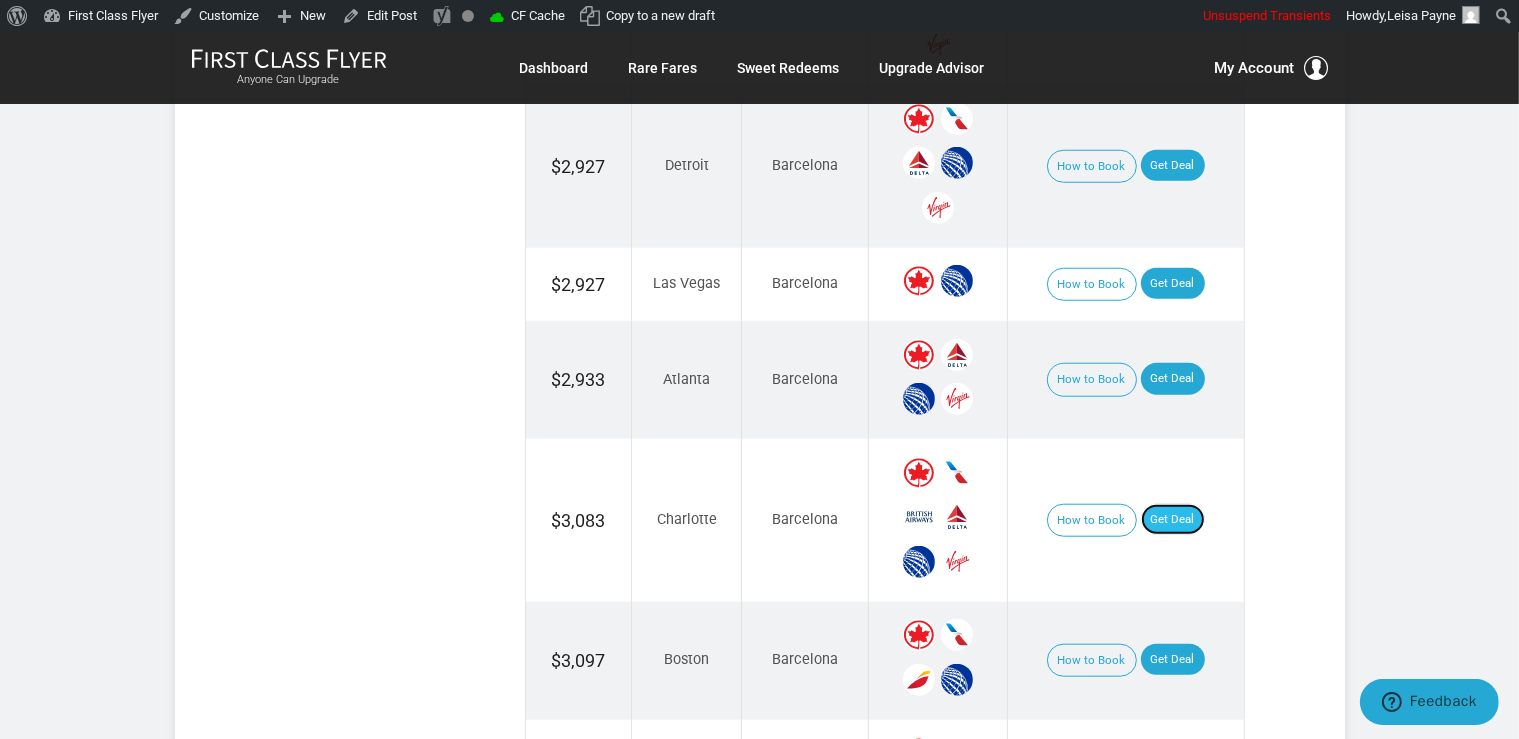 click on "Get Deal" at bounding box center (1173, 520) 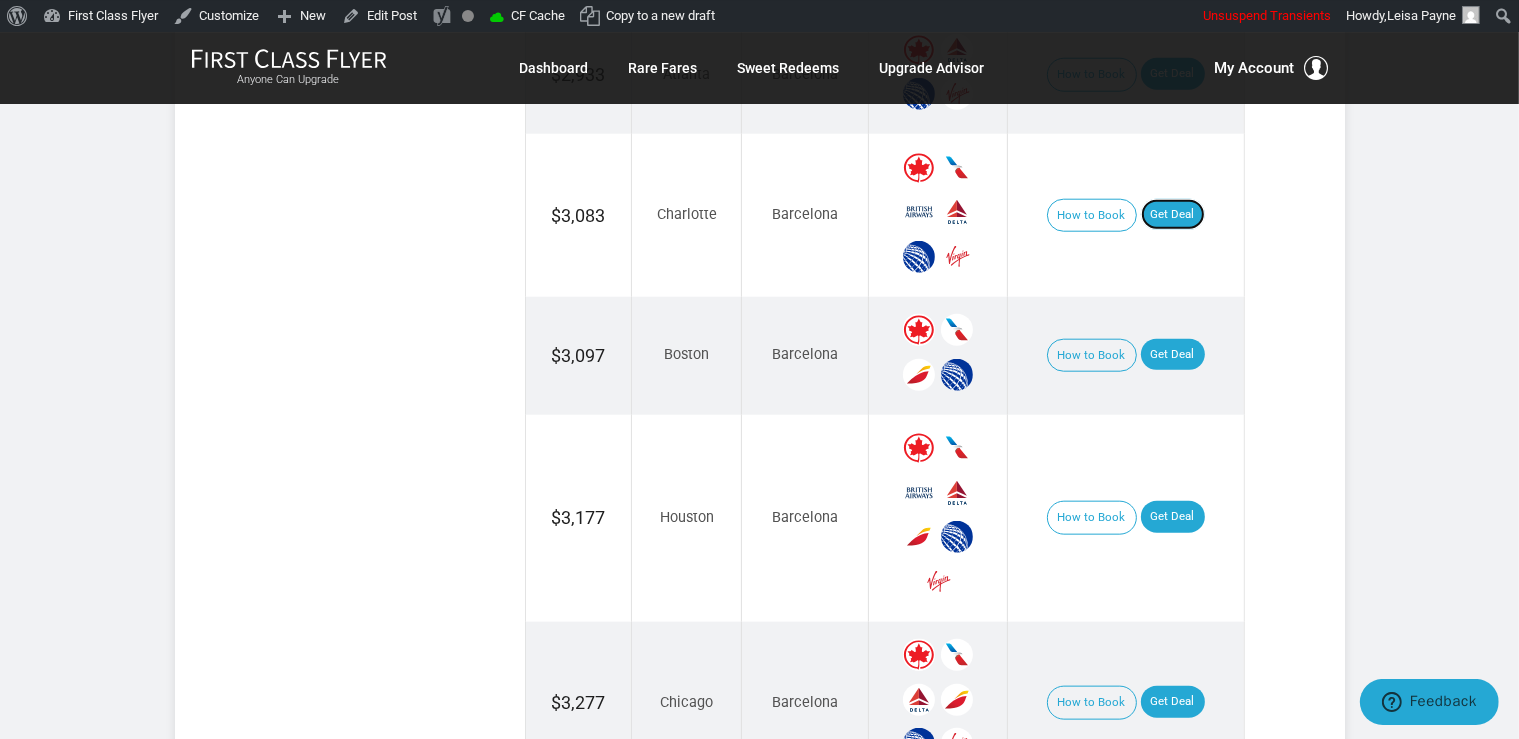 scroll, scrollTop: 2112, scrollLeft: 0, axis: vertical 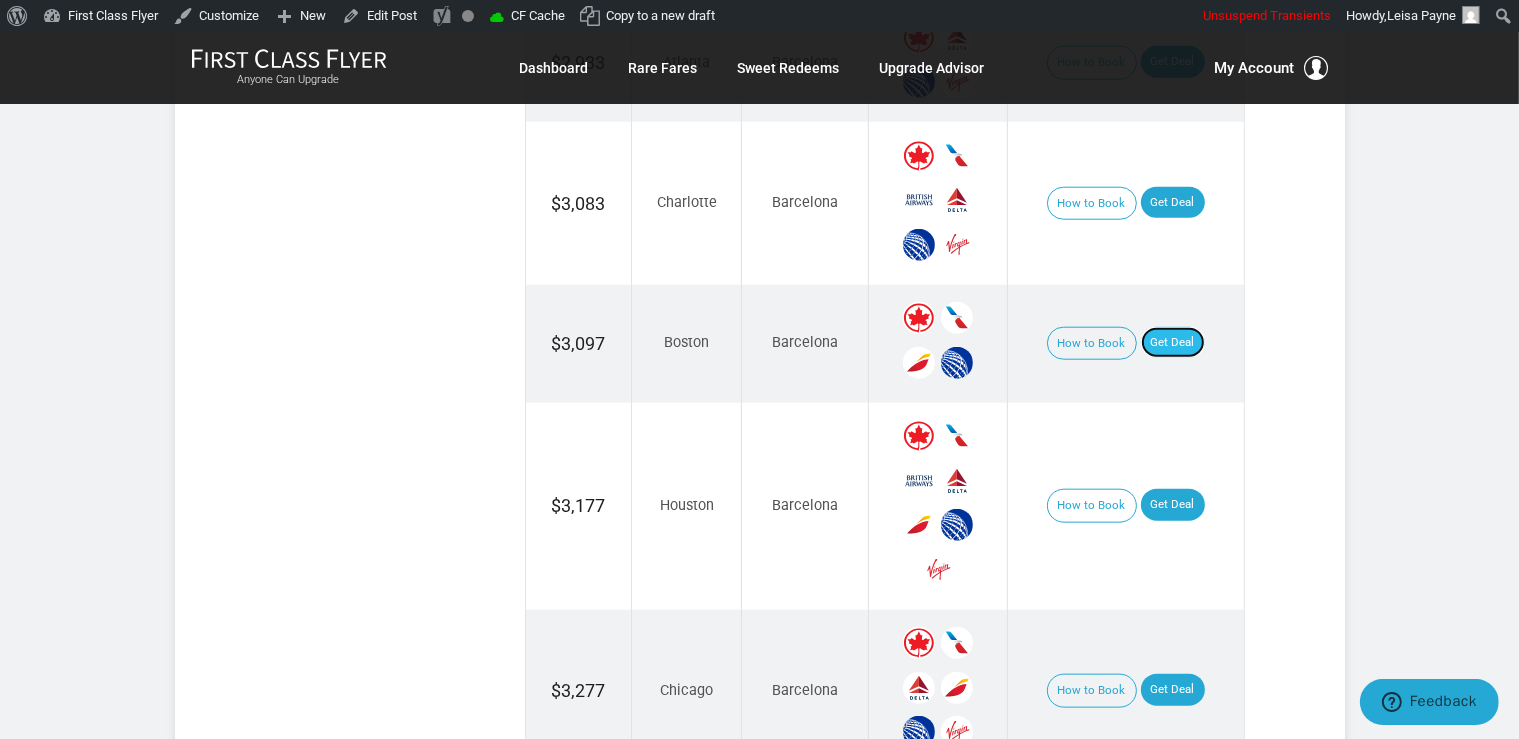 click on "Get Deal" at bounding box center [1173, 343] 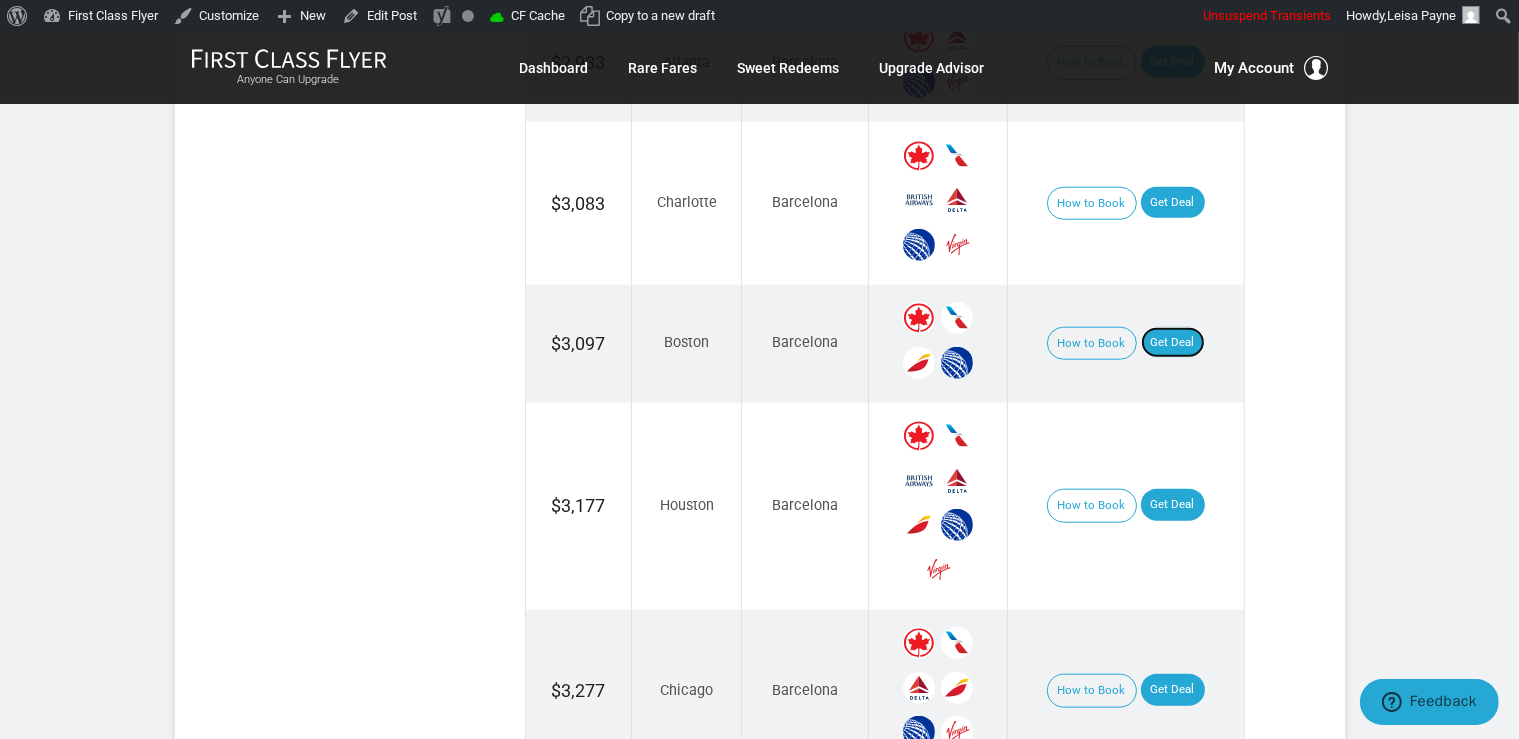scroll, scrollTop: 2534, scrollLeft: 0, axis: vertical 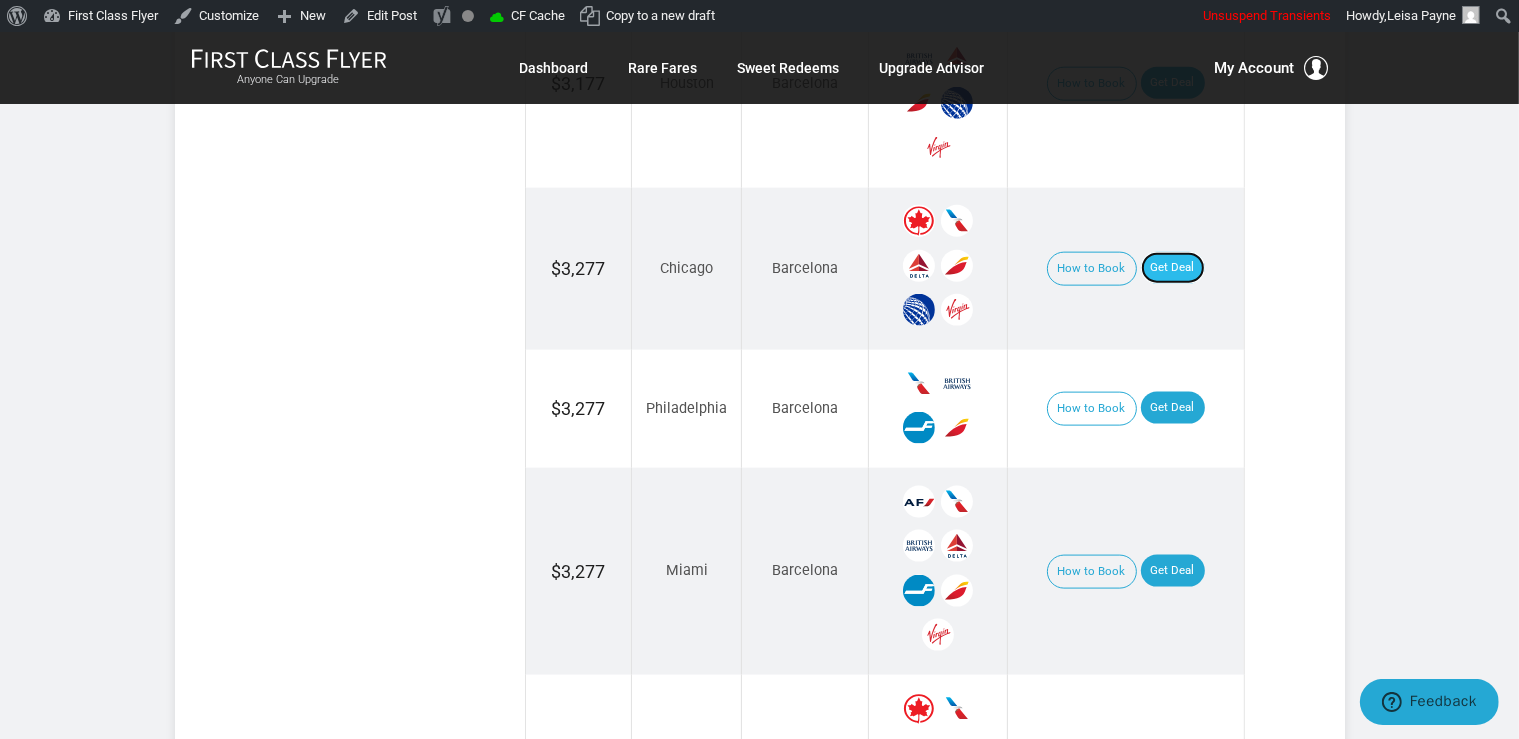 click on "Get Deal" at bounding box center [1173, 268] 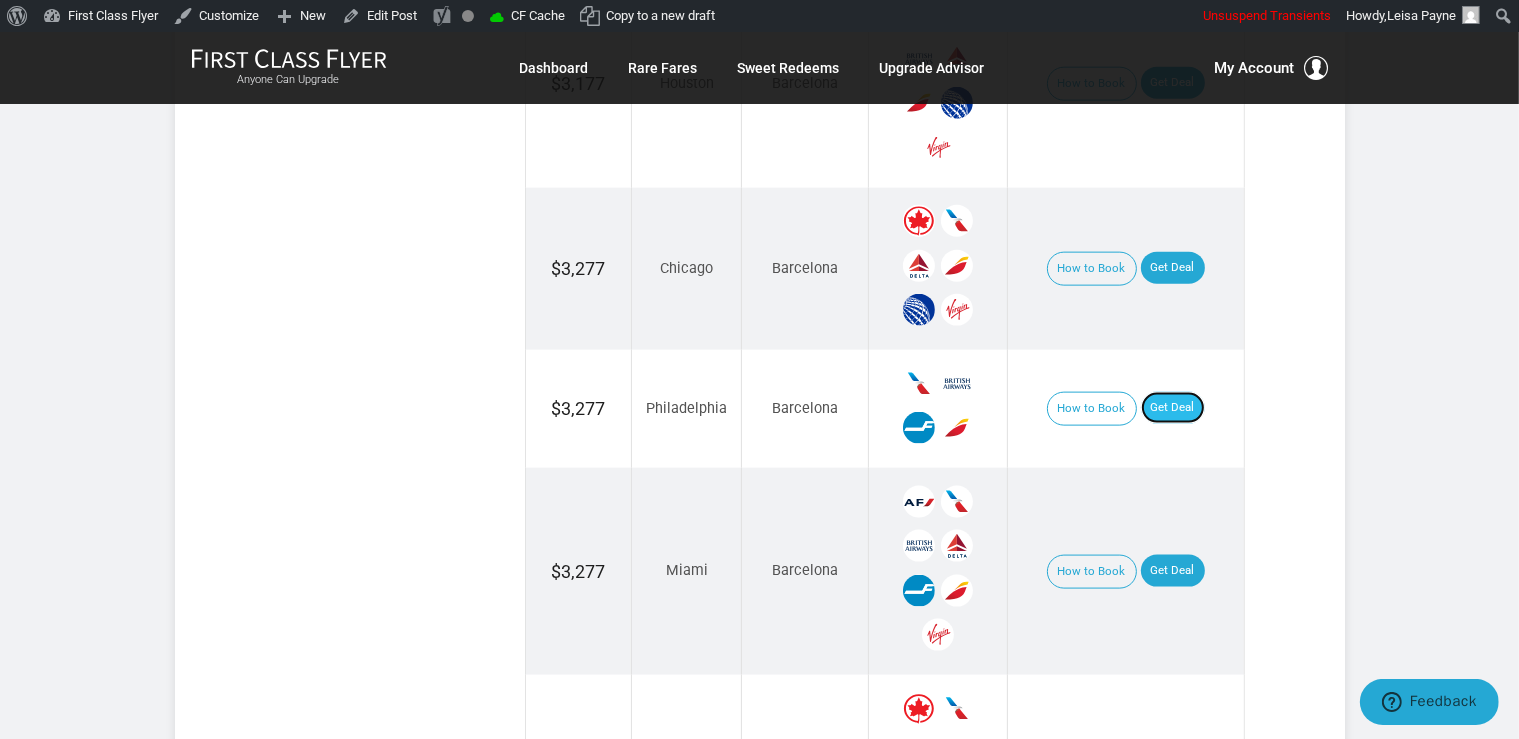 click on "Get Deal" at bounding box center (1173, 408) 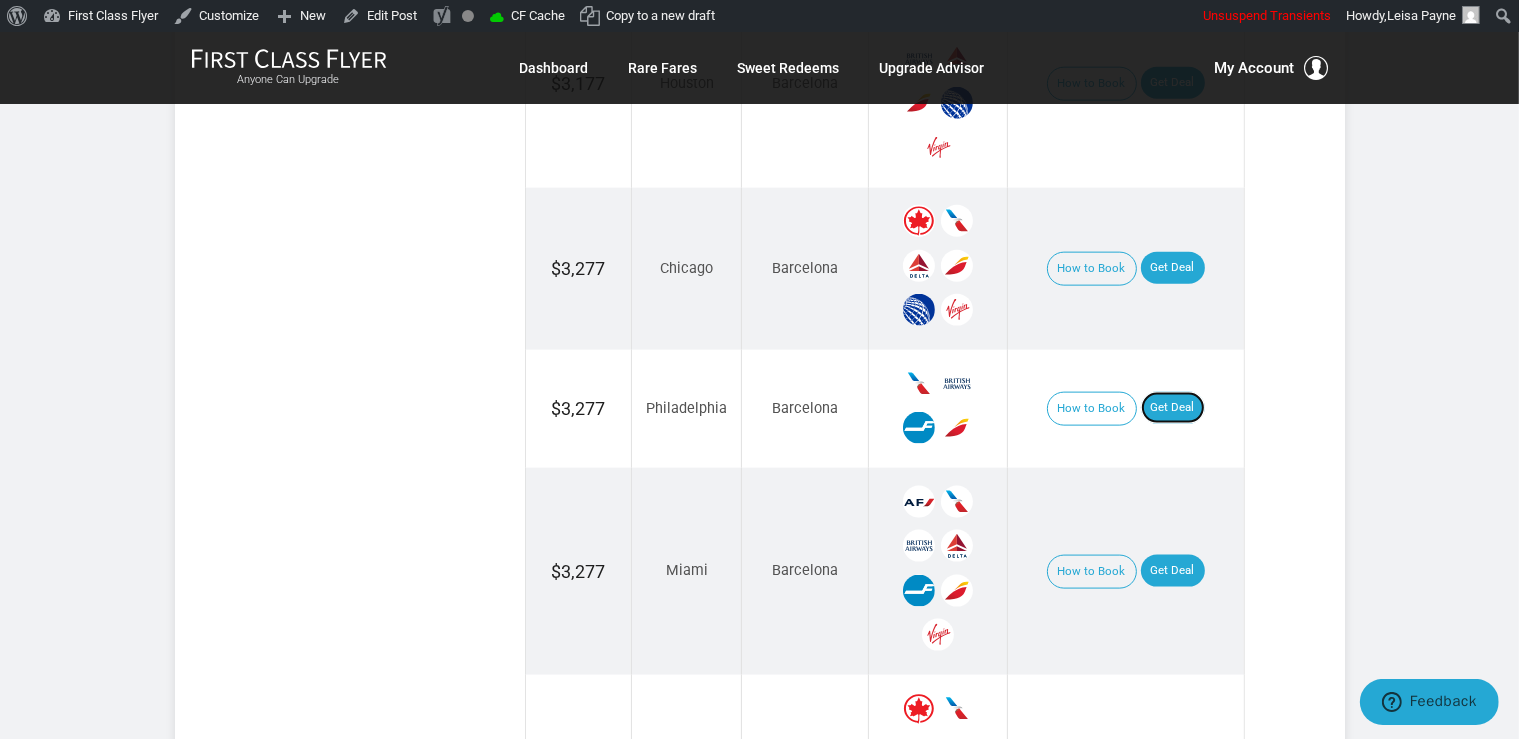 scroll, scrollTop: 2745, scrollLeft: 0, axis: vertical 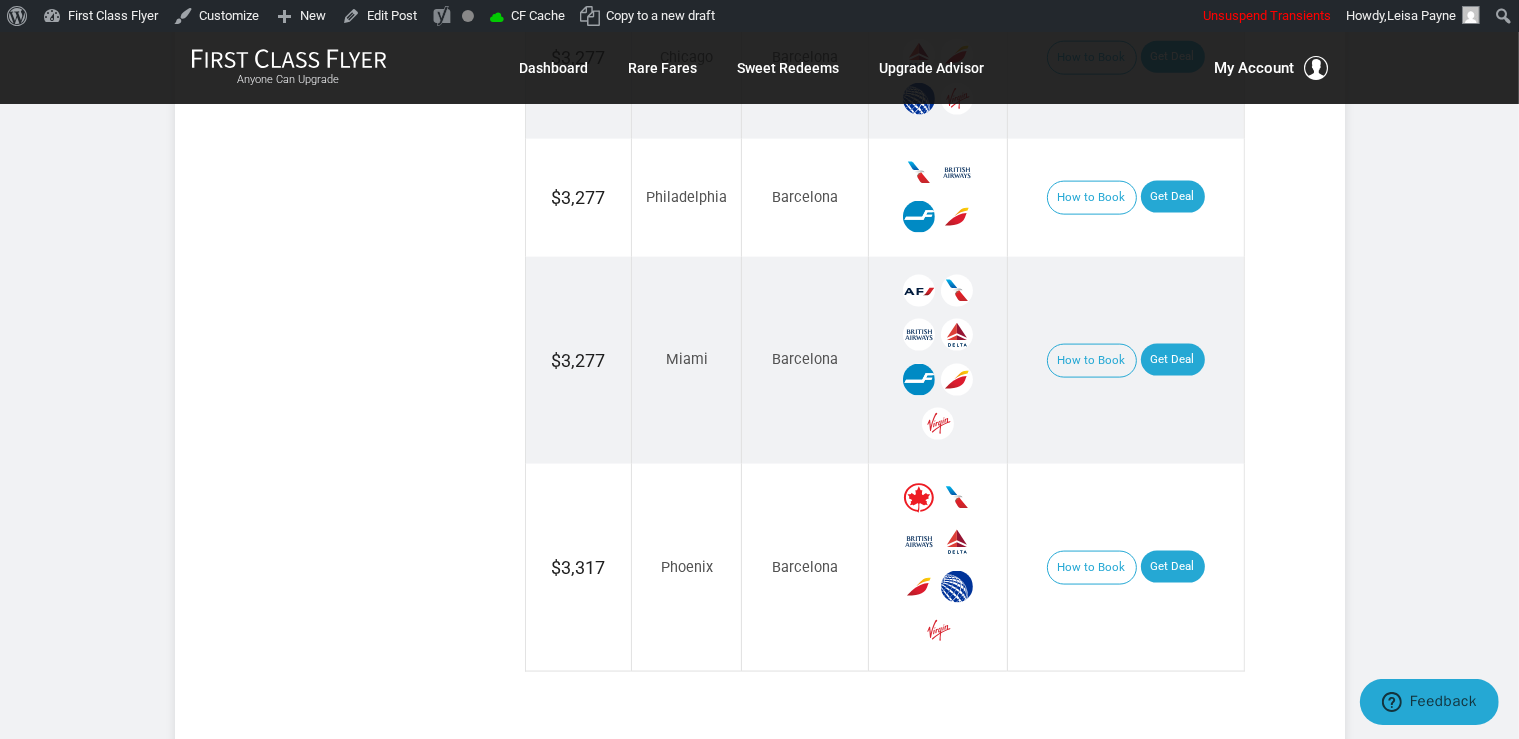 click on "How to Book   Get Deal" at bounding box center (1125, 360) 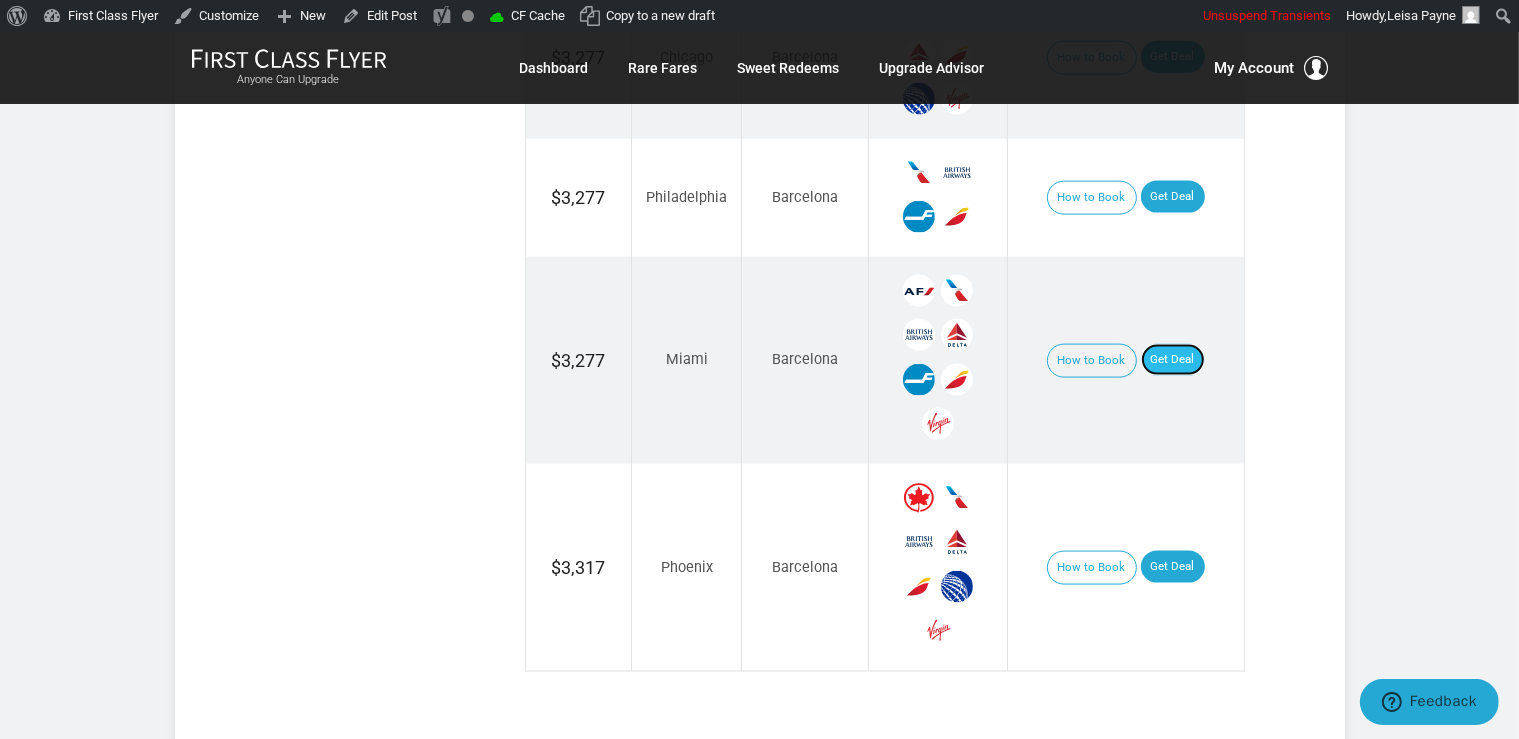 click on "Get Deal" at bounding box center [1173, 360] 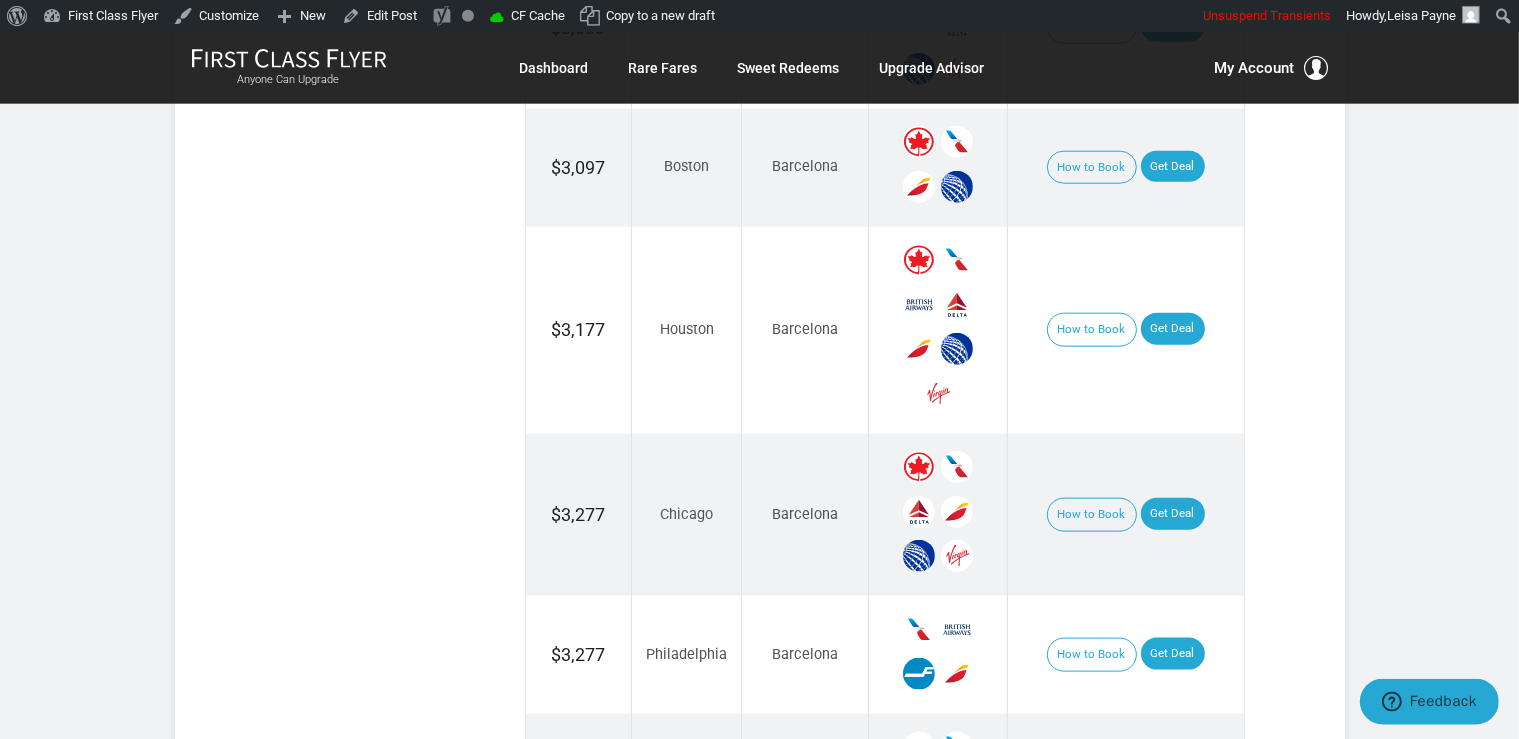 scroll, scrollTop: 2112, scrollLeft: 0, axis: vertical 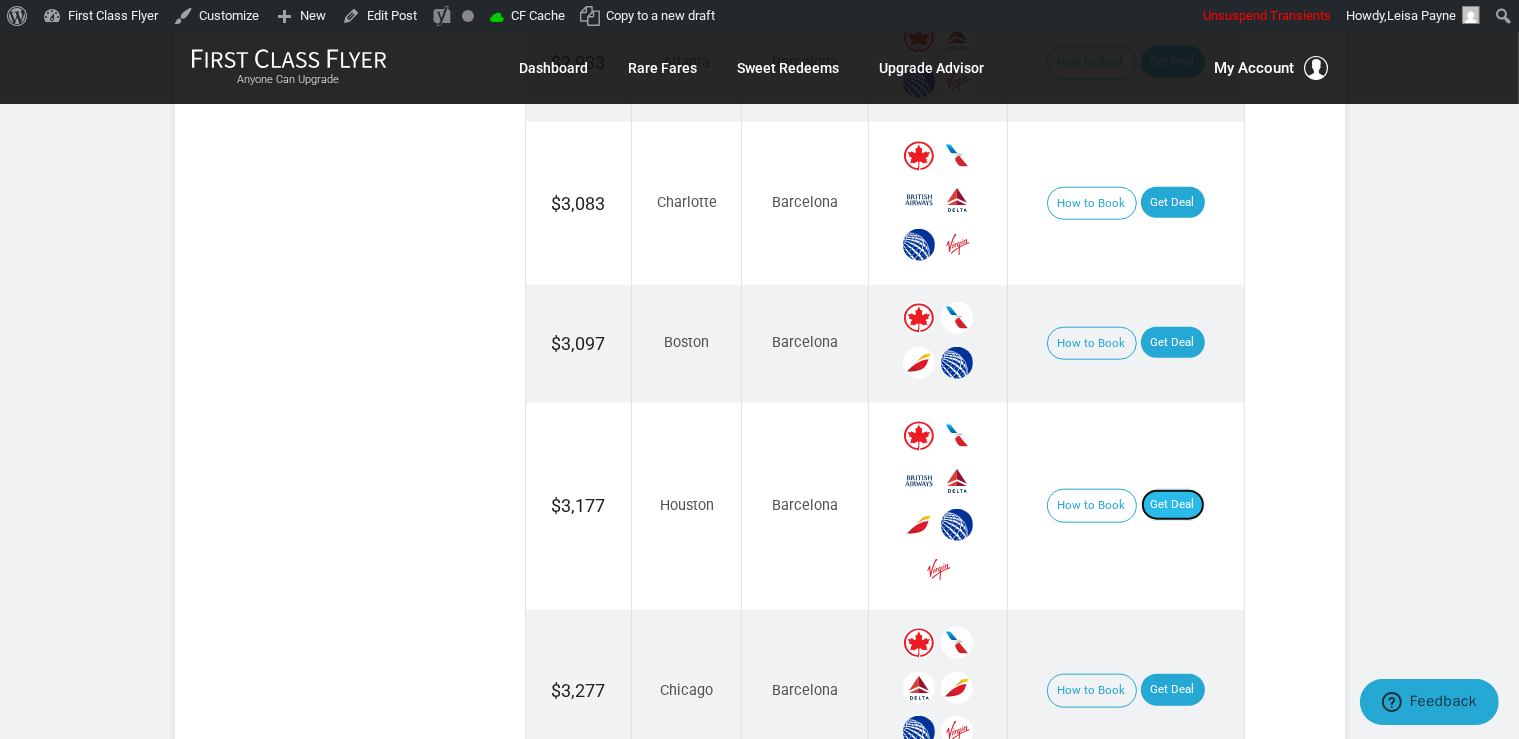 drag, startPoint x: 1174, startPoint y: 478, endPoint x: 1190, endPoint y: 458, distance: 25.612497 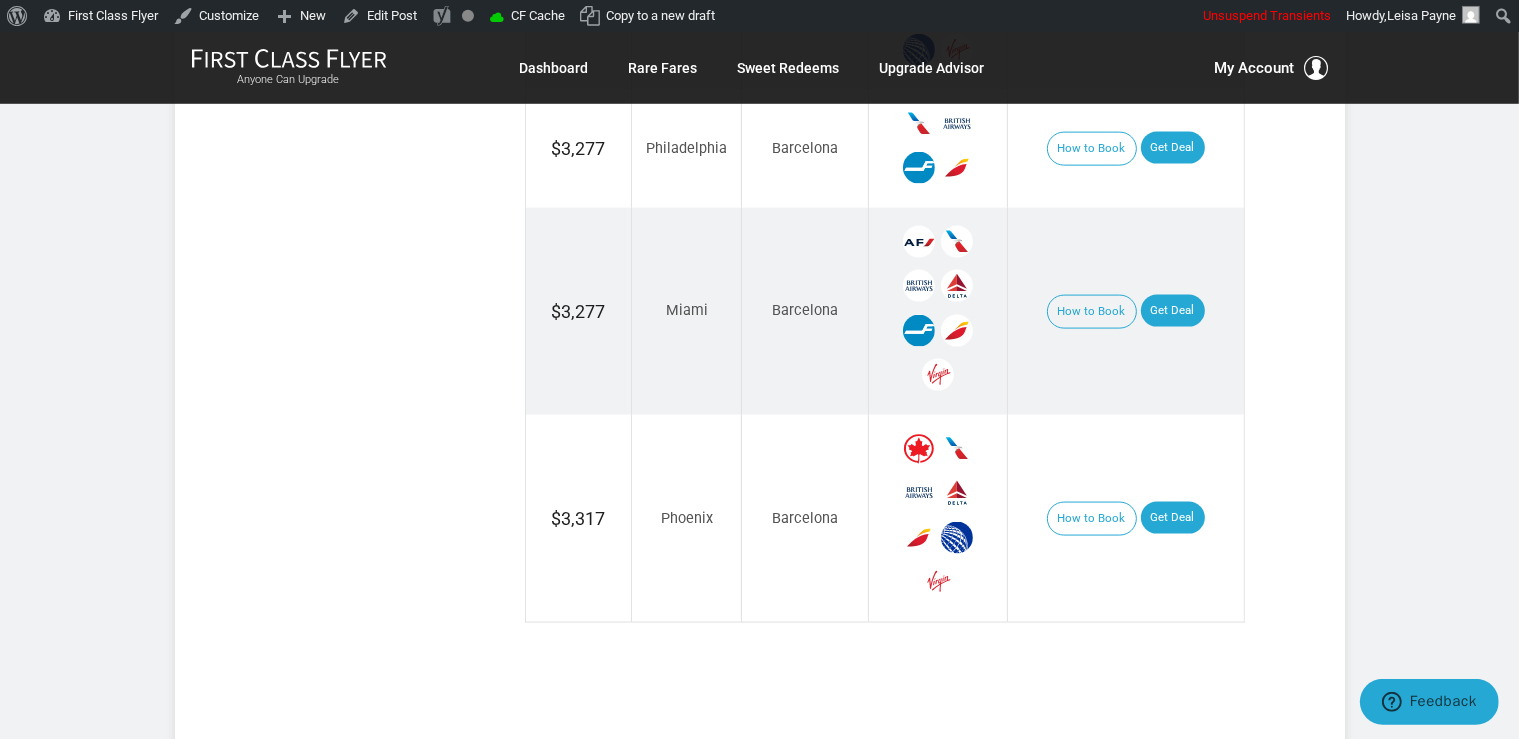 scroll, scrollTop: 2851, scrollLeft: 0, axis: vertical 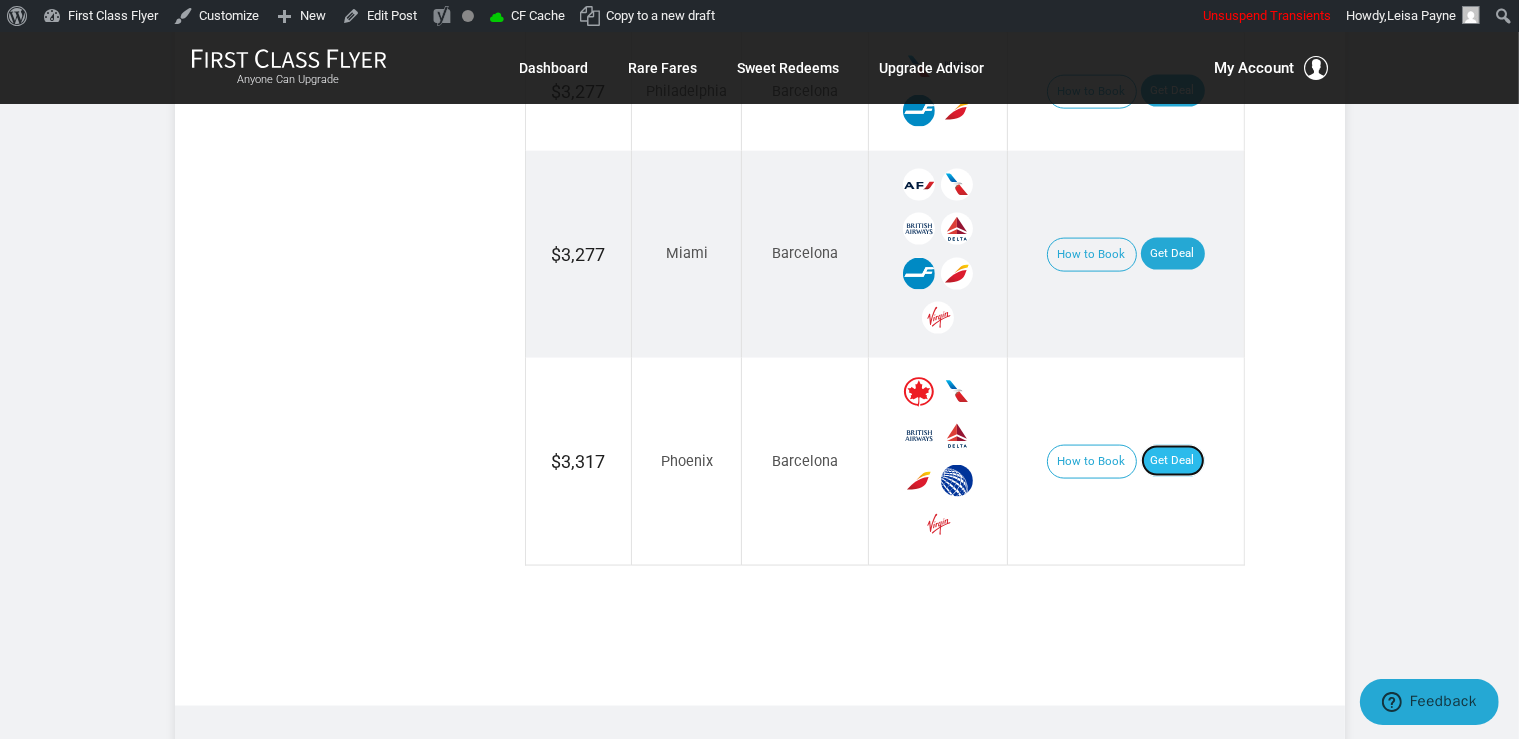 click on "Get Deal" at bounding box center (1173, 461) 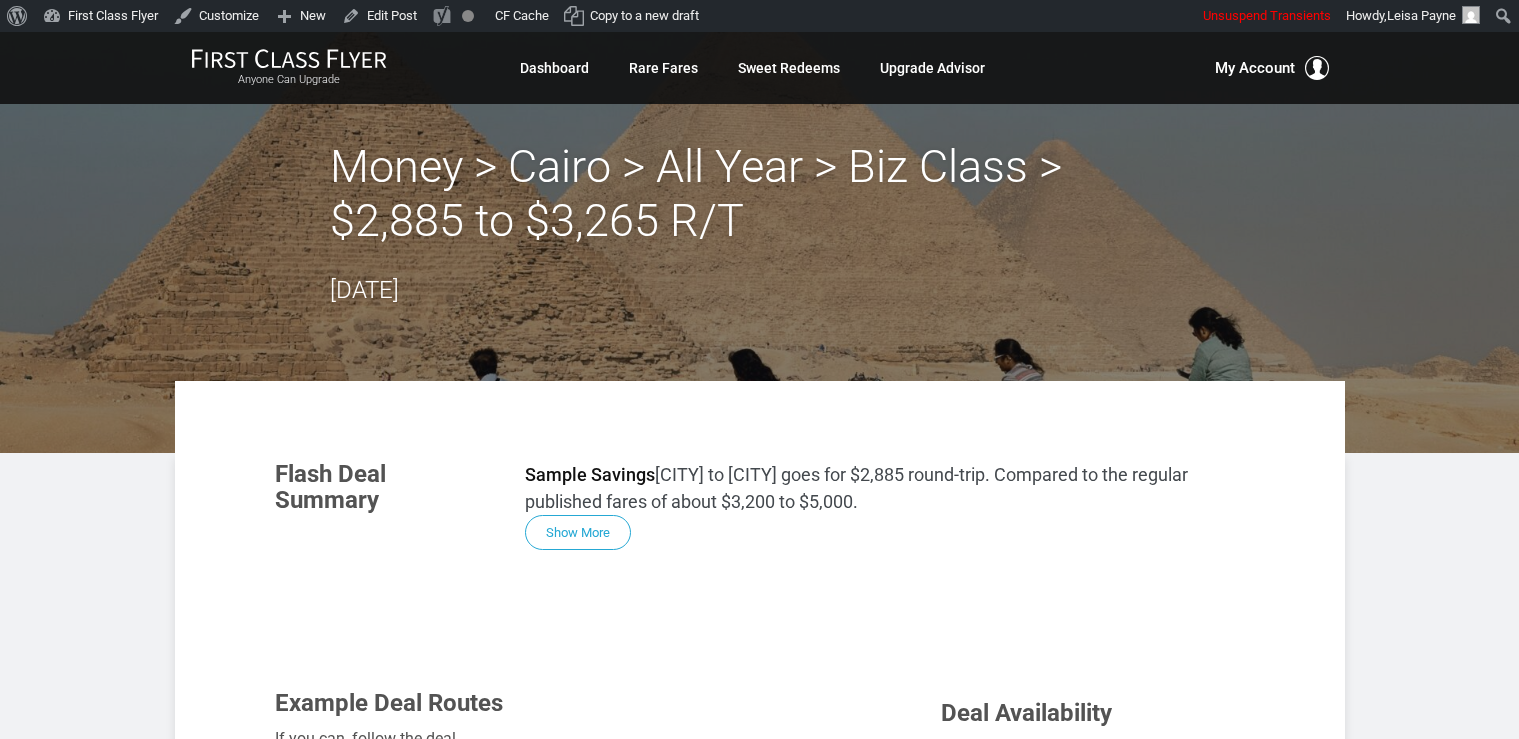 scroll, scrollTop: 0, scrollLeft: 0, axis: both 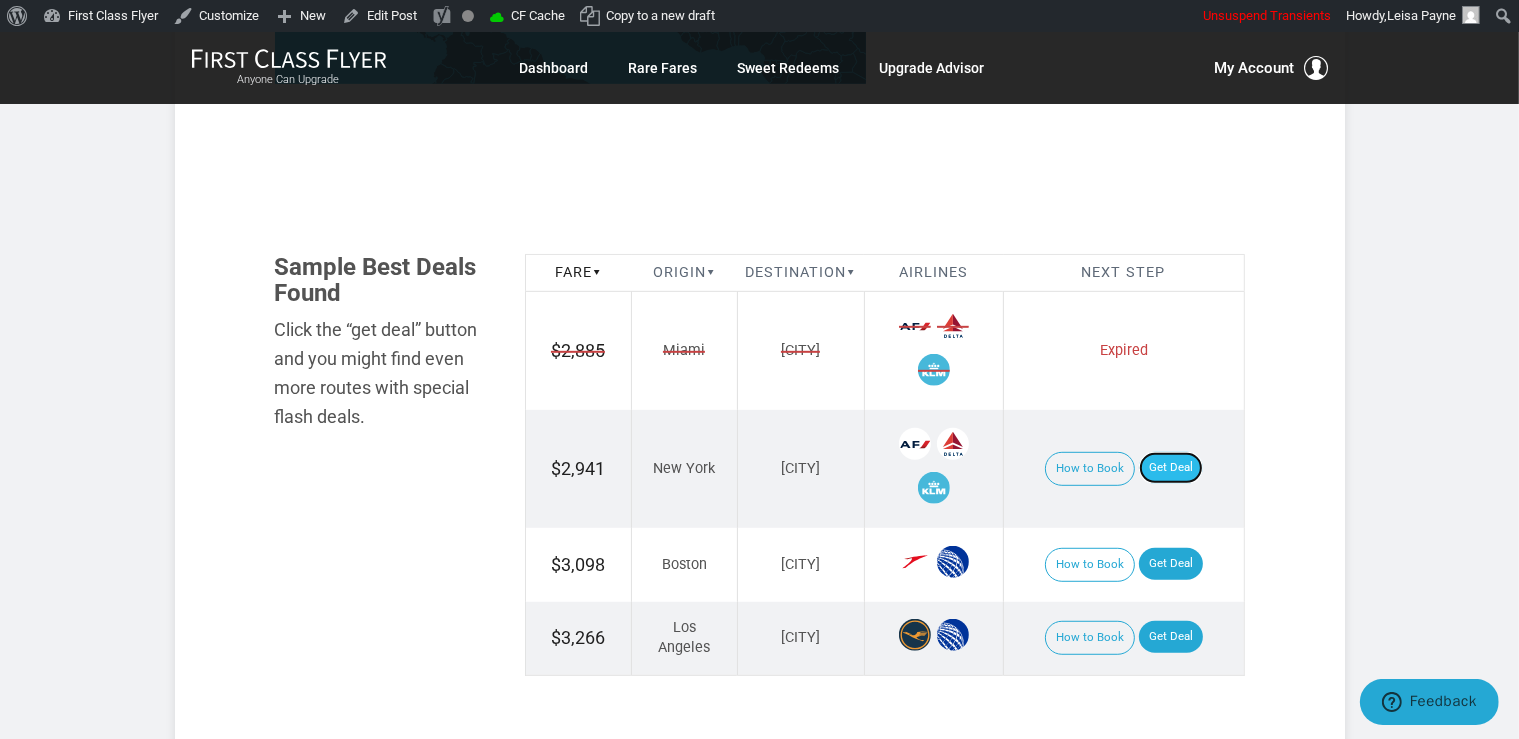 click on "Get Deal" at bounding box center (1171, 468) 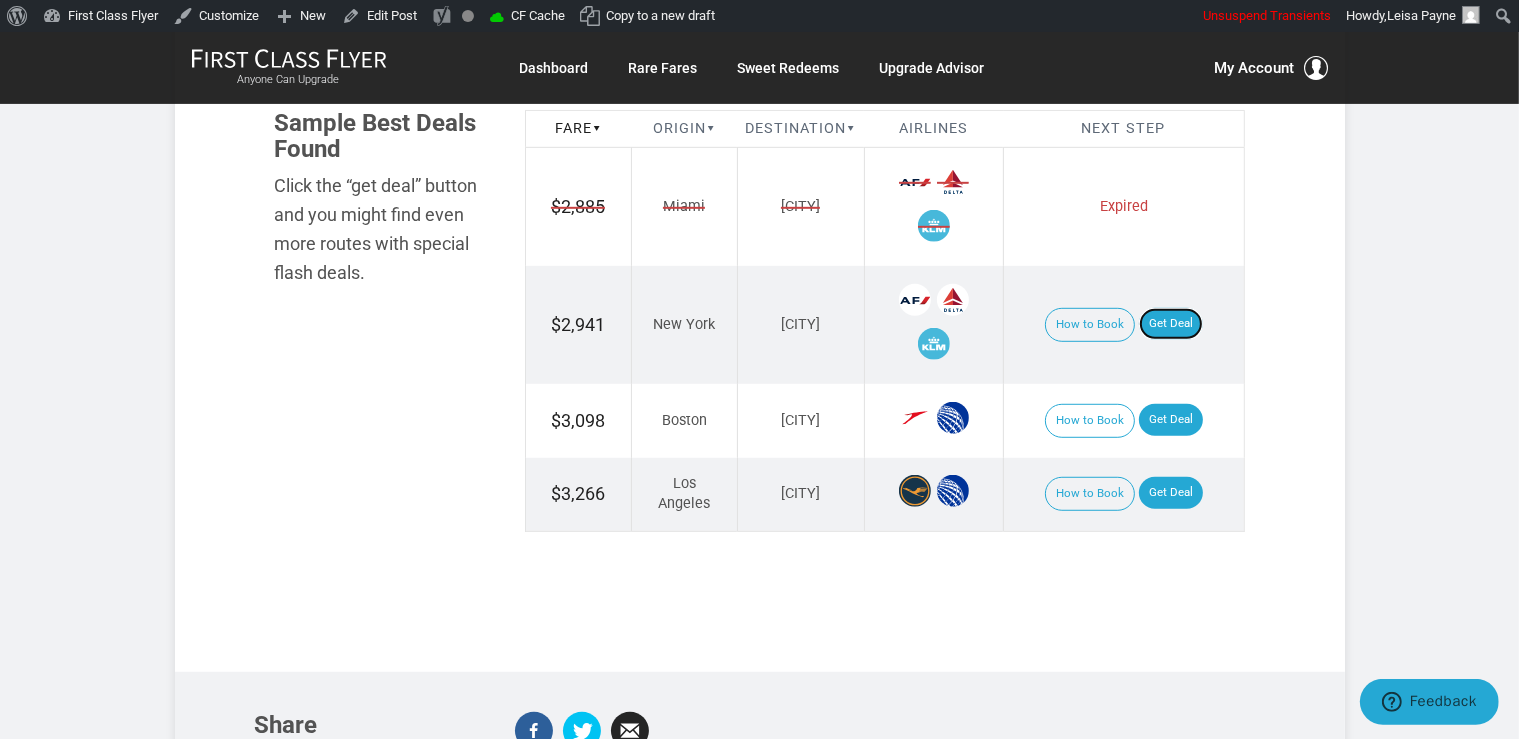 scroll, scrollTop: 1267, scrollLeft: 0, axis: vertical 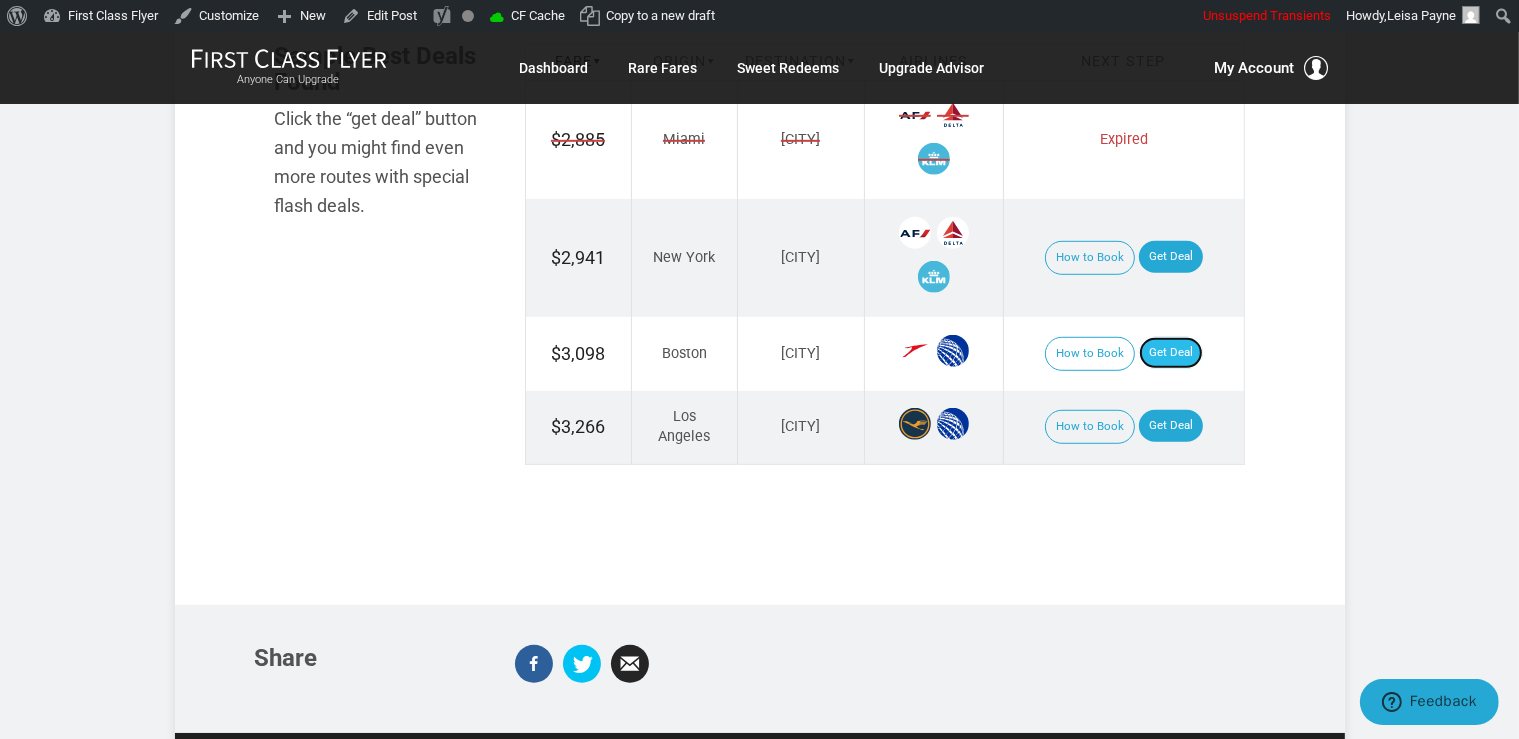 click on "Get Deal" at bounding box center [1171, 353] 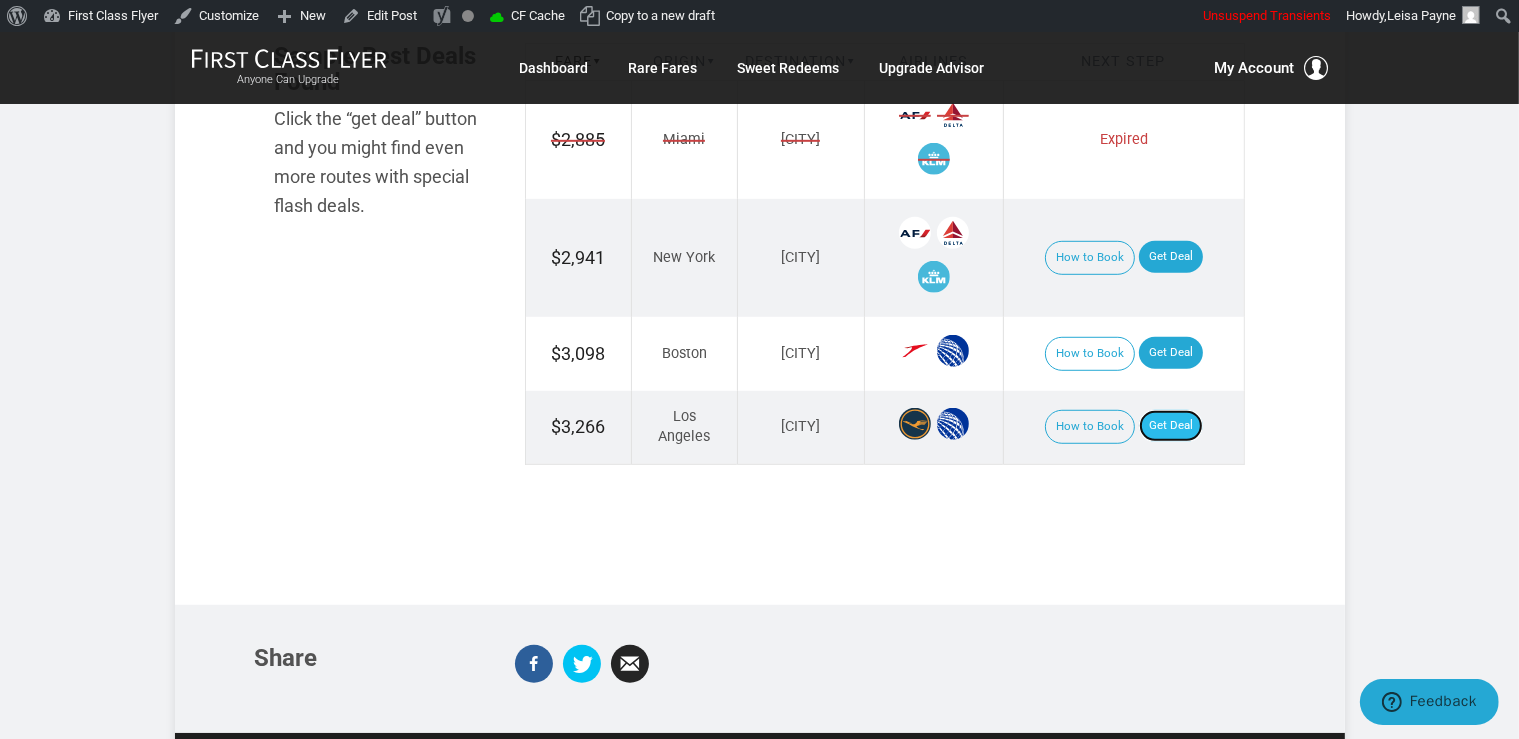 click on "Get Deal" at bounding box center (1171, 426) 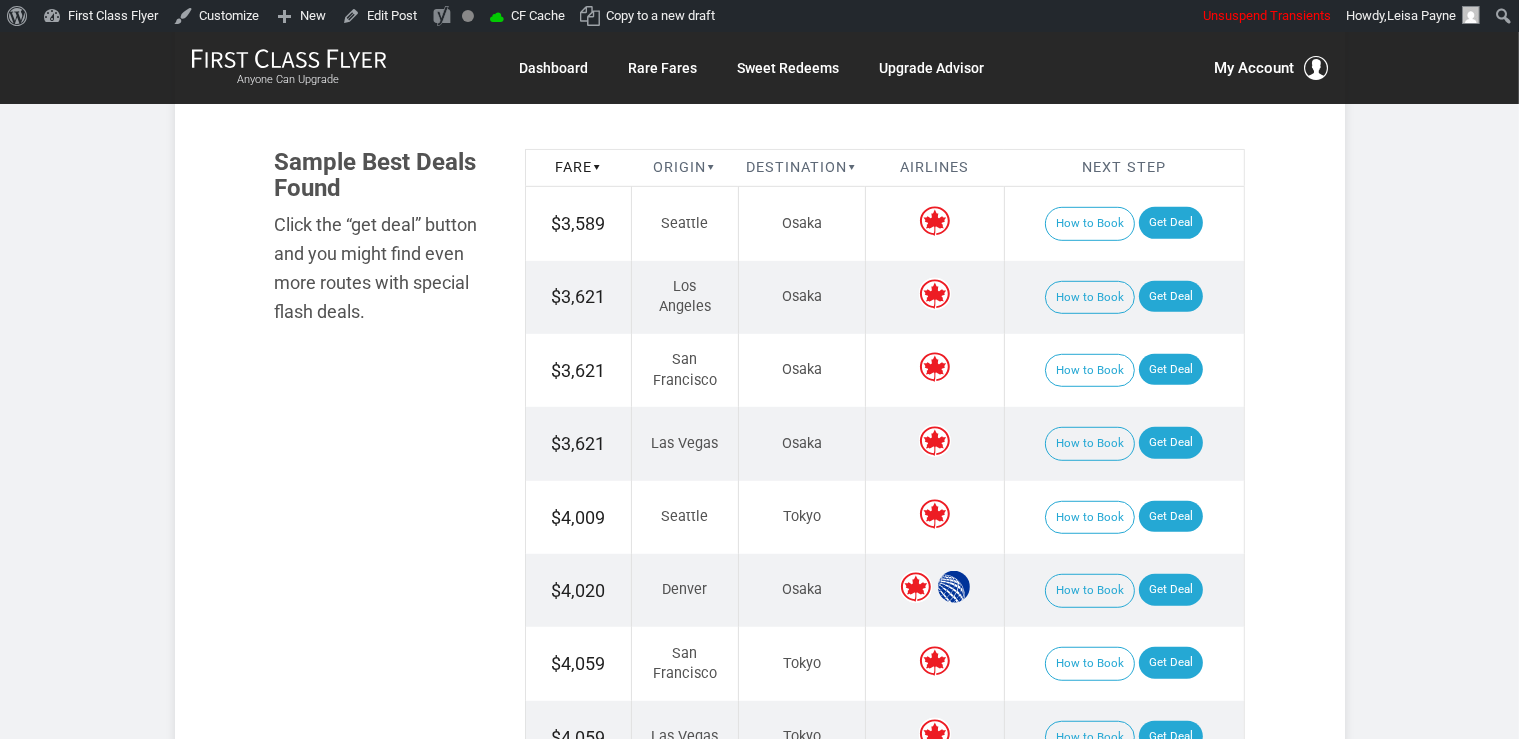 scroll, scrollTop: 1162, scrollLeft: 0, axis: vertical 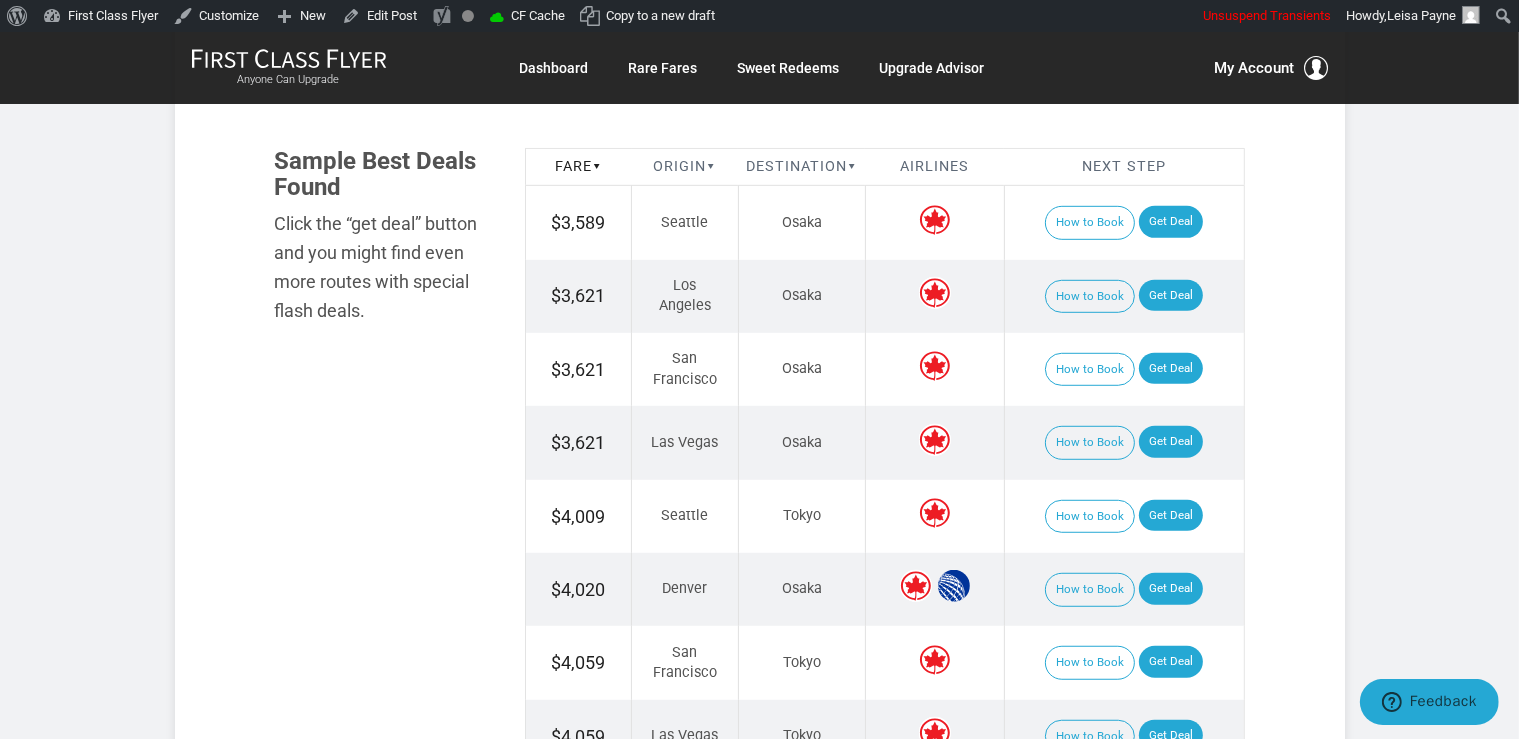 click on "How to Book   Get Deal" at bounding box center [1124, 223] 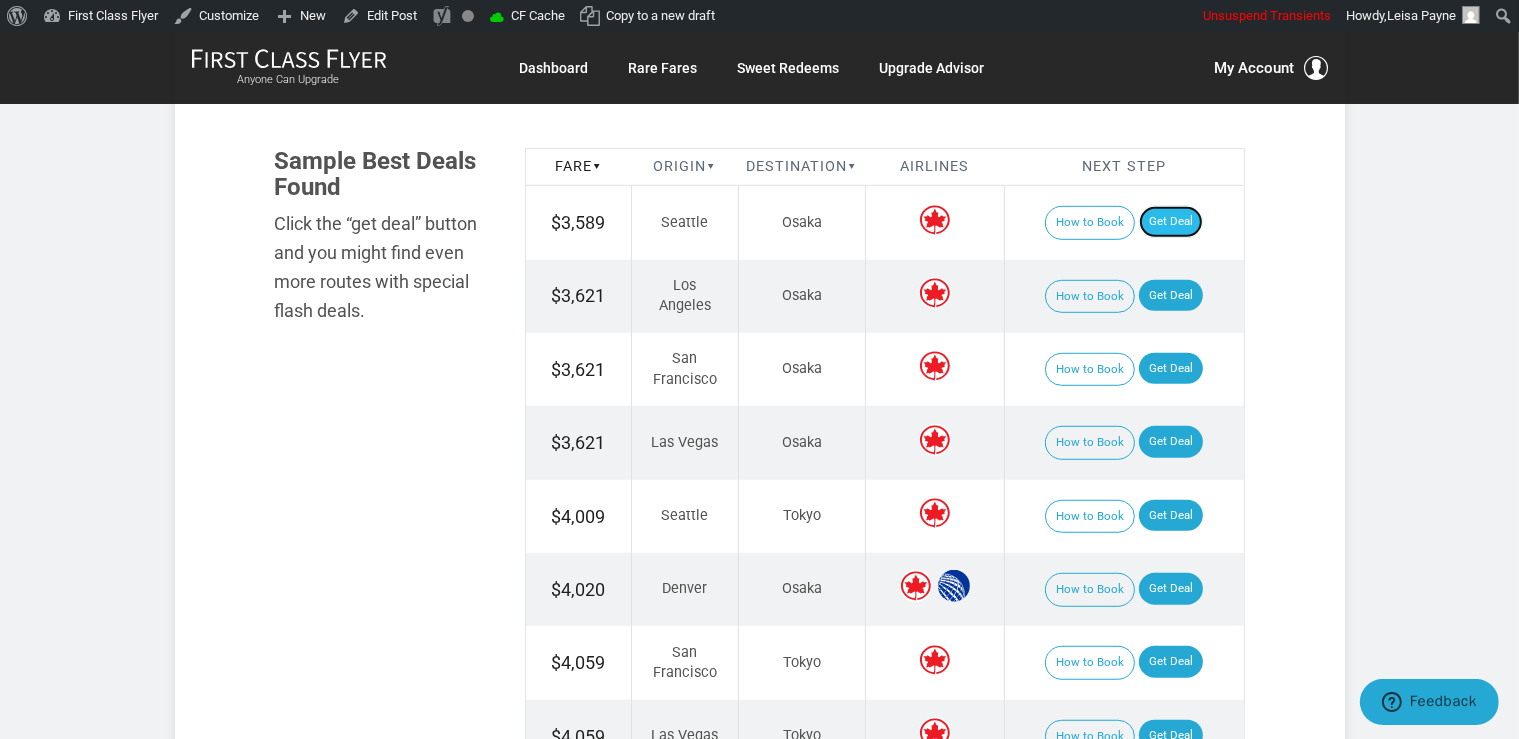 click on "Get Deal" at bounding box center [1171, 222] 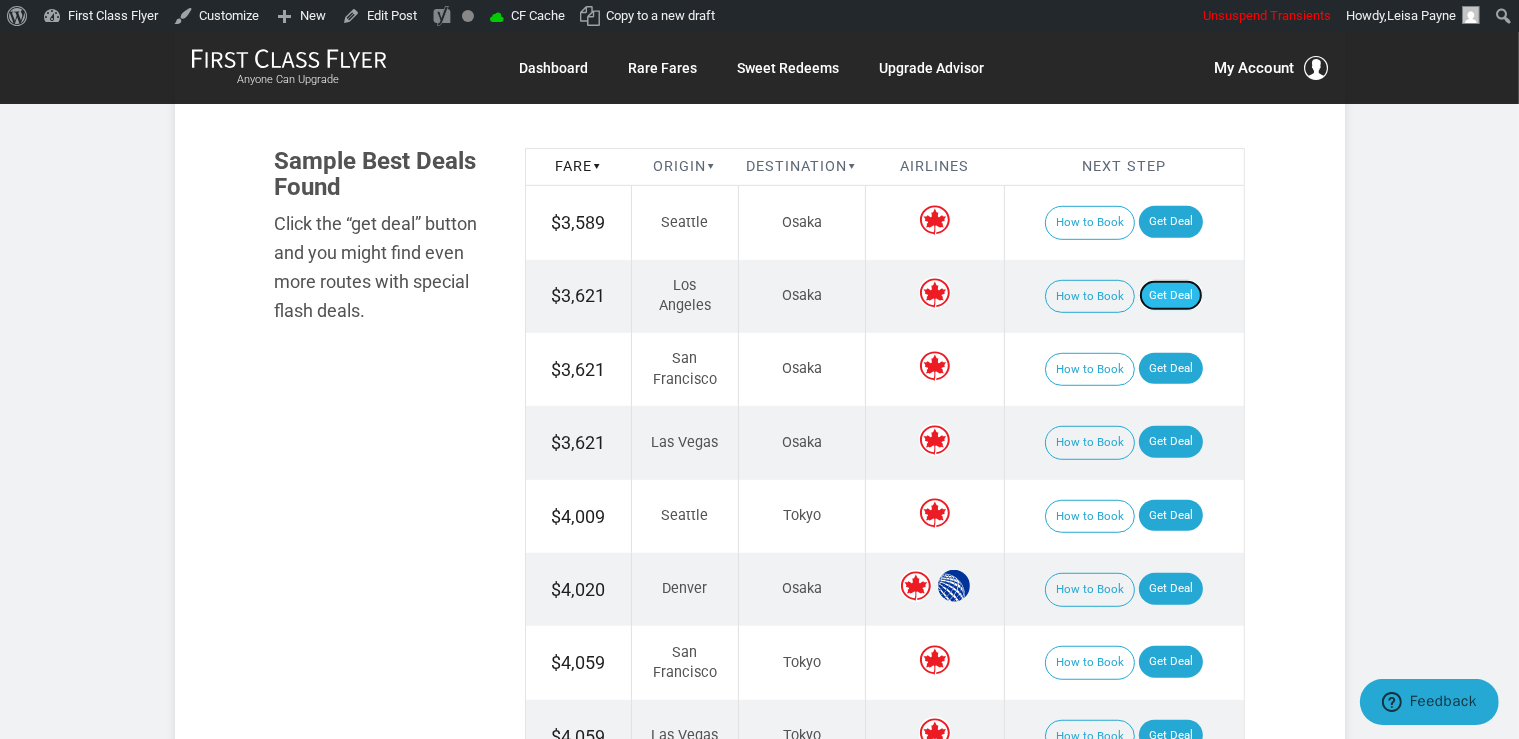 click on "Get Deal" at bounding box center (1171, 296) 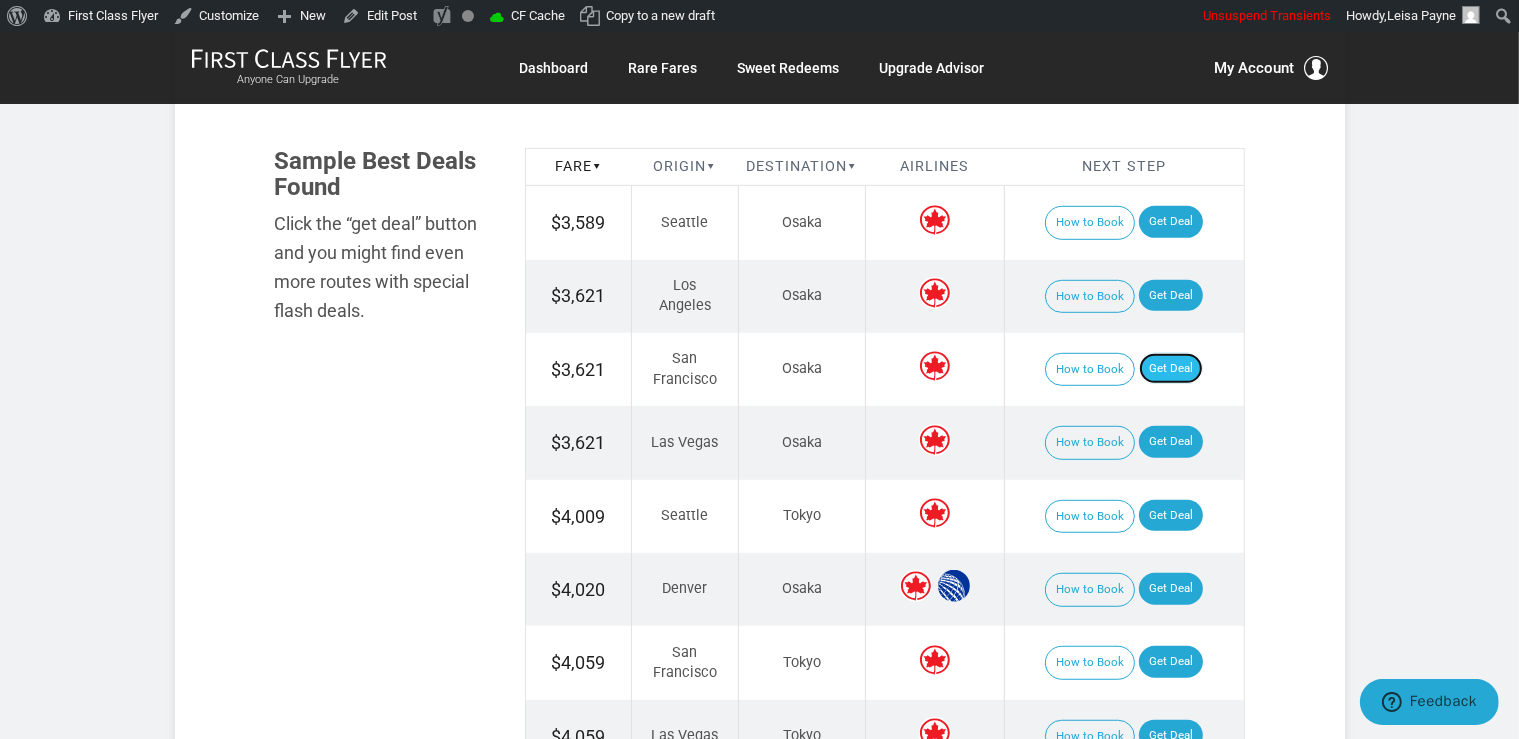 click on "Get Deal" at bounding box center (1171, 369) 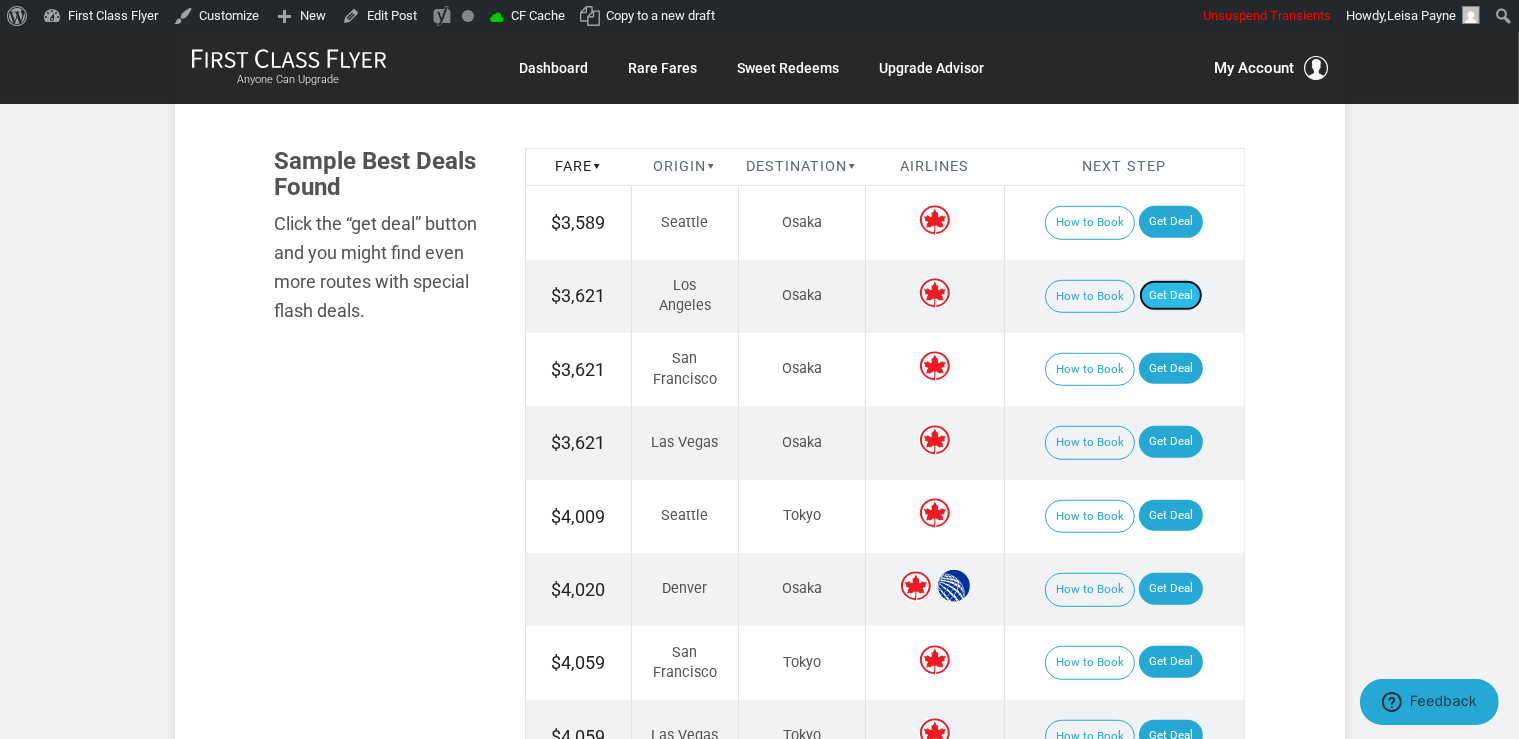 click on "Get Deal" at bounding box center (1171, 296) 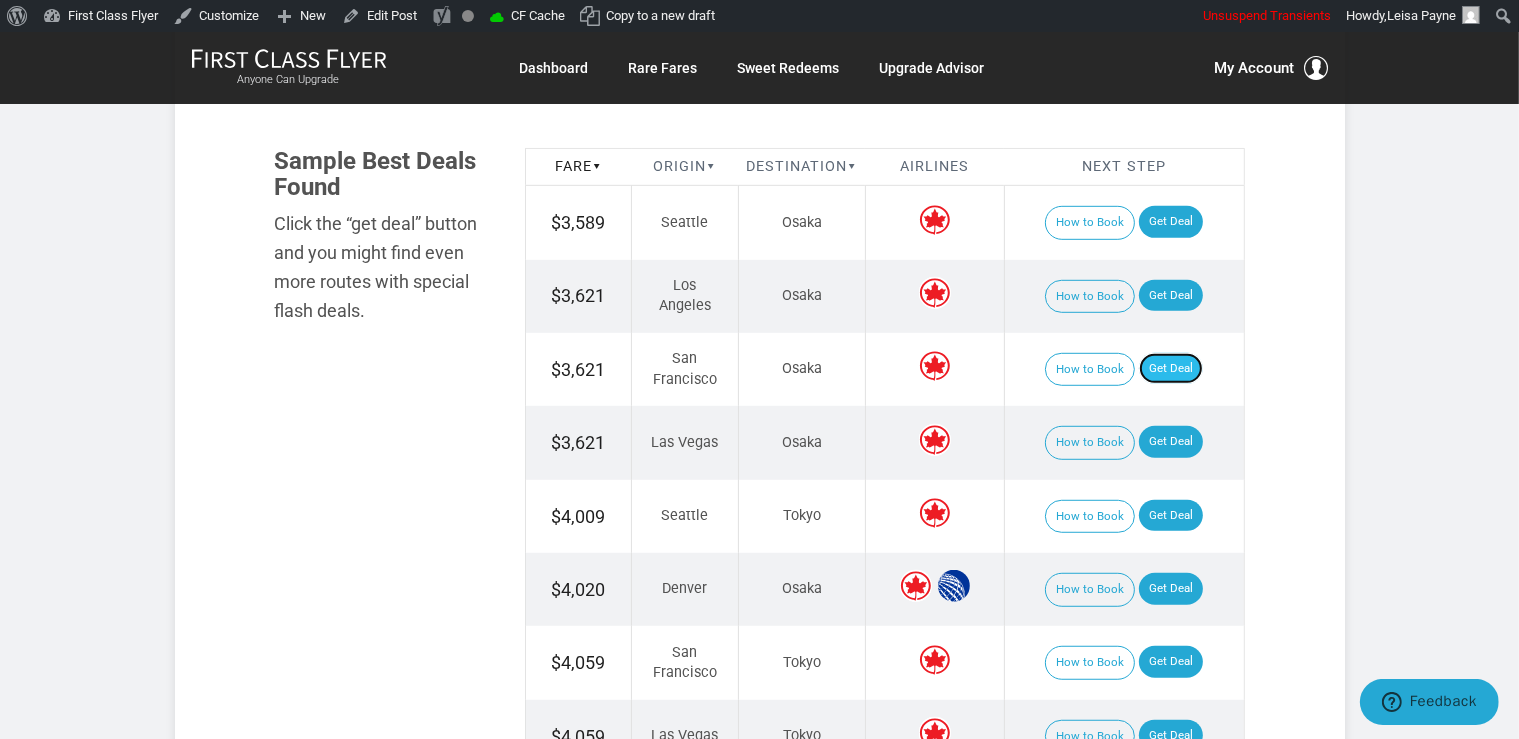 click on "Get Deal" at bounding box center (1171, 369) 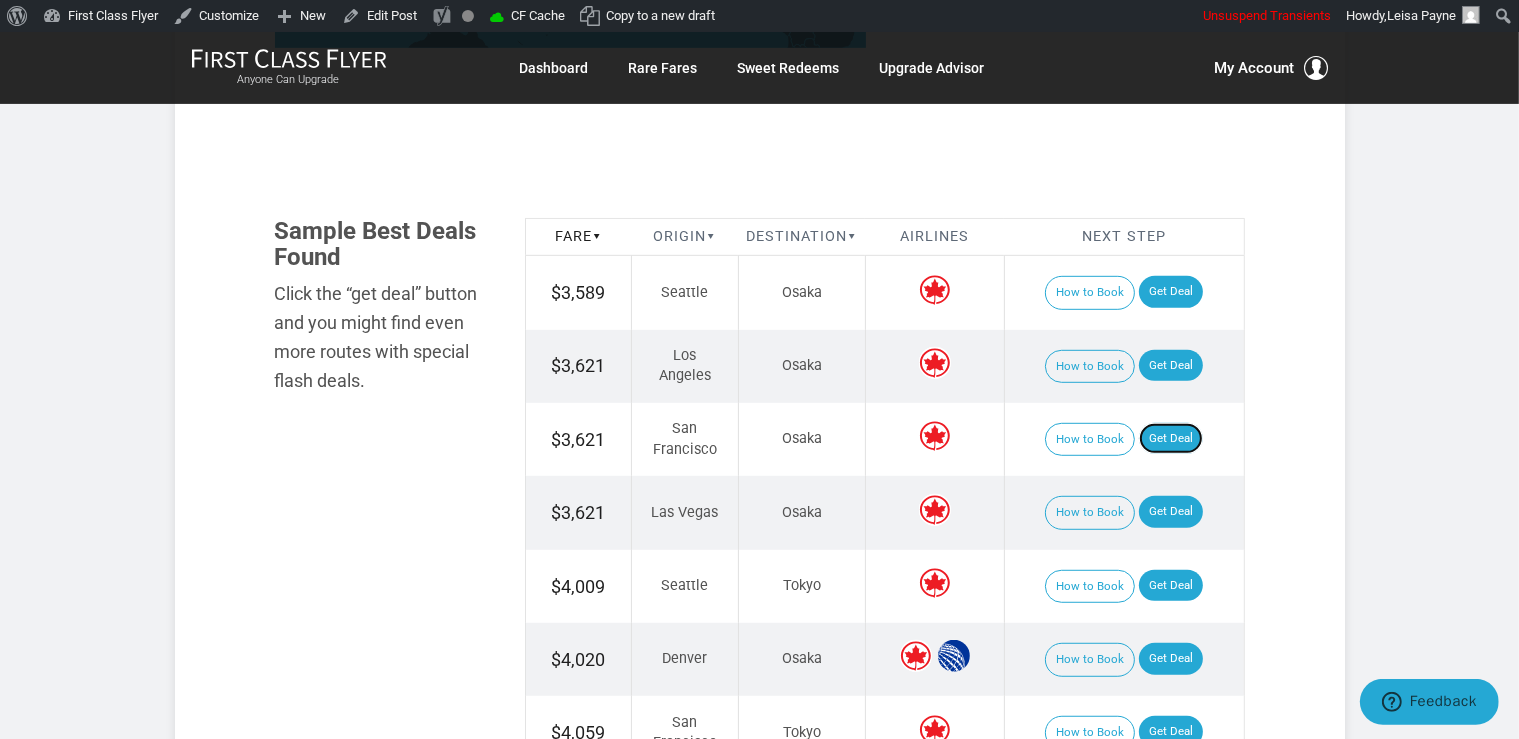 scroll, scrollTop: 950, scrollLeft: 0, axis: vertical 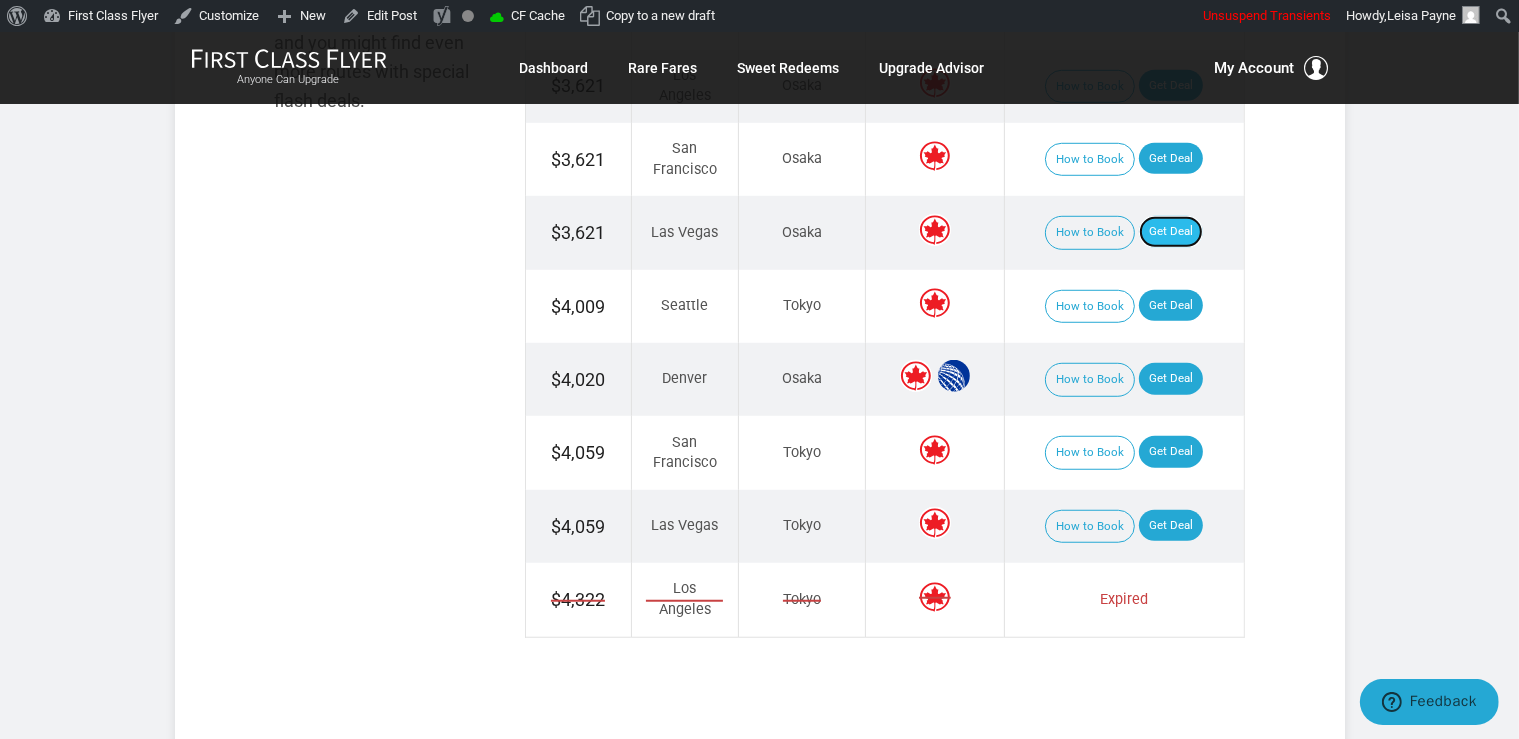 click on "Get Deal" at bounding box center (1171, 232) 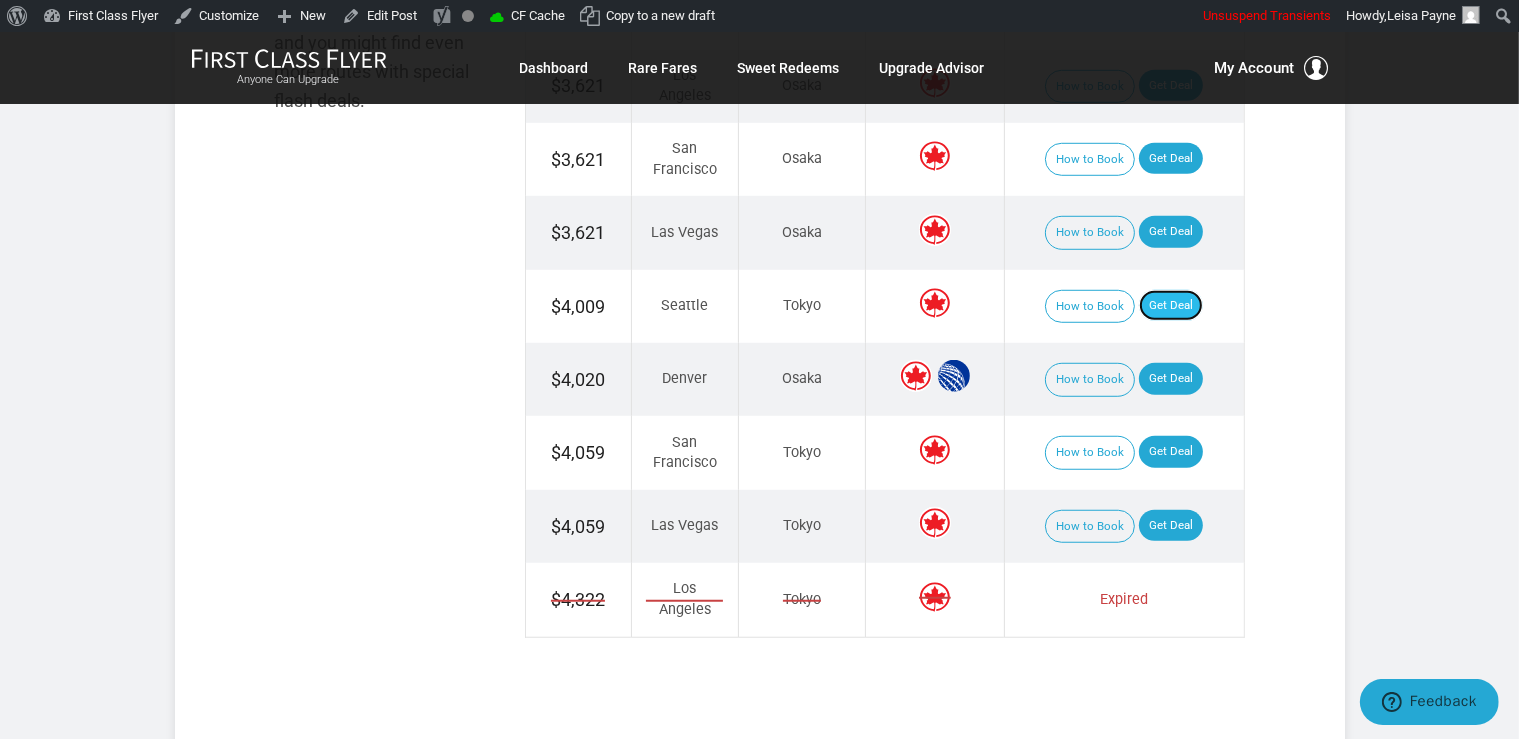 click on "Get Deal" at bounding box center (1171, 306) 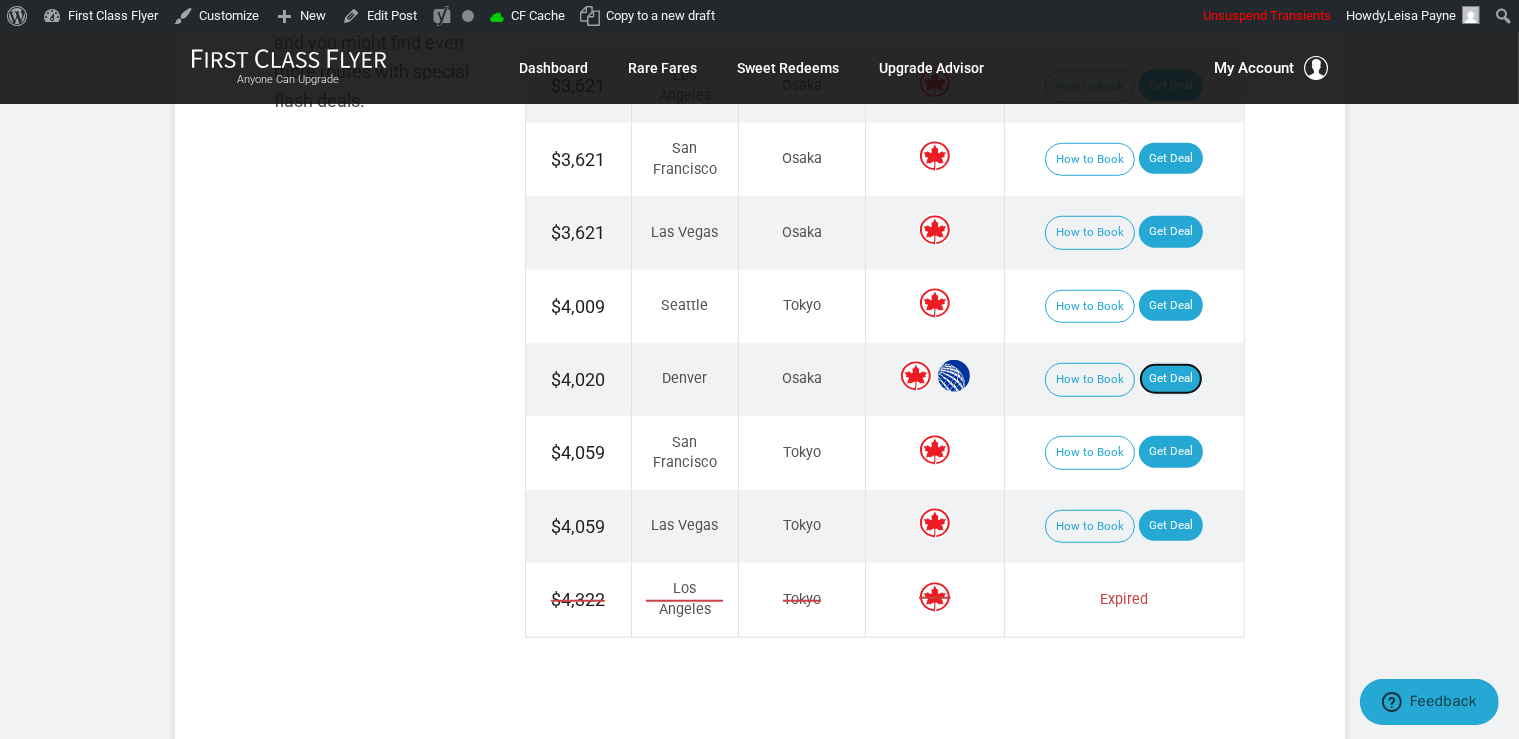 click on "Get Deal" at bounding box center [1171, 379] 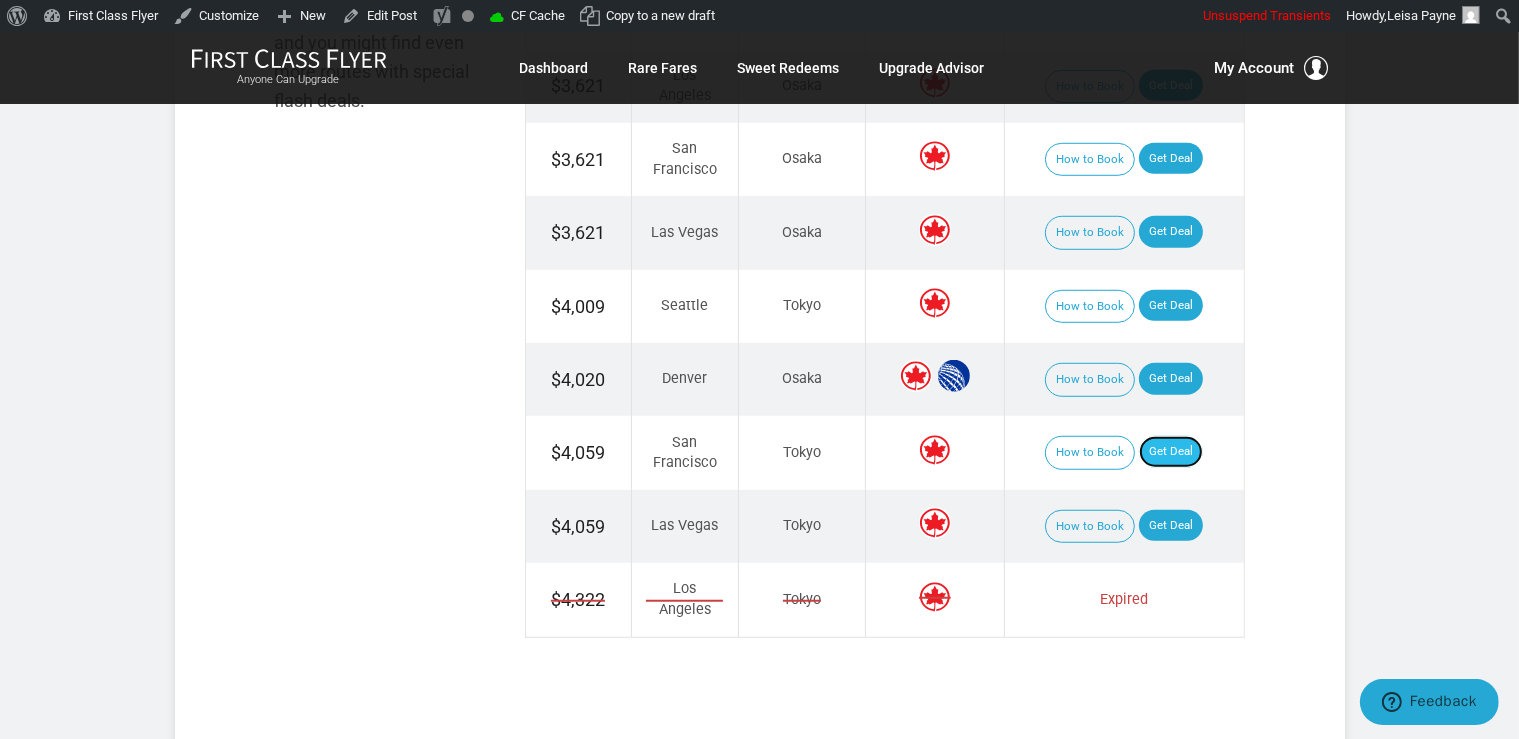 drag, startPoint x: 1170, startPoint y: 442, endPoint x: 1173, endPoint y: 428, distance: 14.3178215 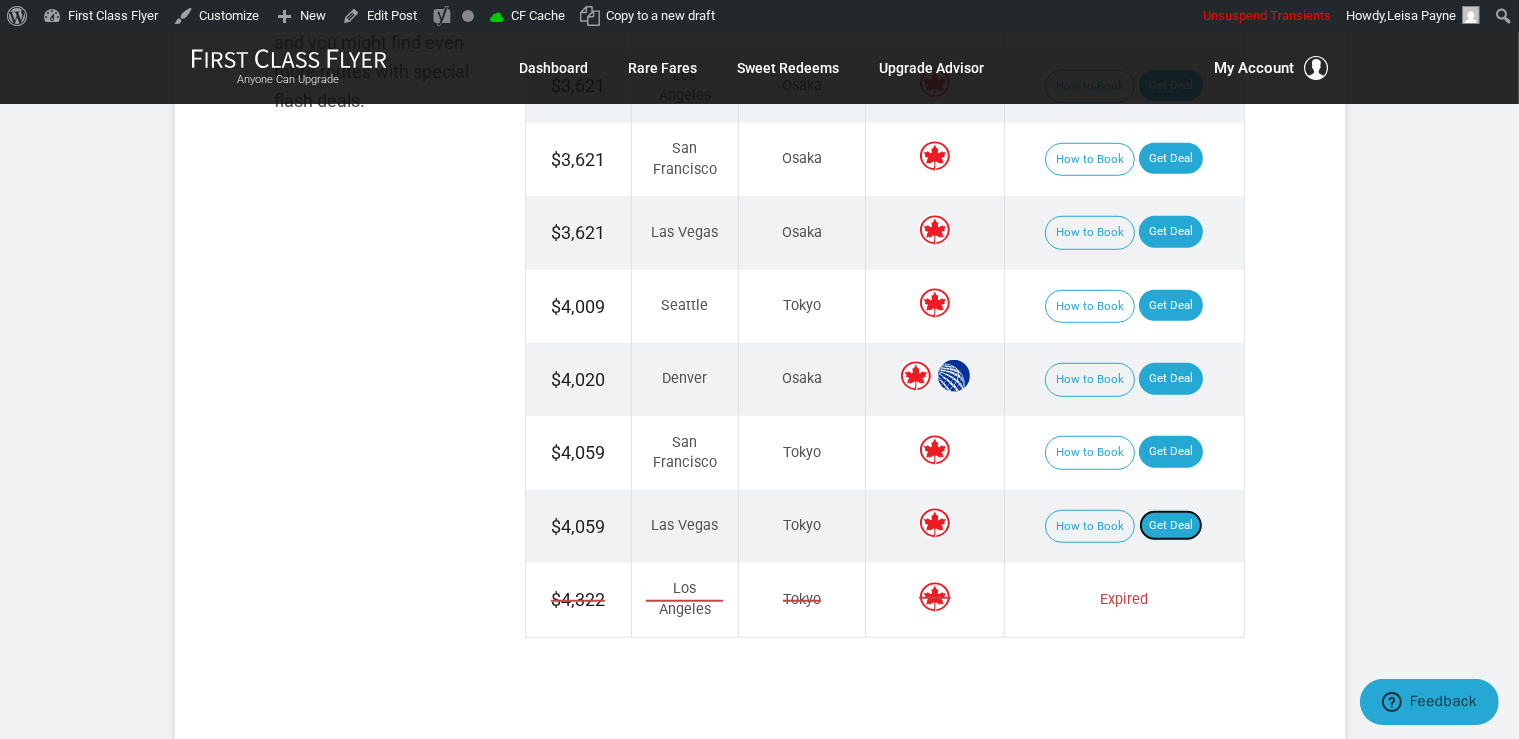 click on "Get Deal" at bounding box center (1171, 526) 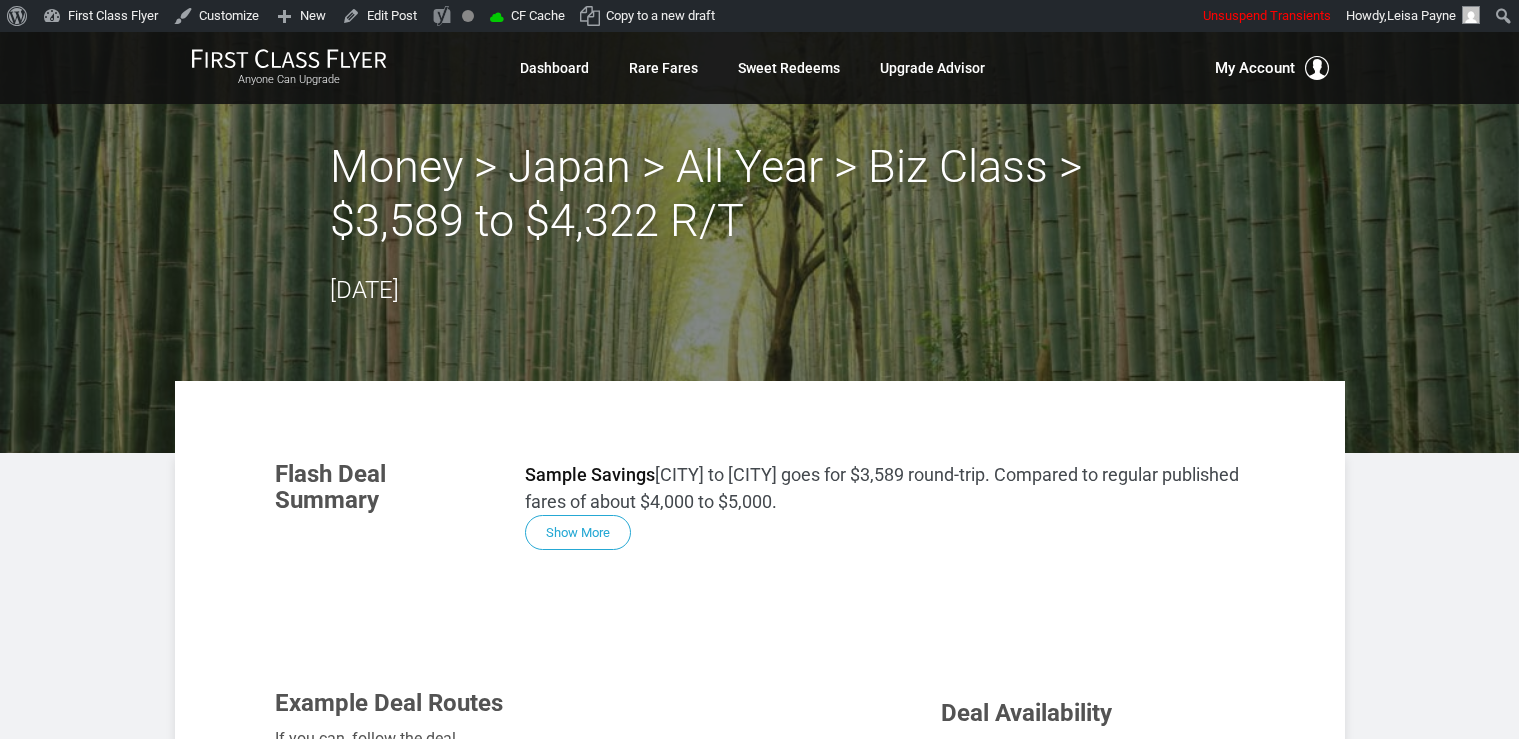 scroll, scrollTop: 0, scrollLeft: 0, axis: both 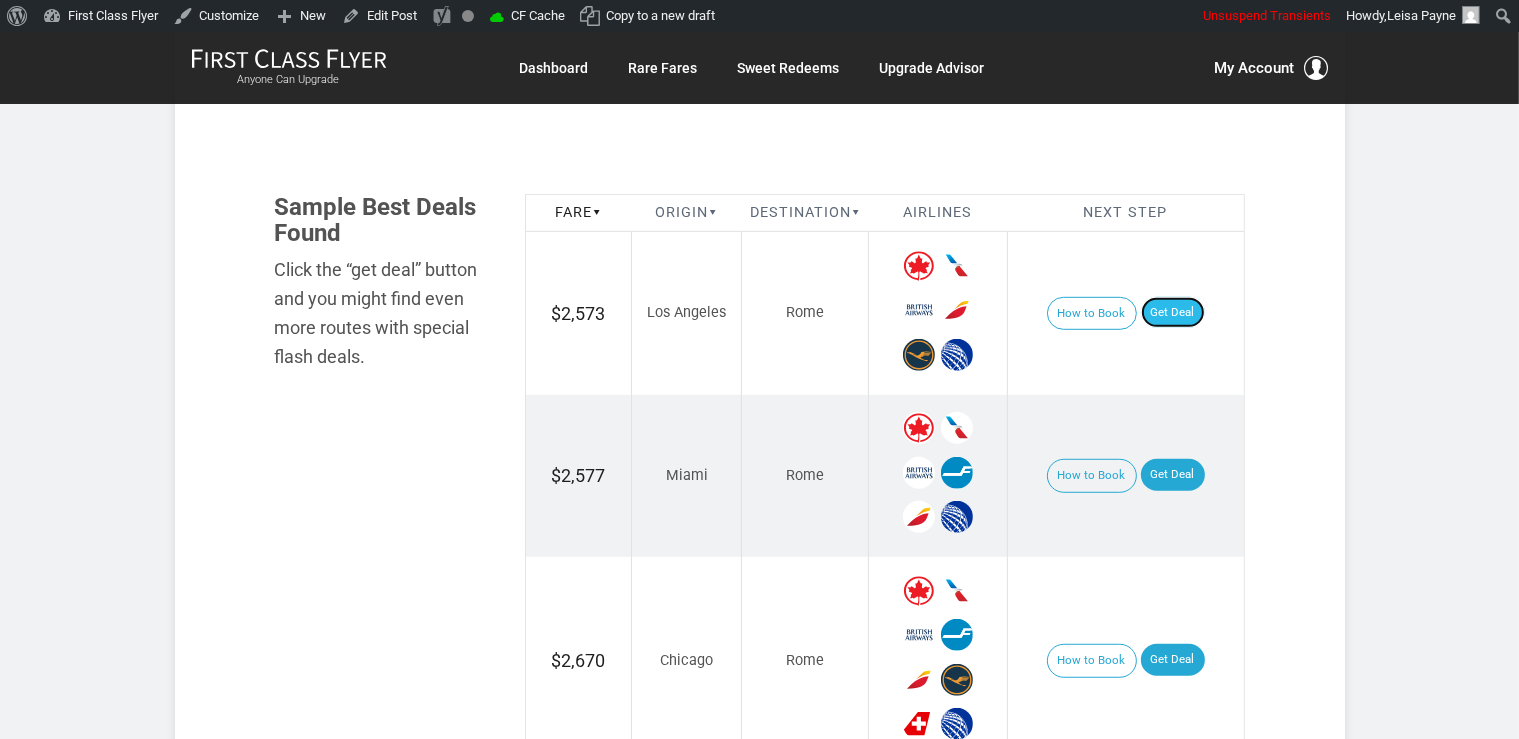 click on "Get Deal" at bounding box center [1173, 313] 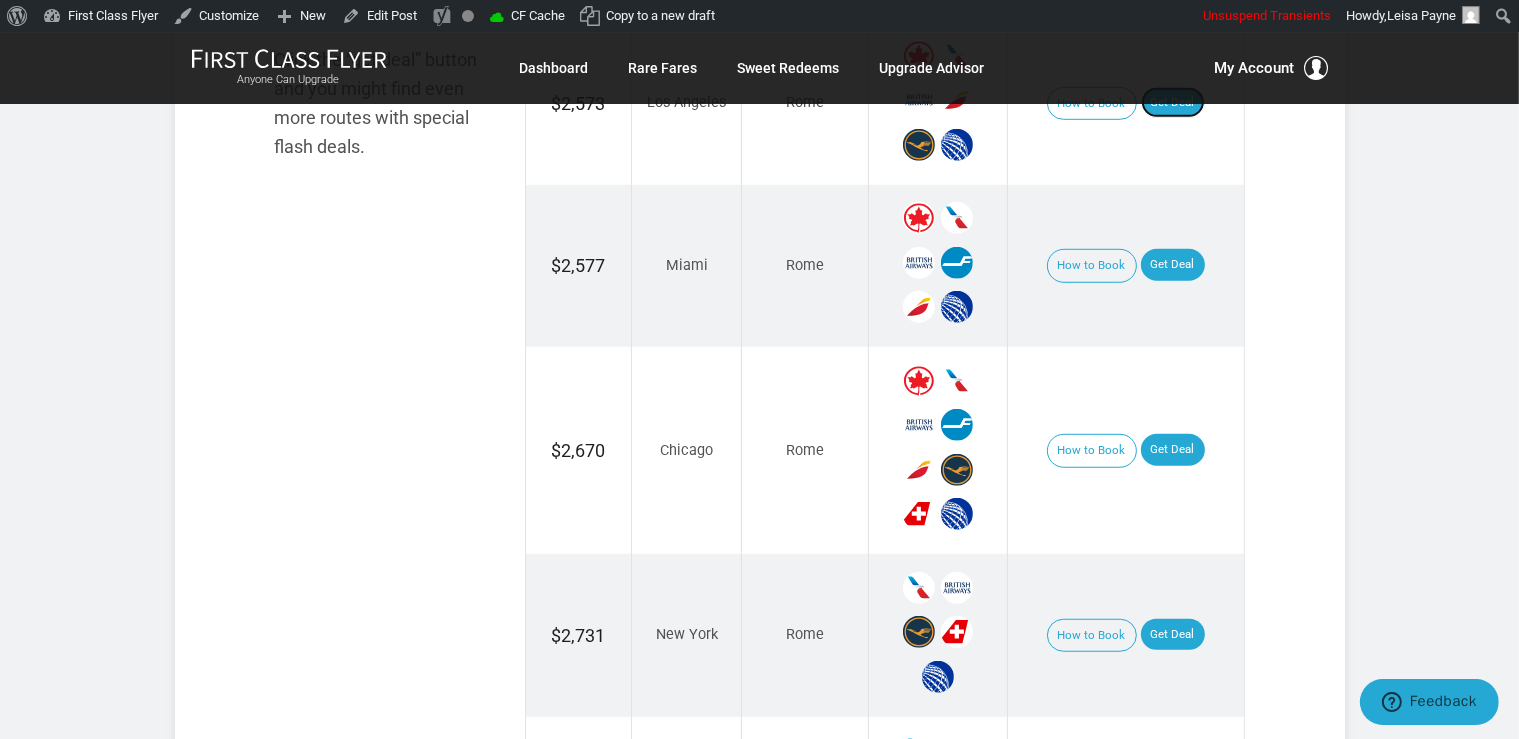 scroll, scrollTop: 1327, scrollLeft: 0, axis: vertical 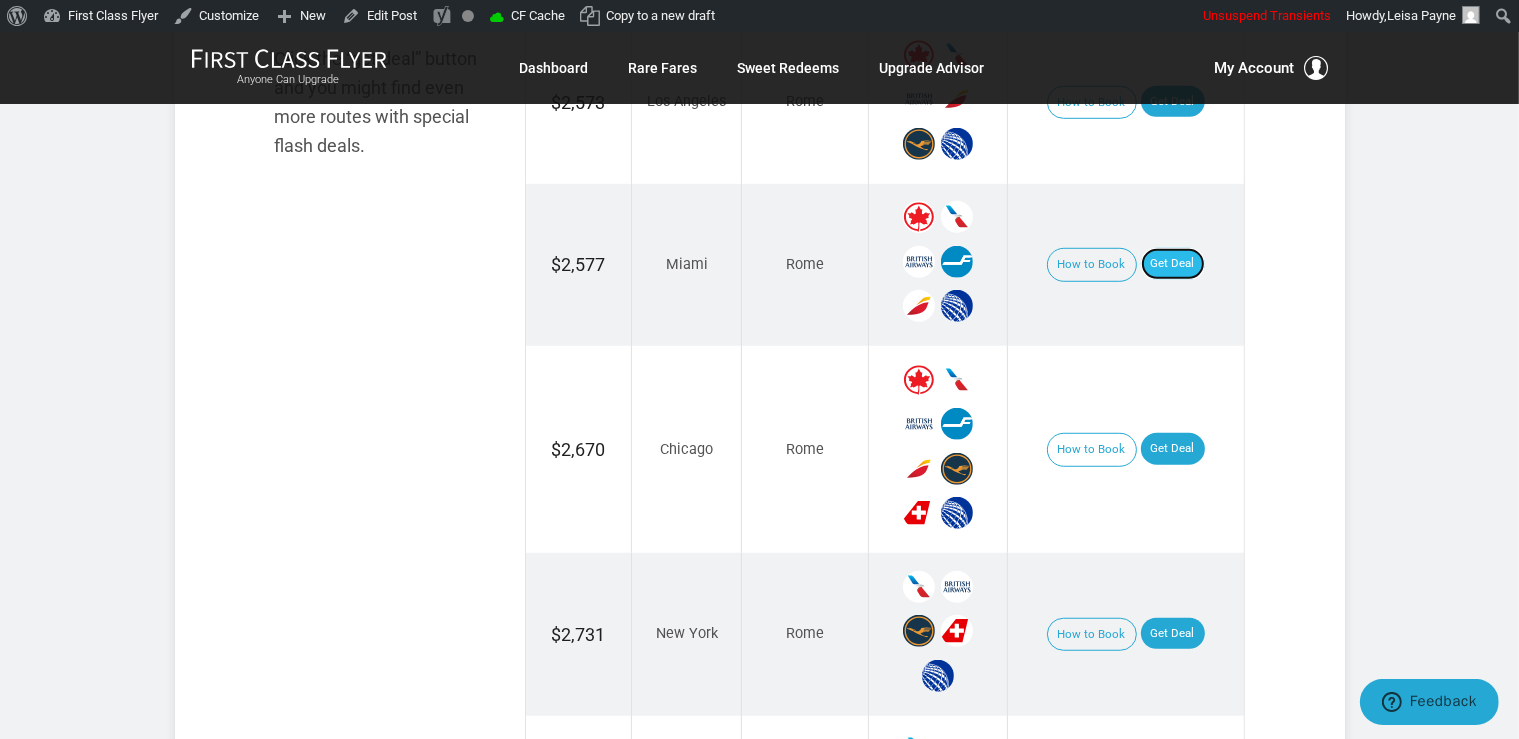 click on "Get Deal" at bounding box center (1173, 264) 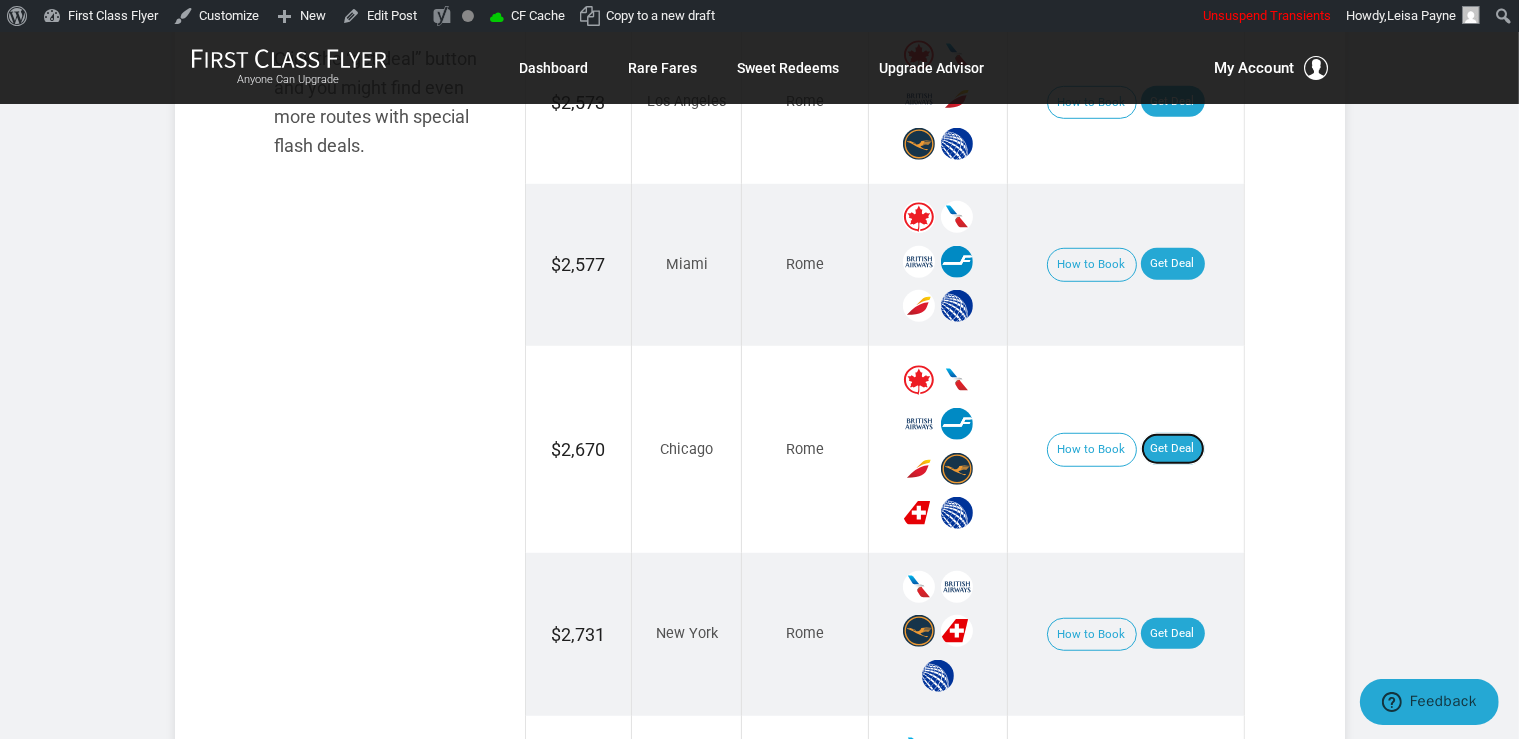click on "Get Deal" at bounding box center [1173, 449] 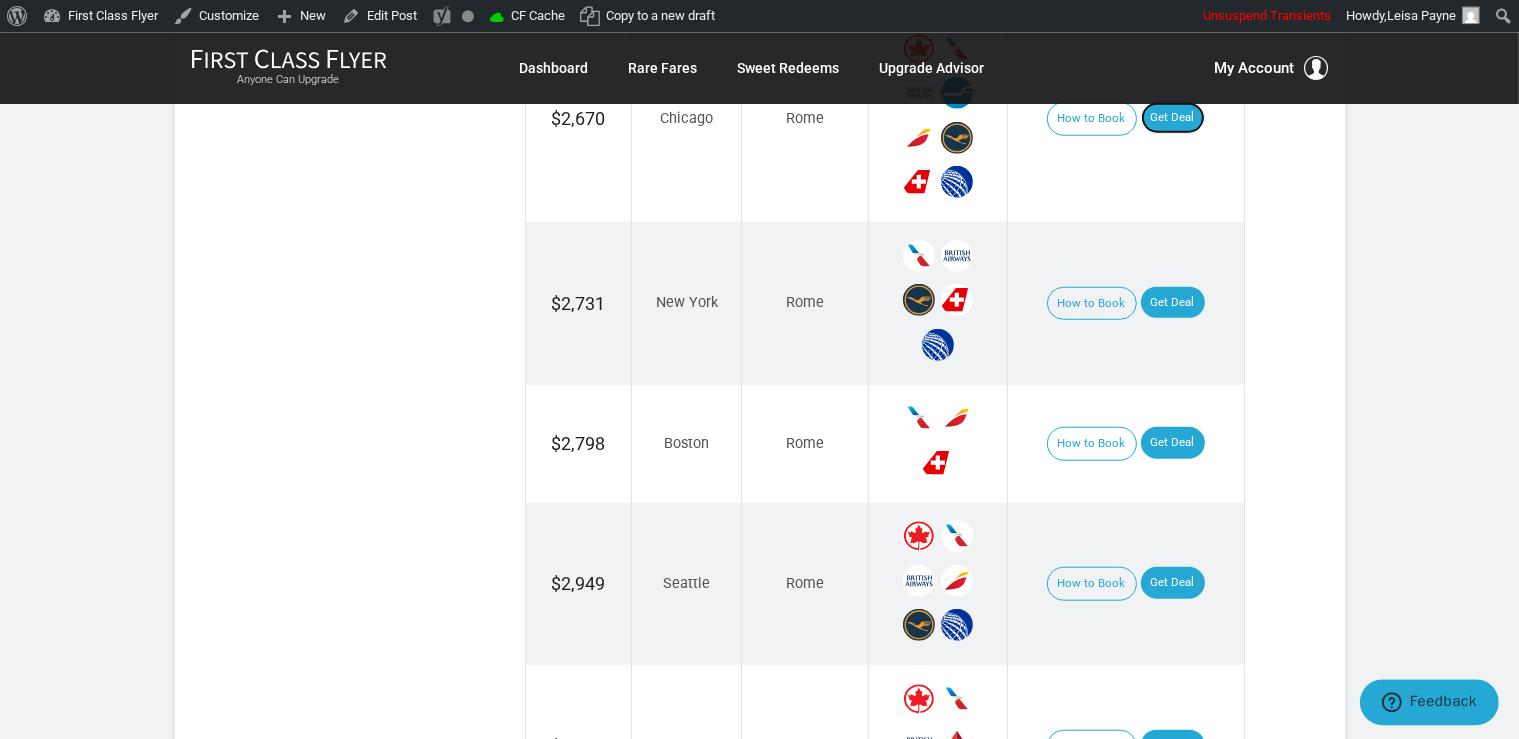scroll, scrollTop: 1644, scrollLeft: 0, axis: vertical 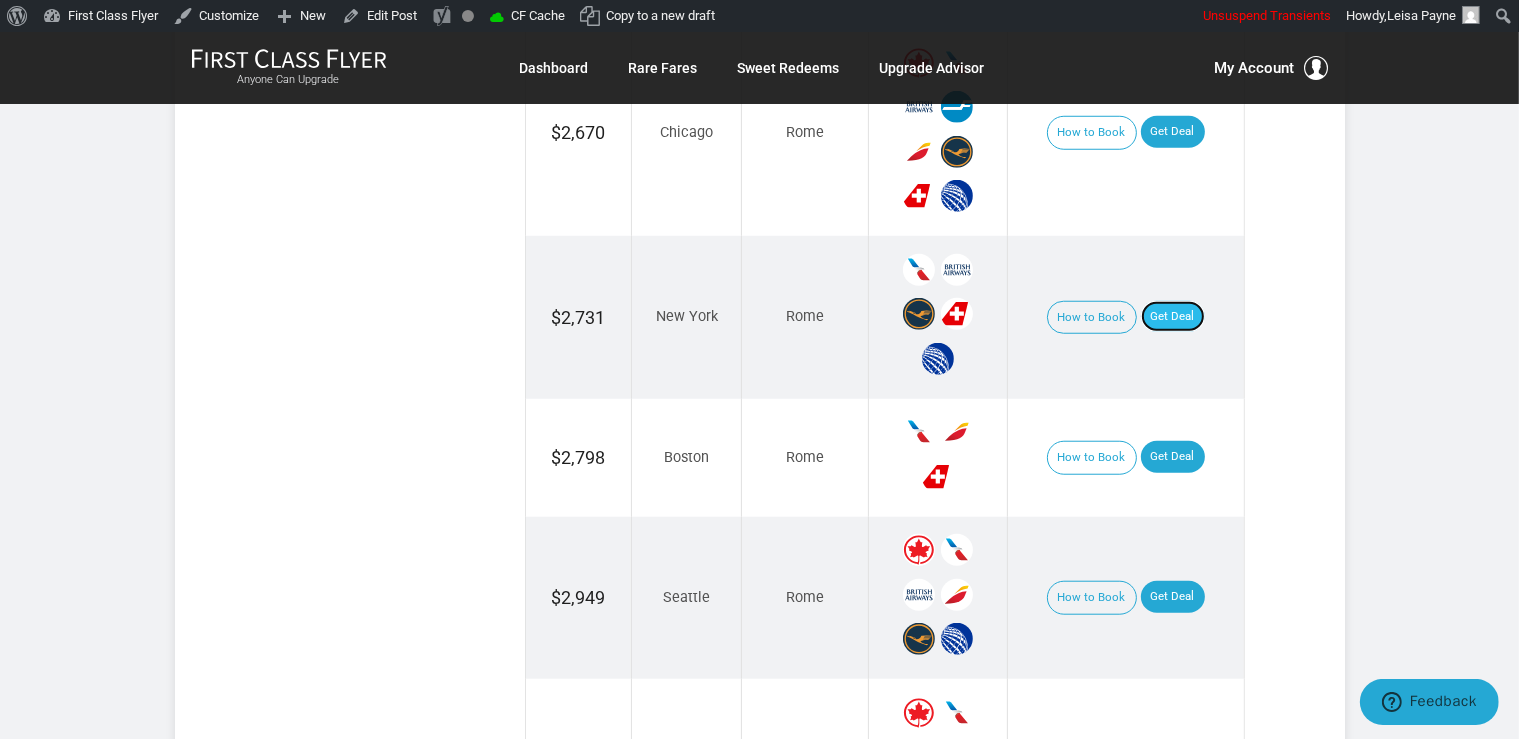 click on "Get Deal" at bounding box center (1173, 317) 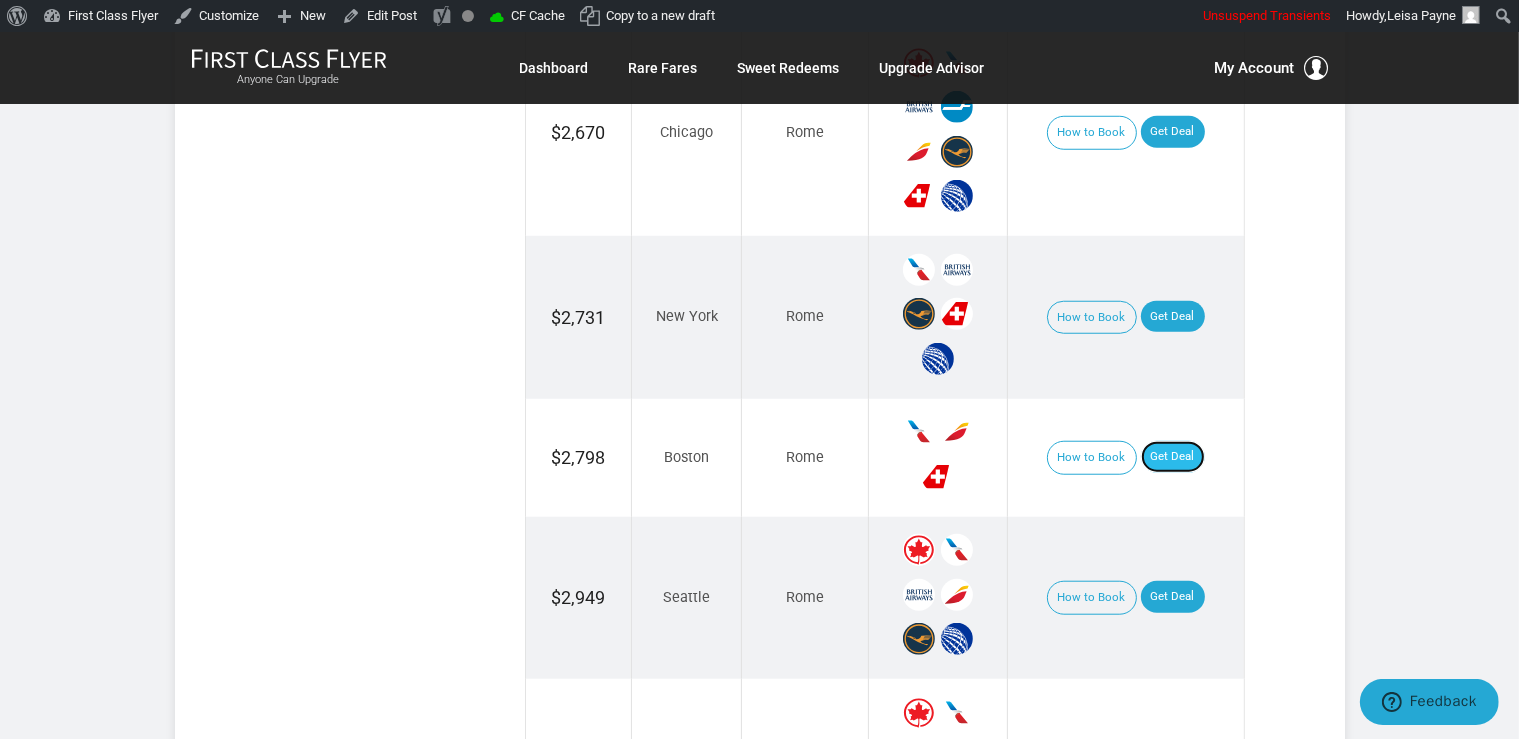 click on "Get Deal" at bounding box center (1173, 457) 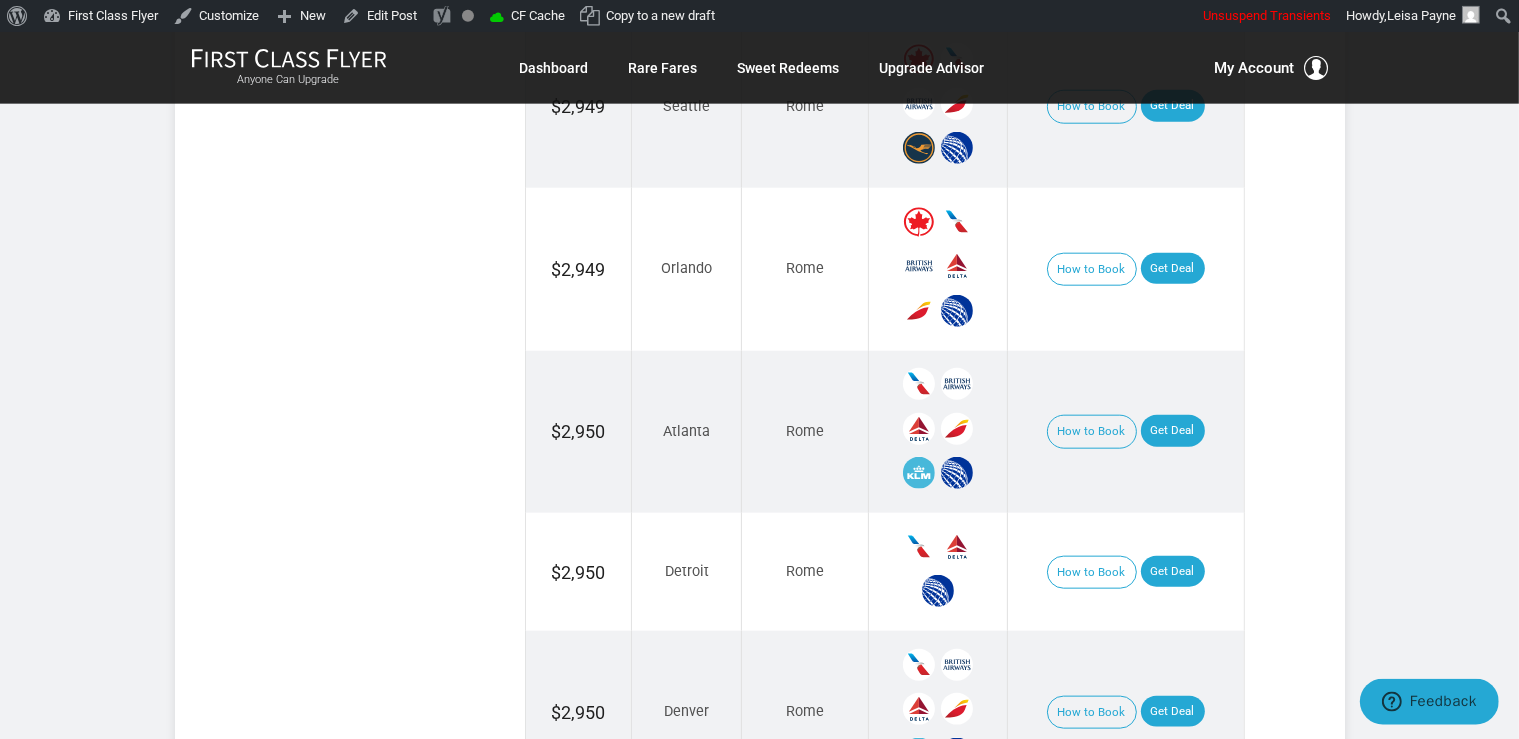 scroll, scrollTop: 2172, scrollLeft: 0, axis: vertical 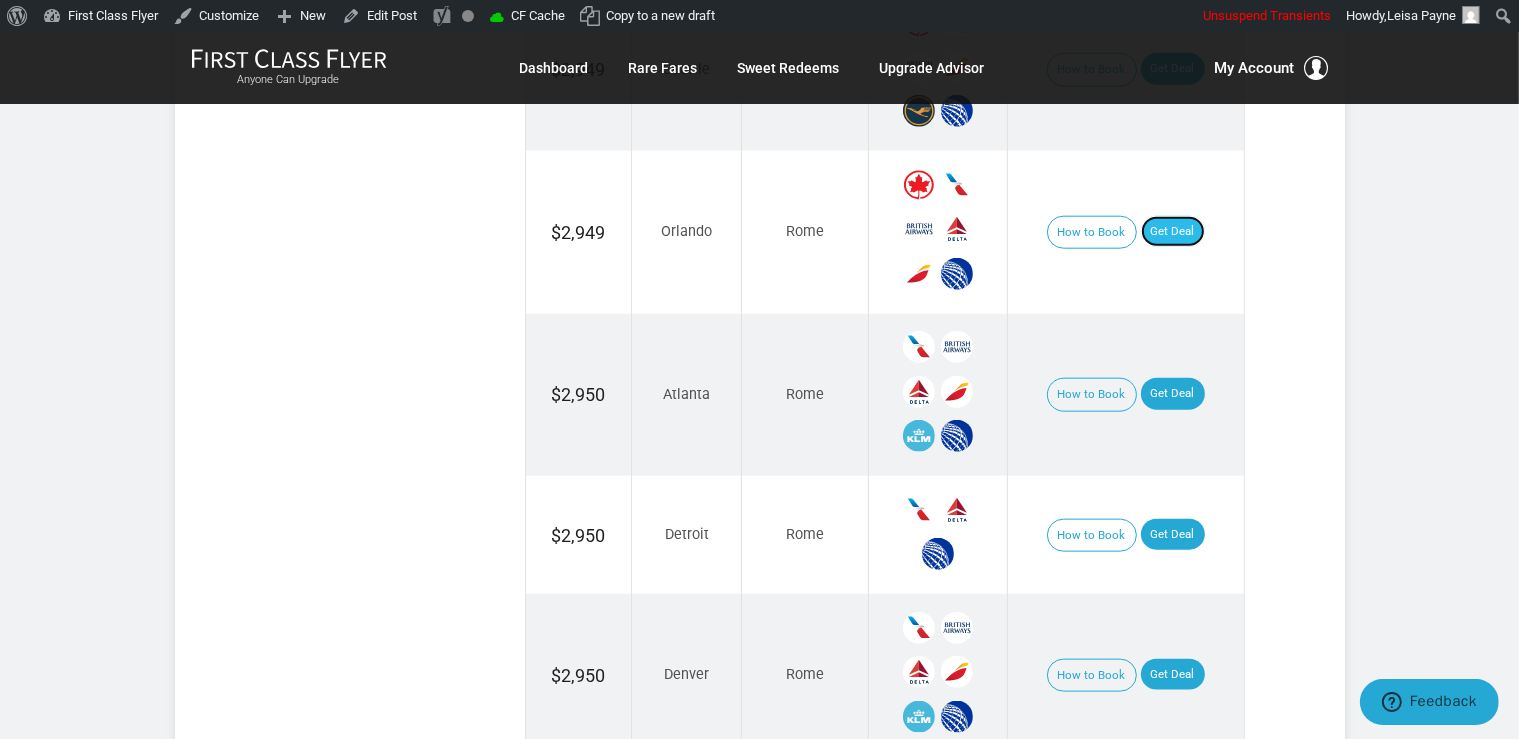 click on "Get Deal" at bounding box center [1173, 232] 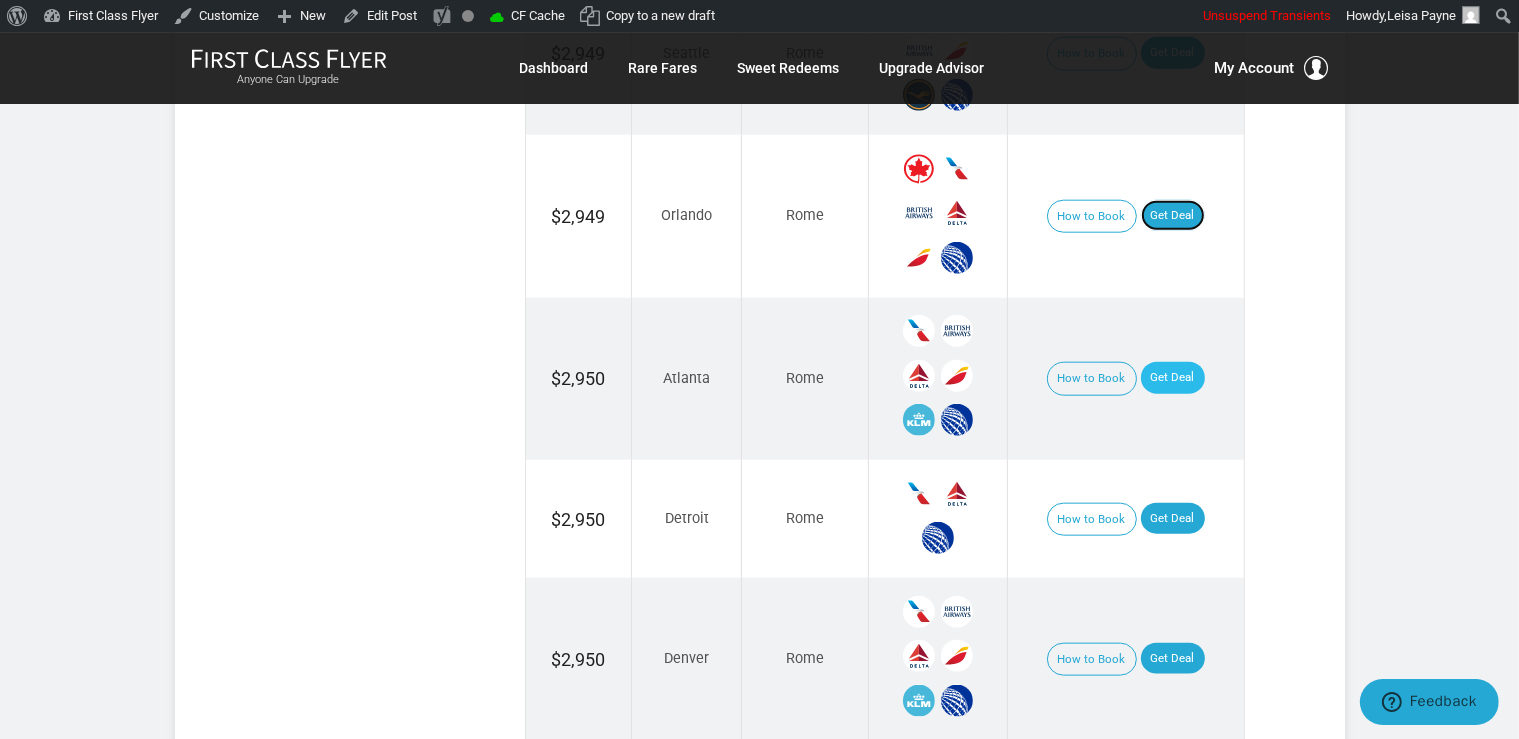 scroll, scrollTop: 2383, scrollLeft: 0, axis: vertical 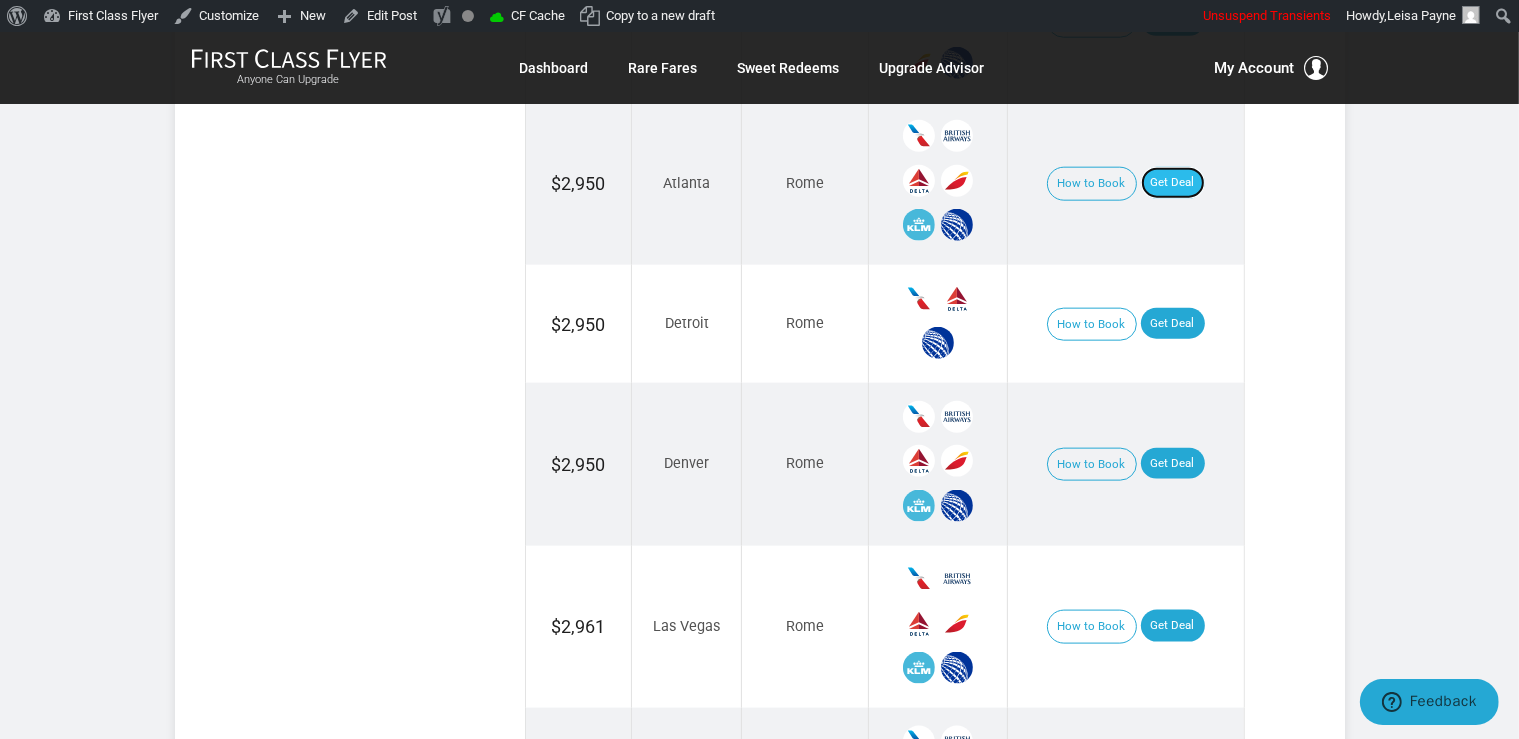 click on "Get Deal" at bounding box center [1173, 183] 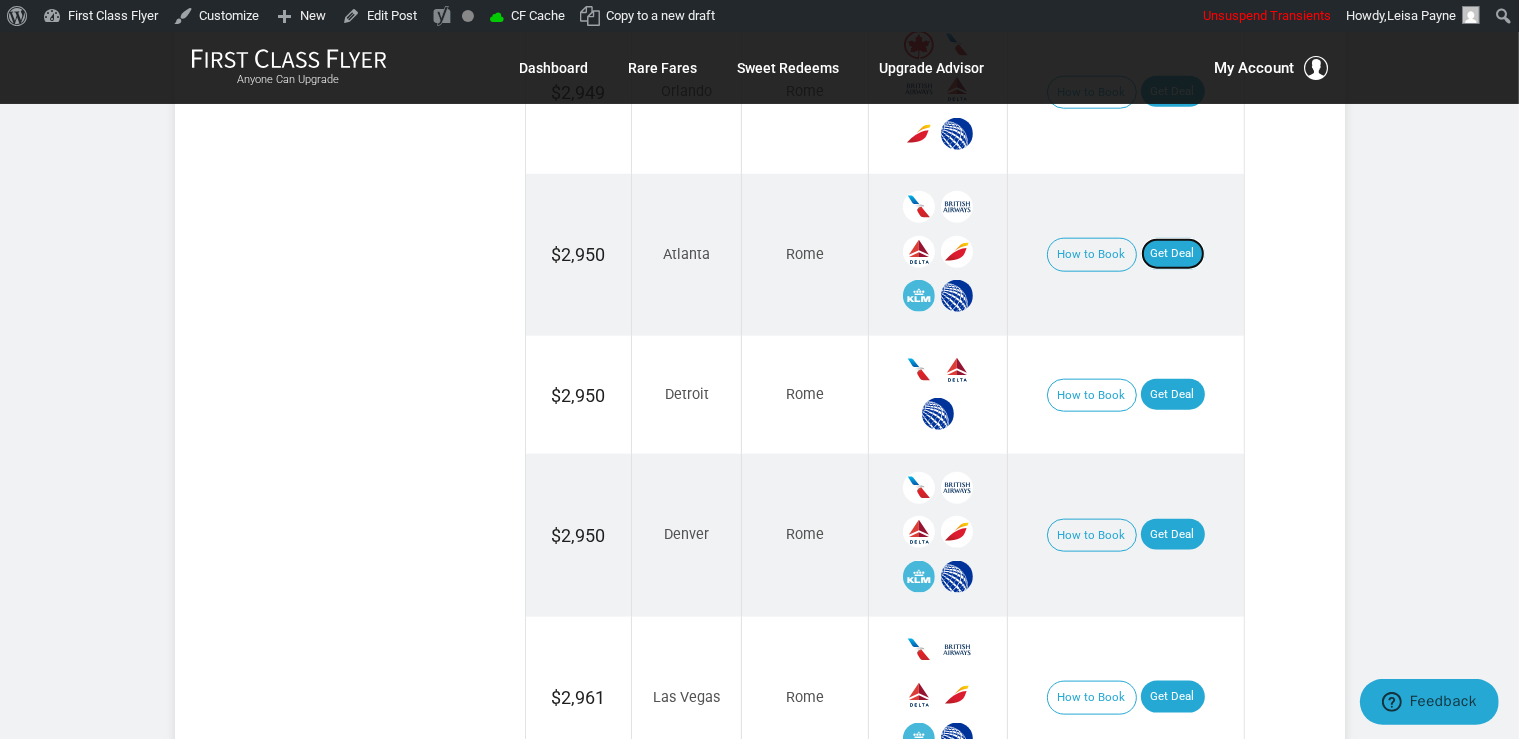 scroll, scrollTop: 2278, scrollLeft: 0, axis: vertical 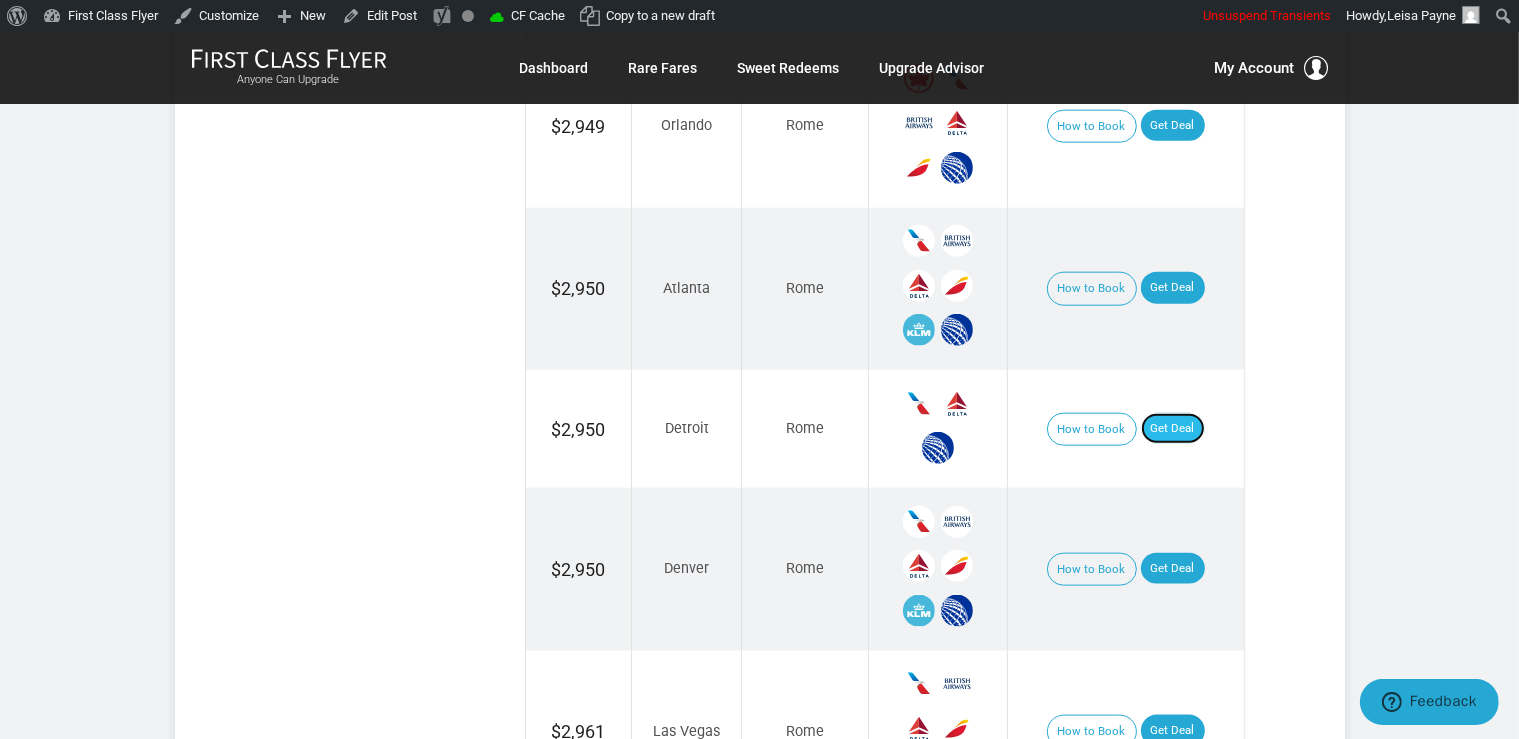 click on "Get Deal" at bounding box center (1173, 429) 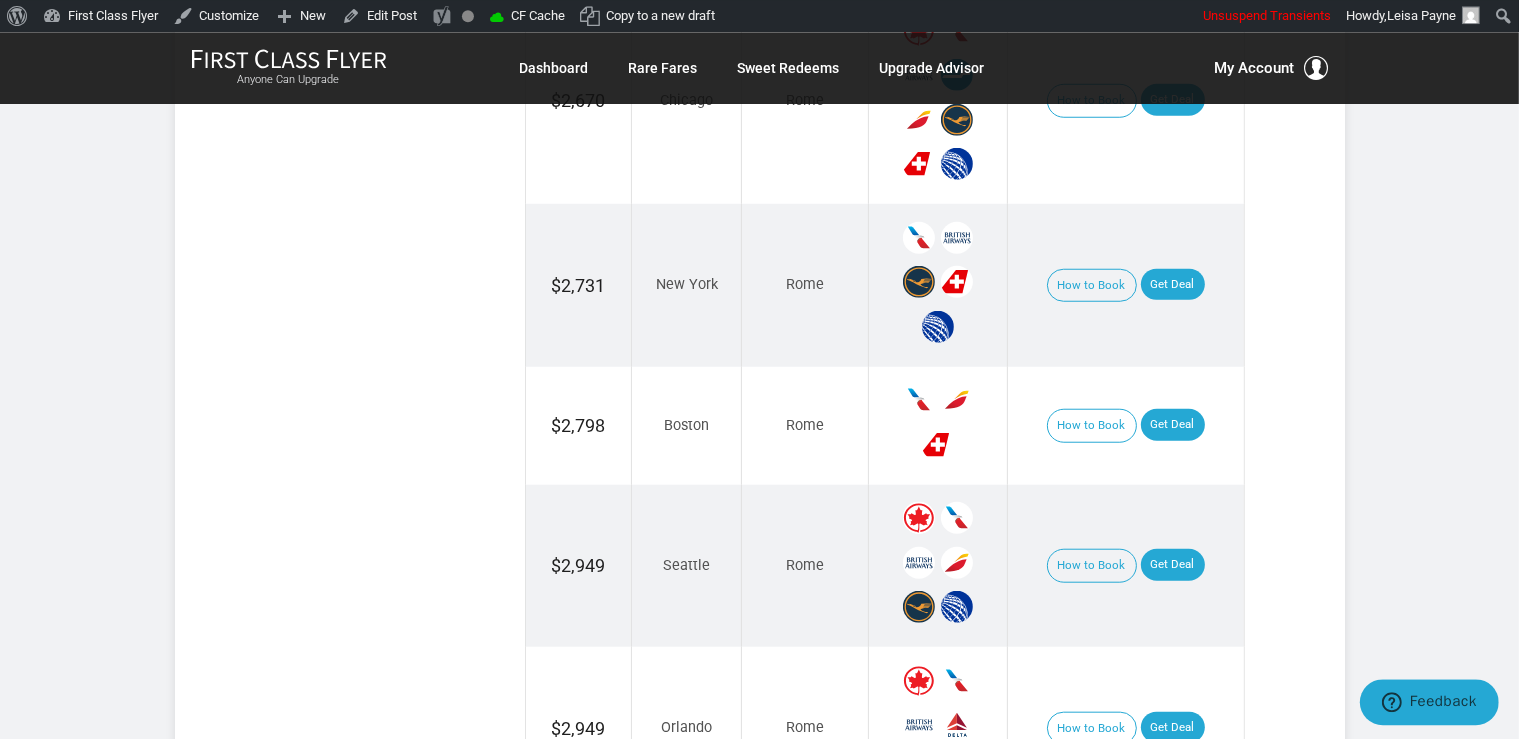 scroll, scrollTop: 1644, scrollLeft: 0, axis: vertical 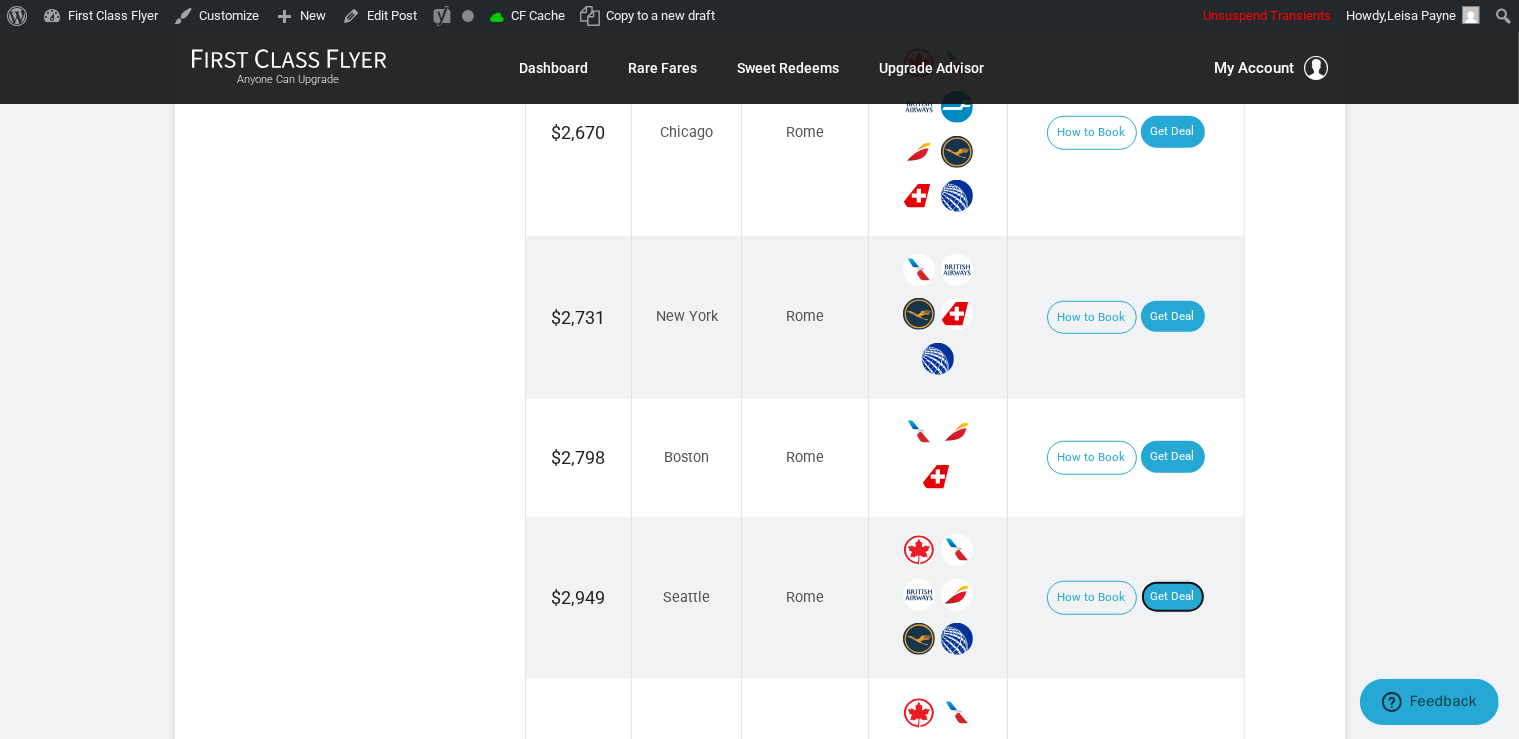 click on "Get Deal" at bounding box center (1173, 597) 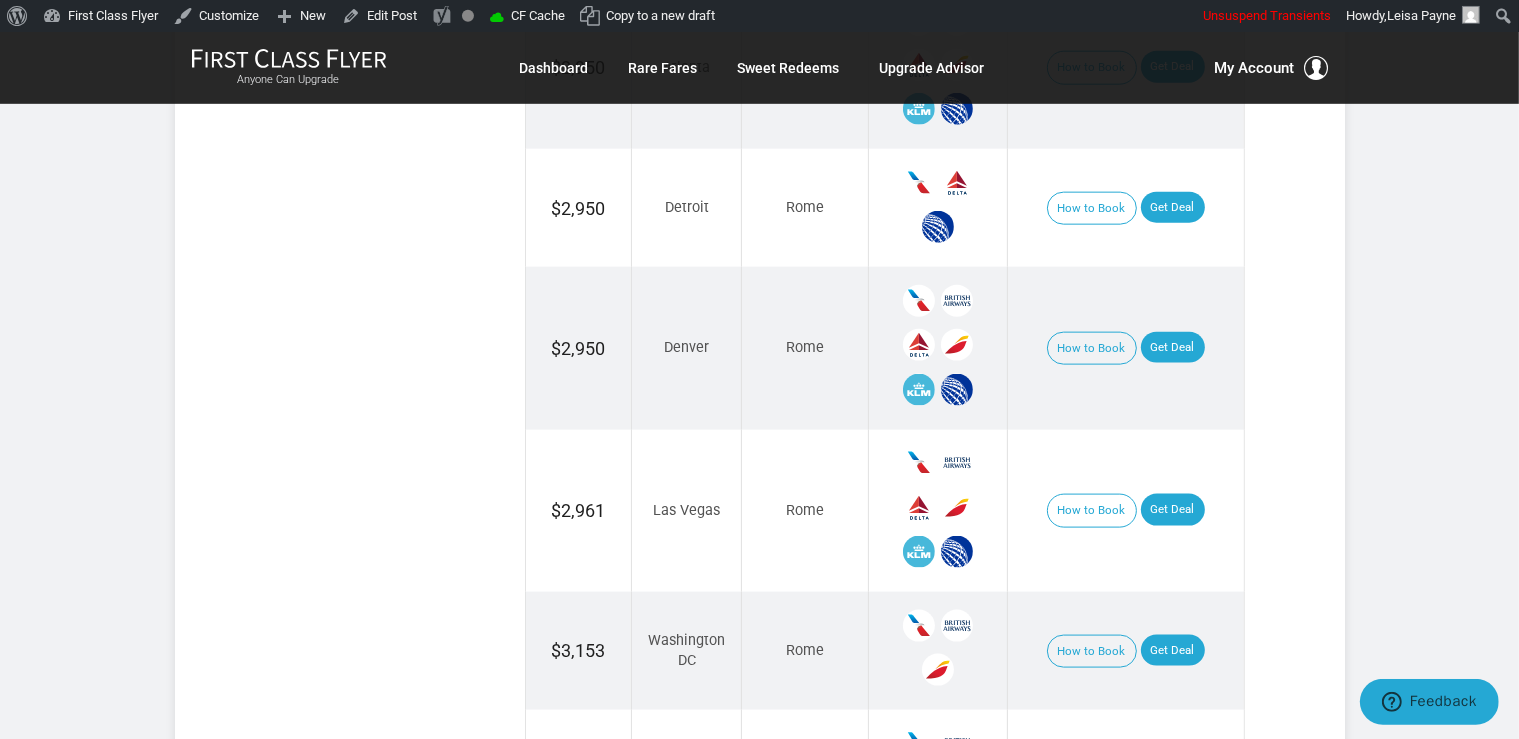 scroll, scrollTop: 2595, scrollLeft: 0, axis: vertical 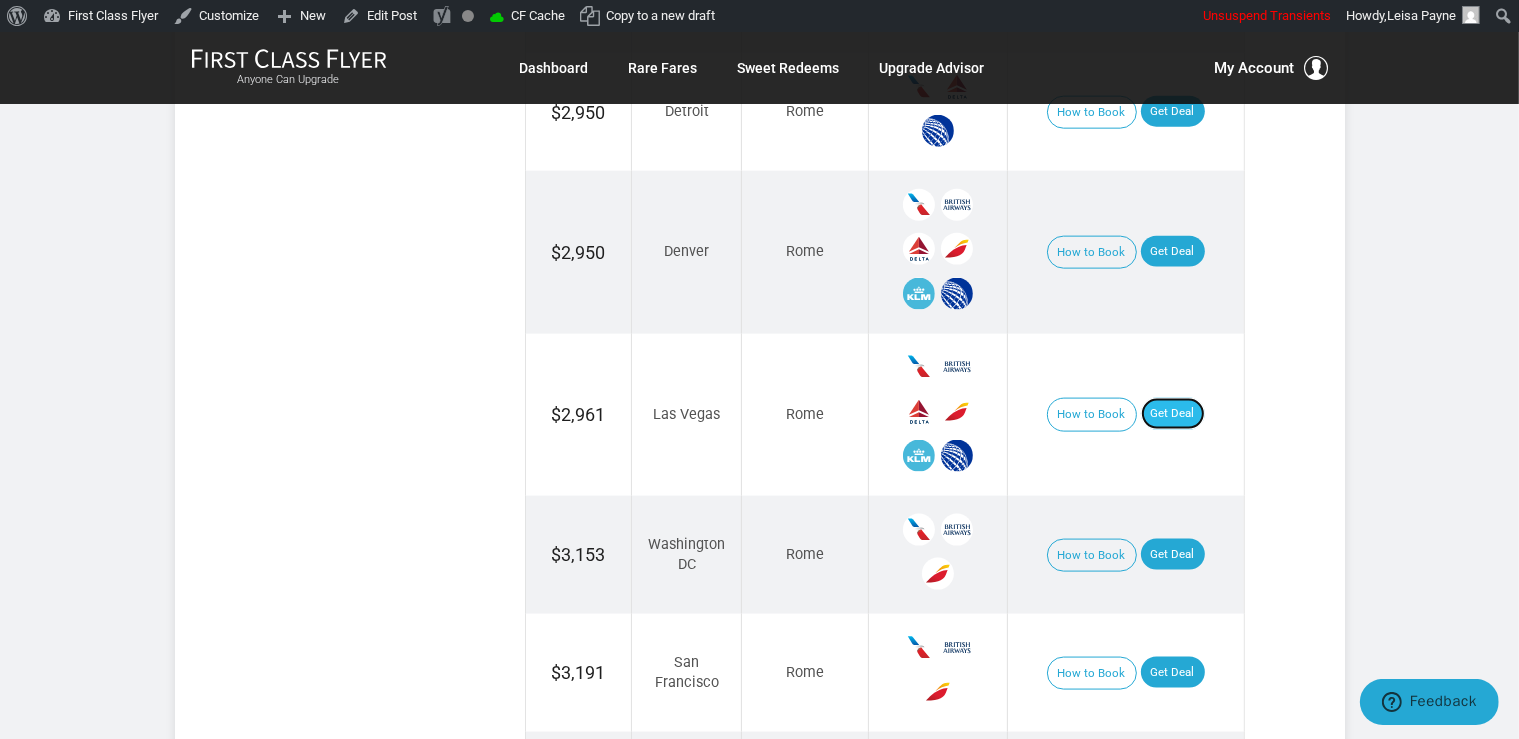 click on "Get Deal" at bounding box center [1173, 414] 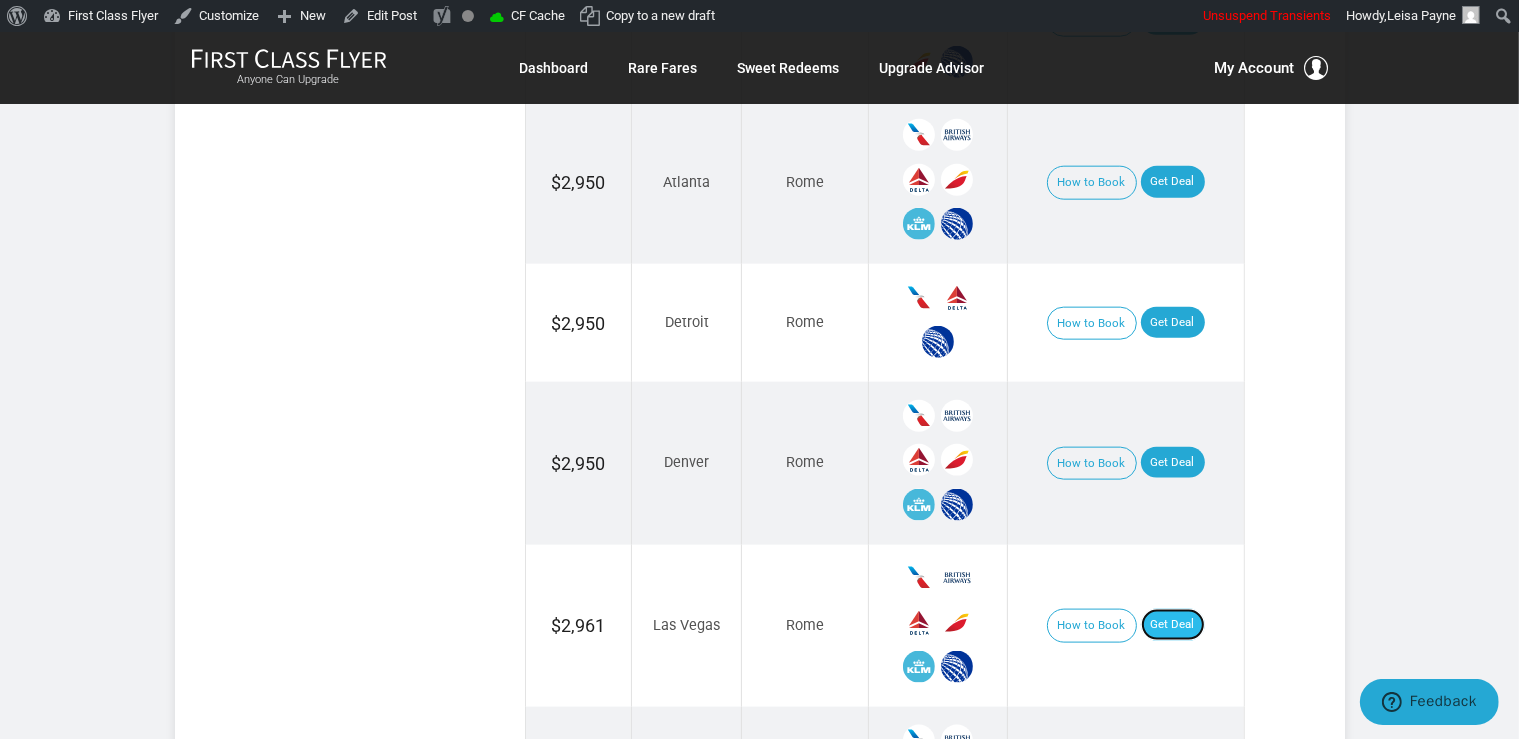 scroll, scrollTop: 2383, scrollLeft: 0, axis: vertical 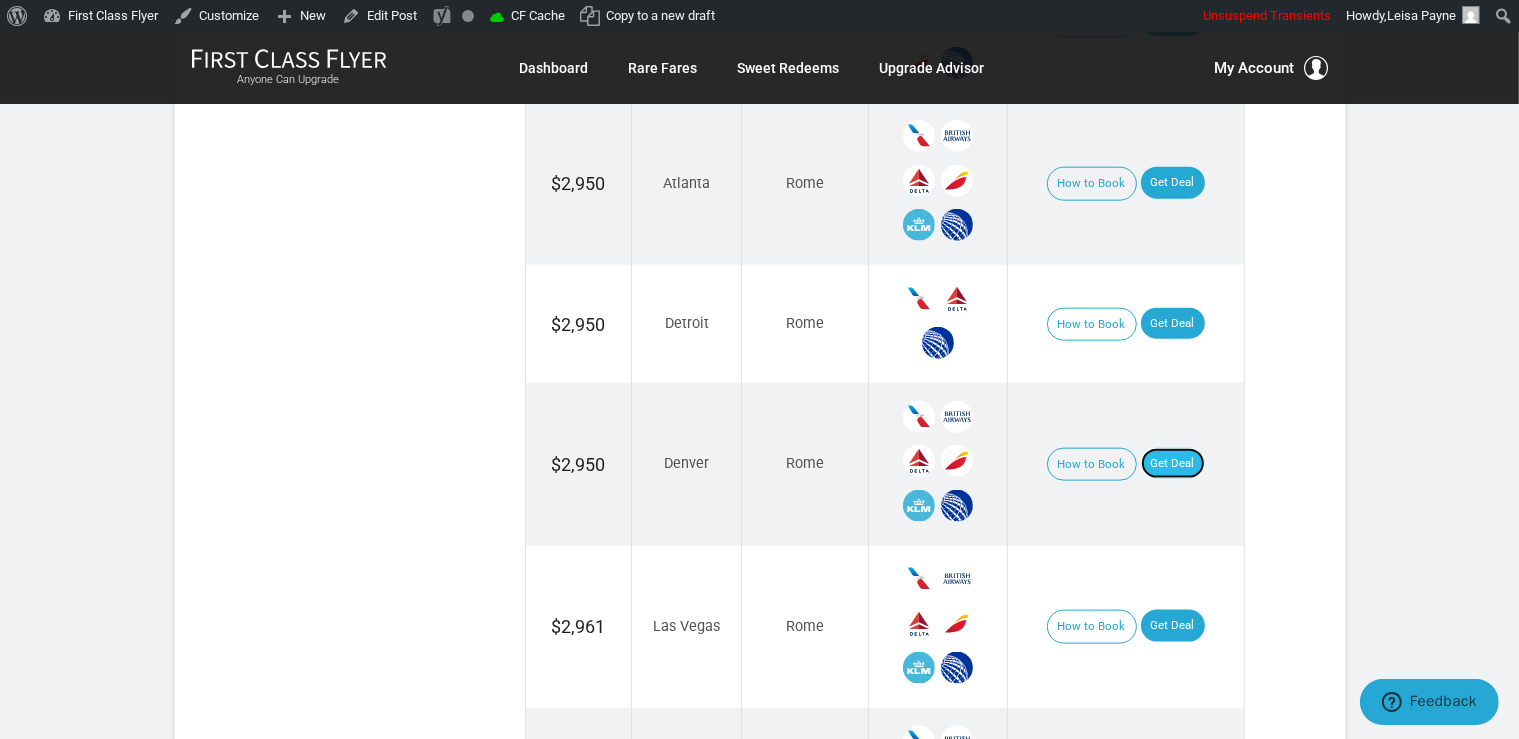 click on "Get Deal" at bounding box center [1173, 464] 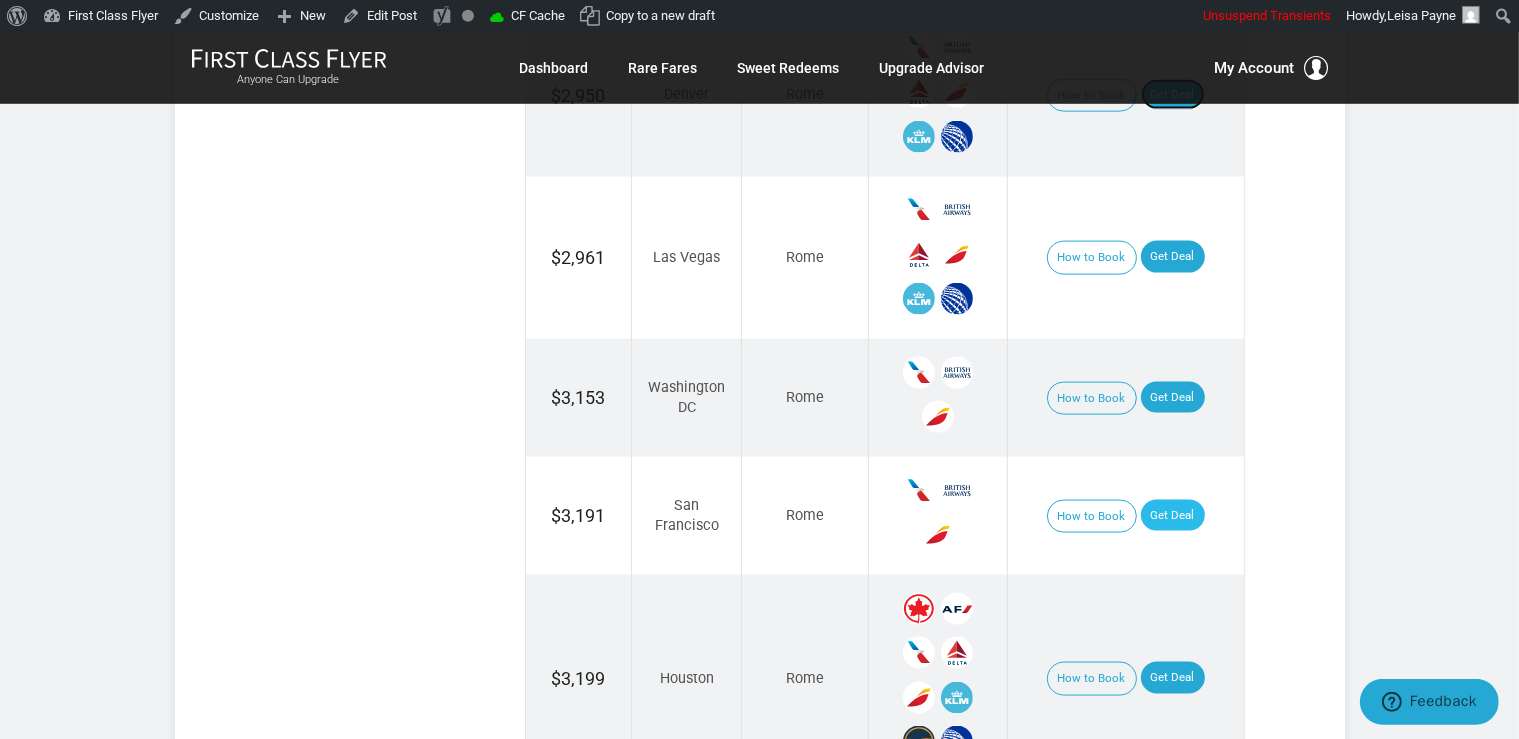 scroll, scrollTop: 2806, scrollLeft: 0, axis: vertical 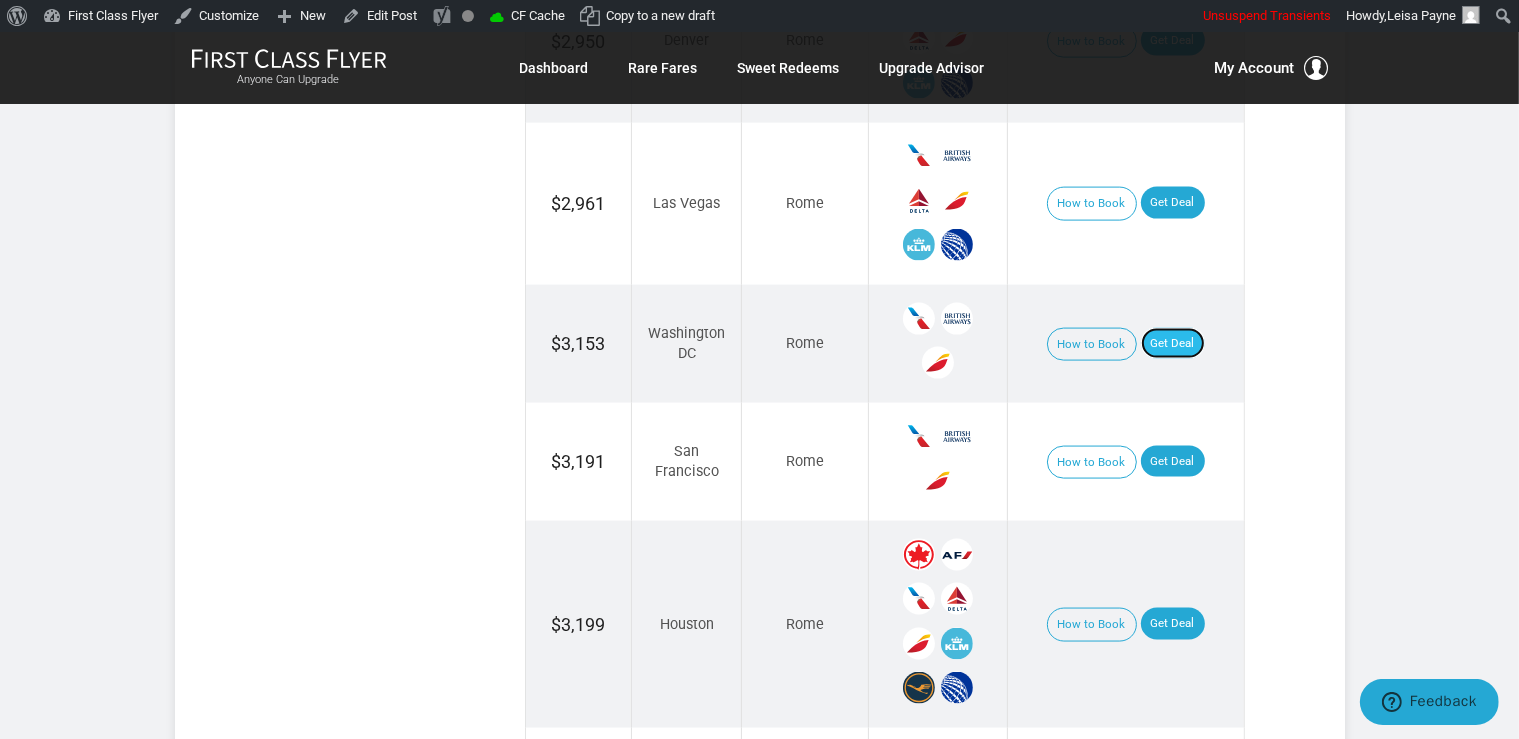 click on "Get Deal" at bounding box center (1173, 344) 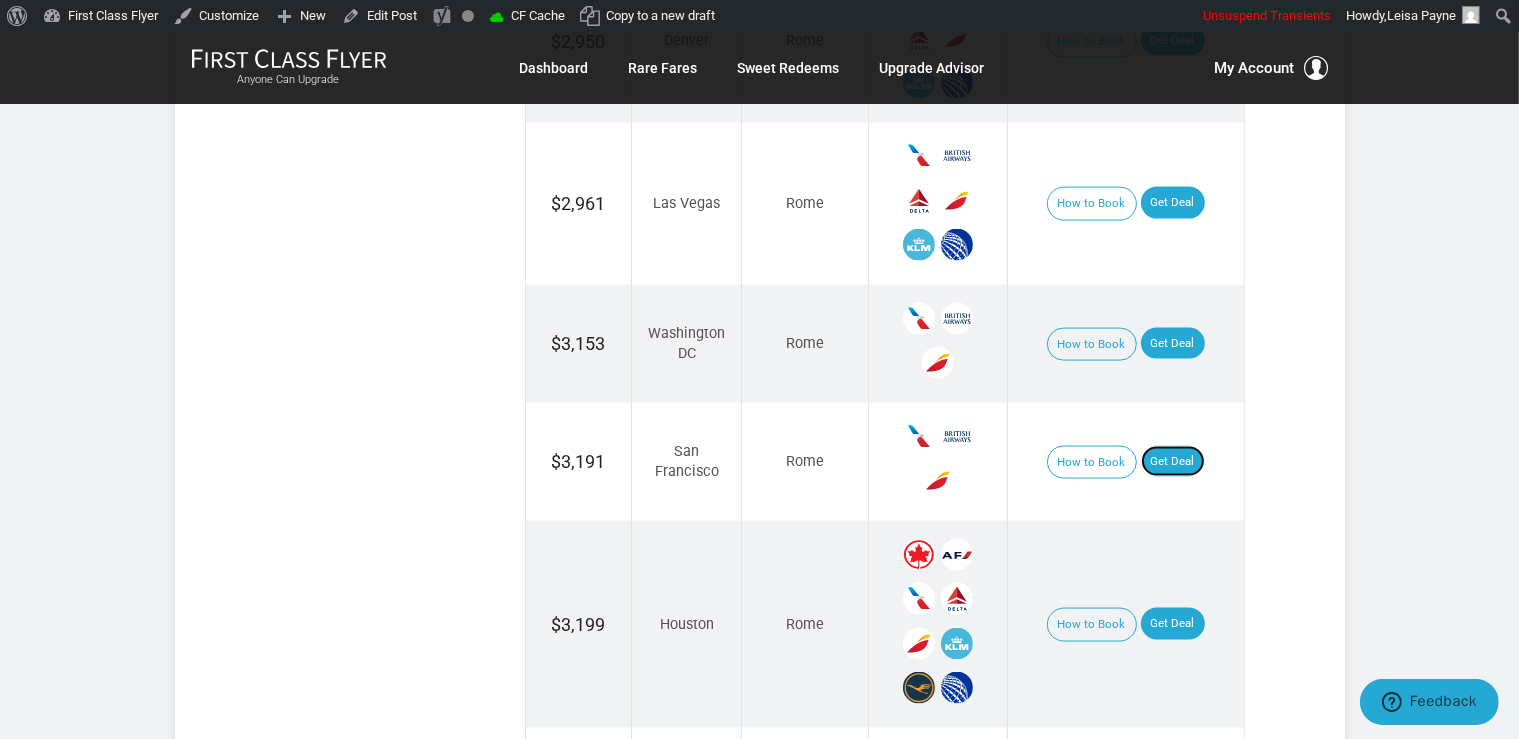 drag, startPoint x: 1188, startPoint y: 419, endPoint x: 1182, endPoint y: 330, distance: 89.20202 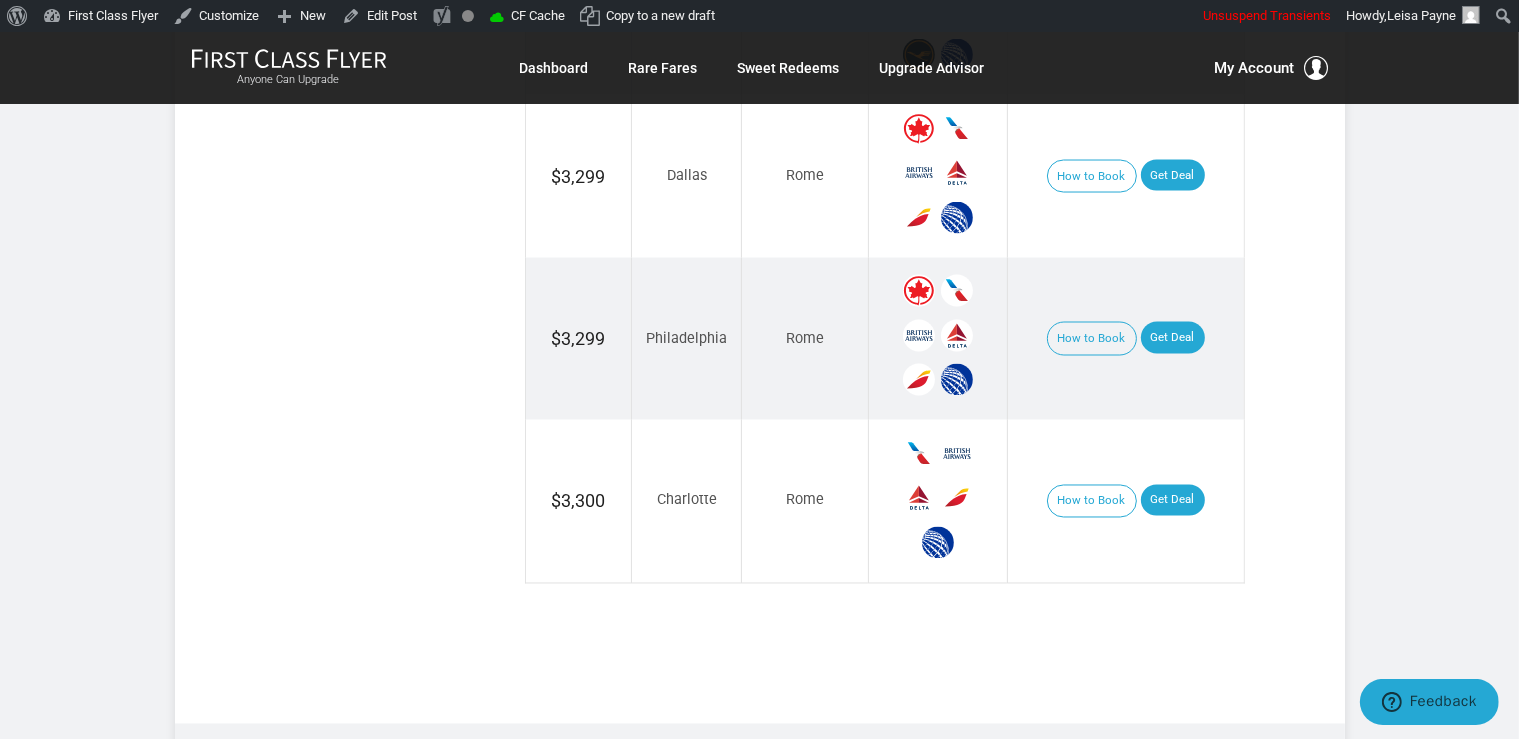 scroll, scrollTop: 3334, scrollLeft: 0, axis: vertical 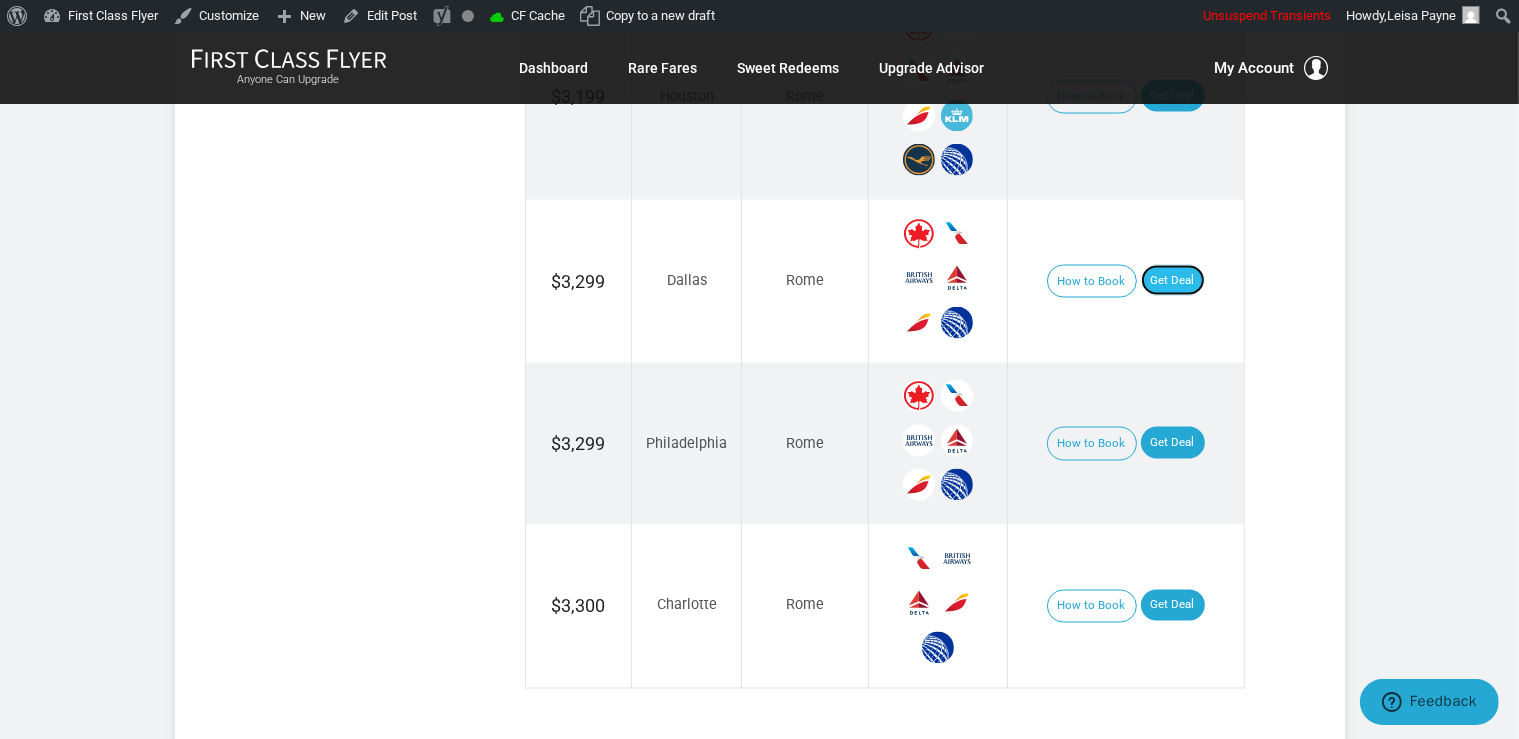 click on "Get Deal" at bounding box center (1173, 281) 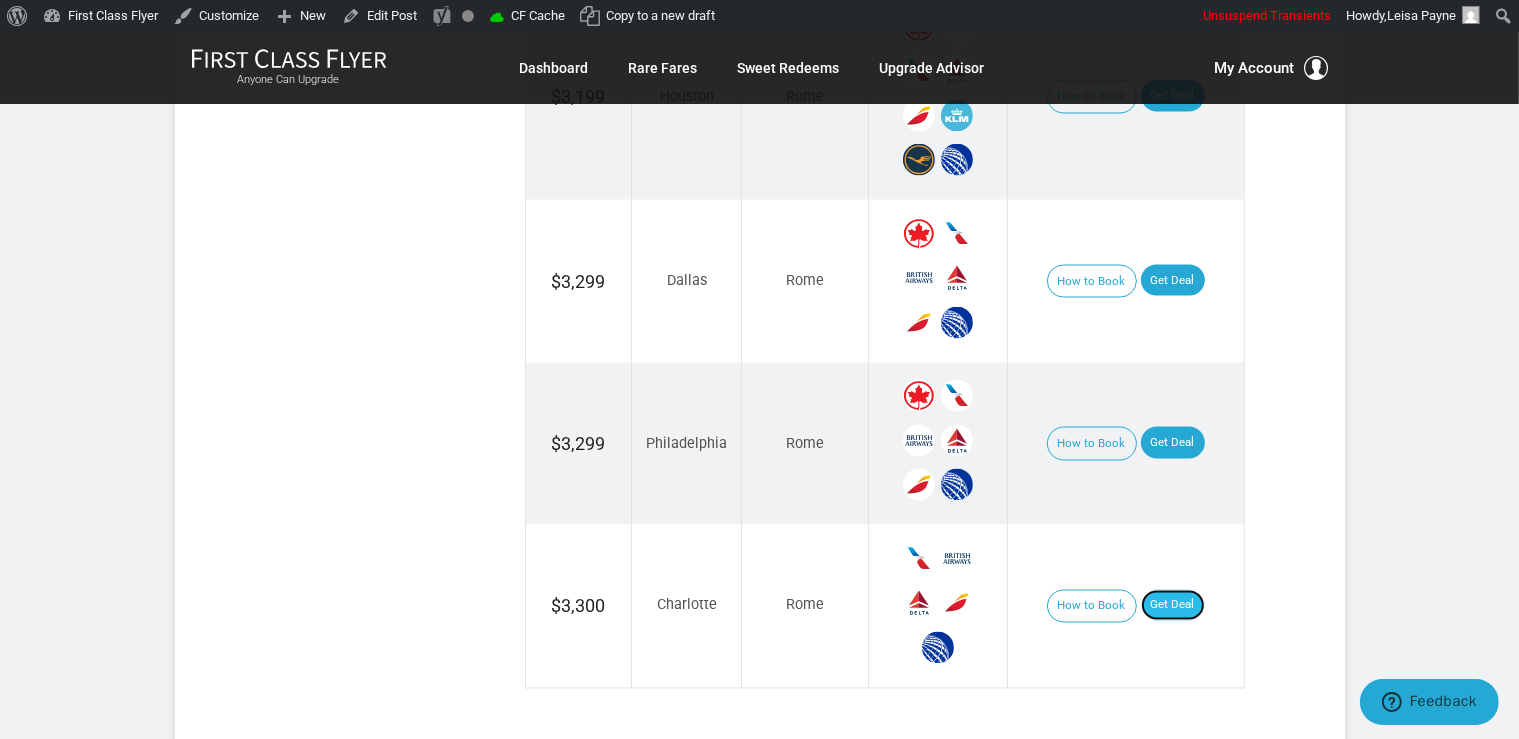 click on "Get Deal" at bounding box center [1173, 606] 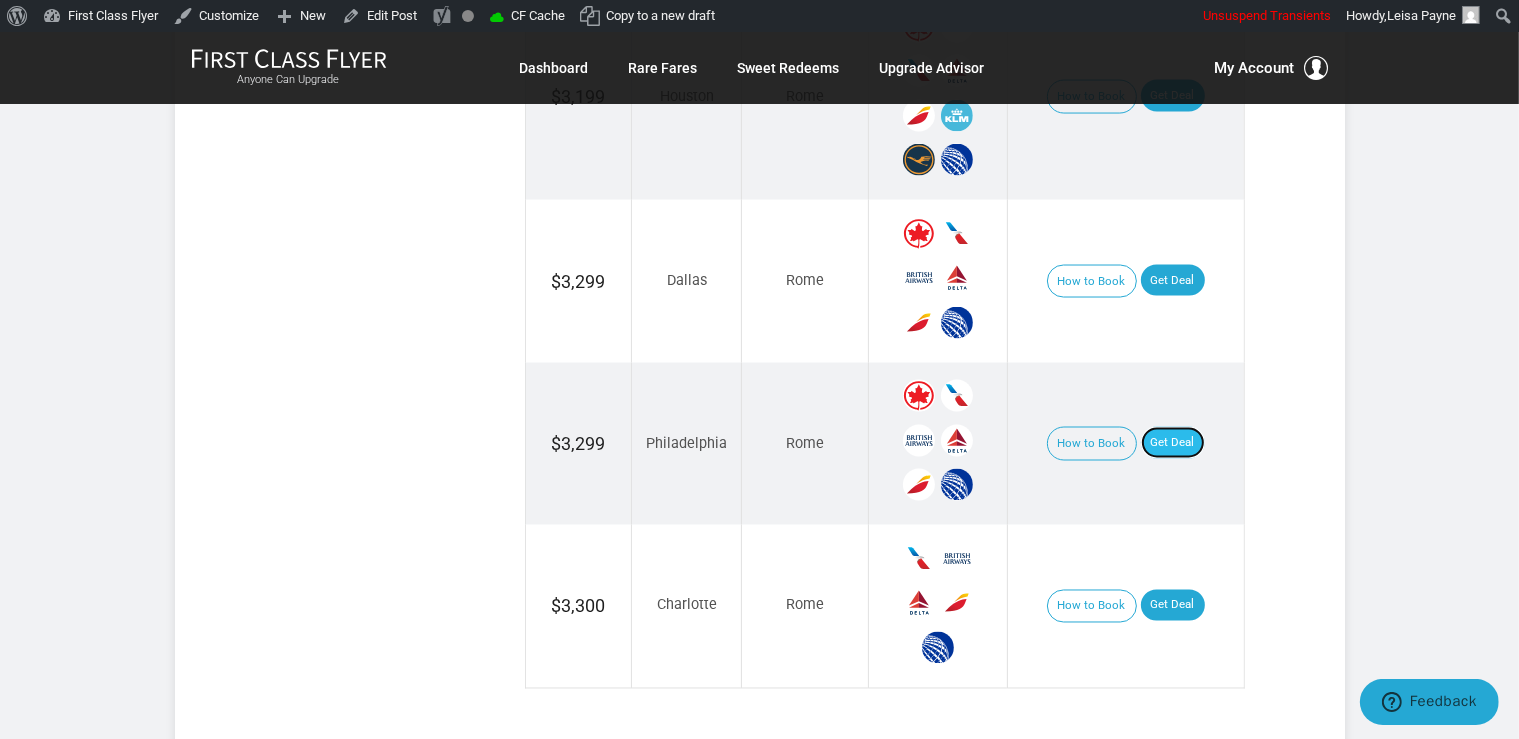 drag, startPoint x: 1168, startPoint y: 396, endPoint x: 1174, endPoint y: 409, distance: 14.3178215 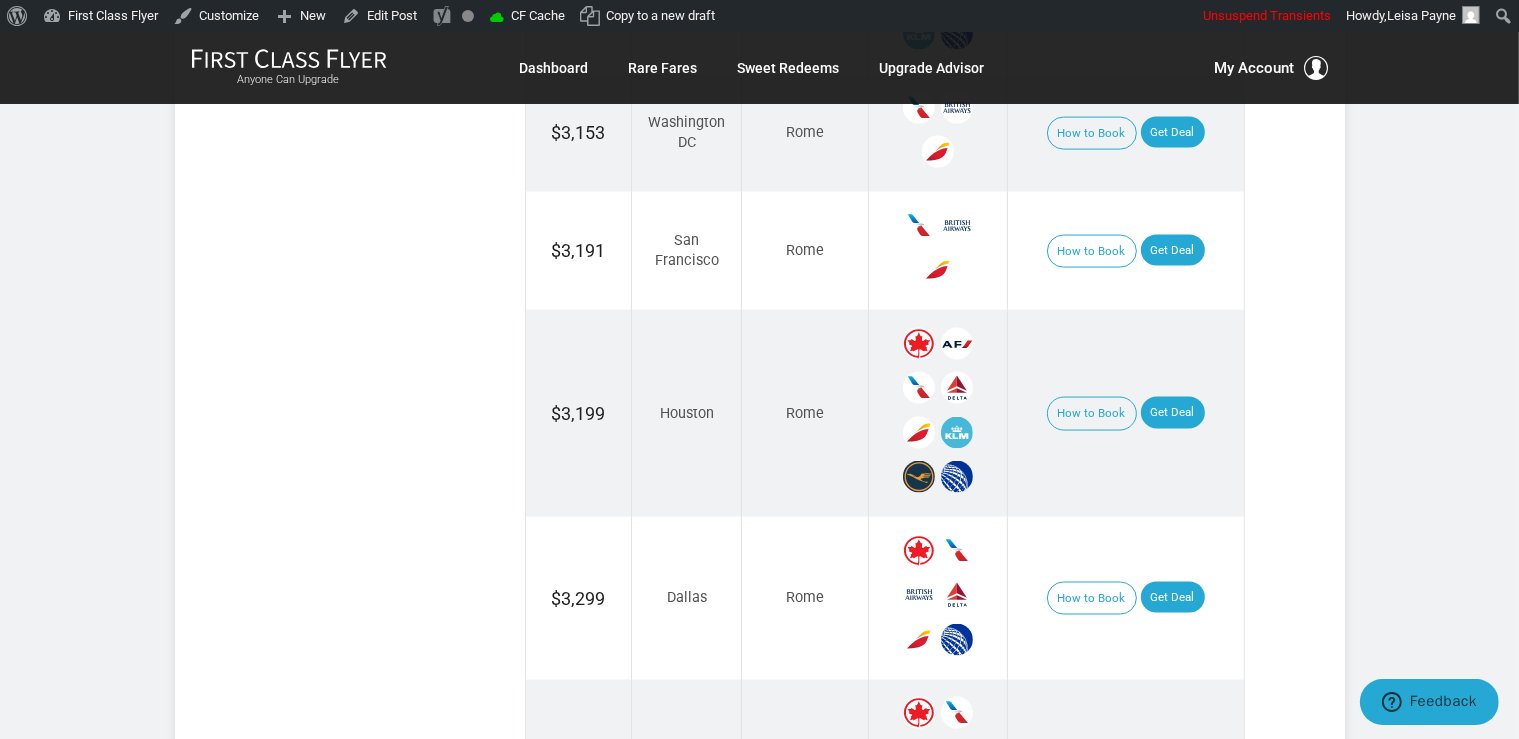 scroll, scrollTop: 2911, scrollLeft: 0, axis: vertical 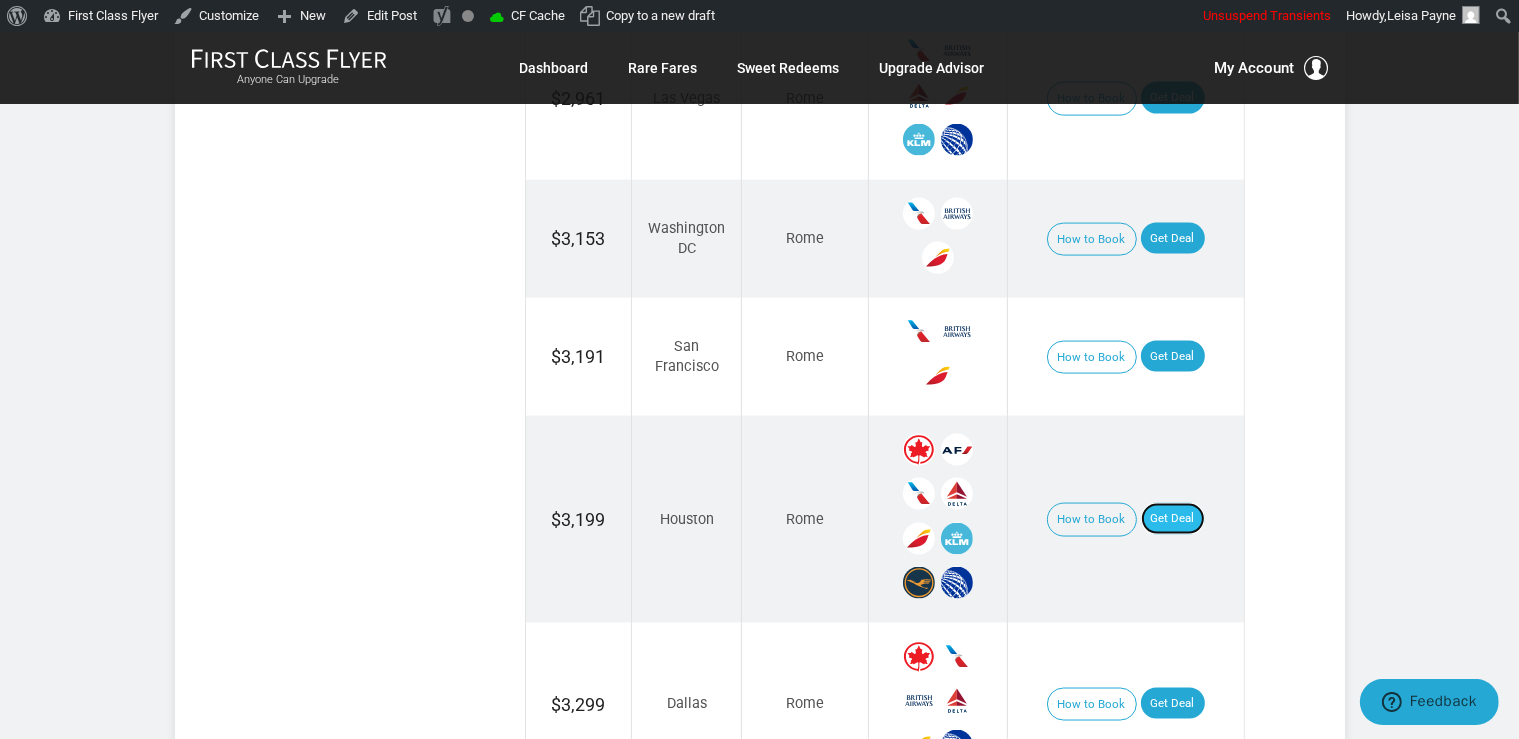 click on "Get Deal" at bounding box center [1173, 519] 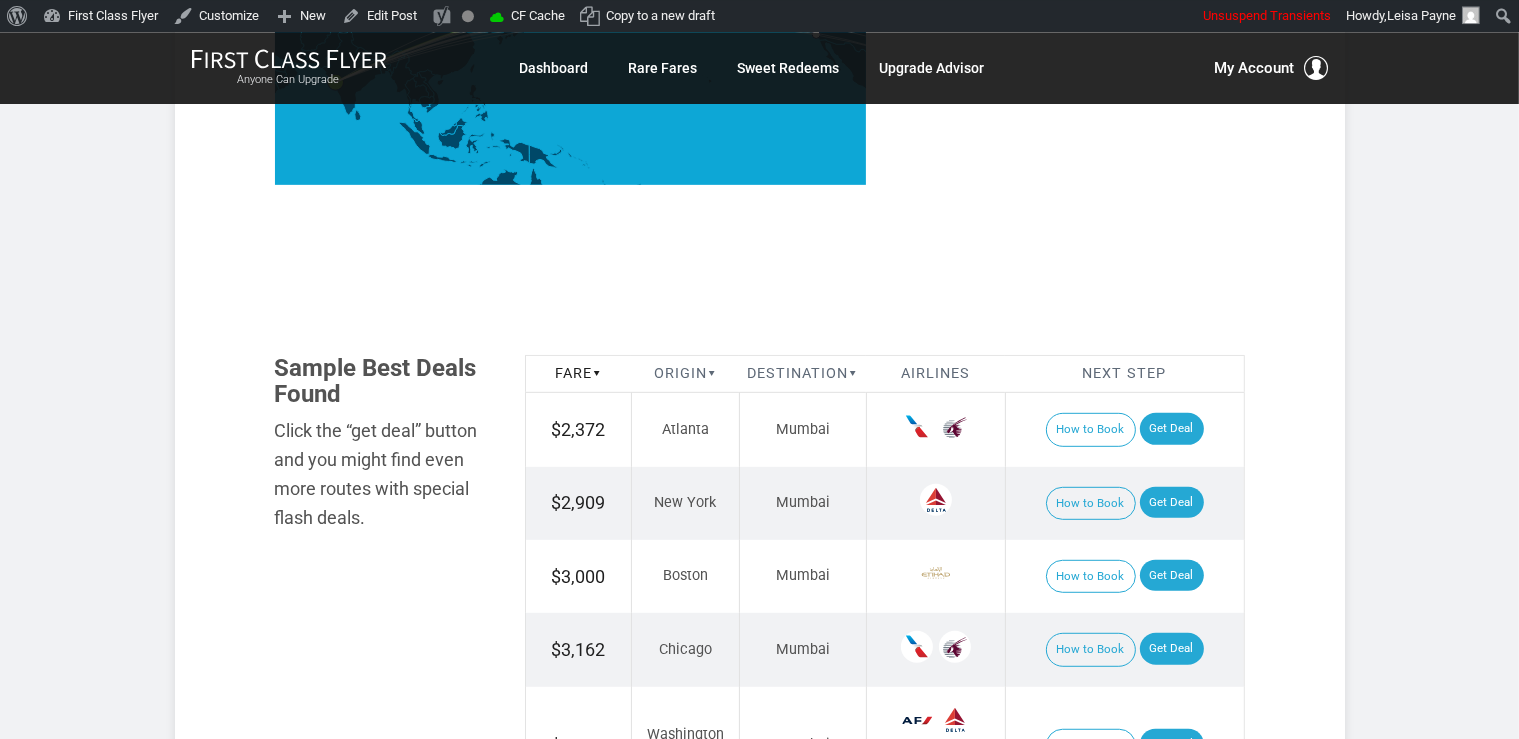 scroll, scrollTop: 1011, scrollLeft: 0, axis: vertical 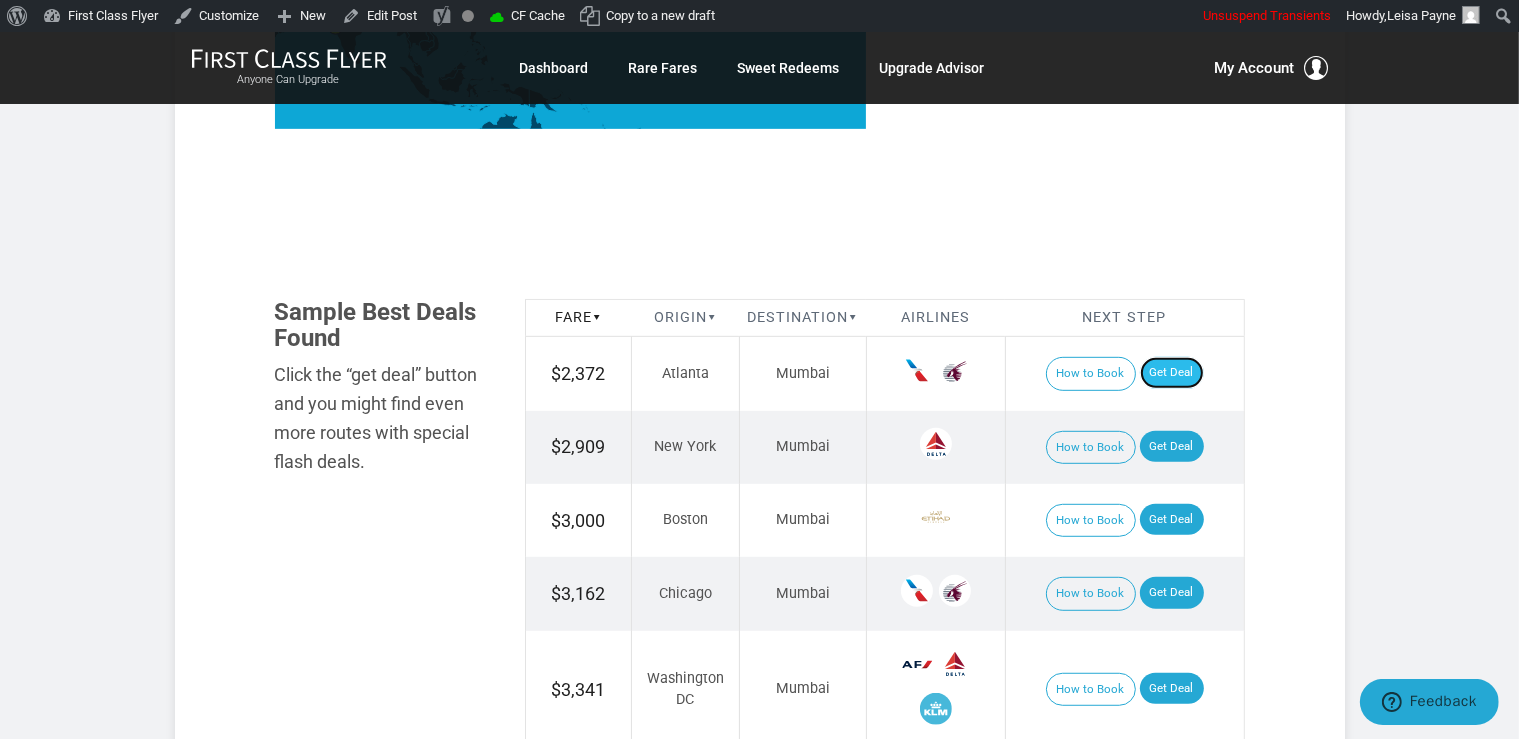 click on "Get Deal" at bounding box center (1172, 373) 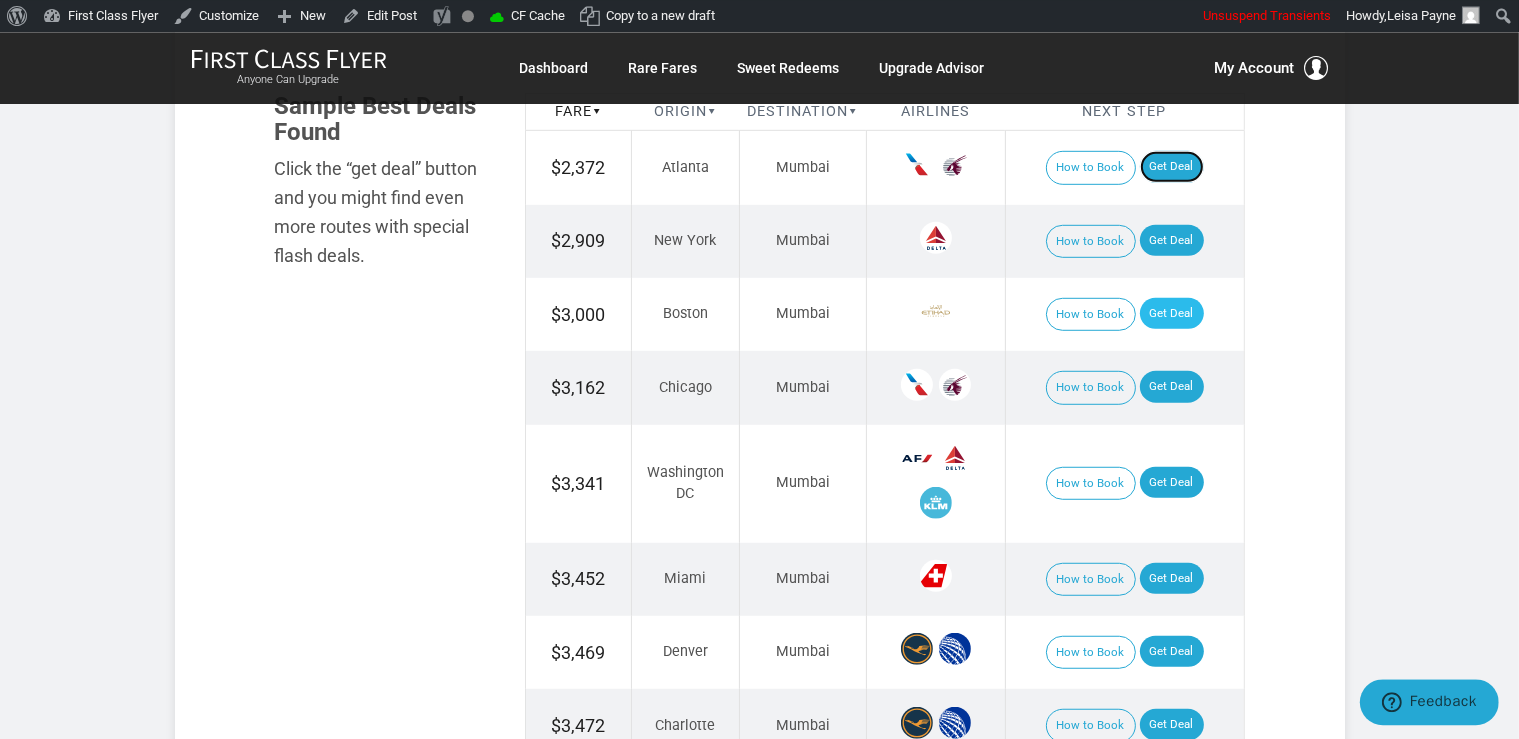 scroll, scrollTop: 1222, scrollLeft: 0, axis: vertical 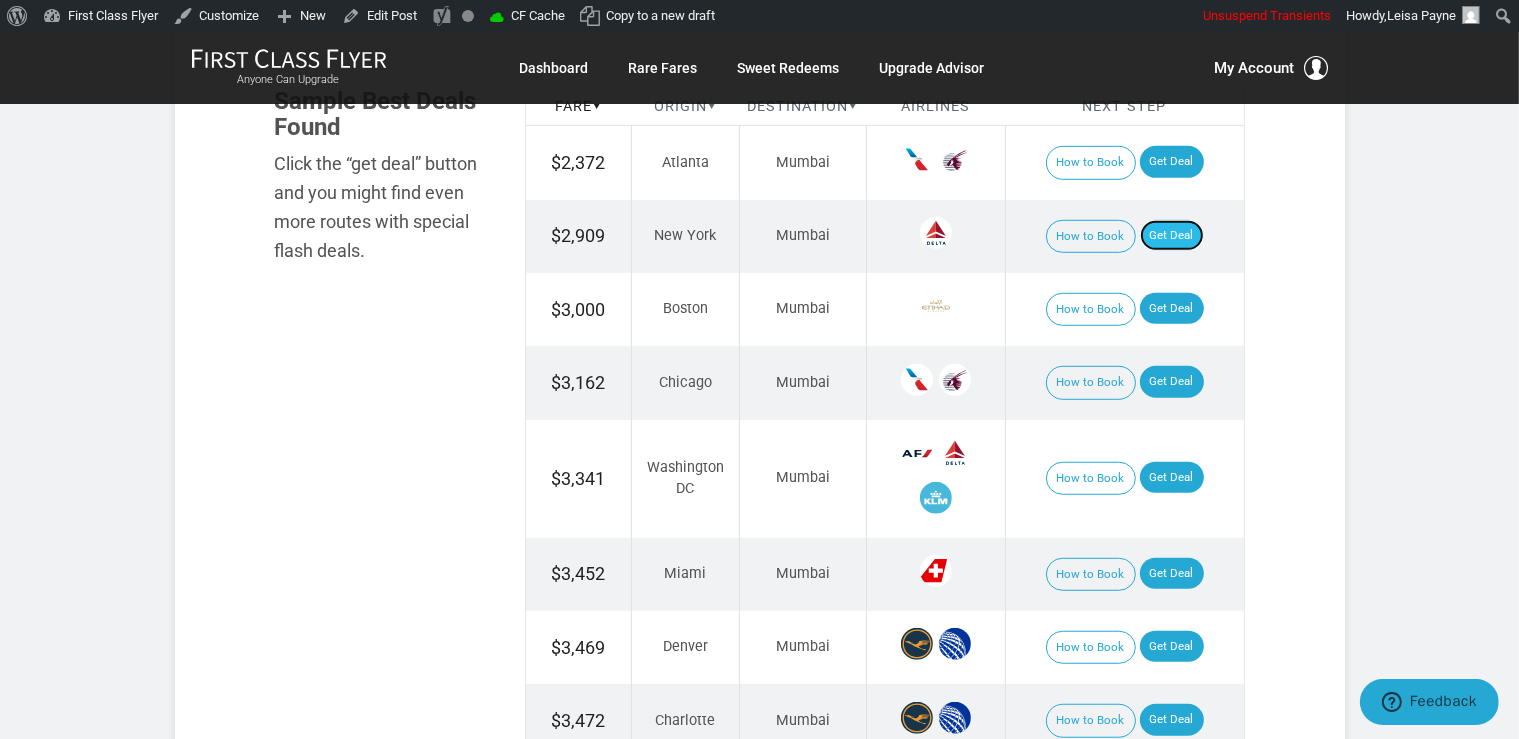 click on "Get Deal" at bounding box center [1172, 236] 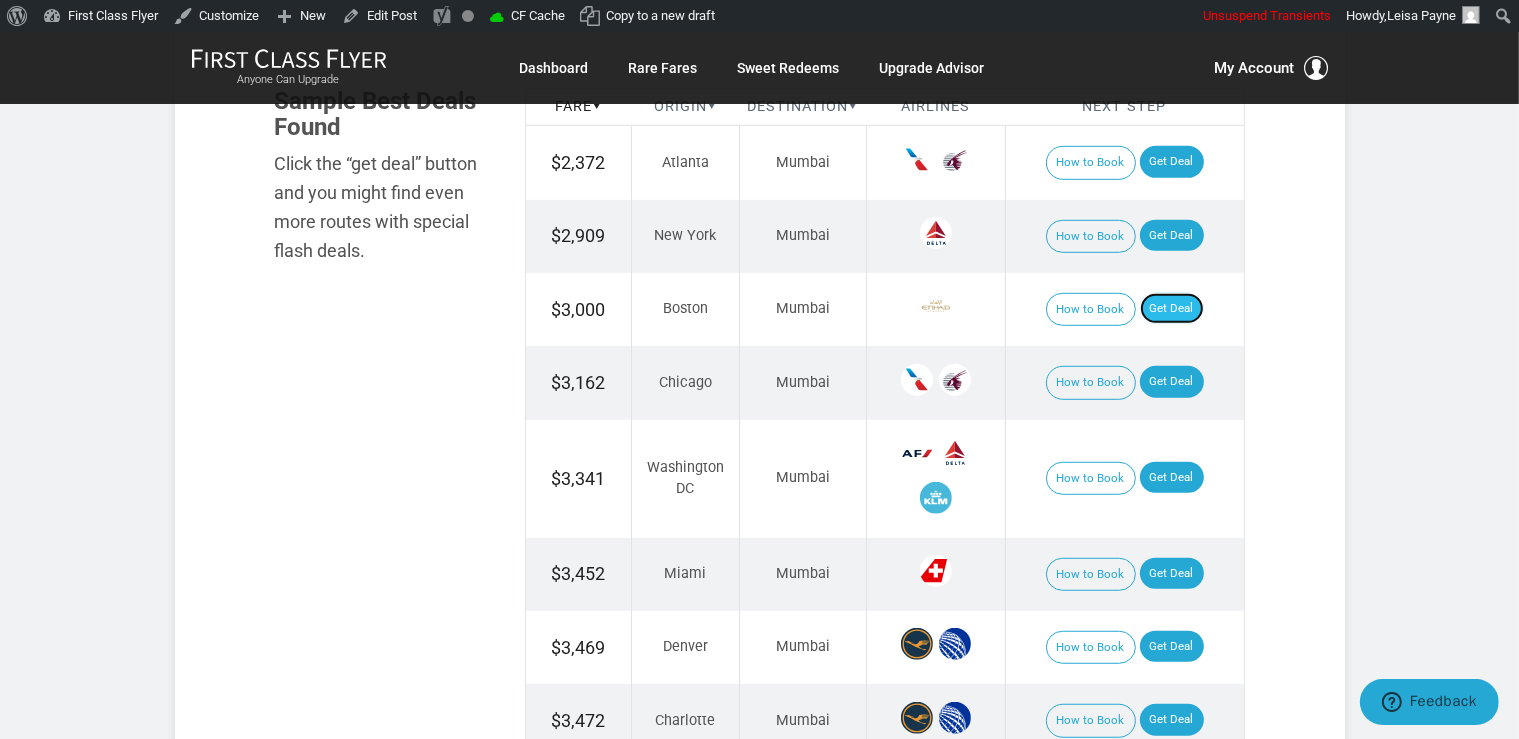 click on "Get Deal" at bounding box center (1172, 309) 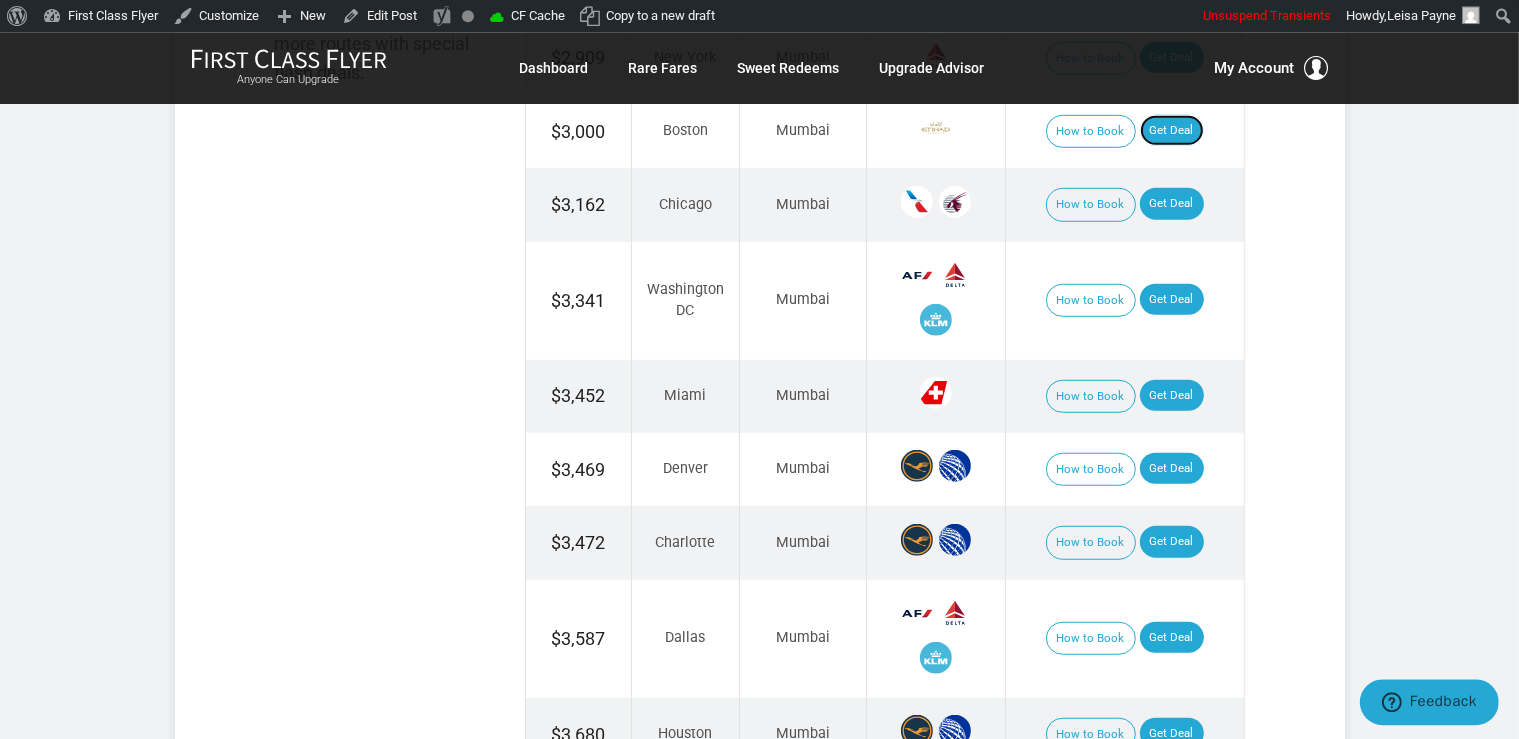 scroll, scrollTop: 1433, scrollLeft: 0, axis: vertical 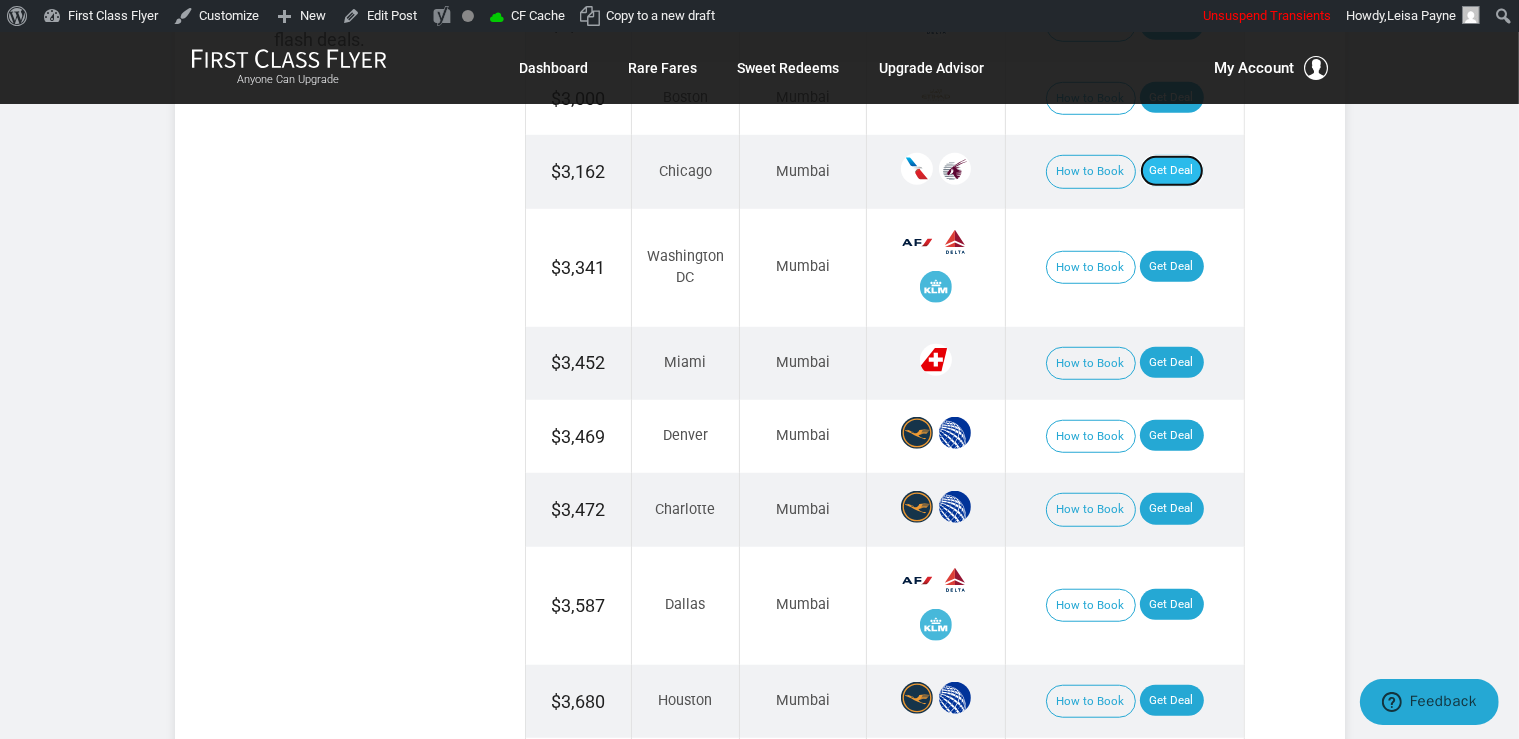 click on "Get Deal" at bounding box center [1172, 171] 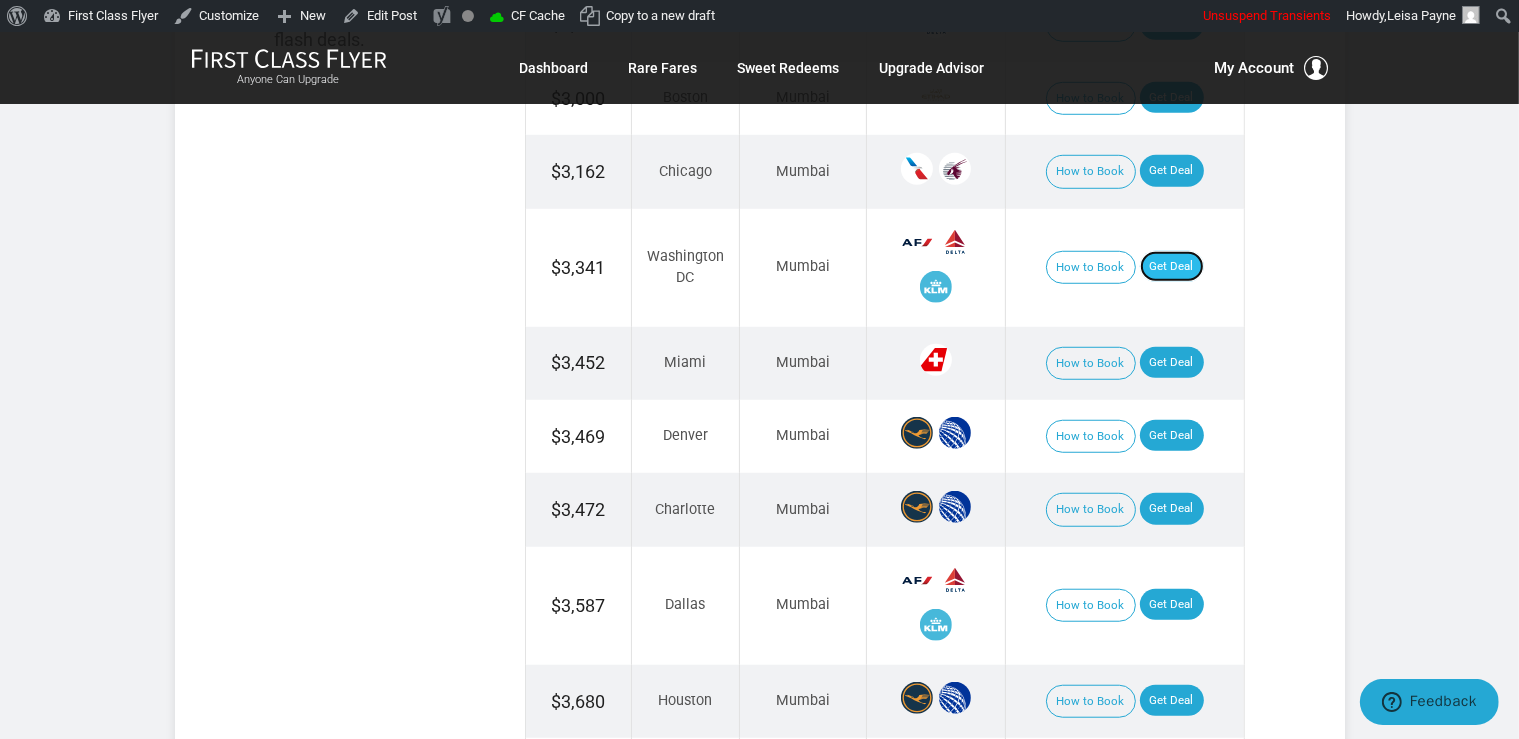 click on "Get Deal" at bounding box center [1172, 267] 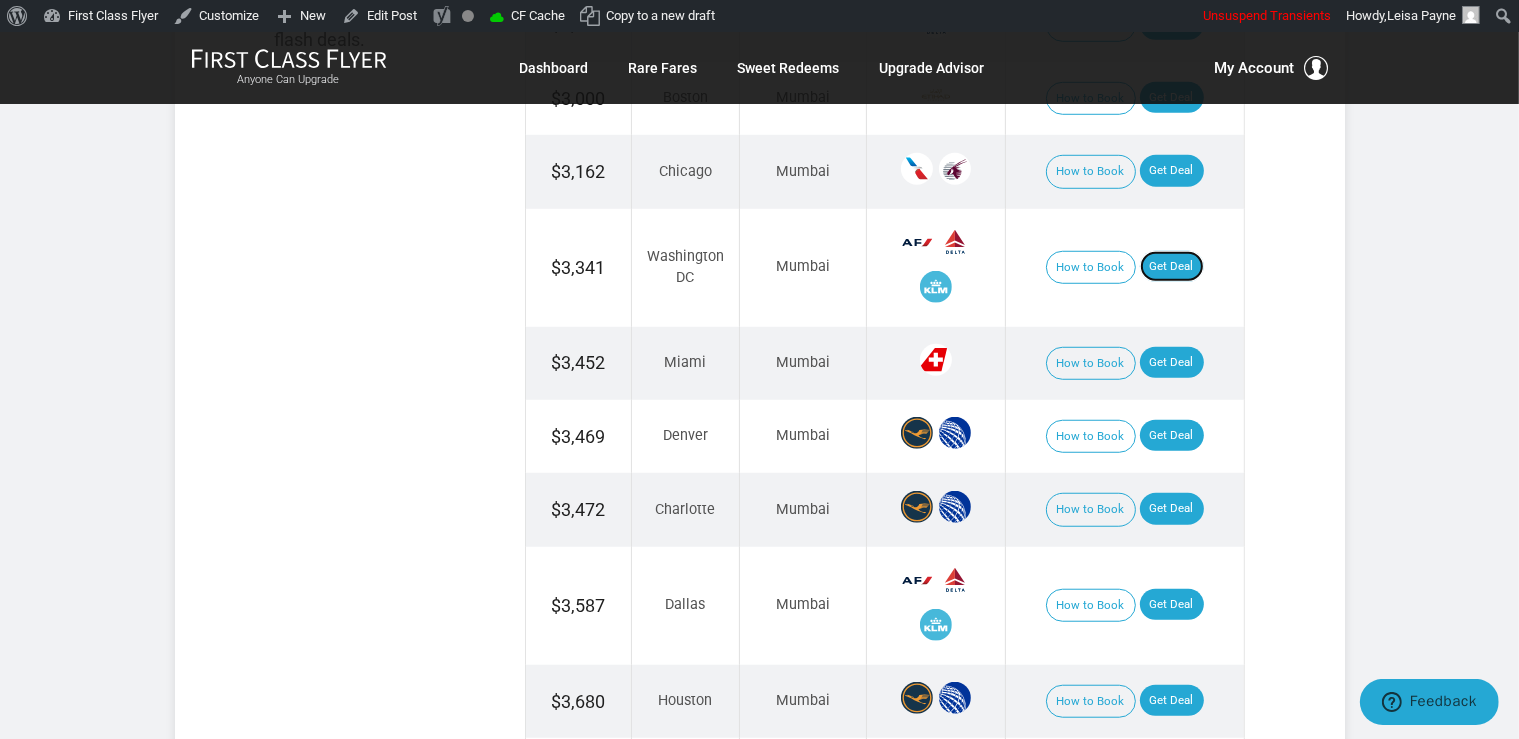 scroll, scrollTop: 1644, scrollLeft: 0, axis: vertical 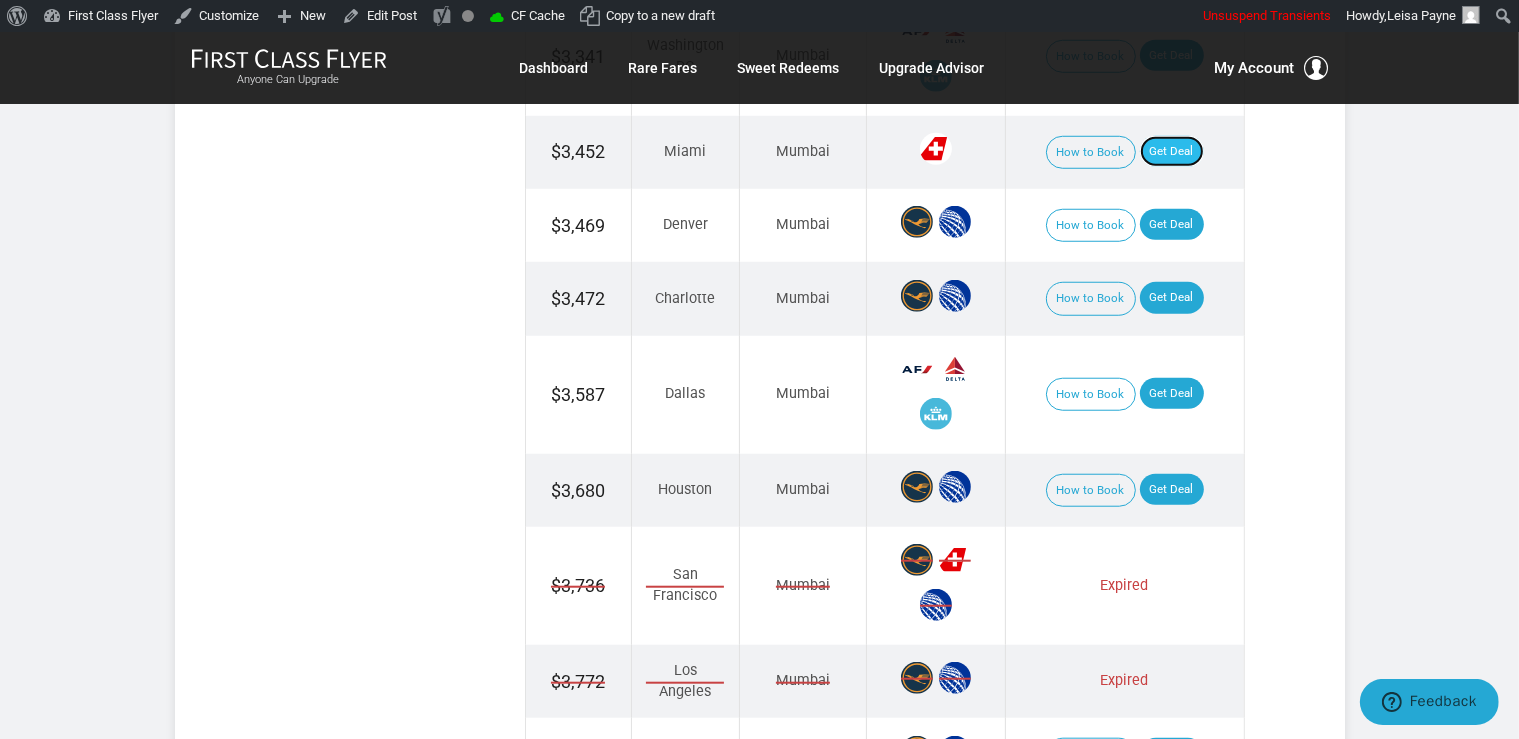 click on "Get Deal" at bounding box center [1172, 152] 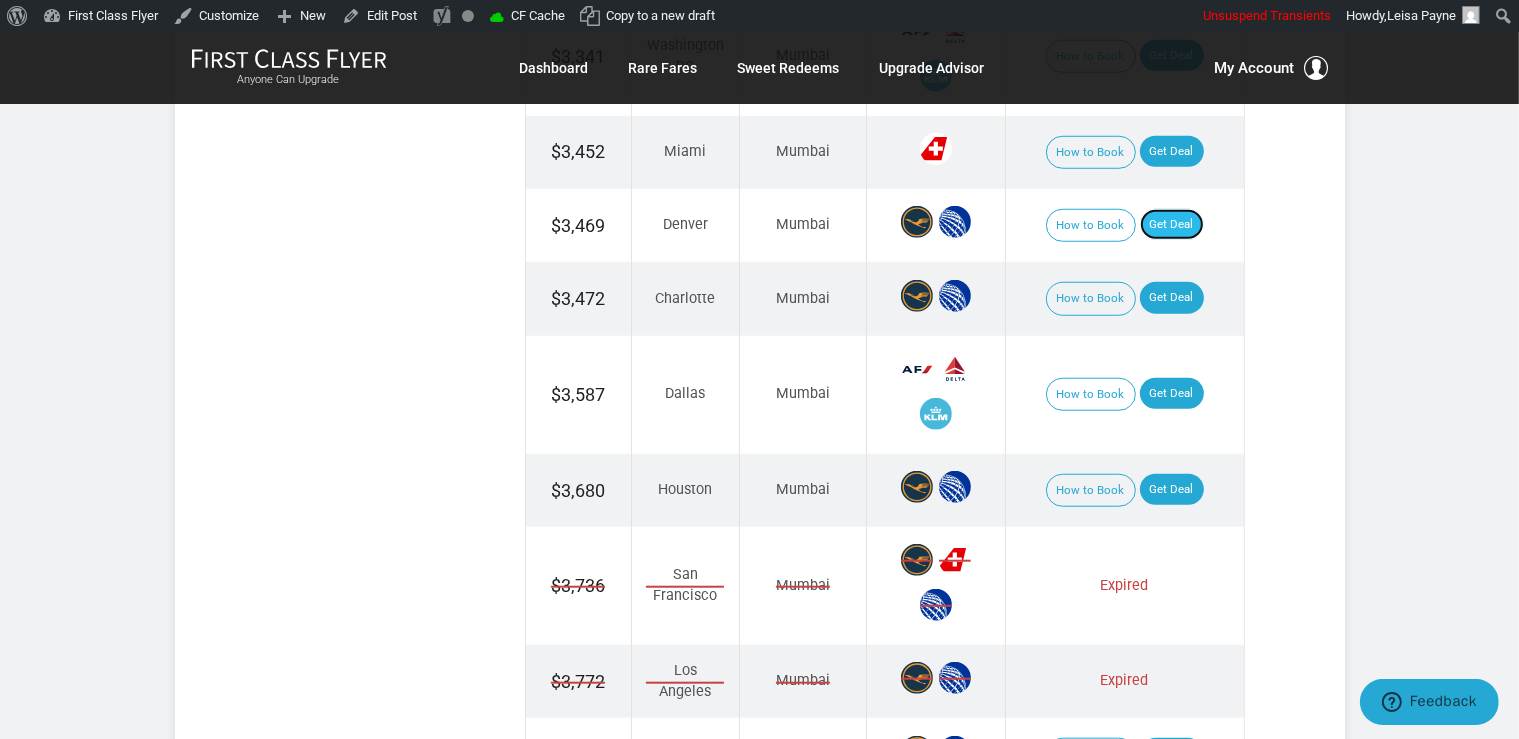 click on "Get Deal" at bounding box center (1172, 225) 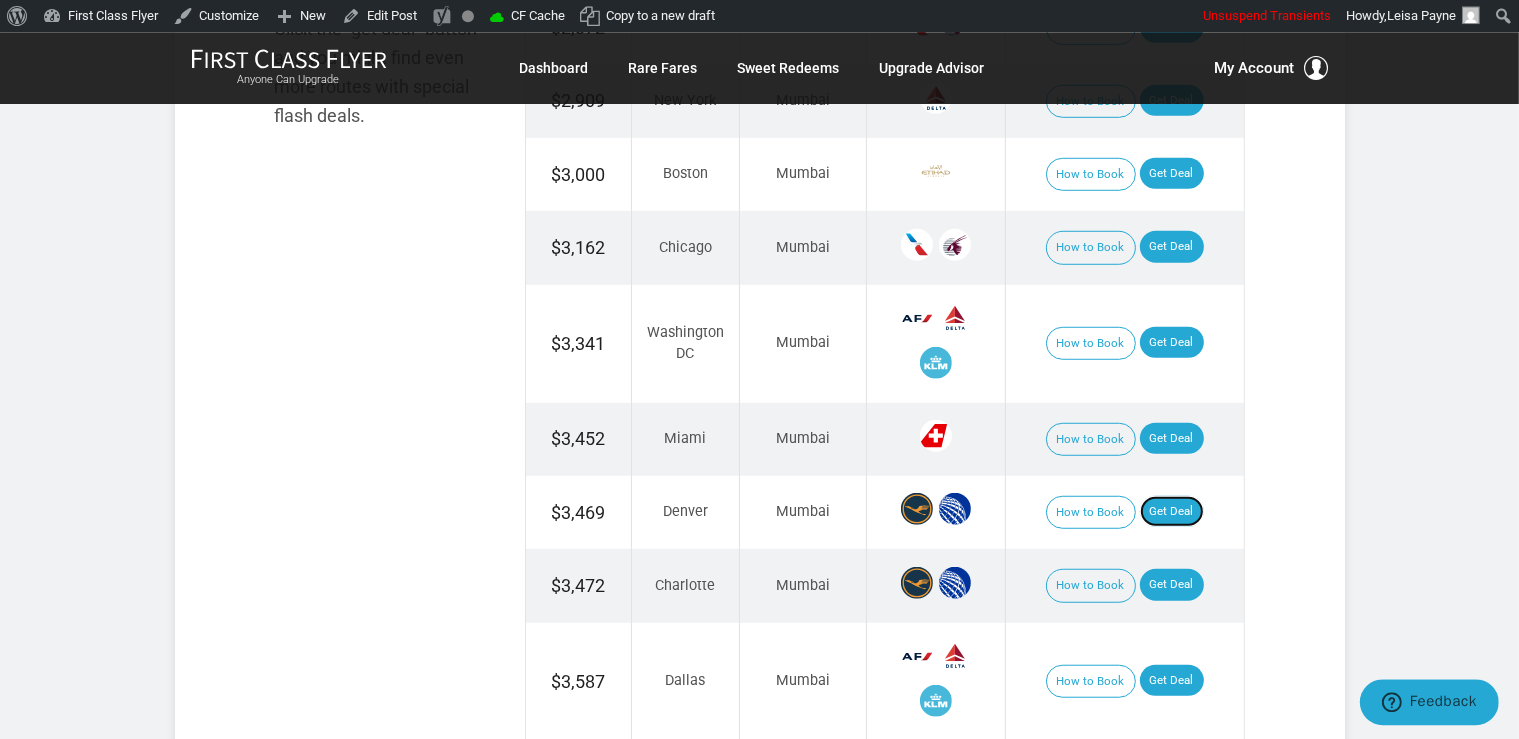 scroll, scrollTop: 1539, scrollLeft: 0, axis: vertical 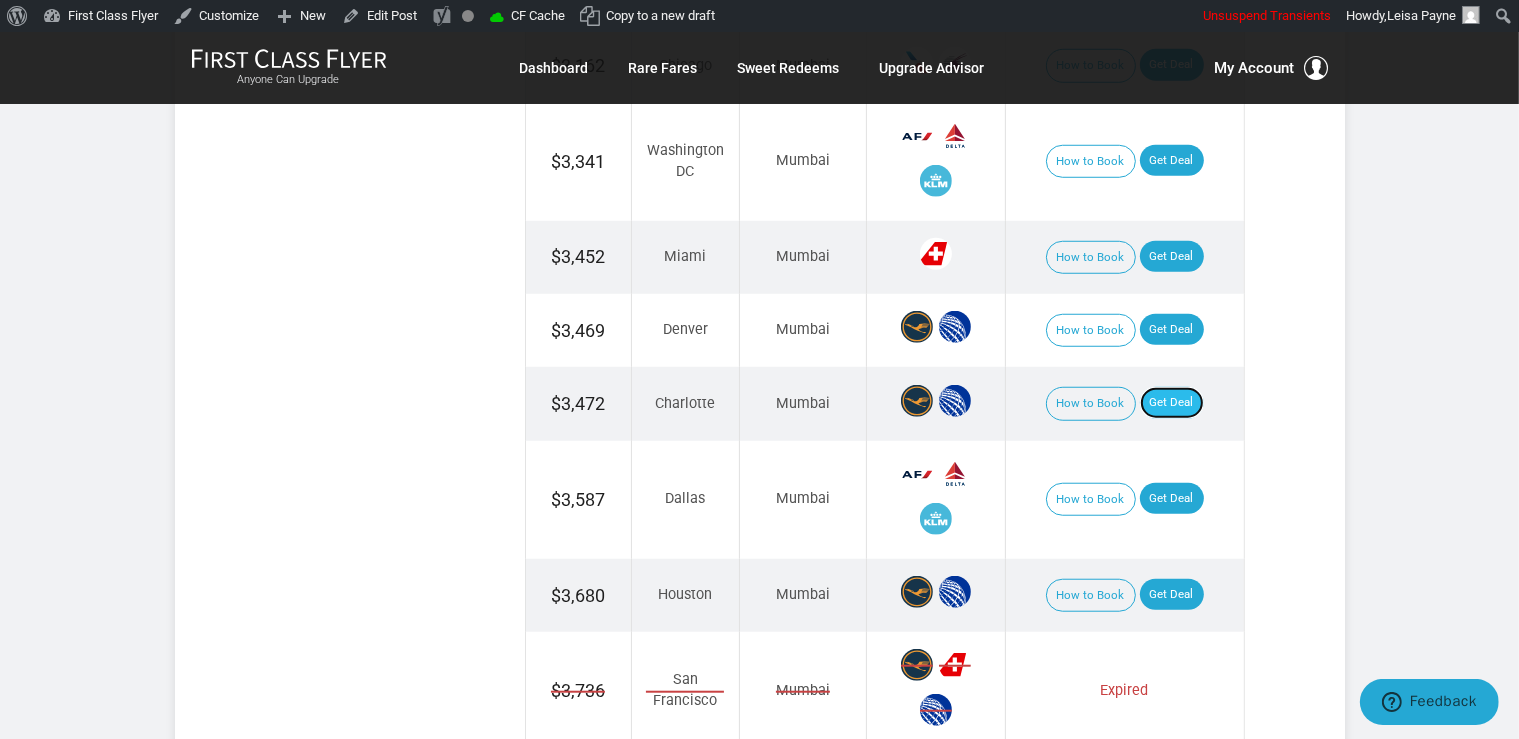 click on "Get Deal" at bounding box center [1172, 403] 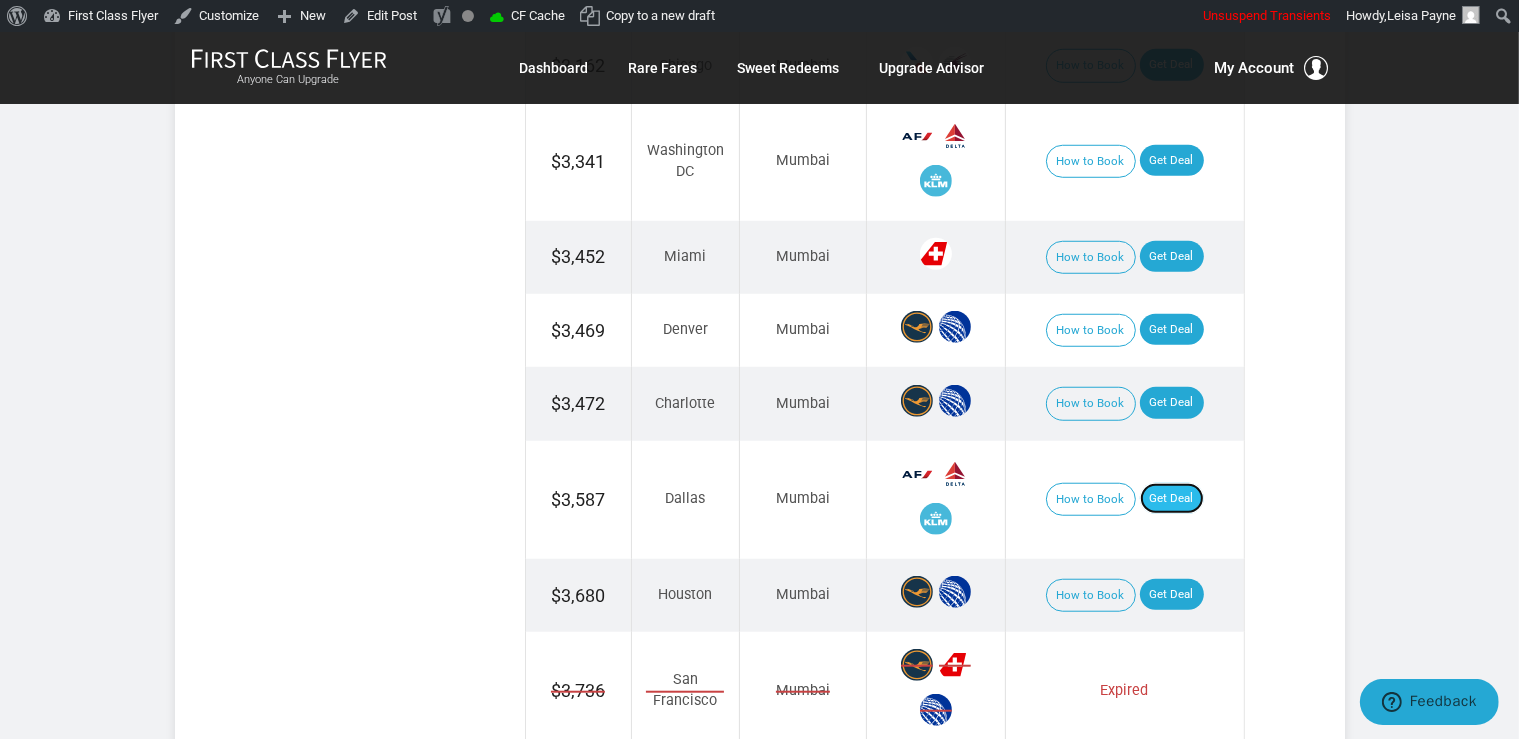 click on "Get Deal" at bounding box center [1172, 499] 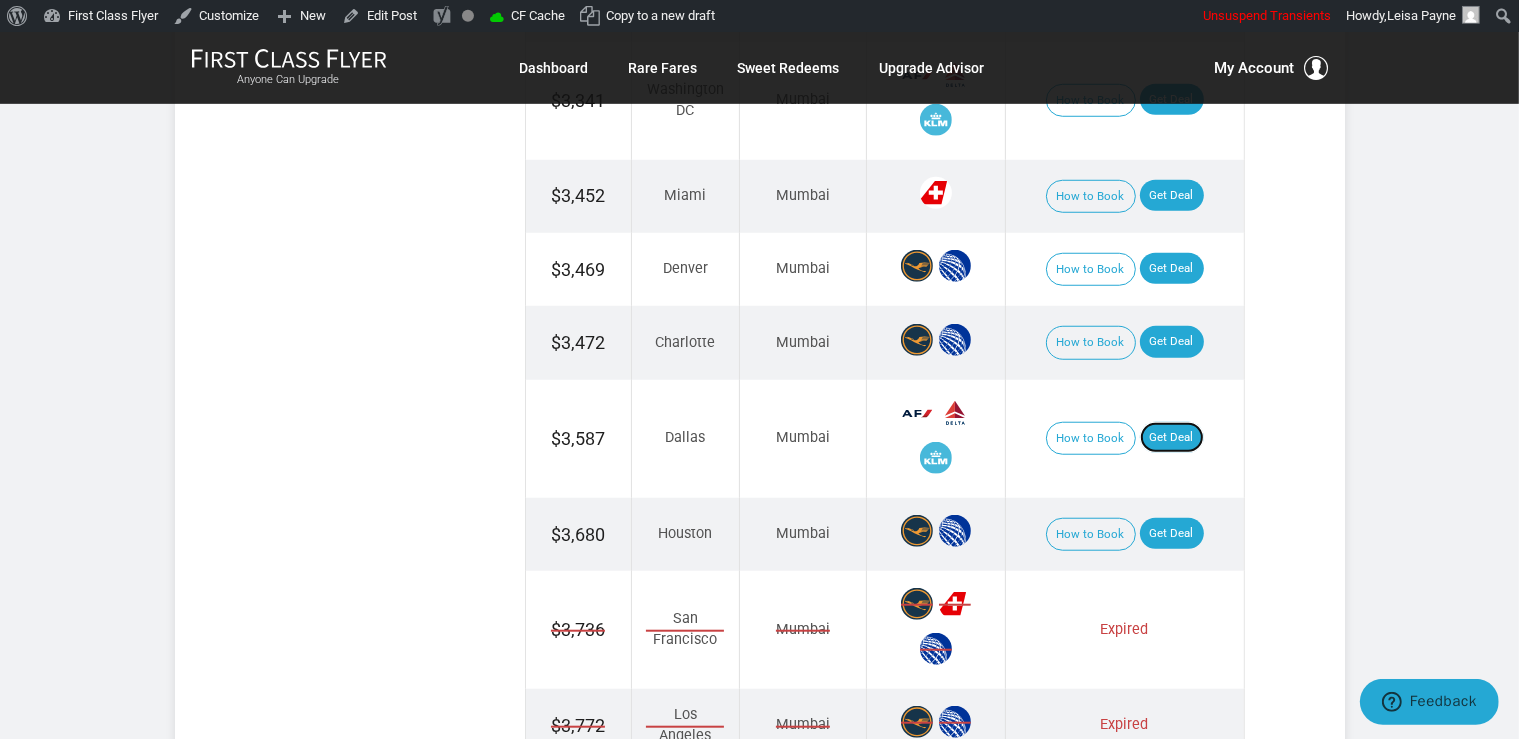 scroll, scrollTop: 1644, scrollLeft: 0, axis: vertical 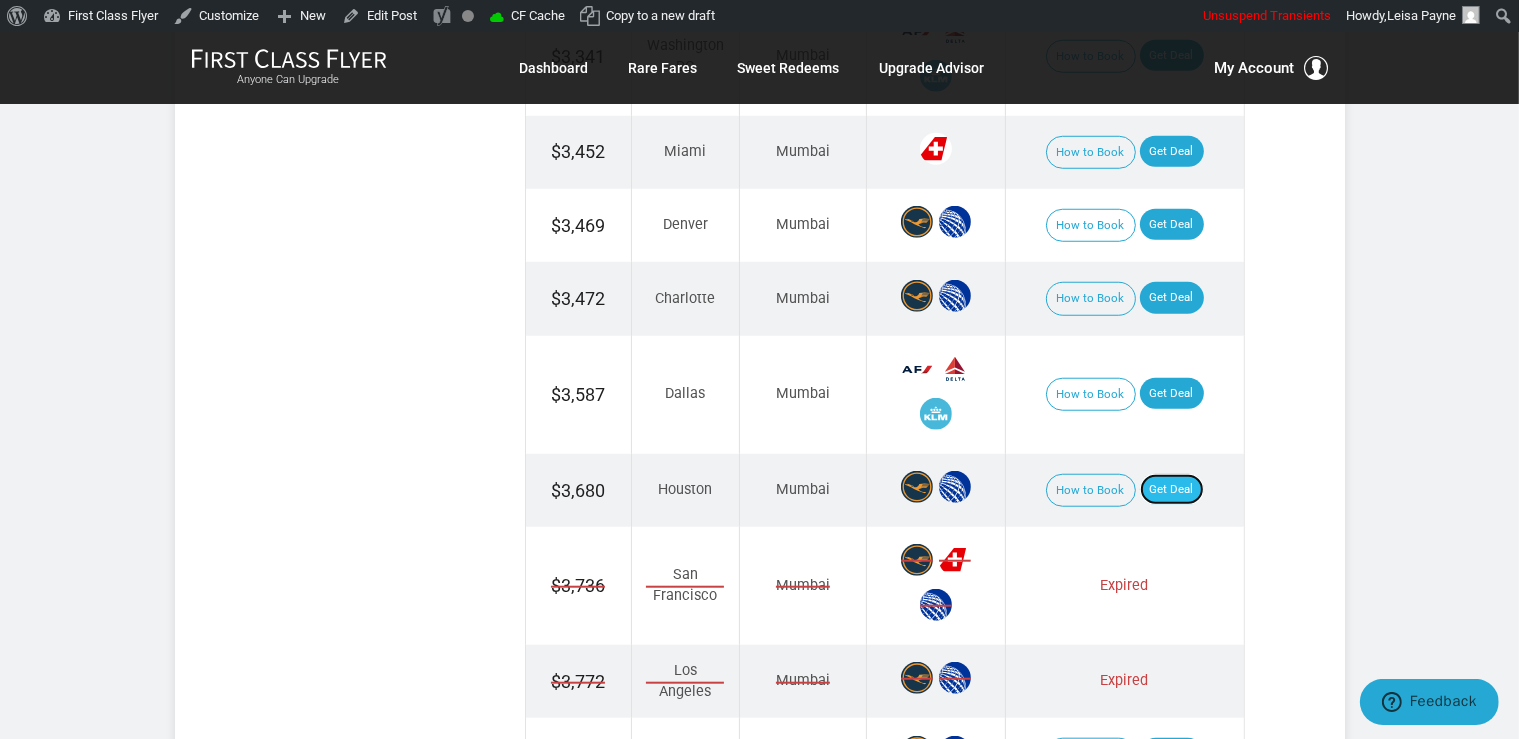 click on "Get Deal" at bounding box center (1172, 490) 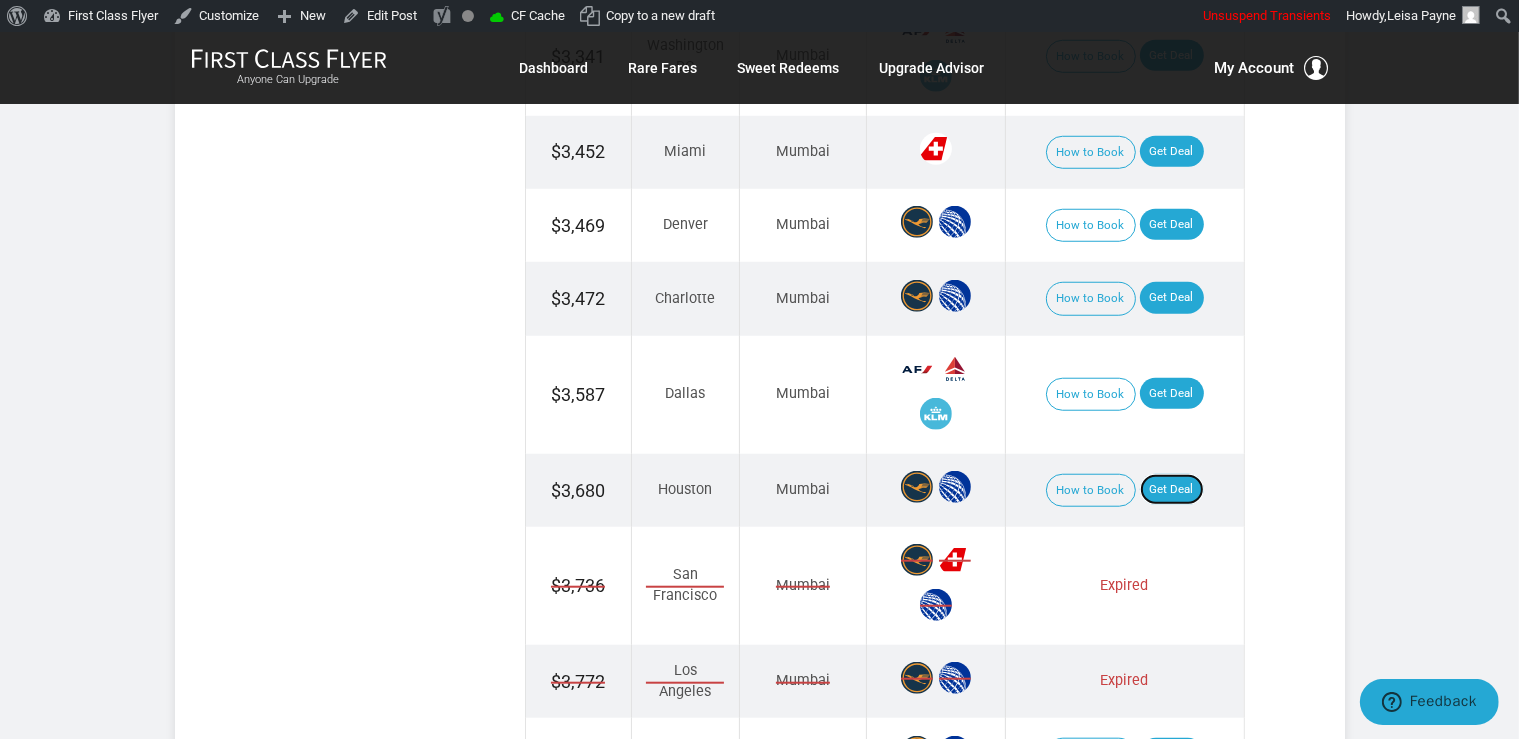 scroll, scrollTop: 1961, scrollLeft: 0, axis: vertical 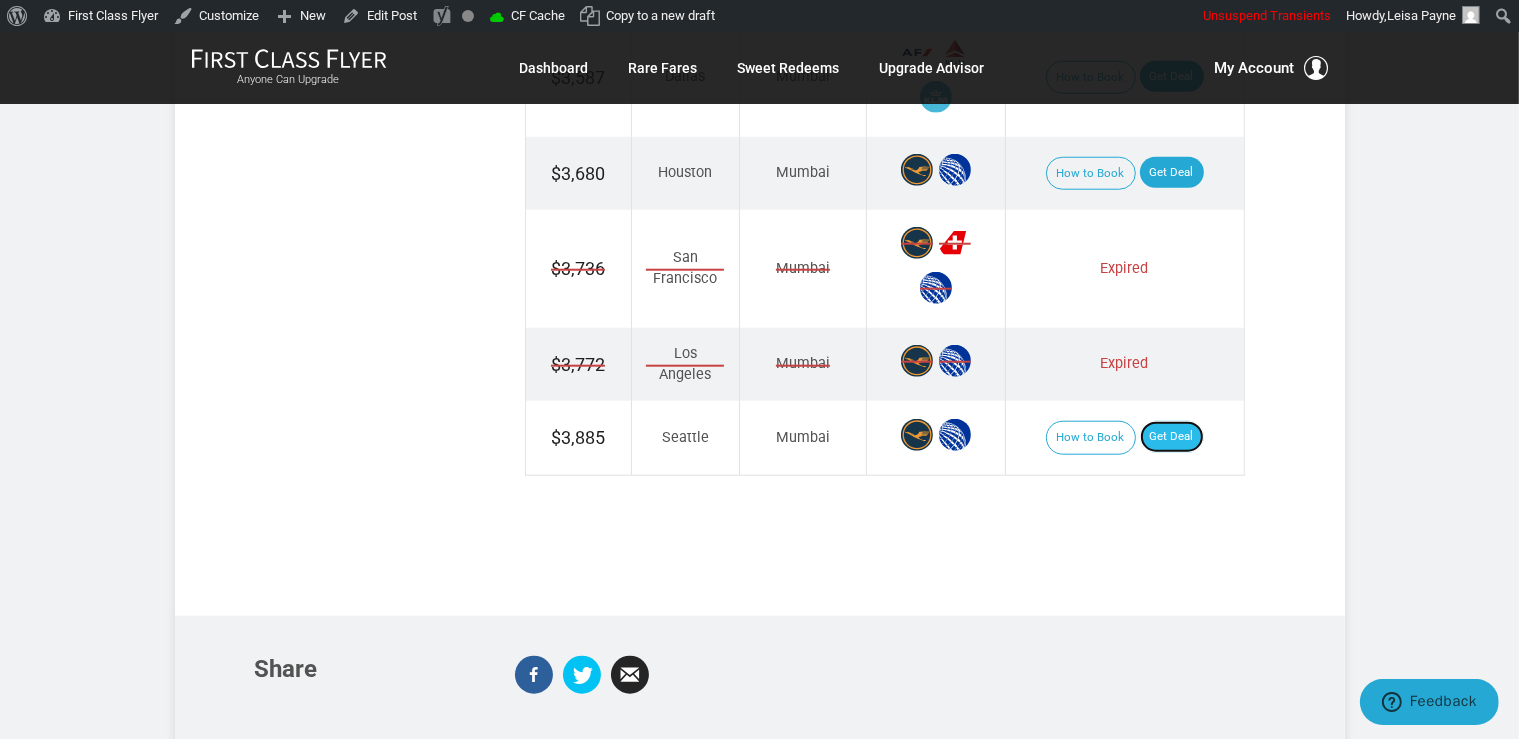 click on "Get Deal" at bounding box center [1172, 437] 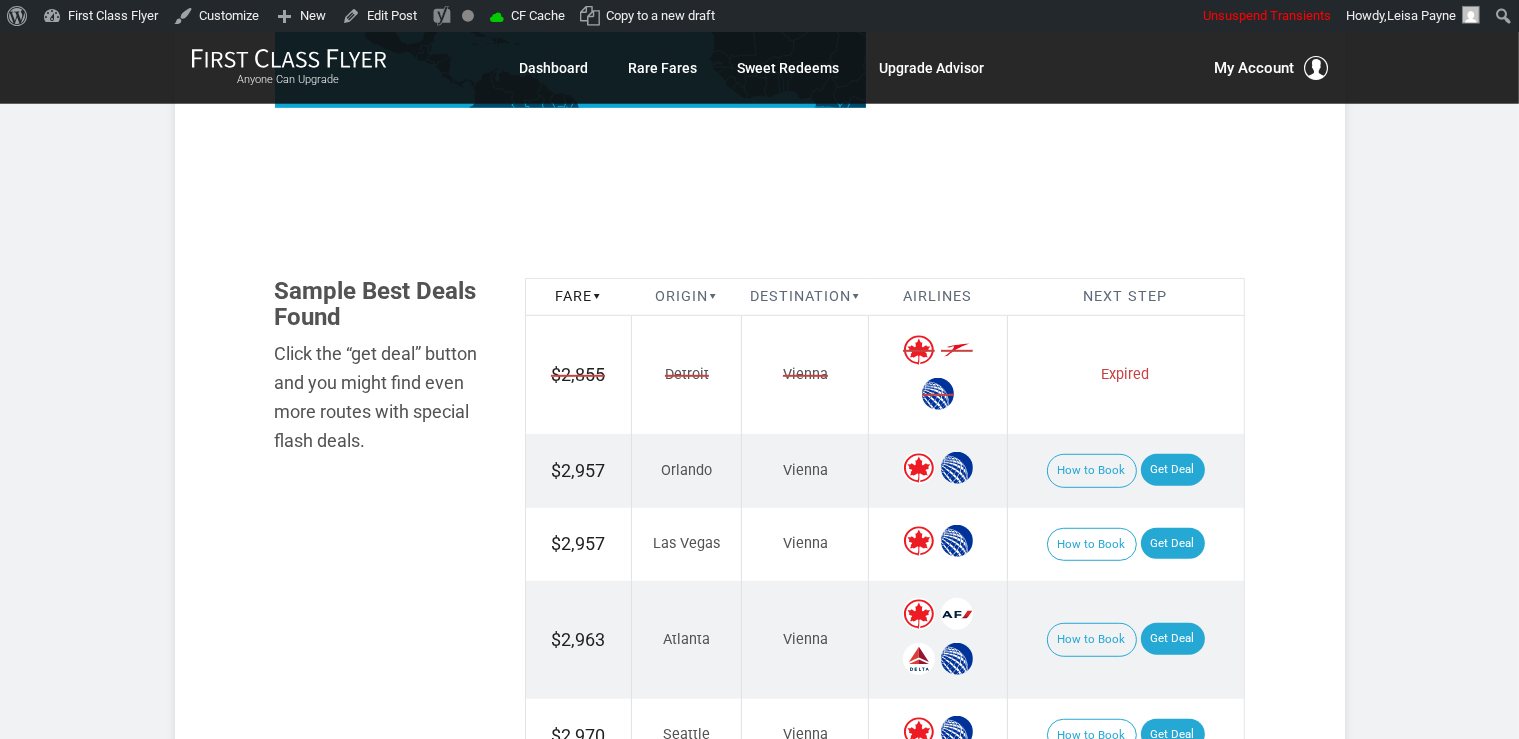 scroll, scrollTop: 1161, scrollLeft: 0, axis: vertical 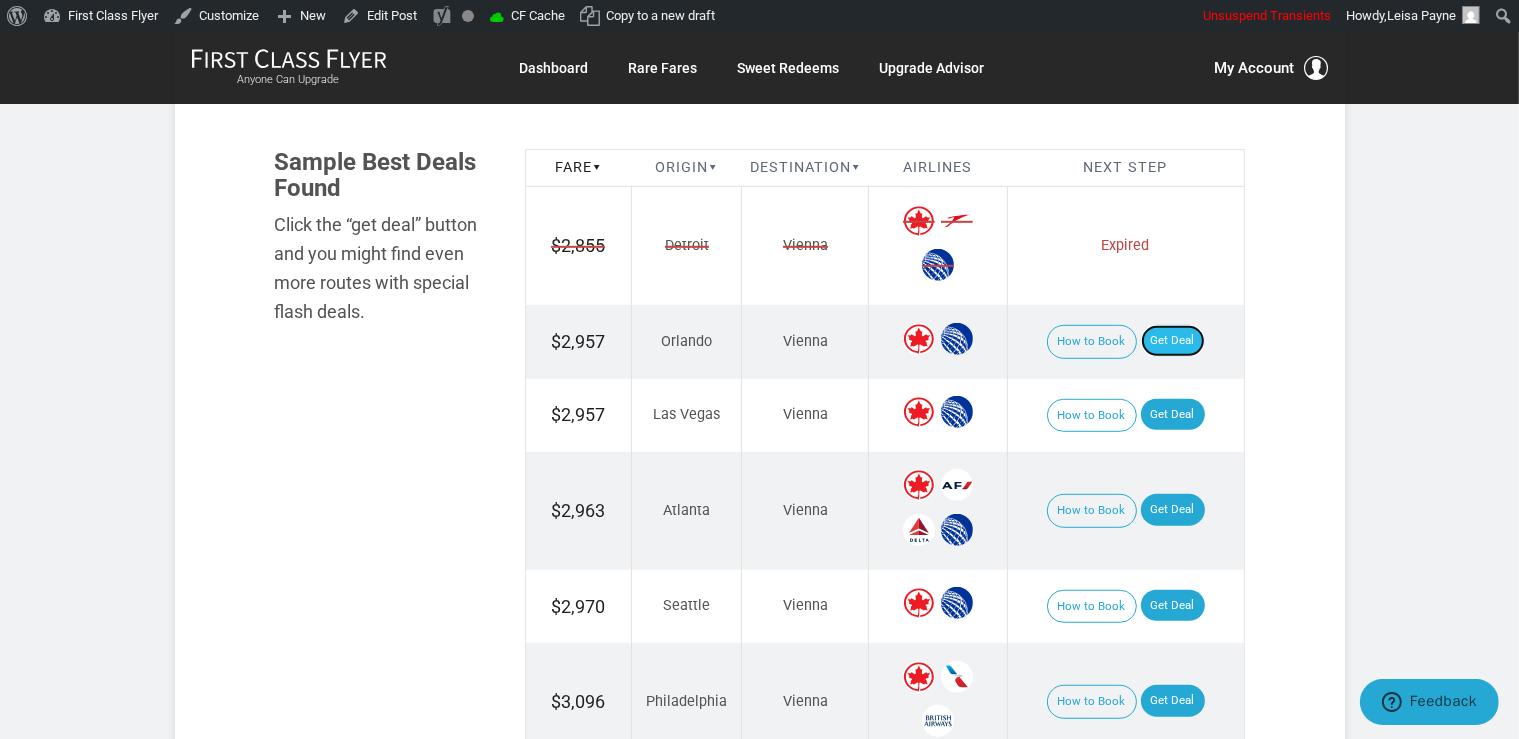 click on "Get Deal" at bounding box center (1173, 341) 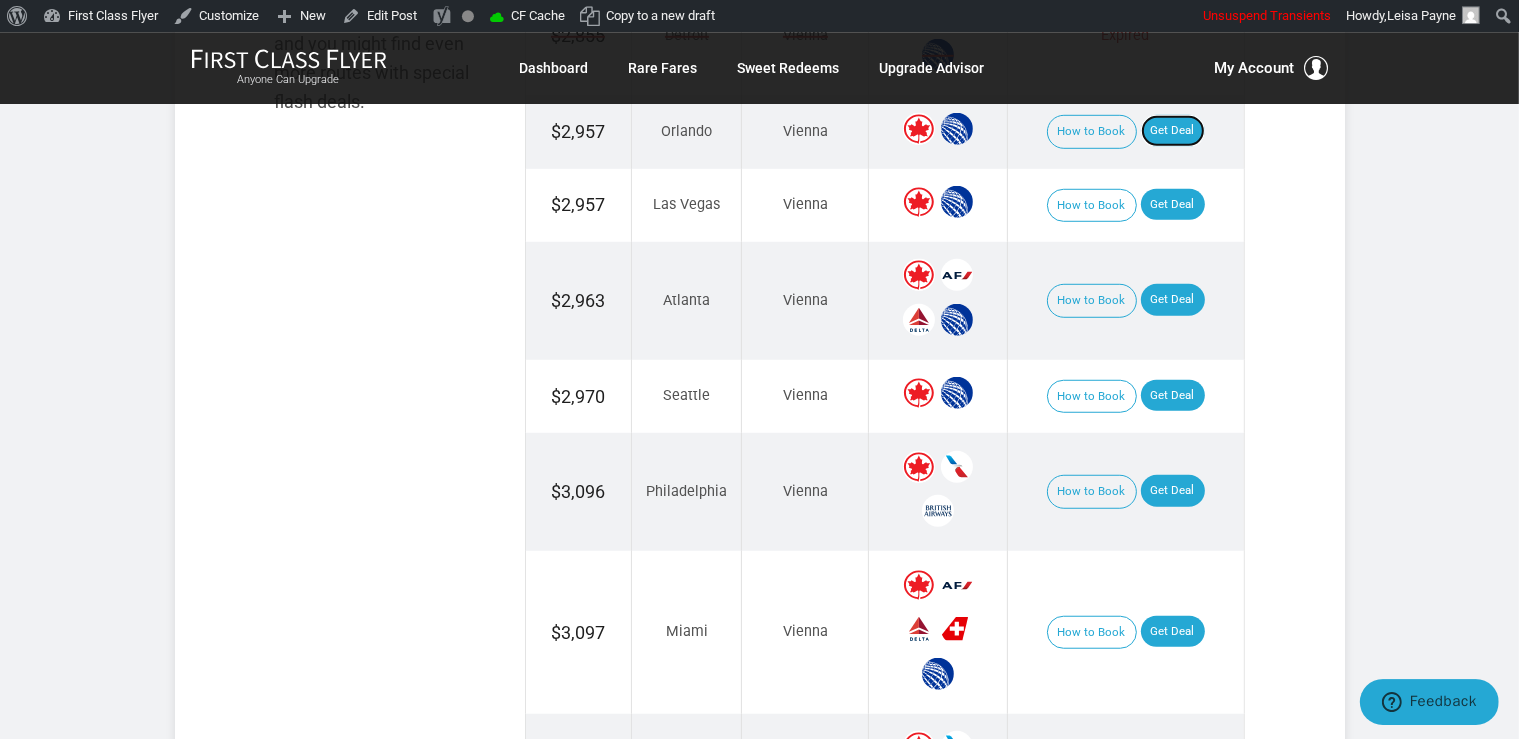 scroll, scrollTop: 1372, scrollLeft: 0, axis: vertical 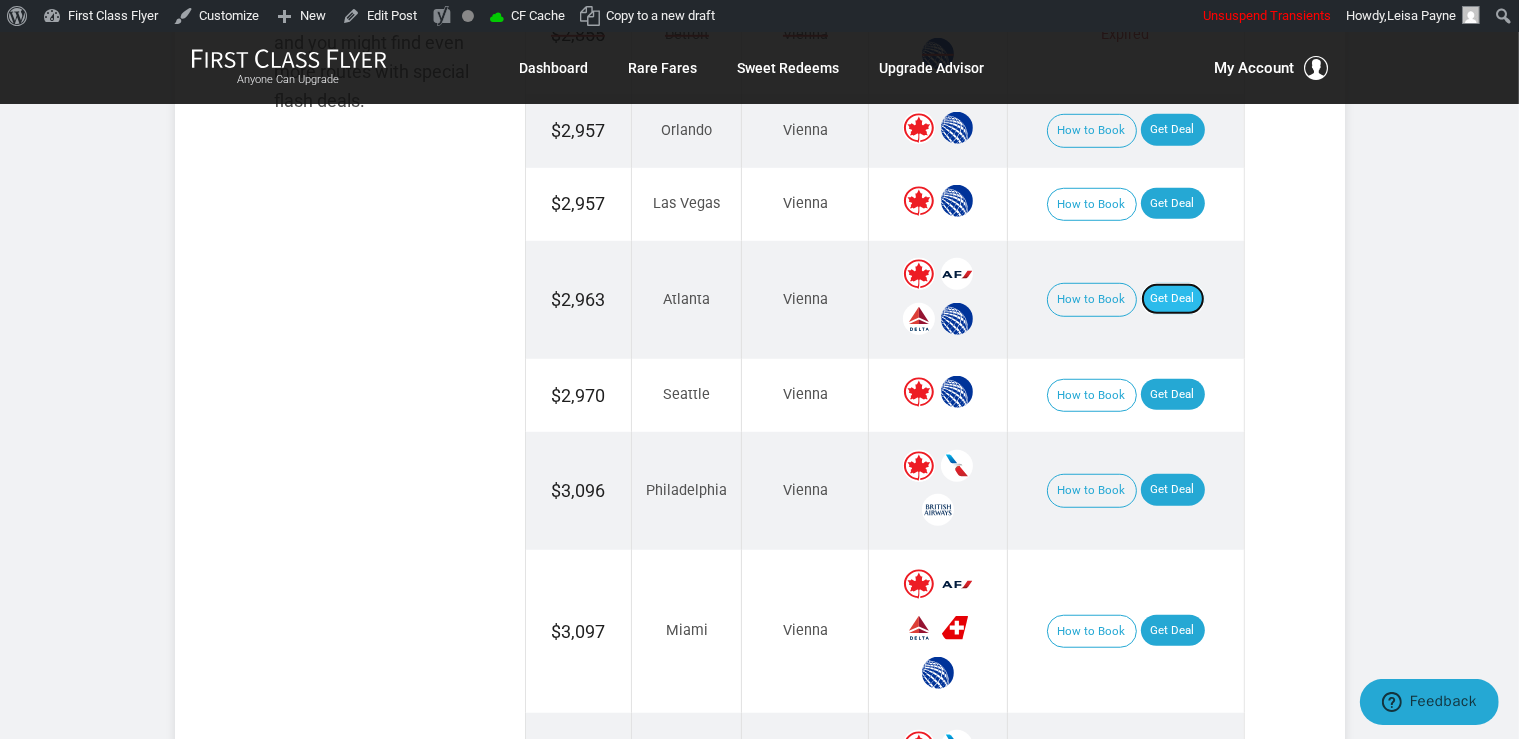 click on "Get Deal" at bounding box center (1173, 299) 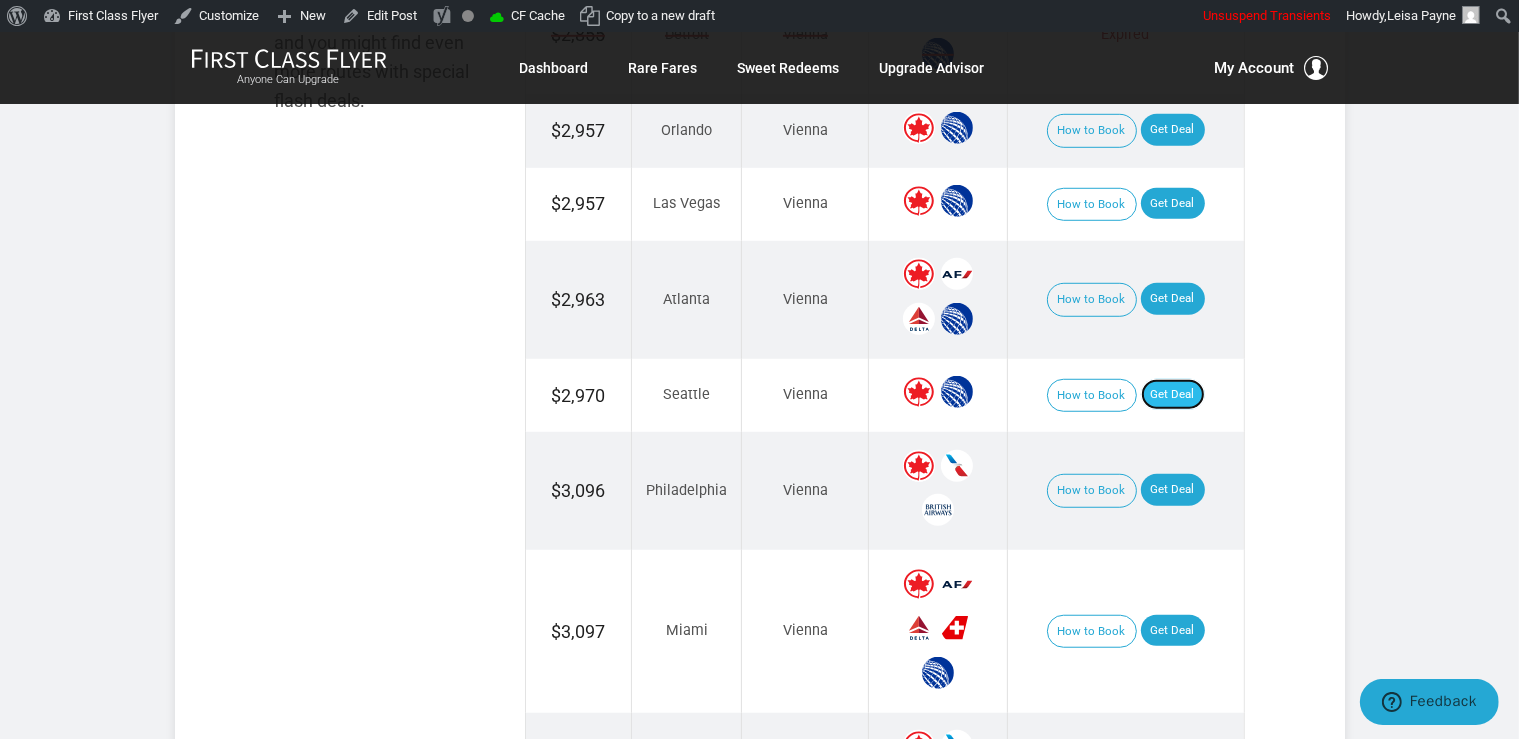 click on "Get Deal" at bounding box center [1173, 395] 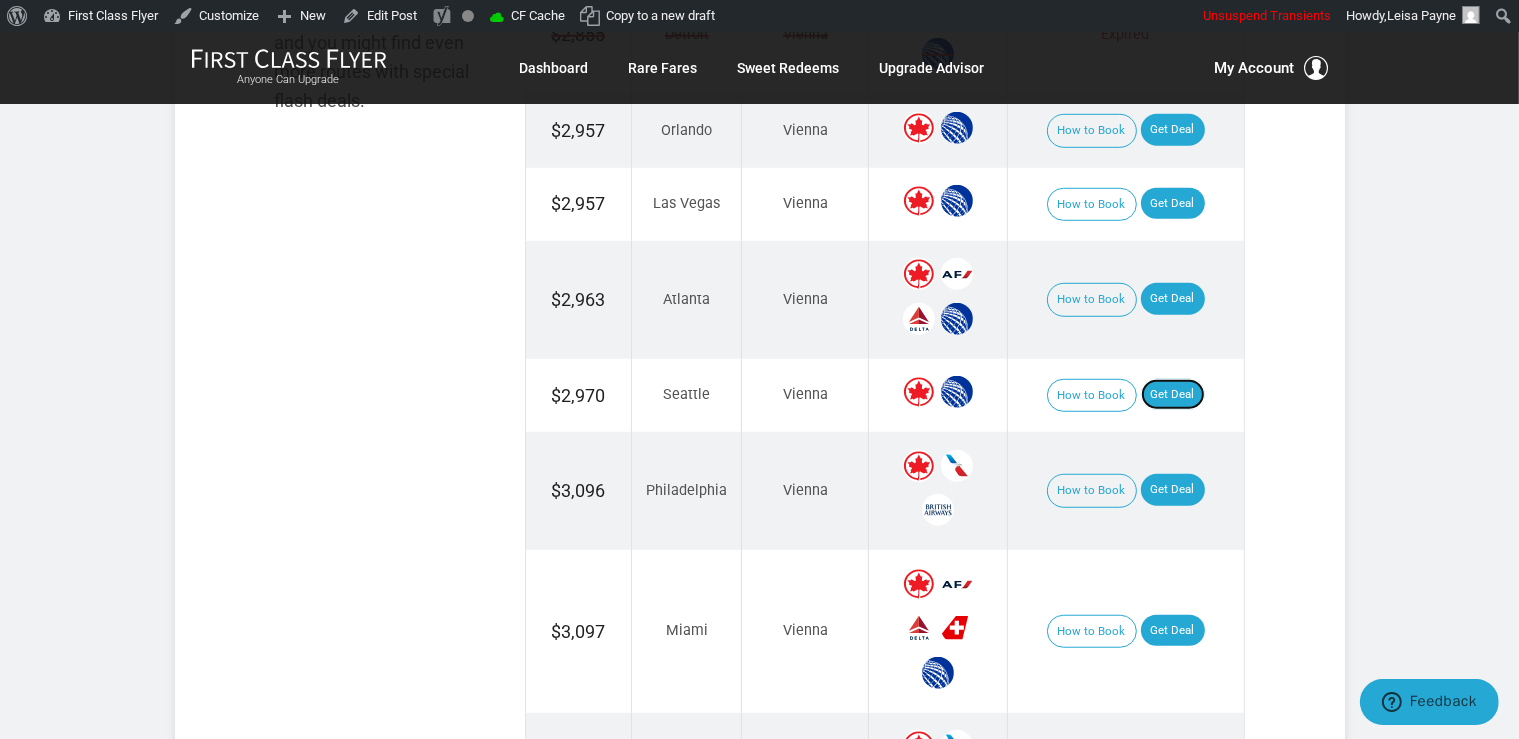 scroll, scrollTop: 1161, scrollLeft: 0, axis: vertical 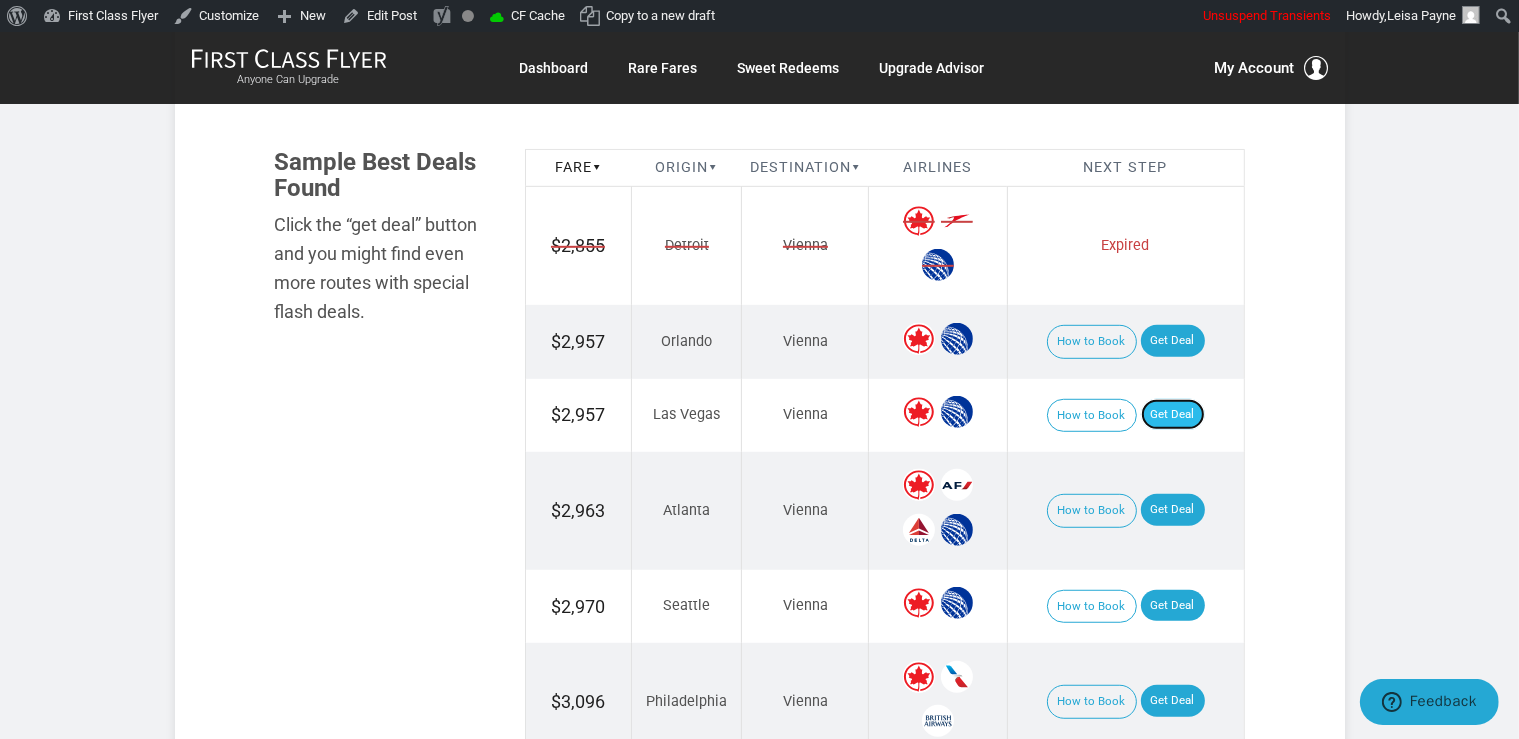click on "Get Deal" at bounding box center (1173, 415) 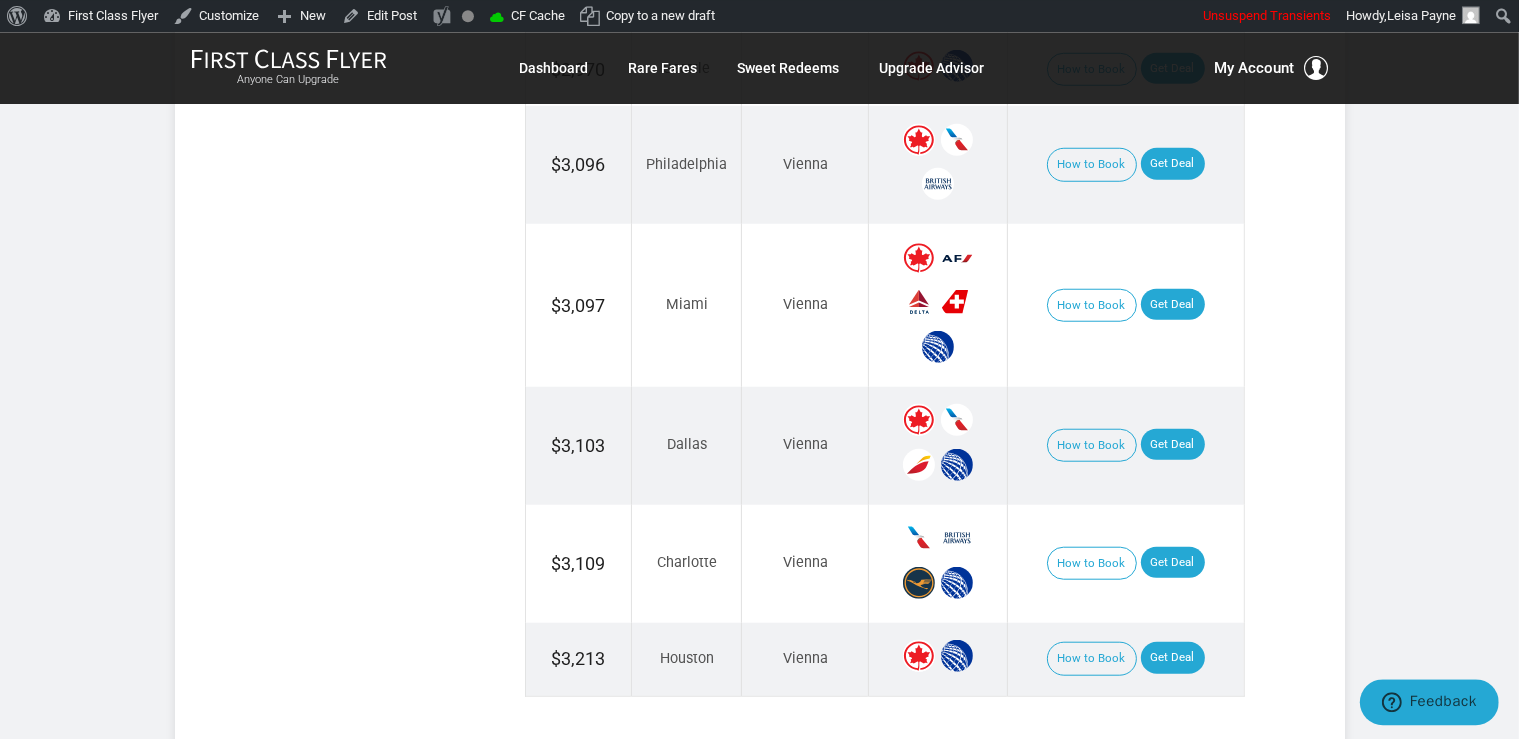 scroll, scrollTop: 1795, scrollLeft: 0, axis: vertical 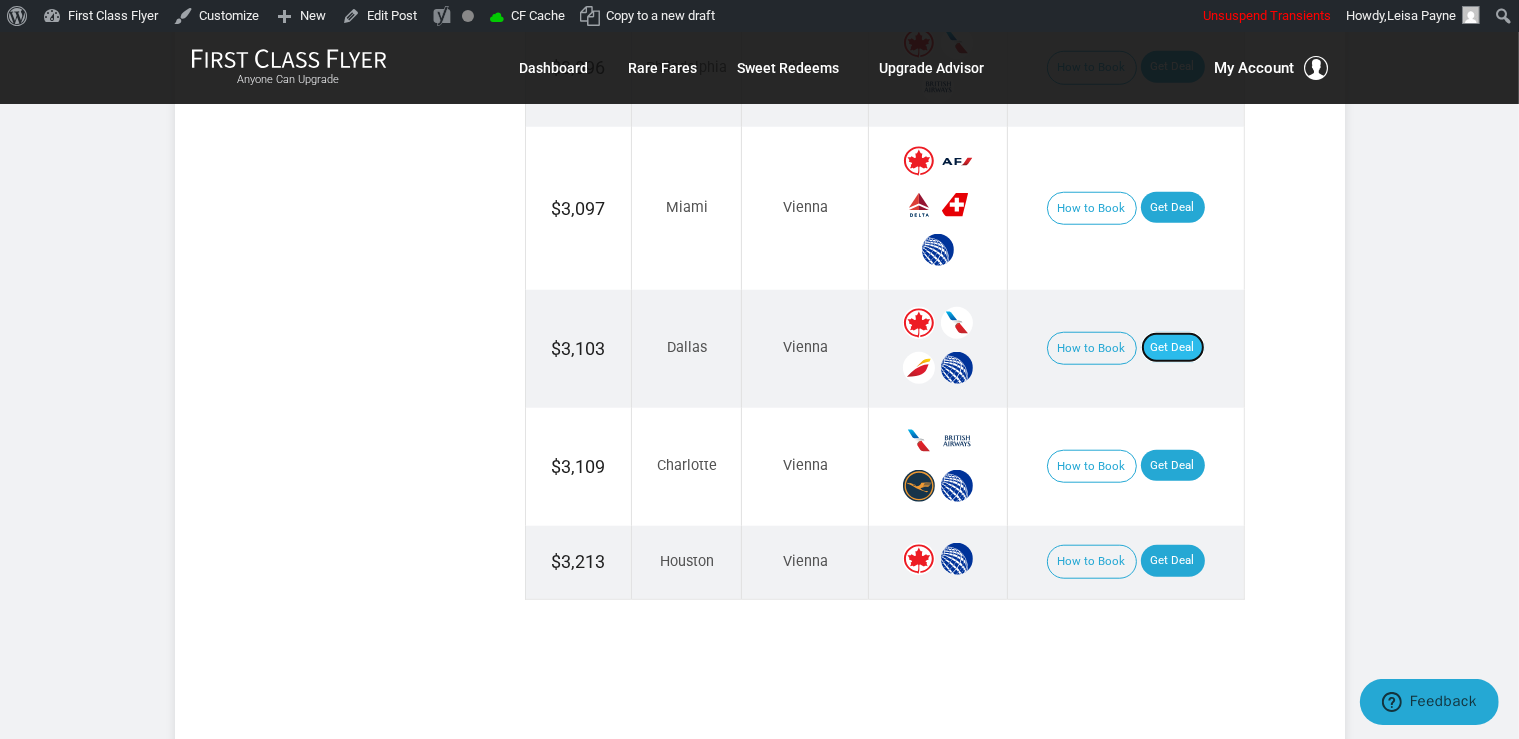 click on "Get Deal" at bounding box center (1173, 348) 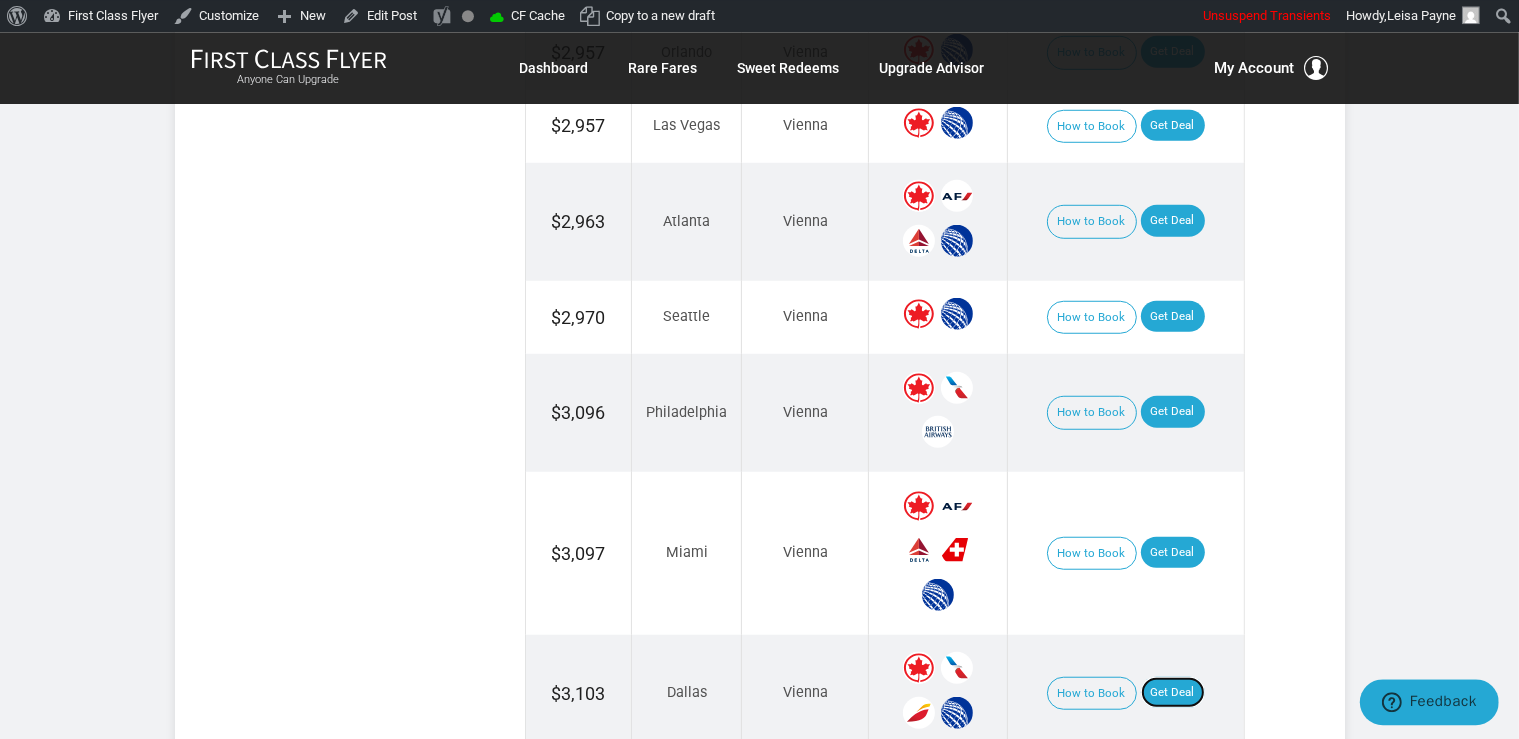 scroll, scrollTop: 1372, scrollLeft: 0, axis: vertical 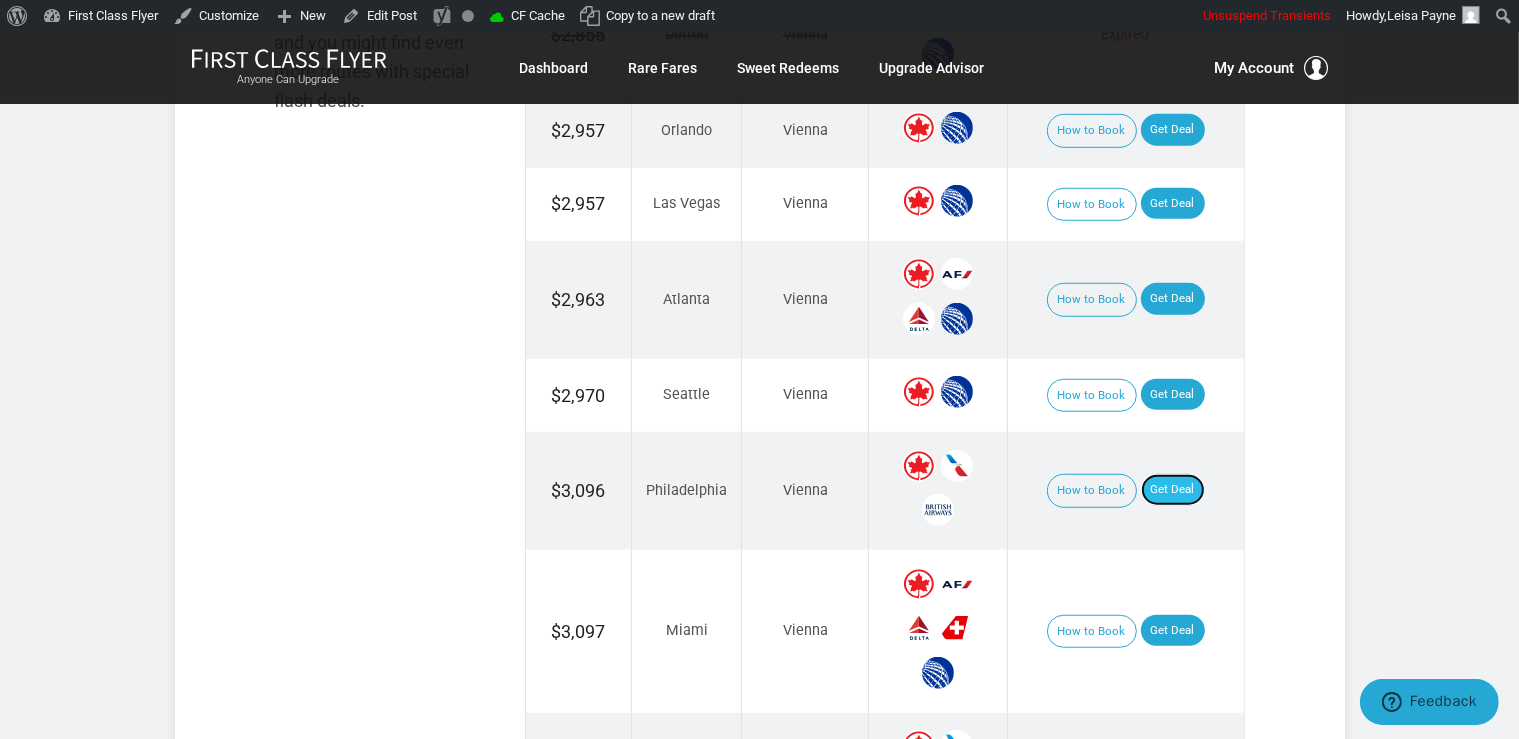 click on "Get Deal" at bounding box center [1173, 490] 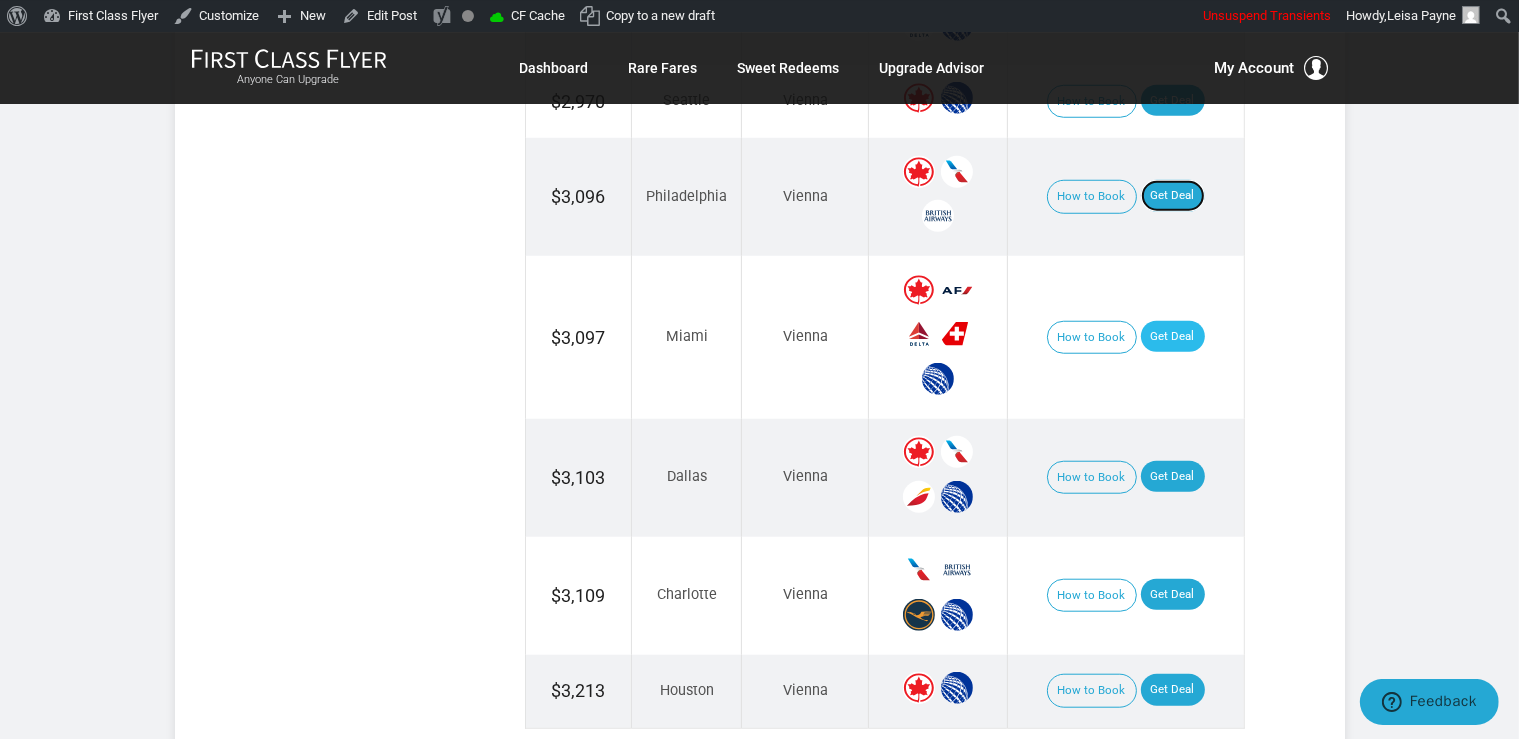 scroll, scrollTop: 1689, scrollLeft: 0, axis: vertical 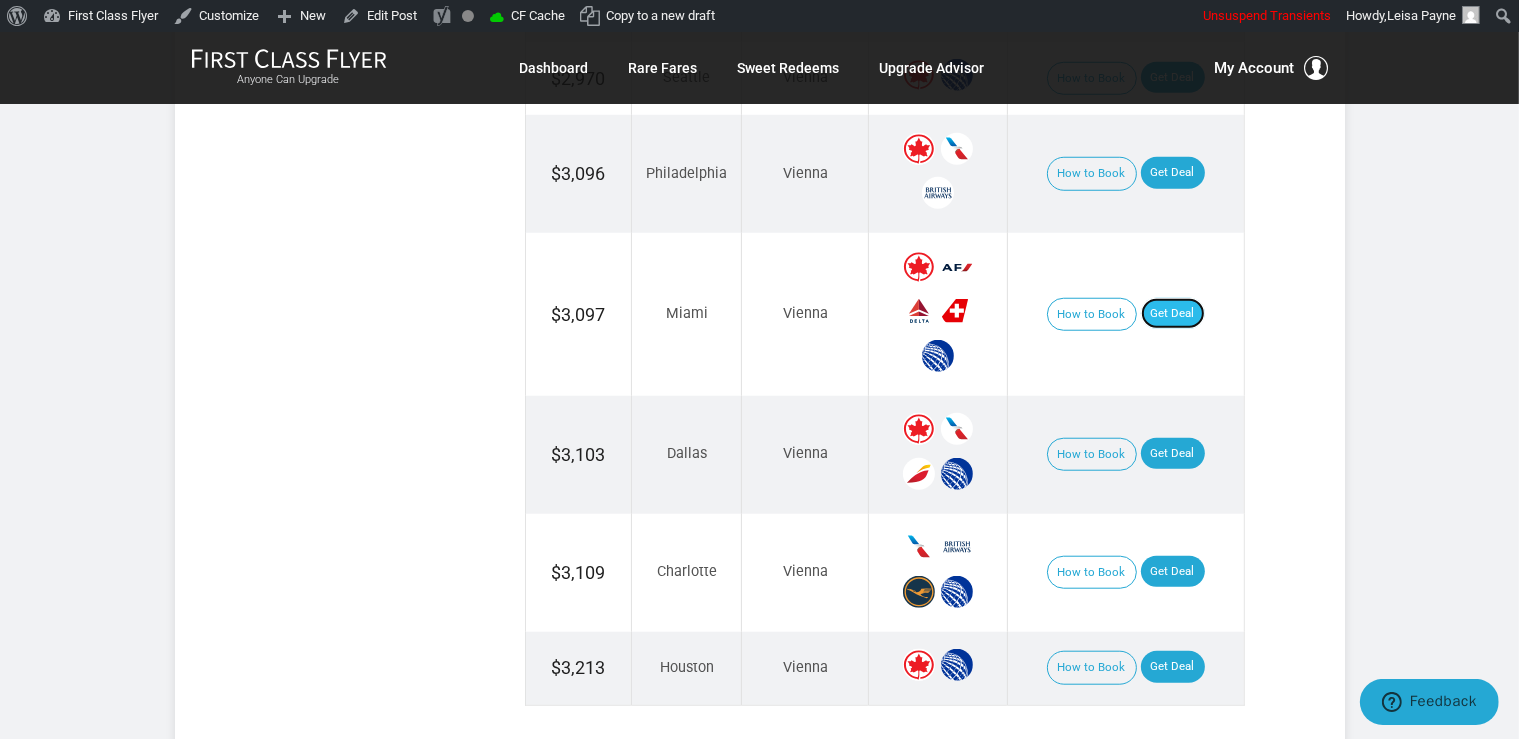 click on "Get Deal" at bounding box center [1173, 314] 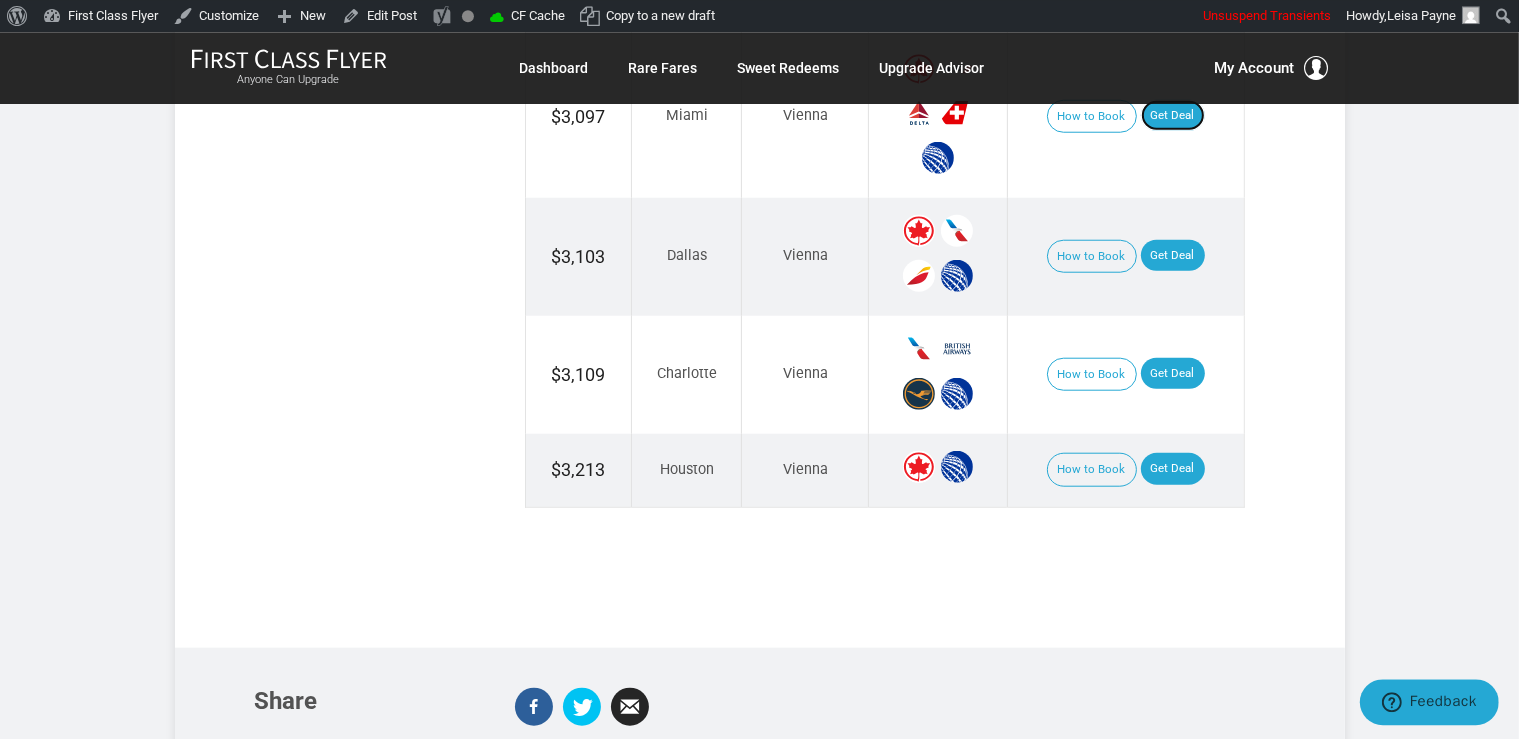 scroll, scrollTop: 1900, scrollLeft: 0, axis: vertical 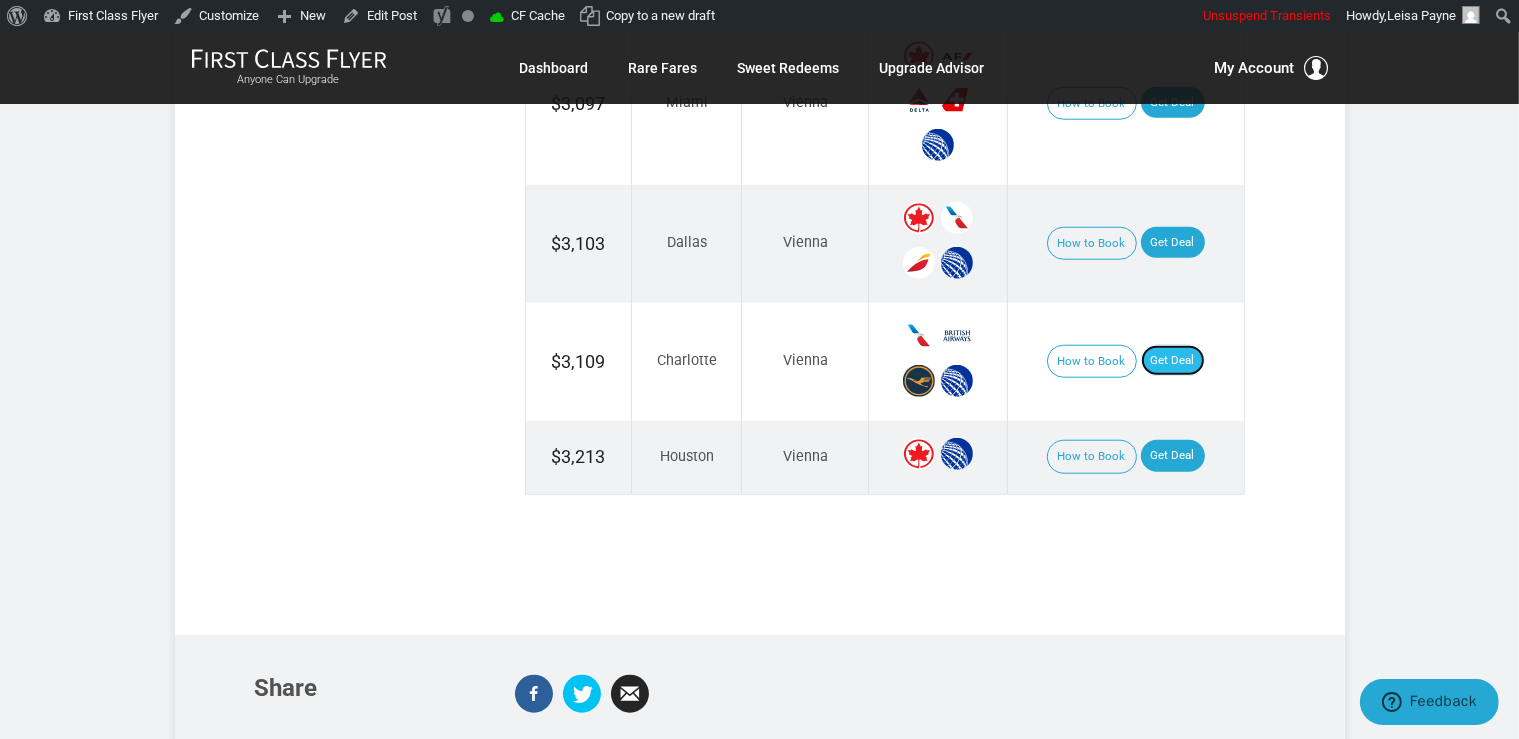 click on "Get Deal" at bounding box center (1173, 361) 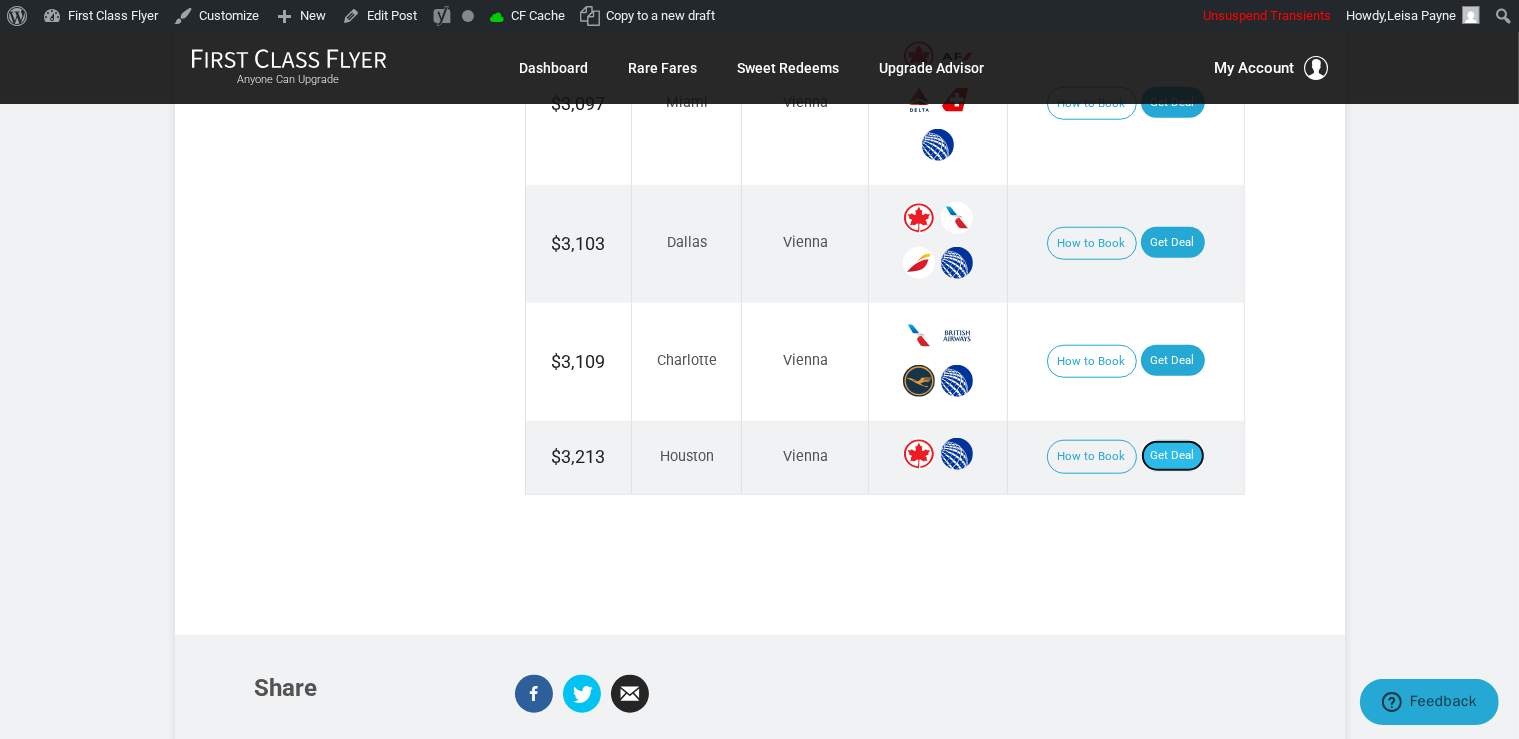 click on "Get Deal" at bounding box center (1173, 456) 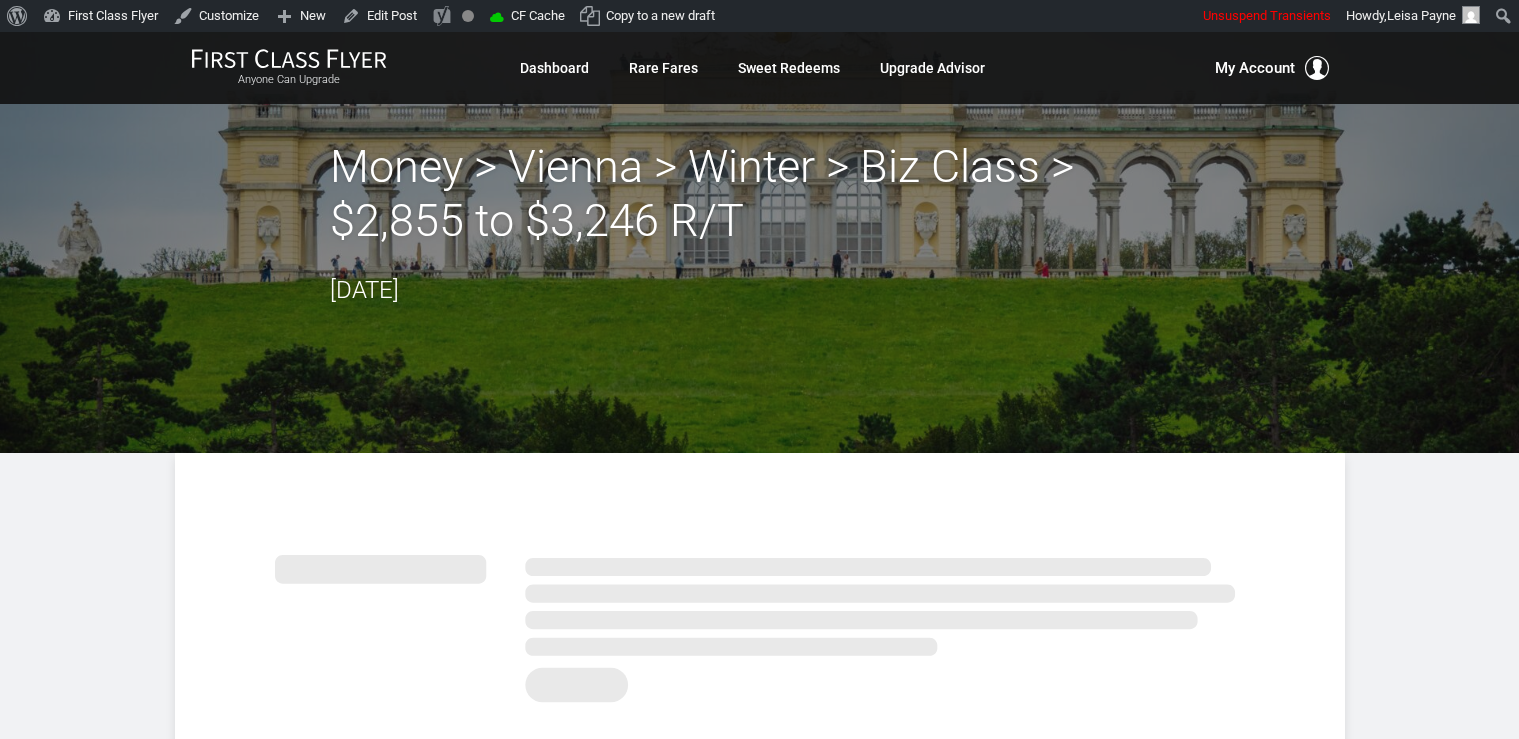 scroll, scrollTop: 0, scrollLeft: 0, axis: both 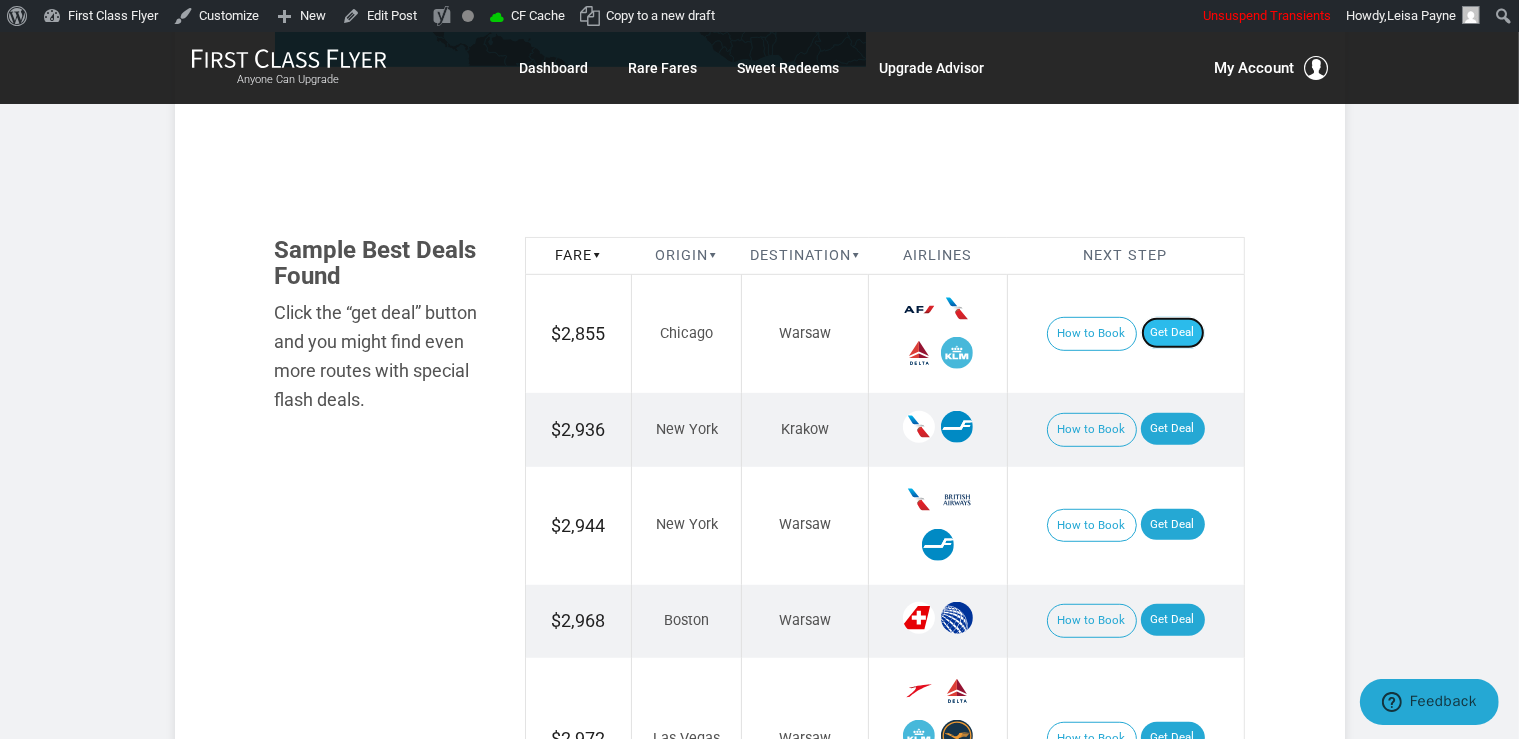 click on "Get Deal" at bounding box center (1173, 333) 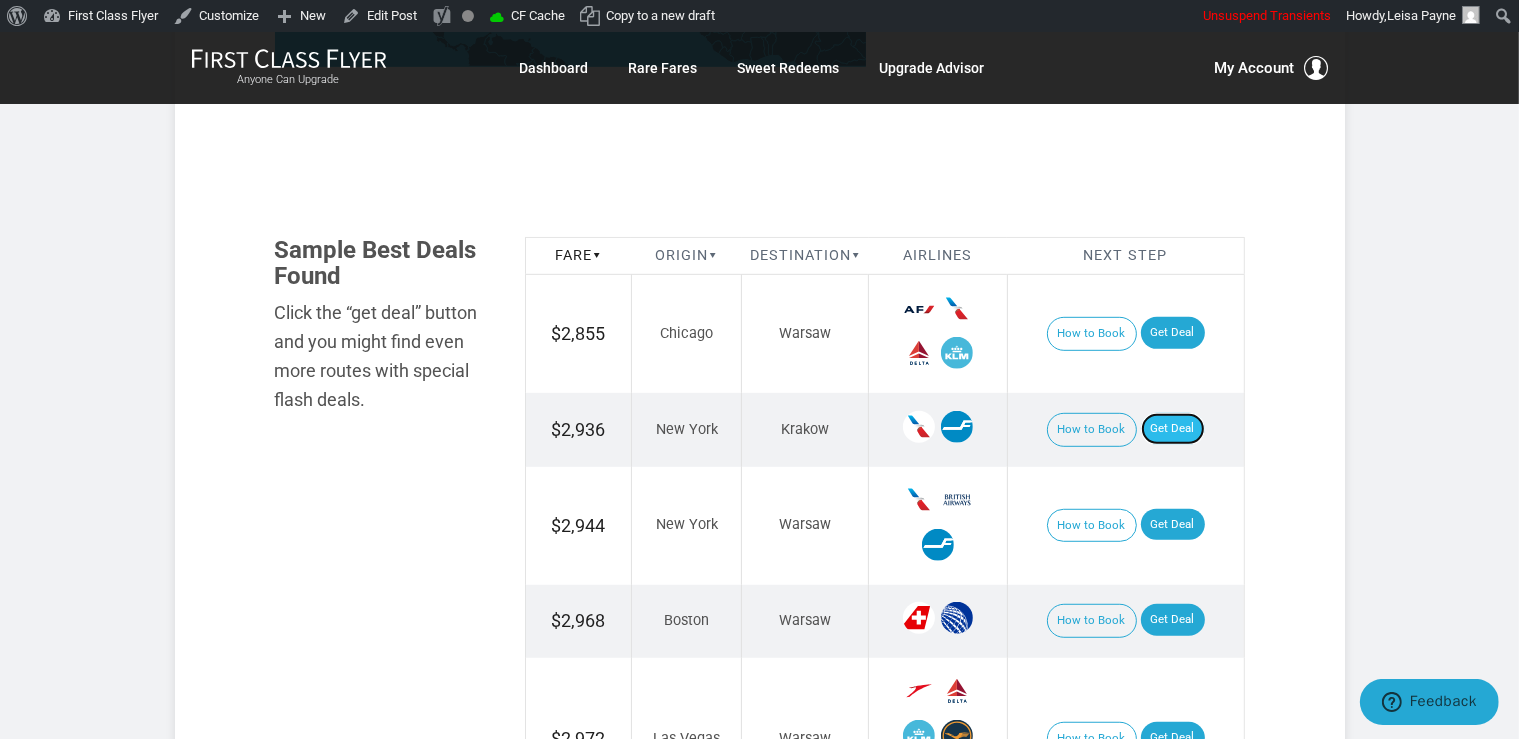 click on "Get Deal" at bounding box center (1173, 429) 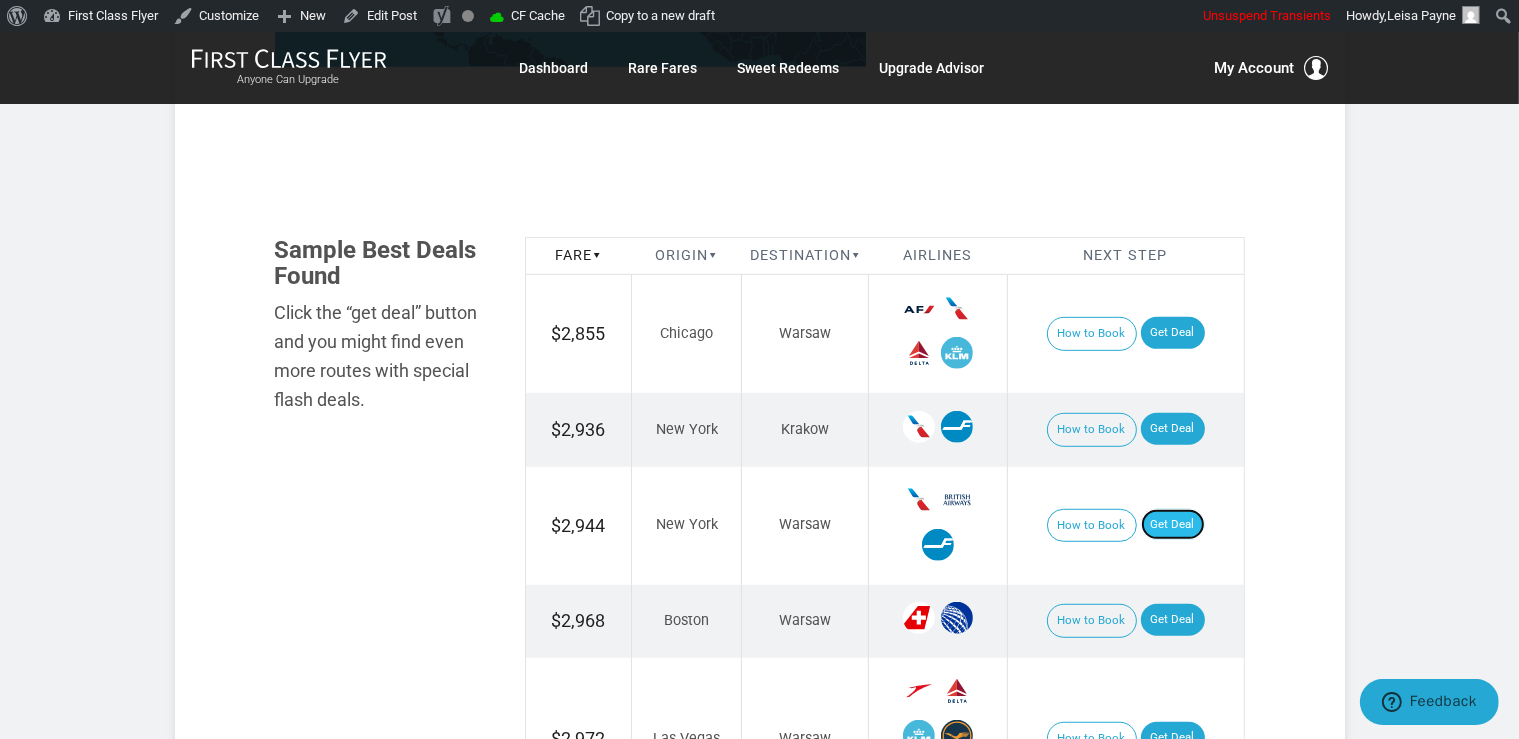 click on "Get Deal" at bounding box center (1173, 525) 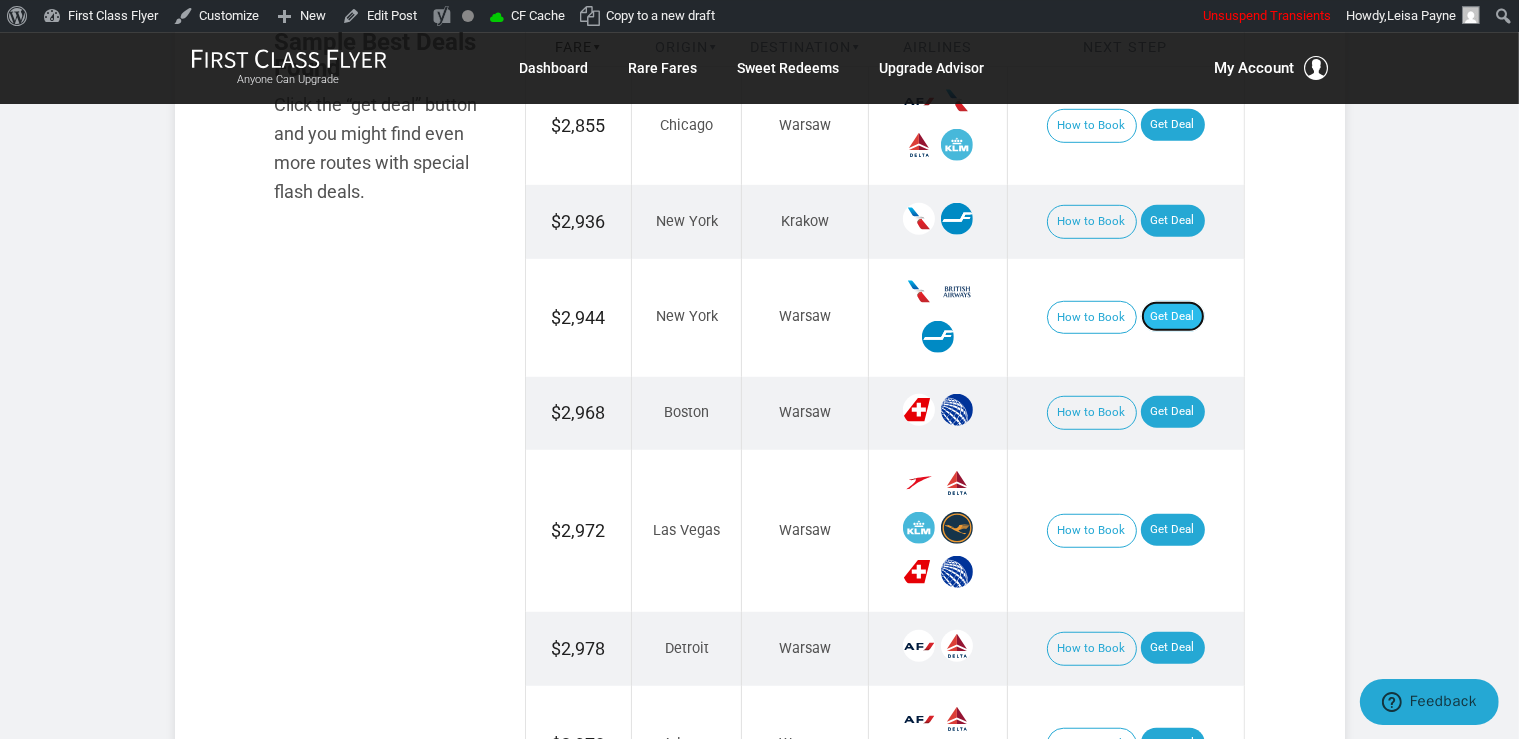 scroll, scrollTop: 1284, scrollLeft: 0, axis: vertical 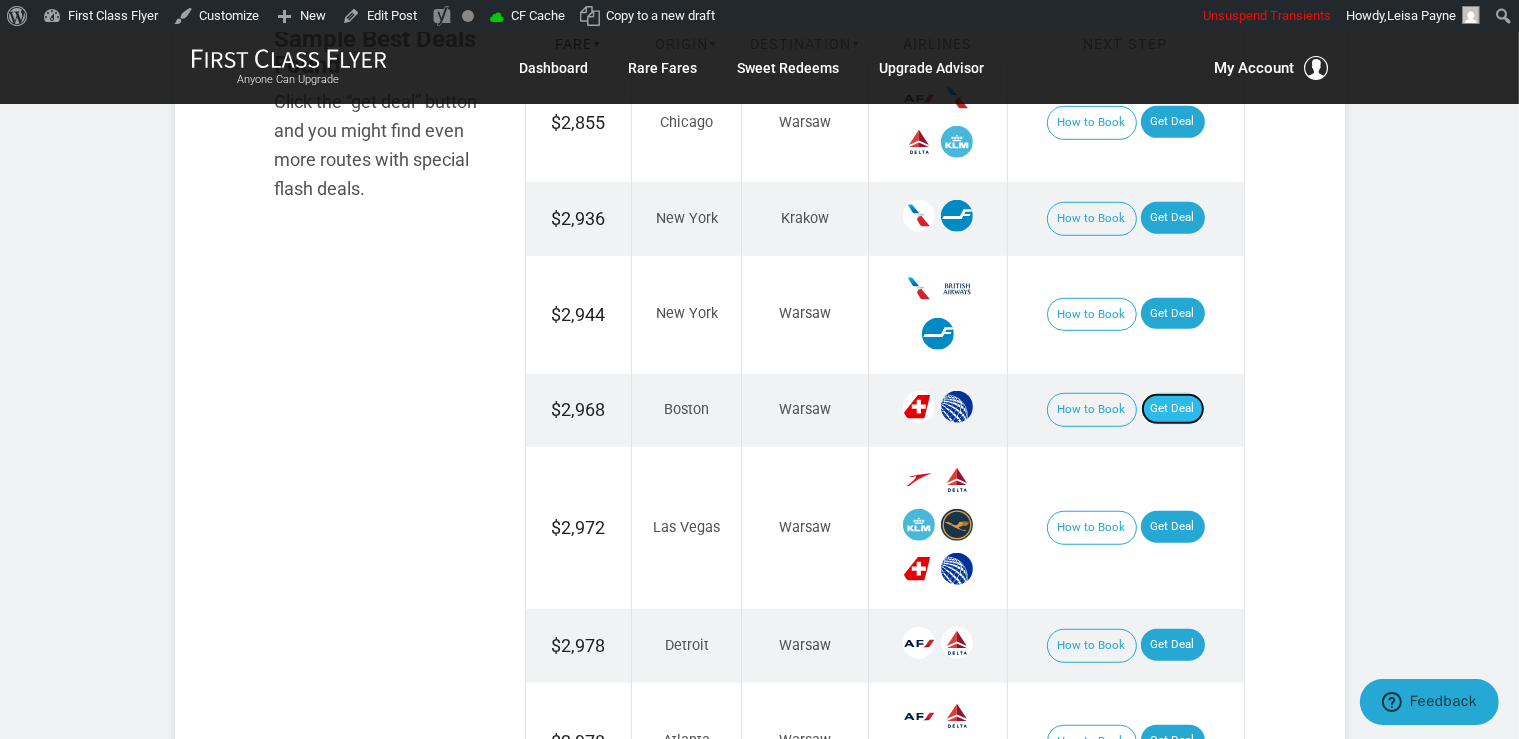 click on "Get Deal" at bounding box center [1173, 409] 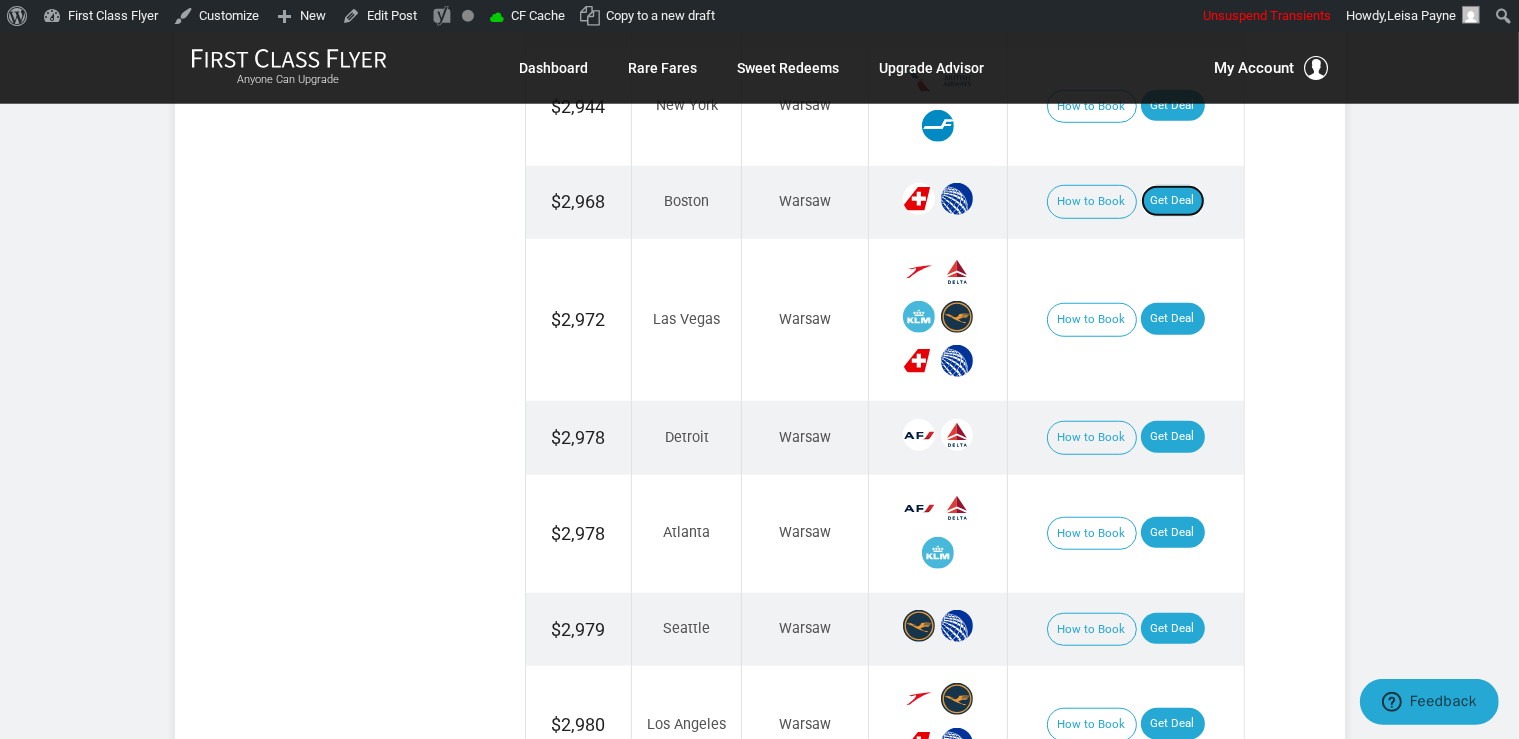 scroll, scrollTop: 1496, scrollLeft: 0, axis: vertical 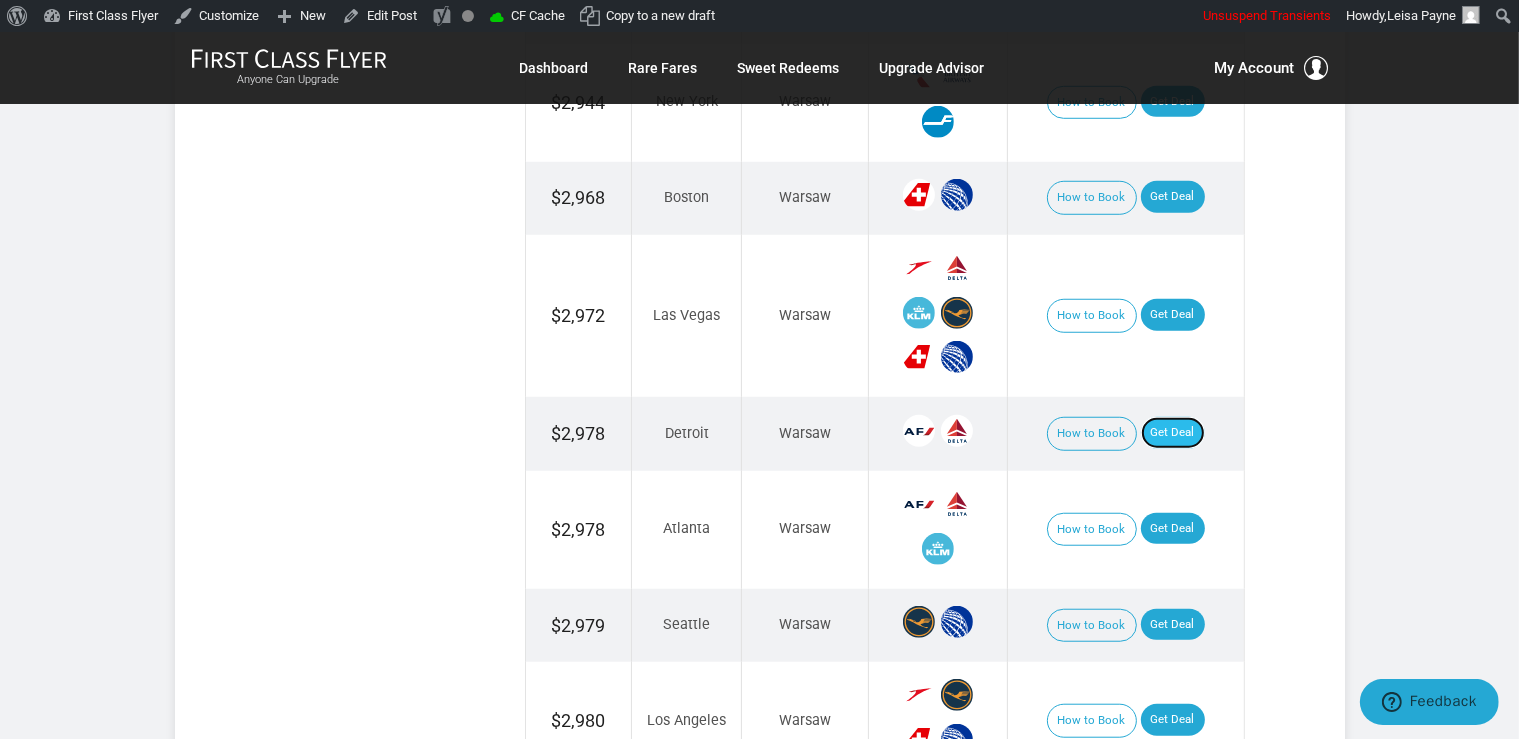 click on "Get Deal" at bounding box center (1173, 433) 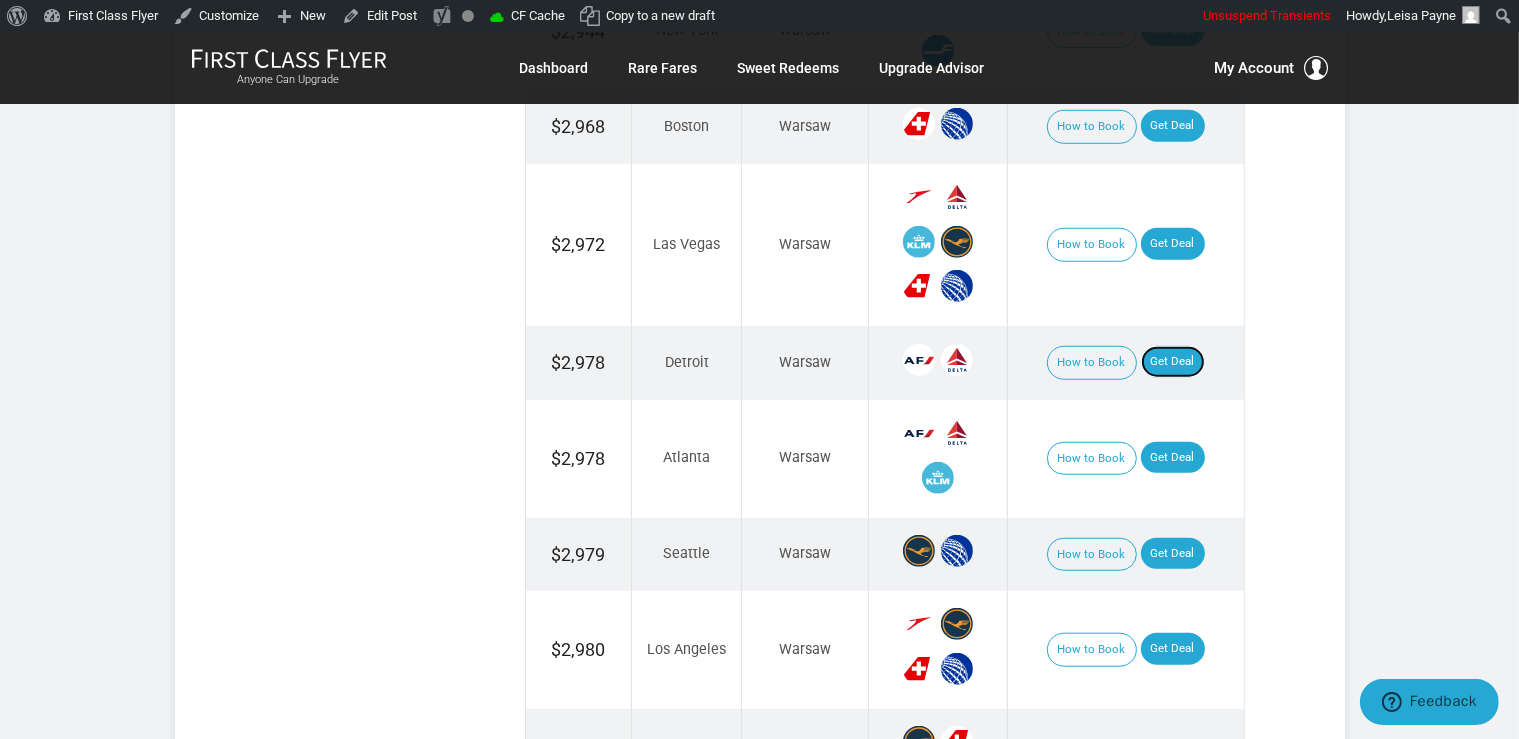 scroll, scrollTop: 1707, scrollLeft: 0, axis: vertical 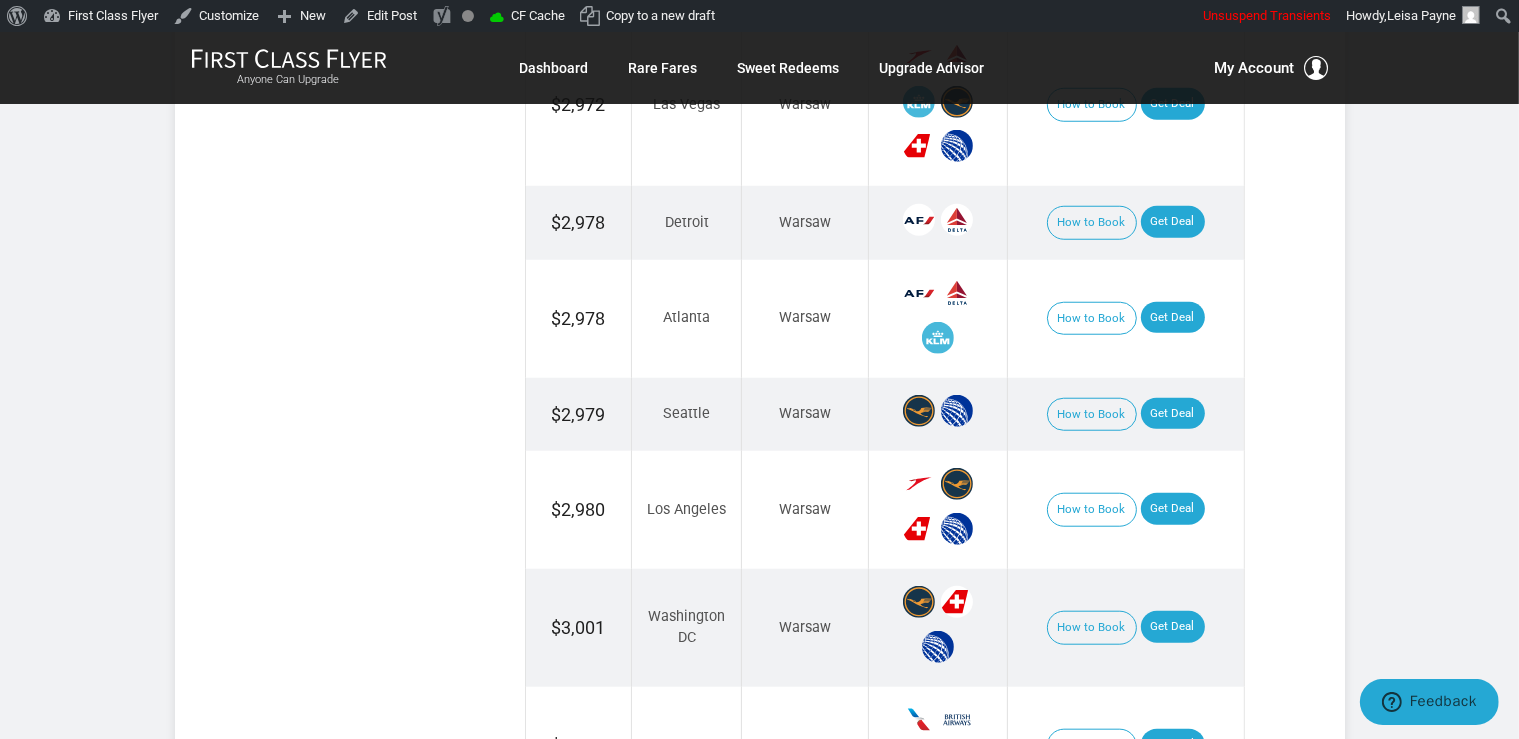click on "How to Book   Get Deal" at bounding box center (1125, 319) 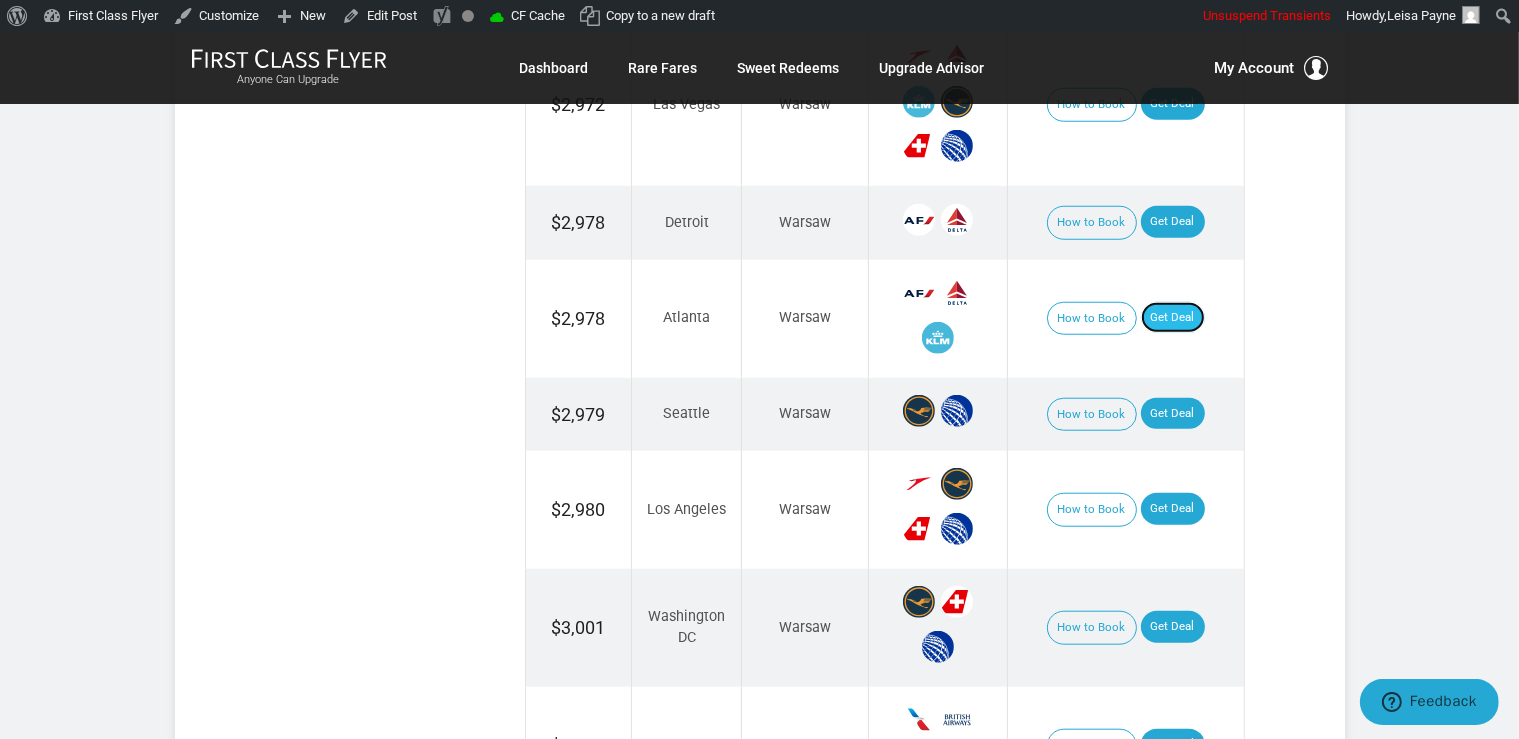 click on "Get Deal" at bounding box center (1173, 318) 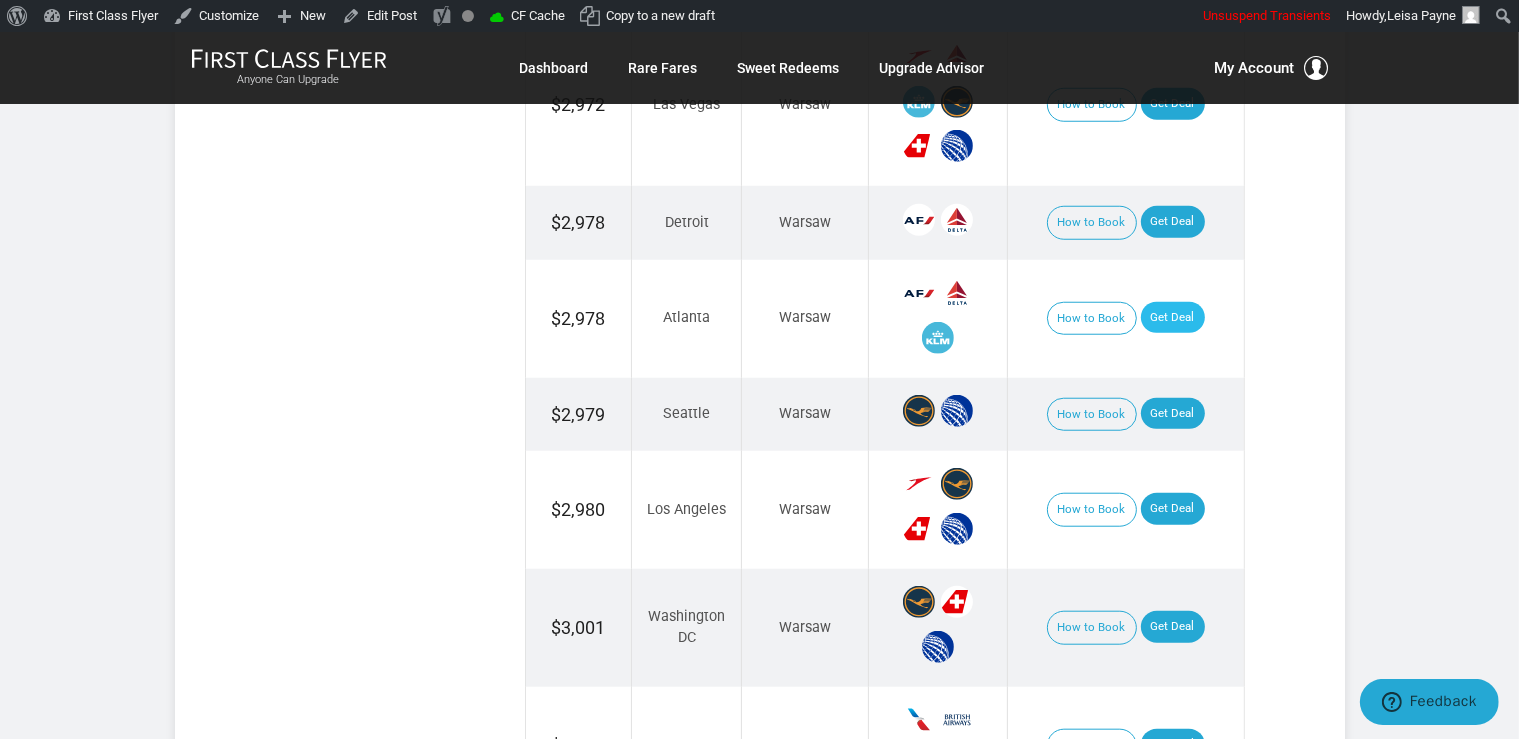 scroll, scrollTop: 1692, scrollLeft: 0, axis: vertical 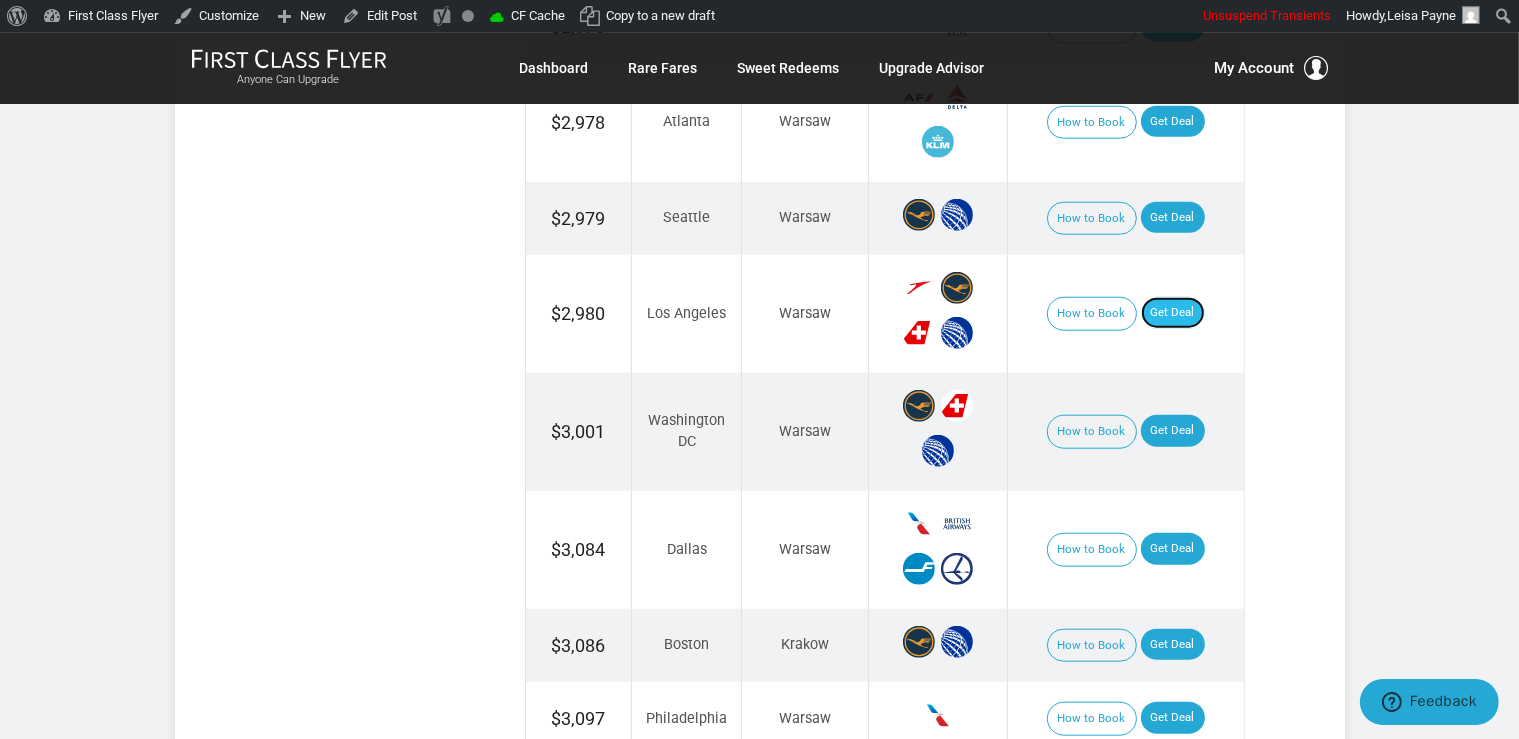 click on "Get Deal" at bounding box center (1173, 313) 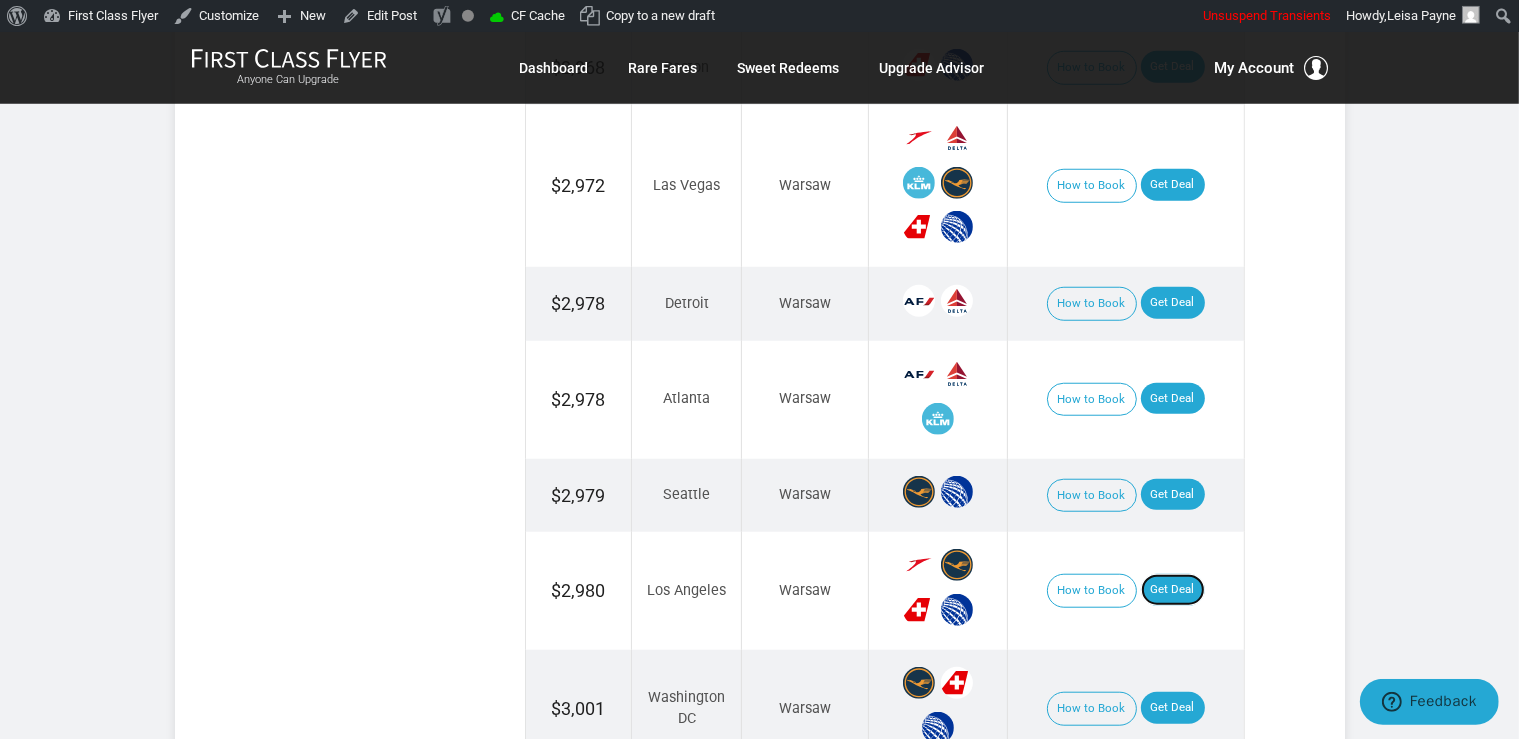 scroll, scrollTop: 1586, scrollLeft: 0, axis: vertical 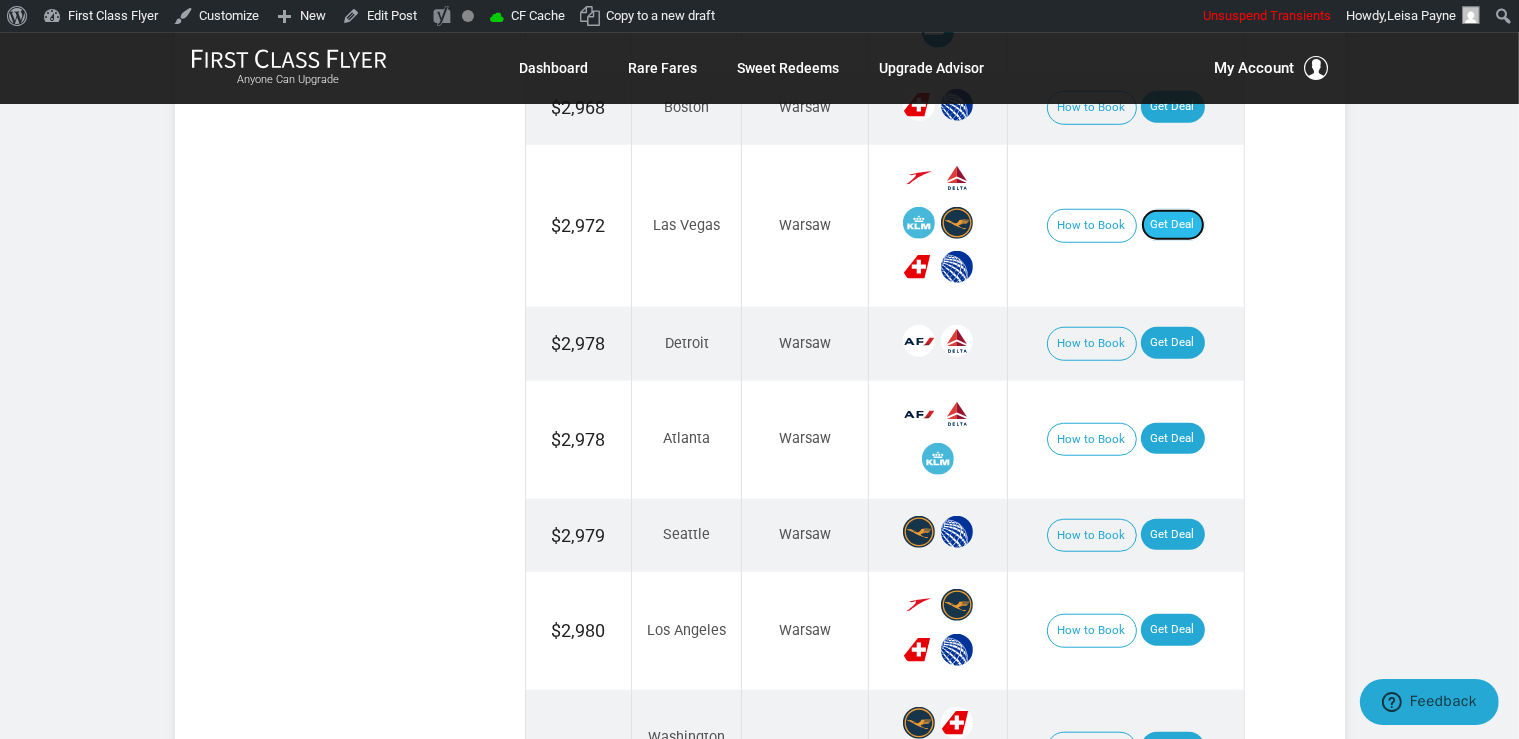 click on "Get Deal" at bounding box center [1173, 225] 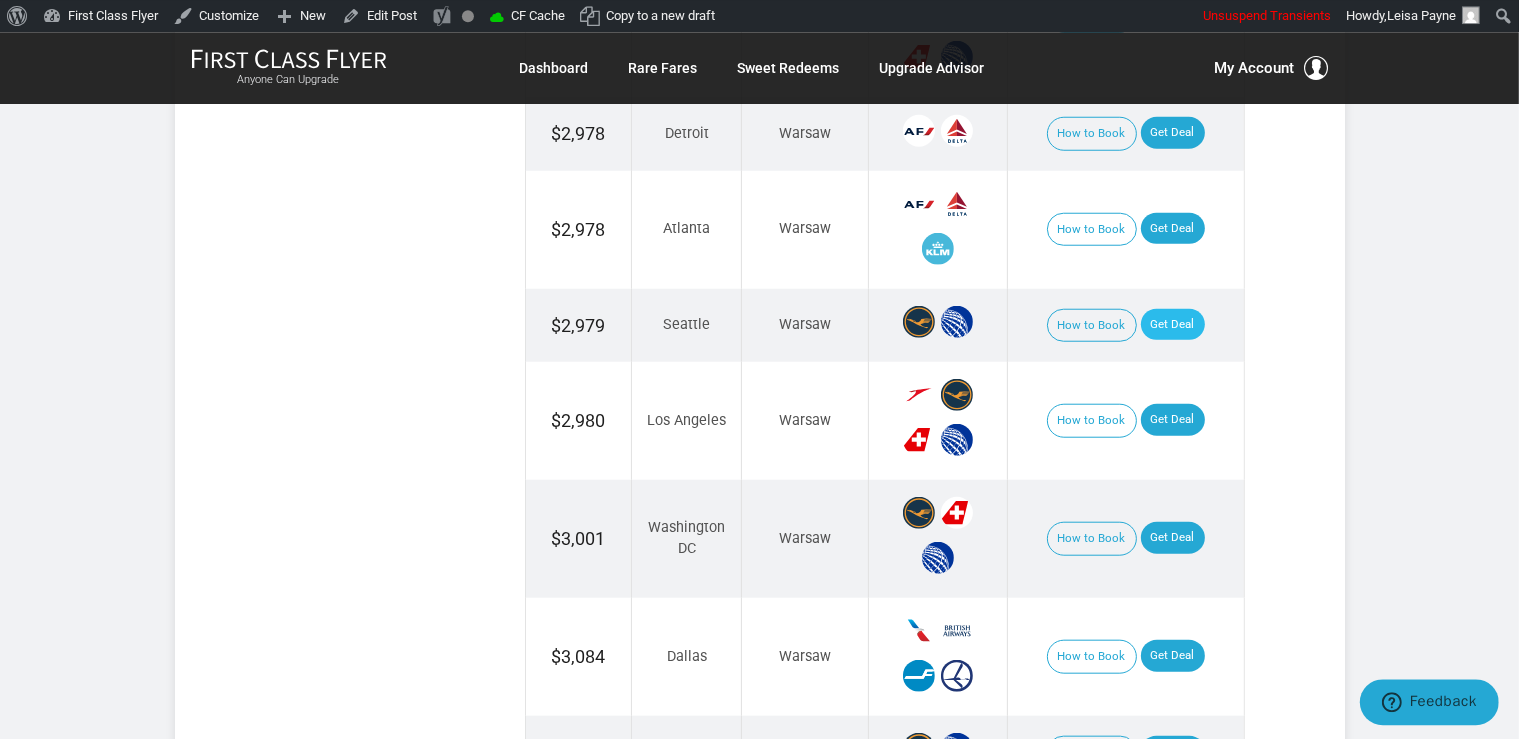 scroll, scrollTop: 1797, scrollLeft: 0, axis: vertical 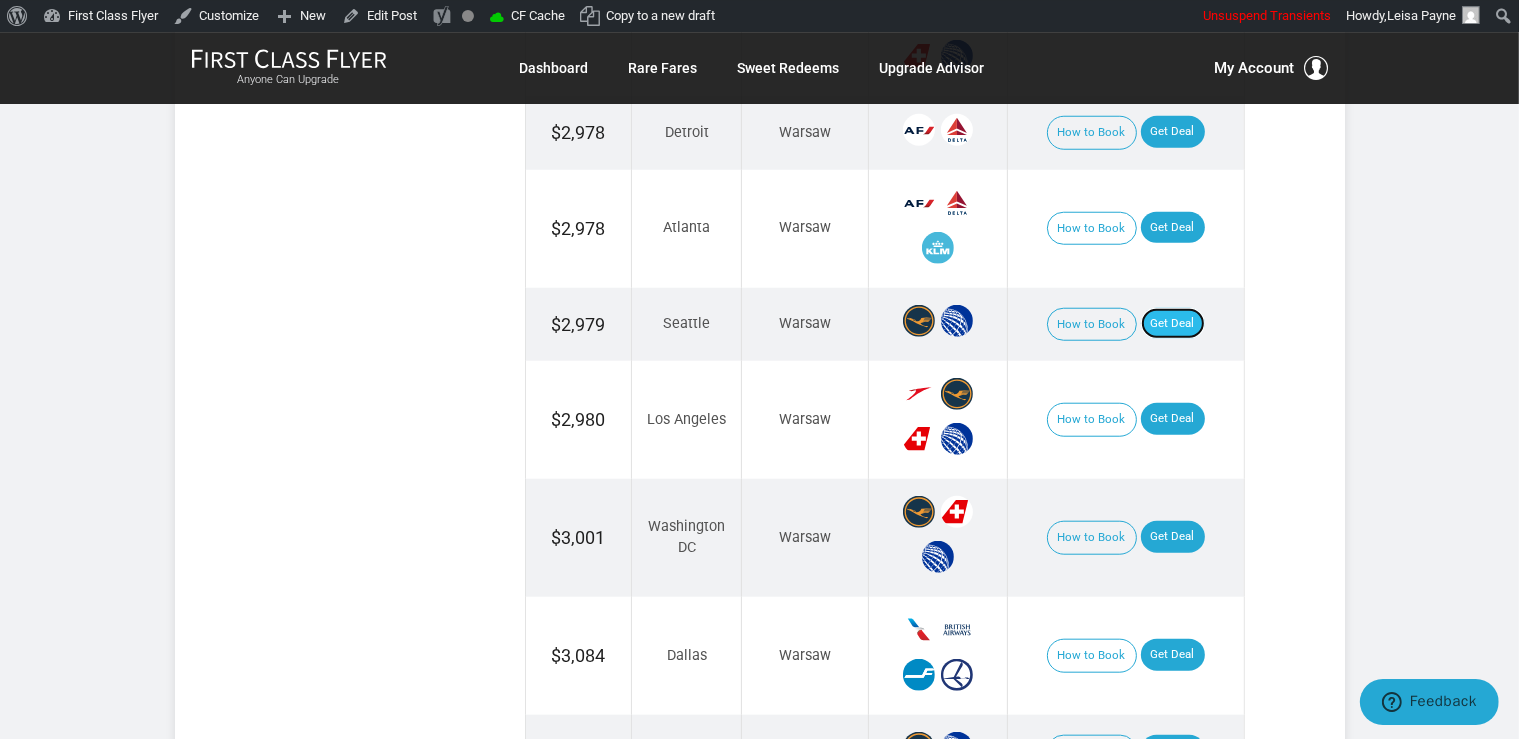 drag, startPoint x: 1162, startPoint y: 313, endPoint x: 1162, endPoint y: 301, distance: 12 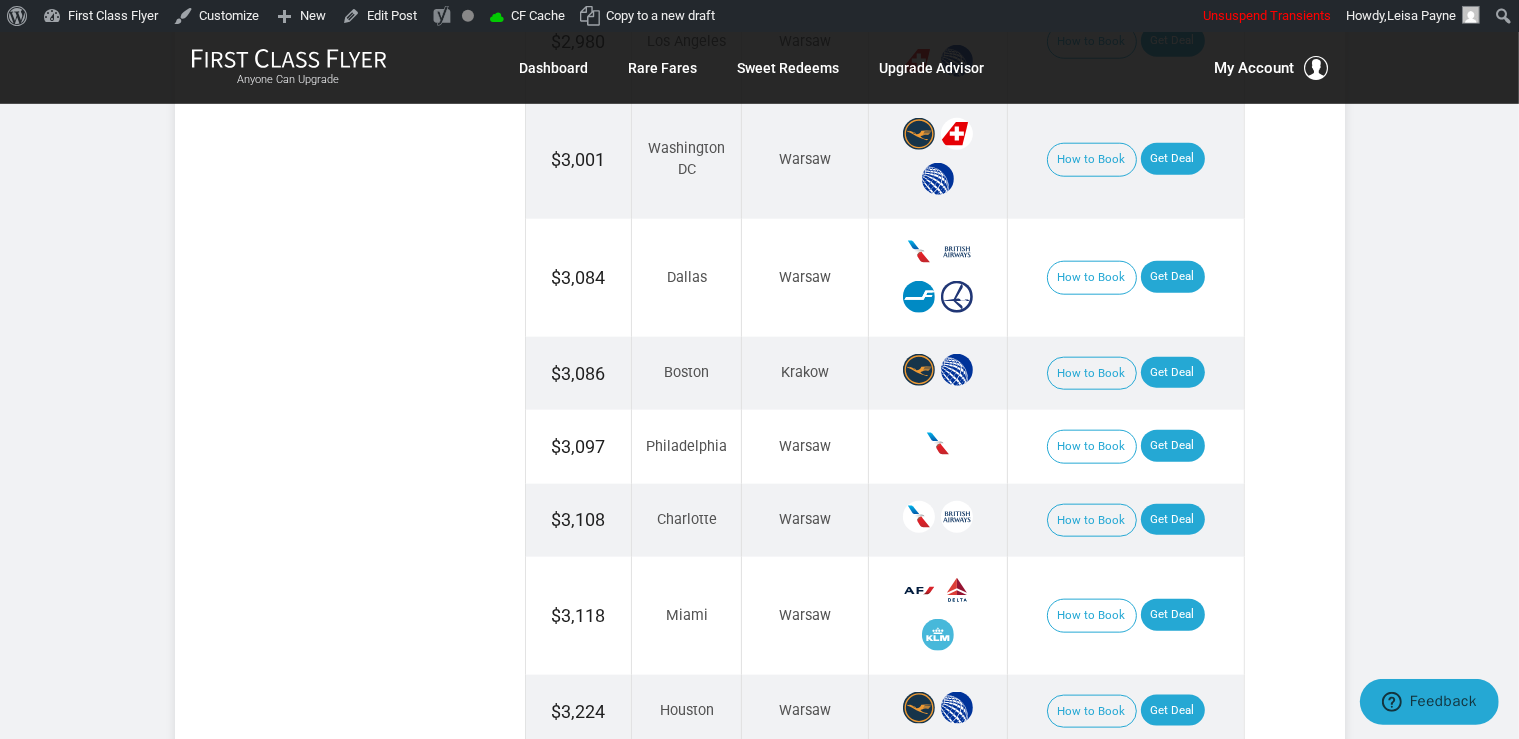 scroll, scrollTop: 2220, scrollLeft: 0, axis: vertical 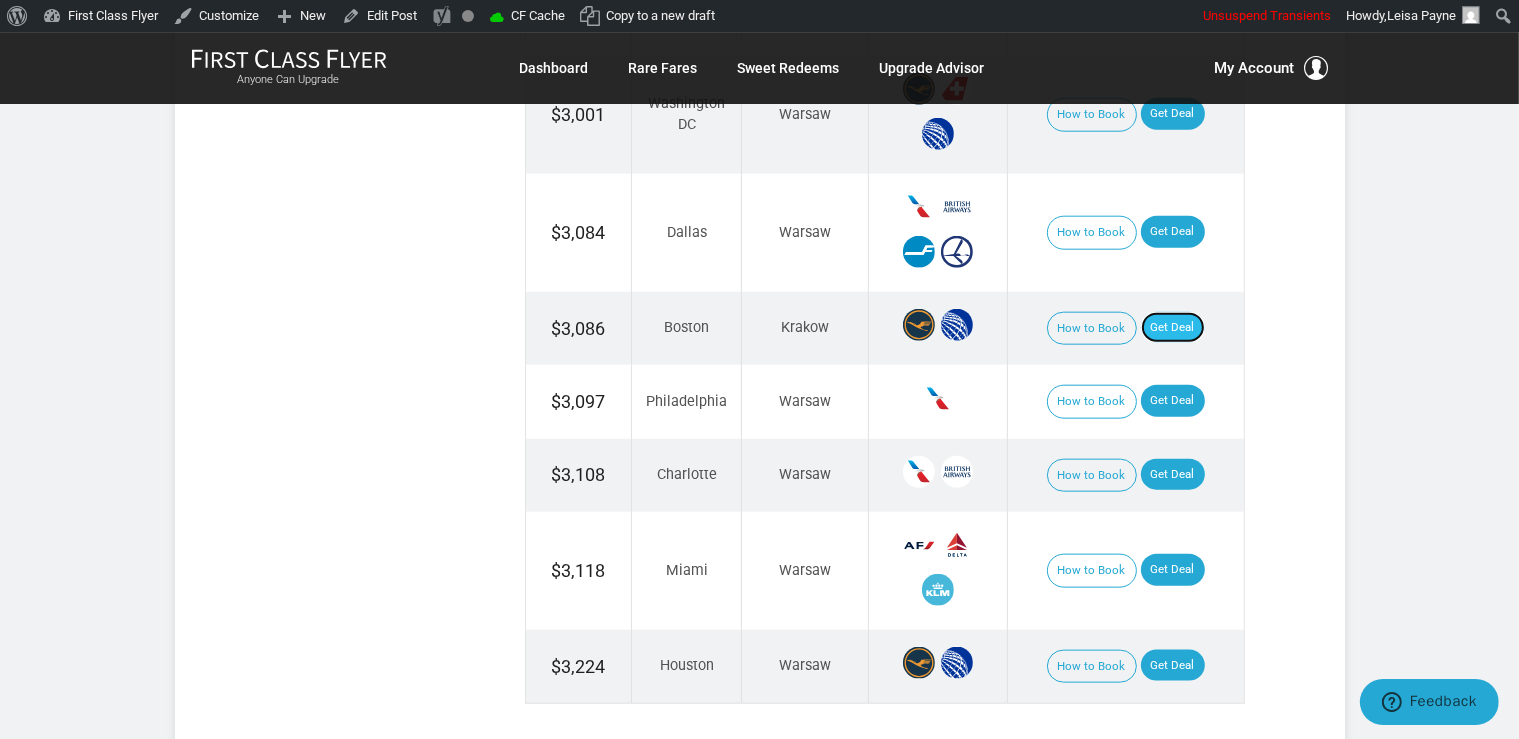 click on "Get Deal" at bounding box center (1173, 328) 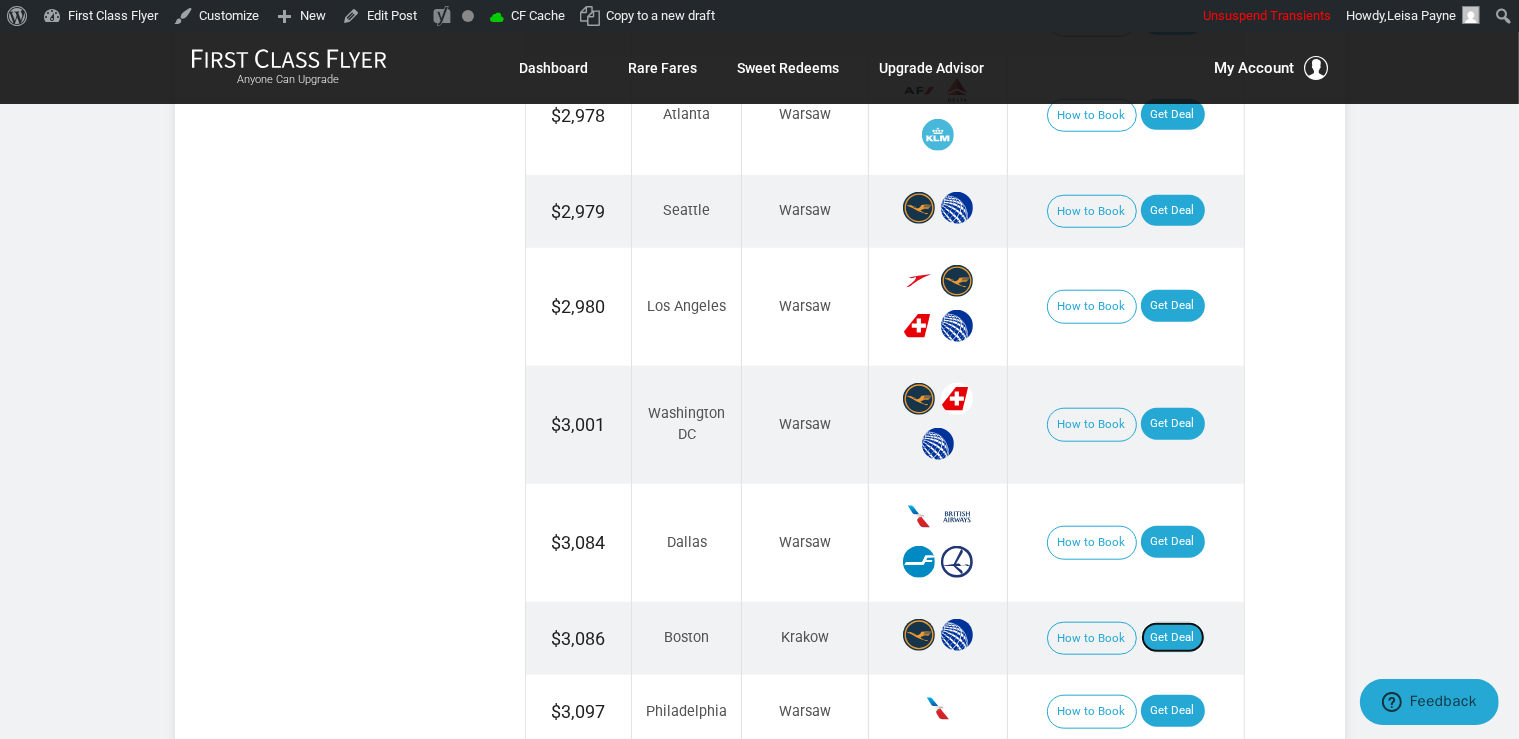 scroll, scrollTop: 2008, scrollLeft: 0, axis: vertical 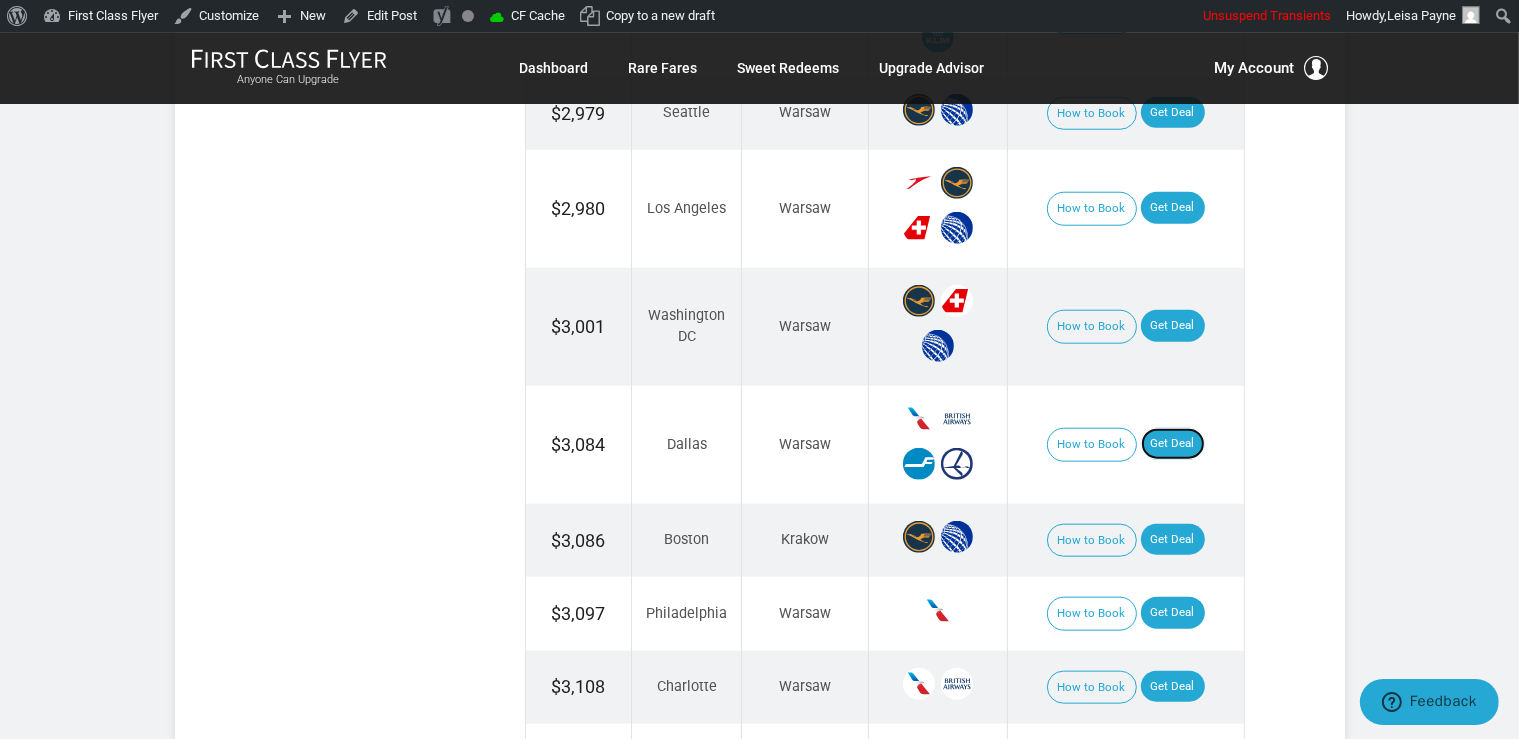 click on "Get Deal" at bounding box center [1173, 444] 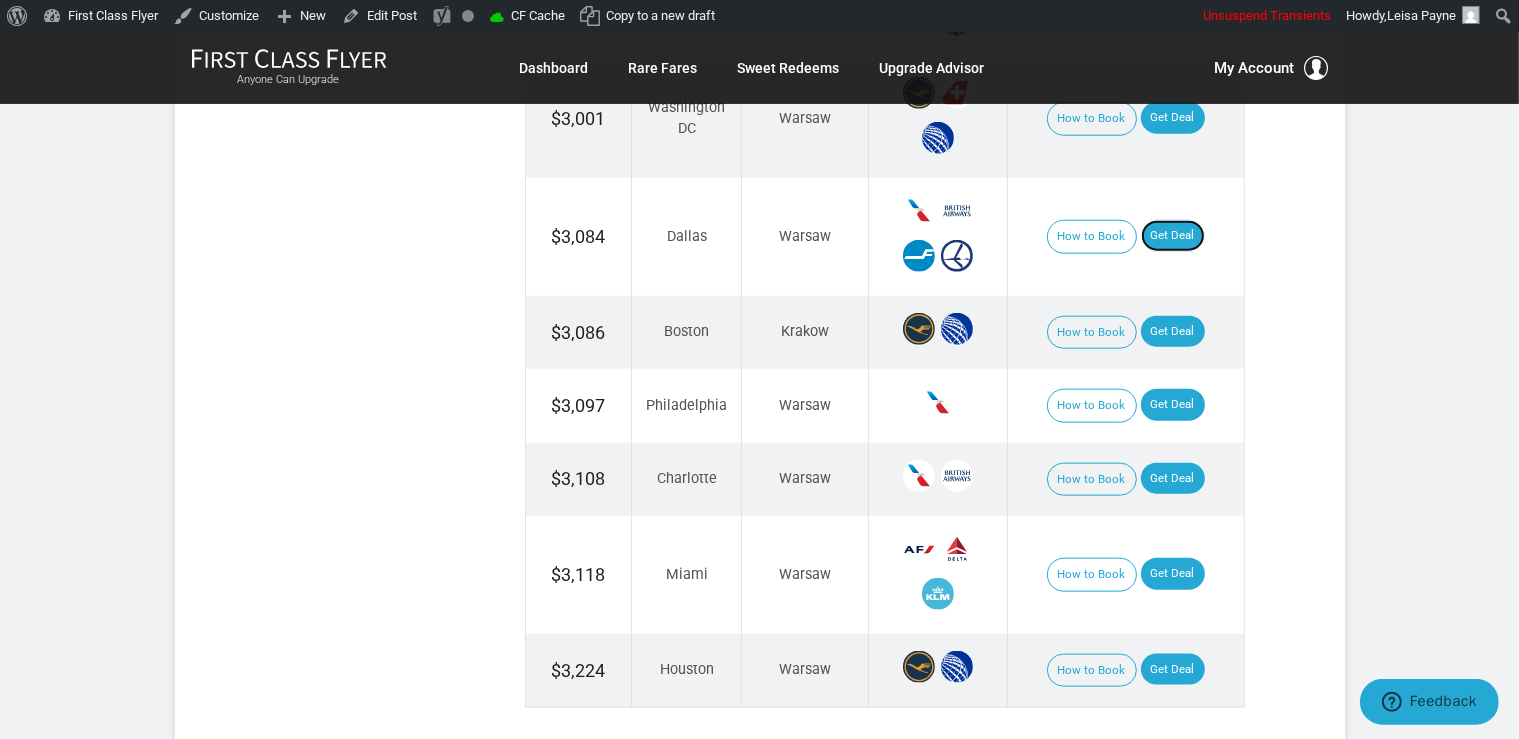 scroll, scrollTop: 2220, scrollLeft: 0, axis: vertical 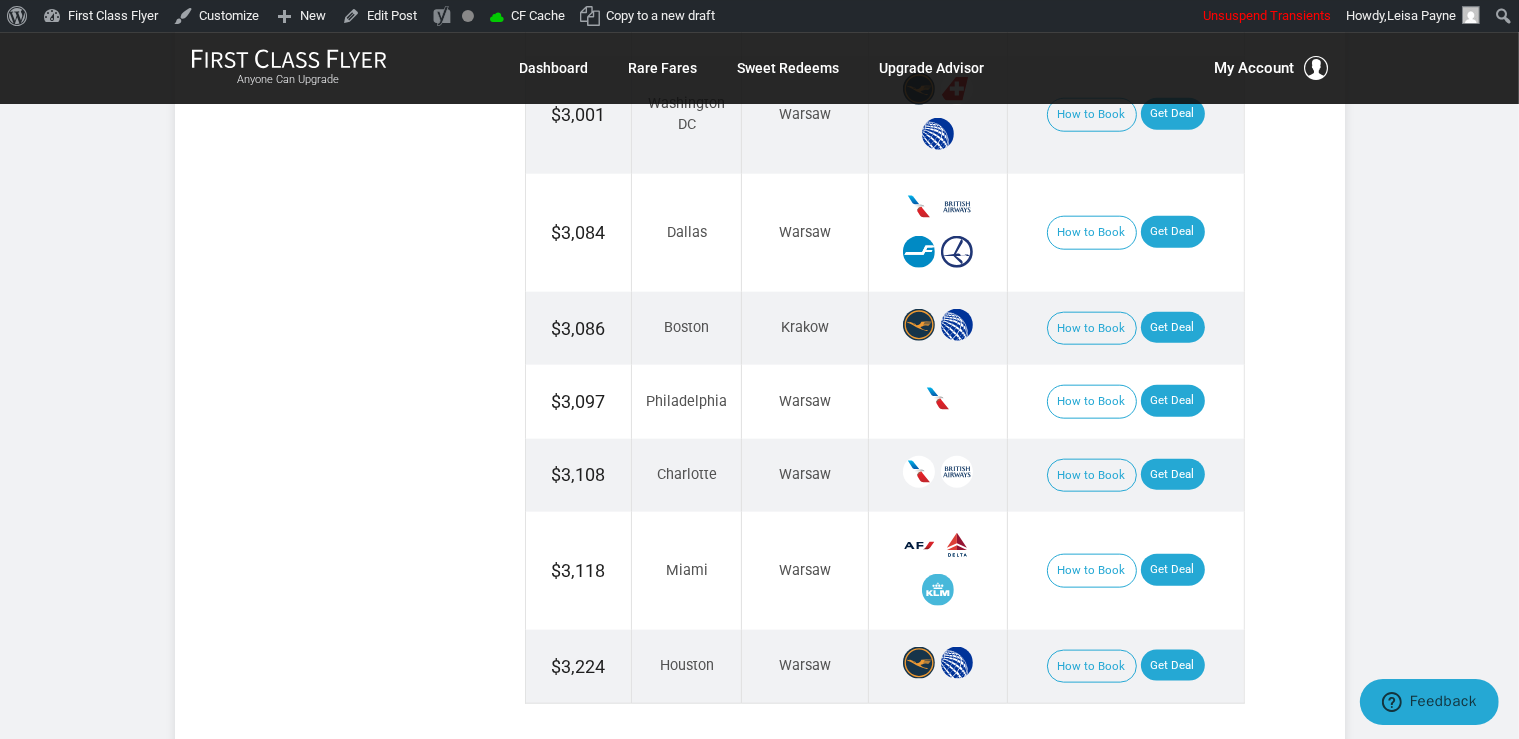 click on "How to Book   Get Deal" at bounding box center [1125, 401] 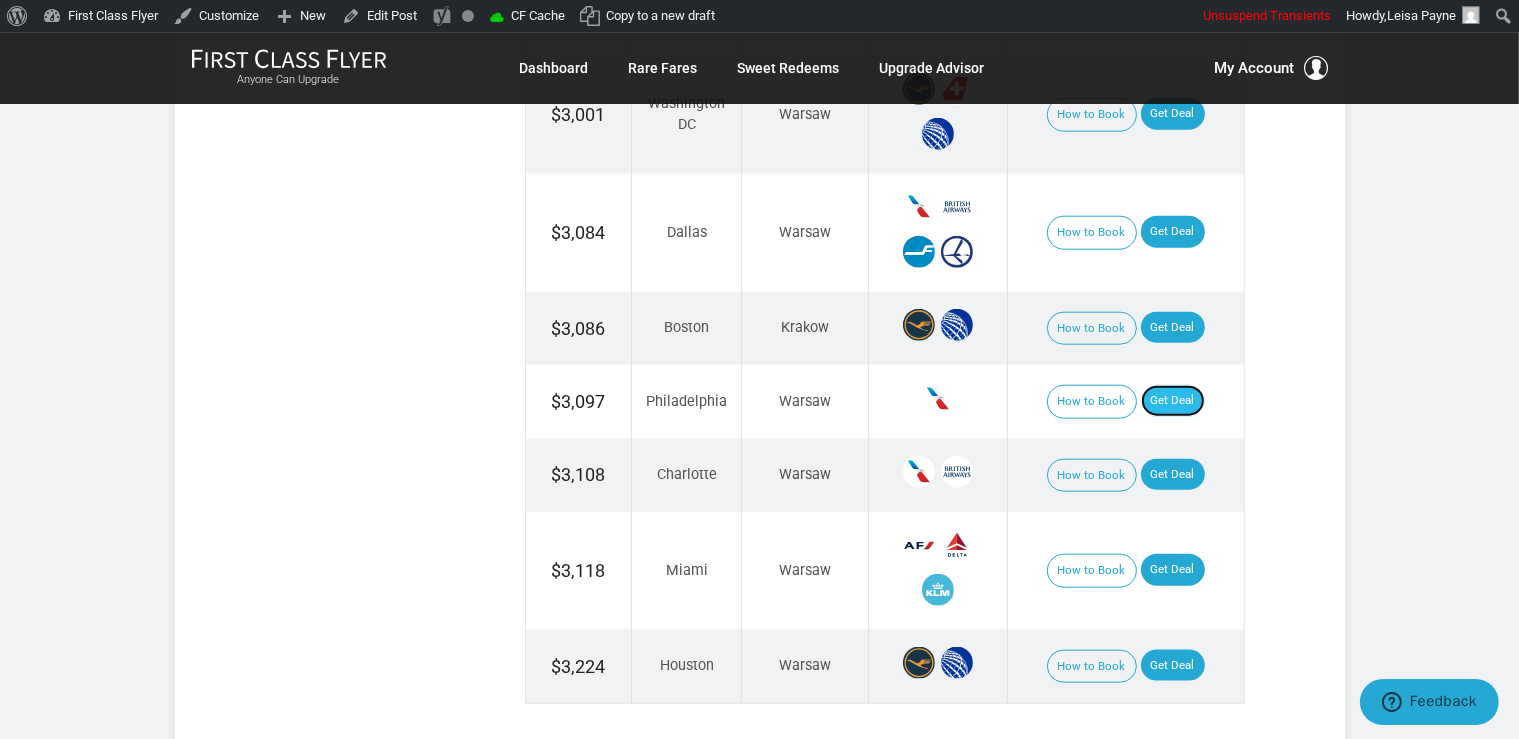 click on "Get Deal" at bounding box center (1173, 401) 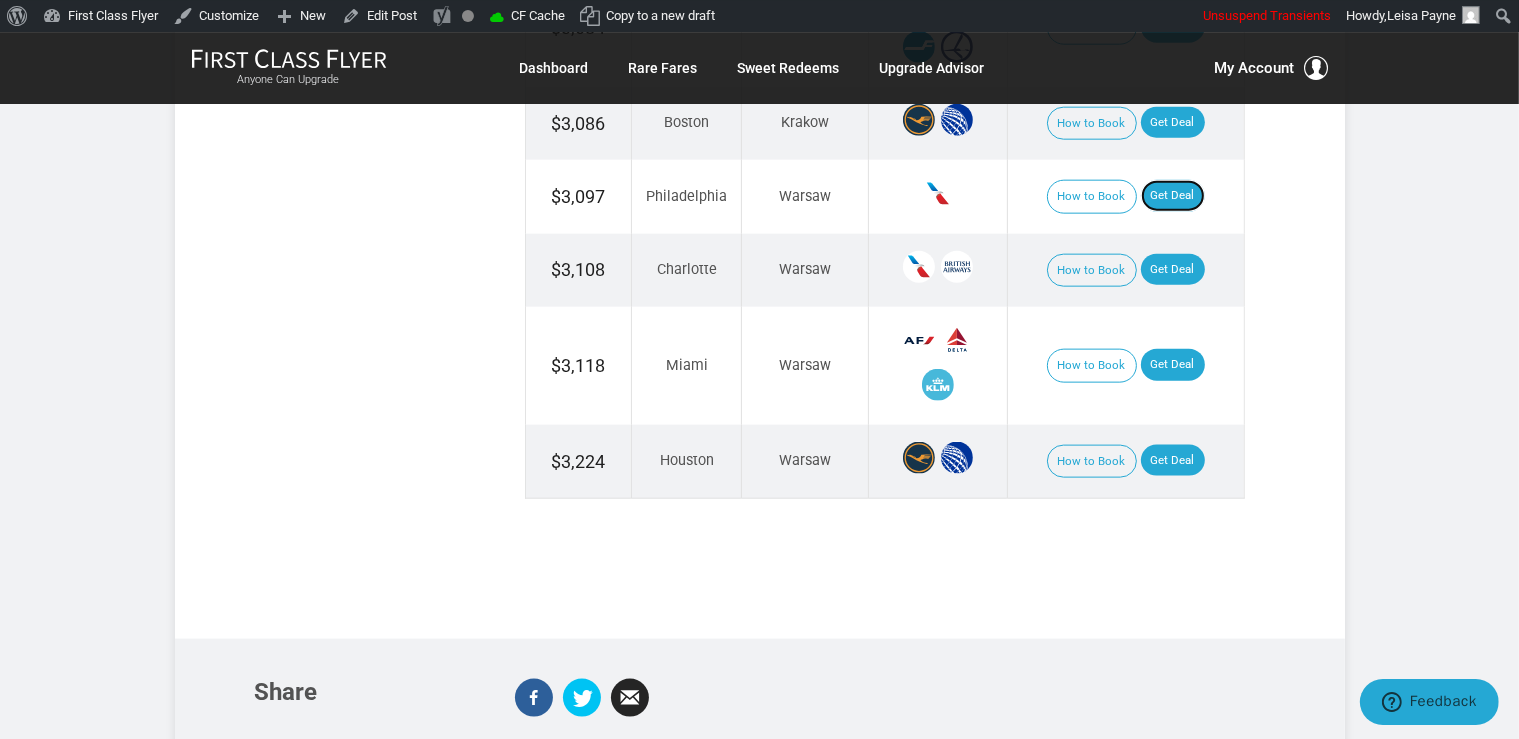 scroll, scrollTop: 2431, scrollLeft: 0, axis: vertical 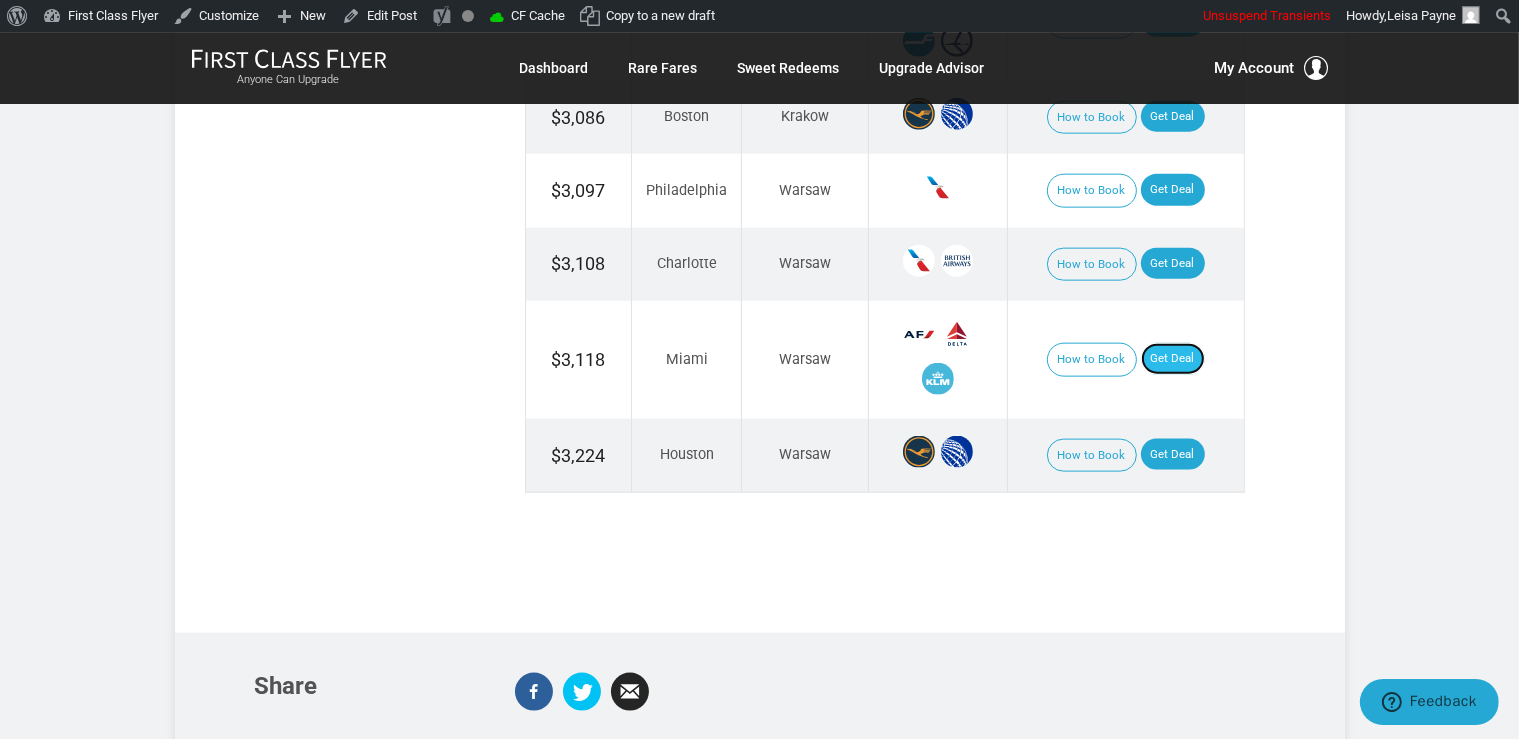 click on "Get Deal" at bounding box center (1173, 359) 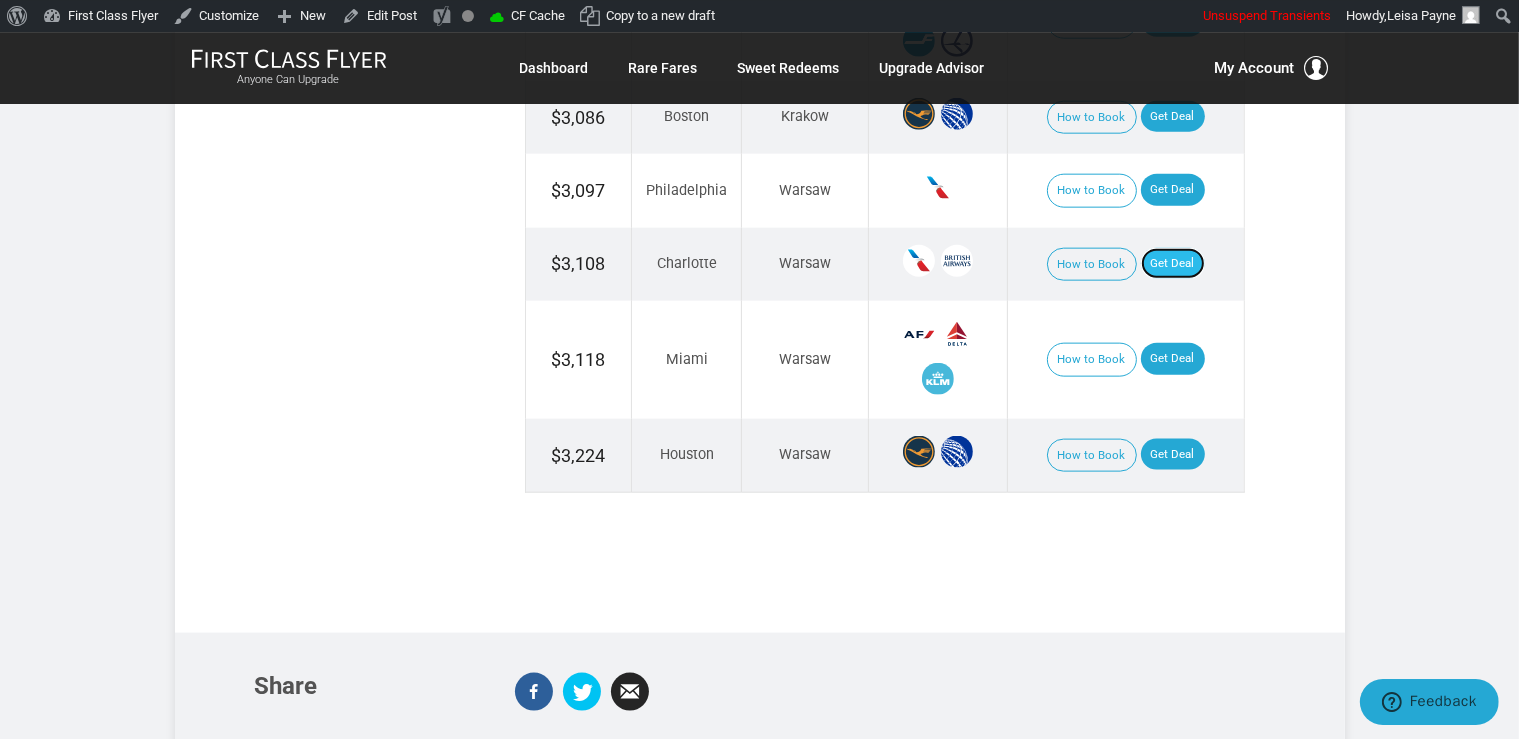 click on "Get Deal" at bounding box center [1173, 264] 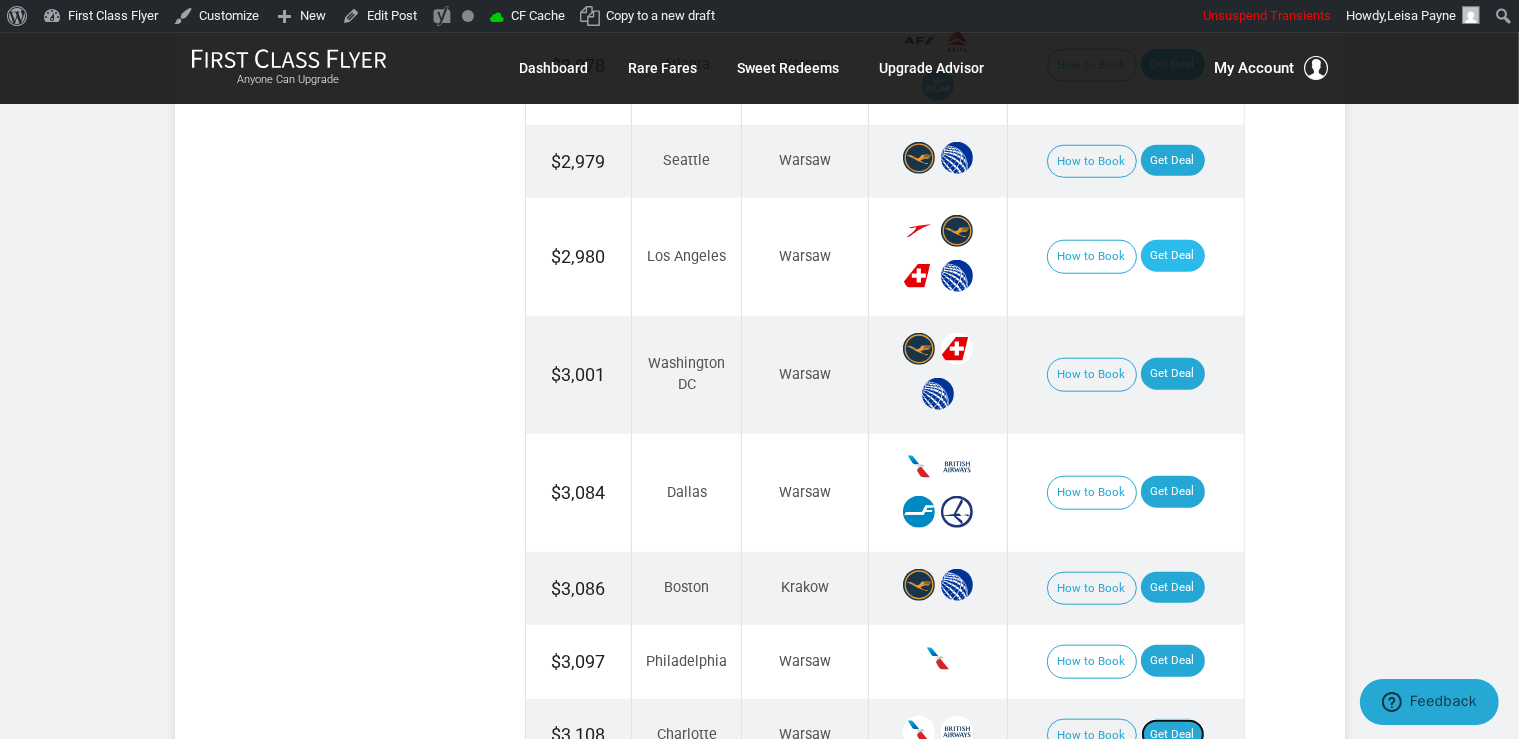 scroll, scrollTop: 1903, scrollLeft: 0, axis: vertical 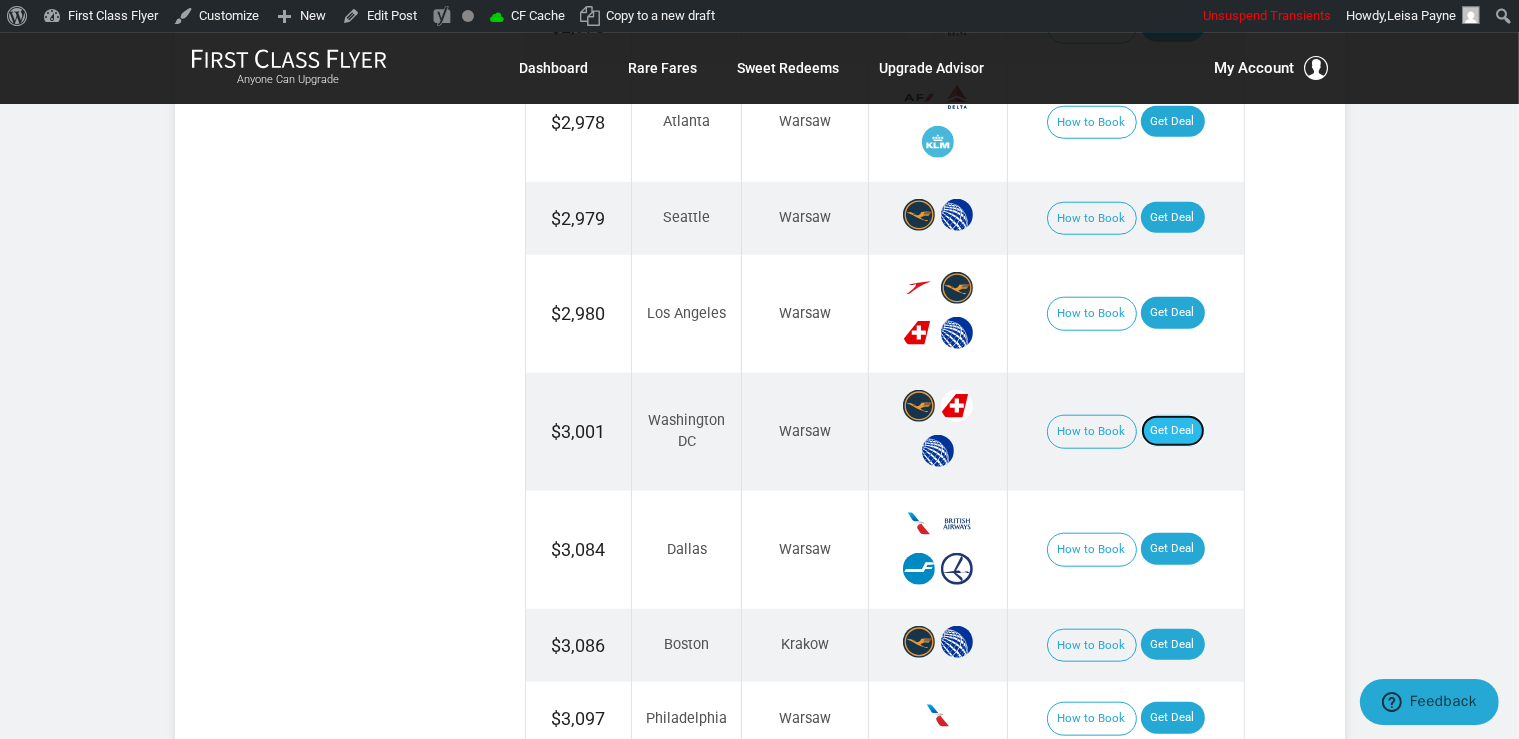 click on "Get Deal" at bounding box center [1173, 431] 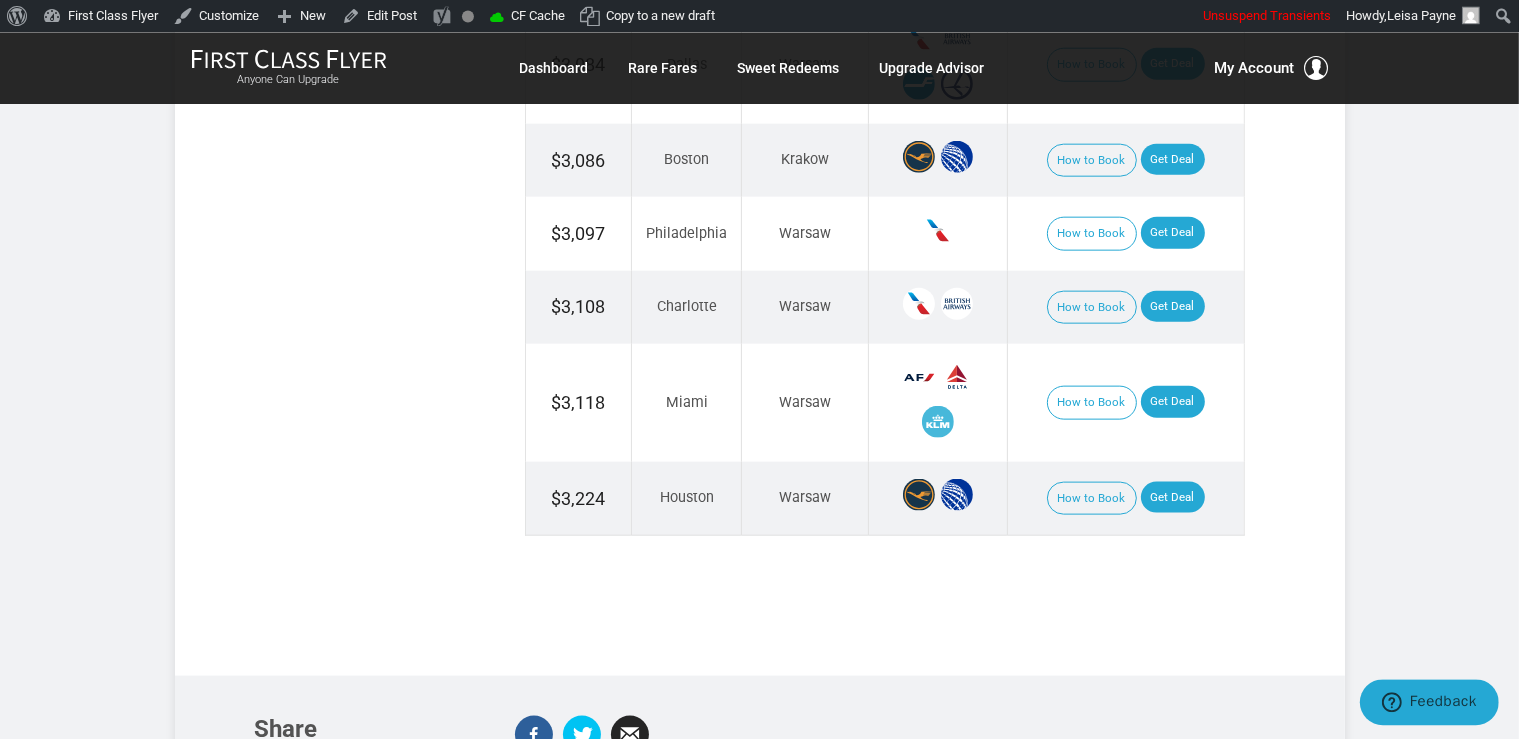 scroll, scrollTop: 2431, scrollLeft: 0, axis: vertical 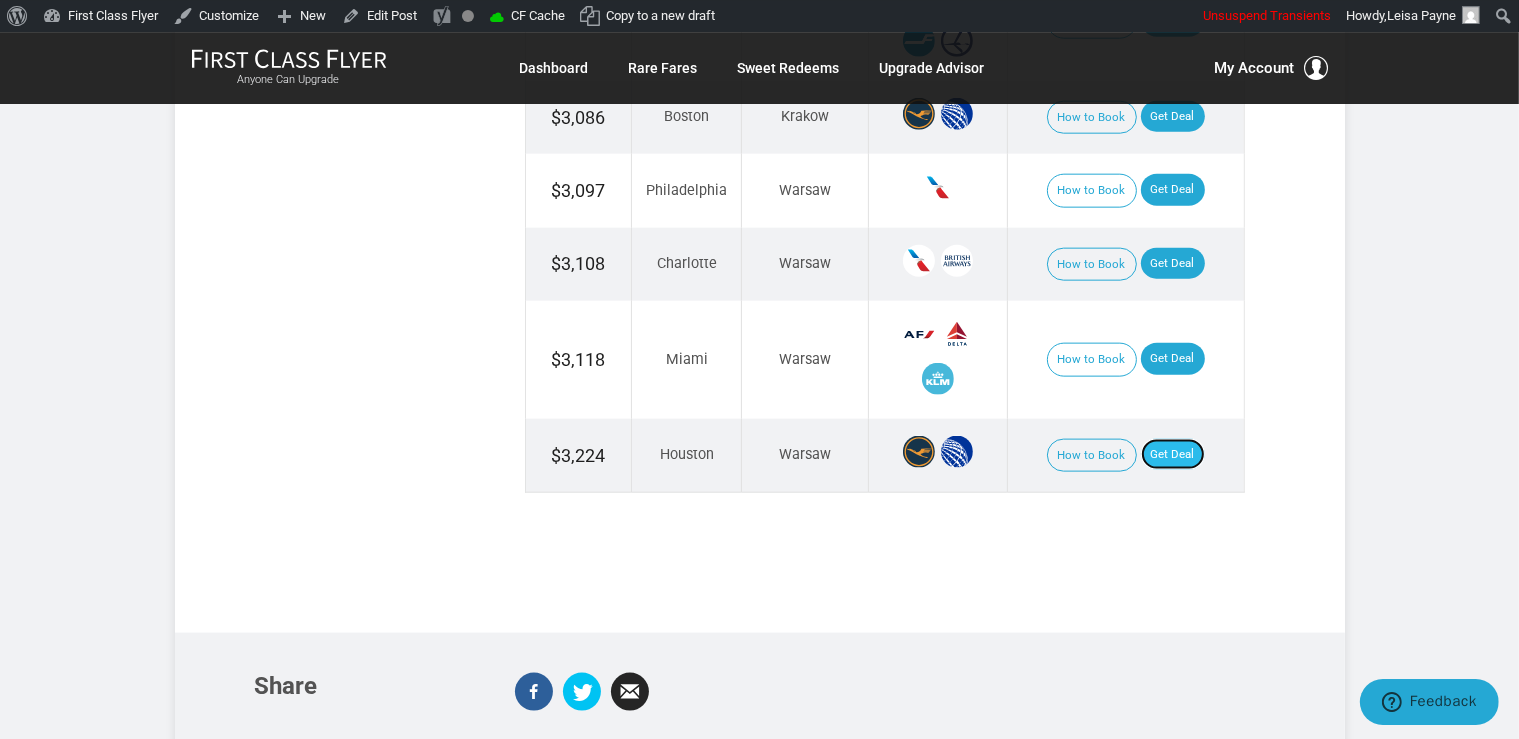 click on "Get Deal" at bounding box center (1173, 455) 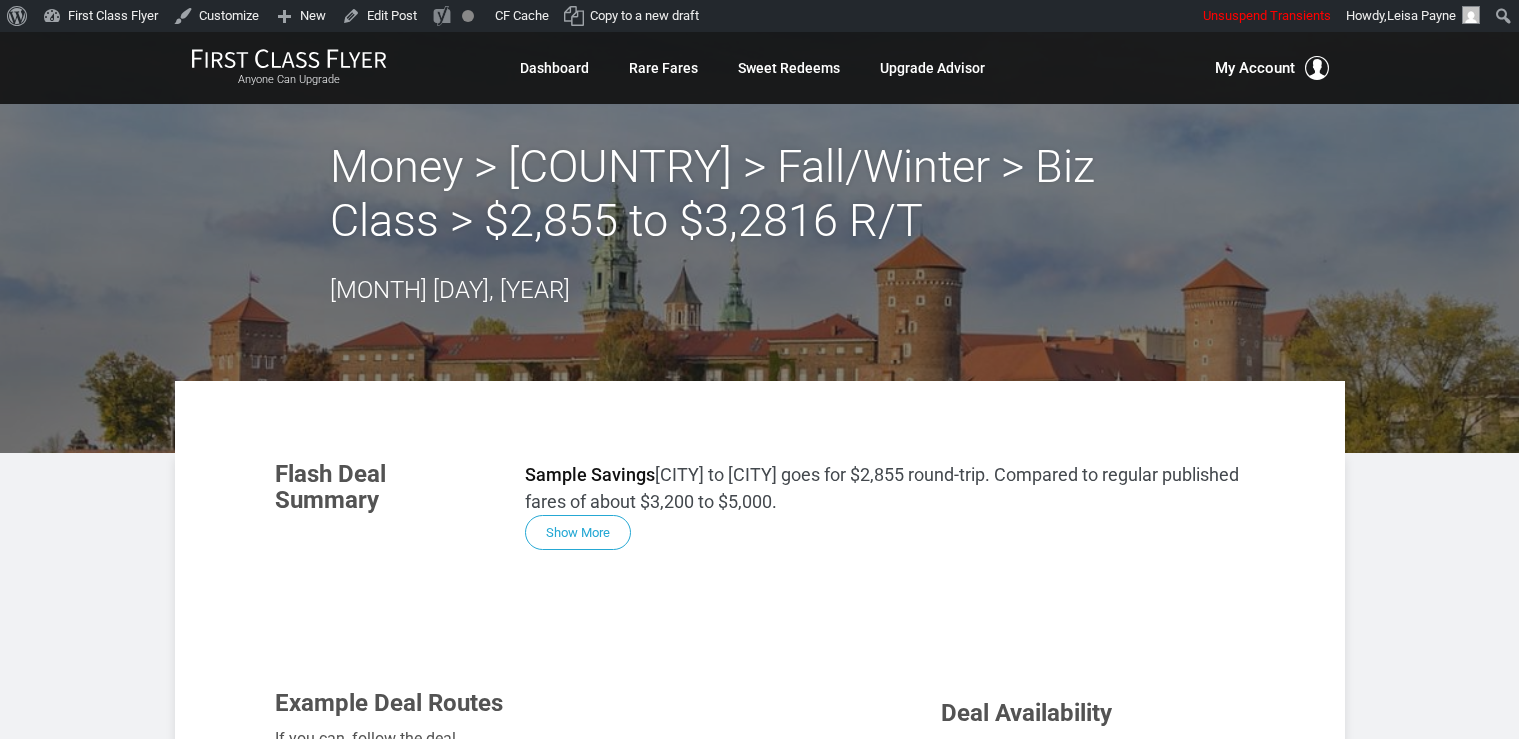 scroll, scrollTop: 0, scrollLeft: 0, axis: both 